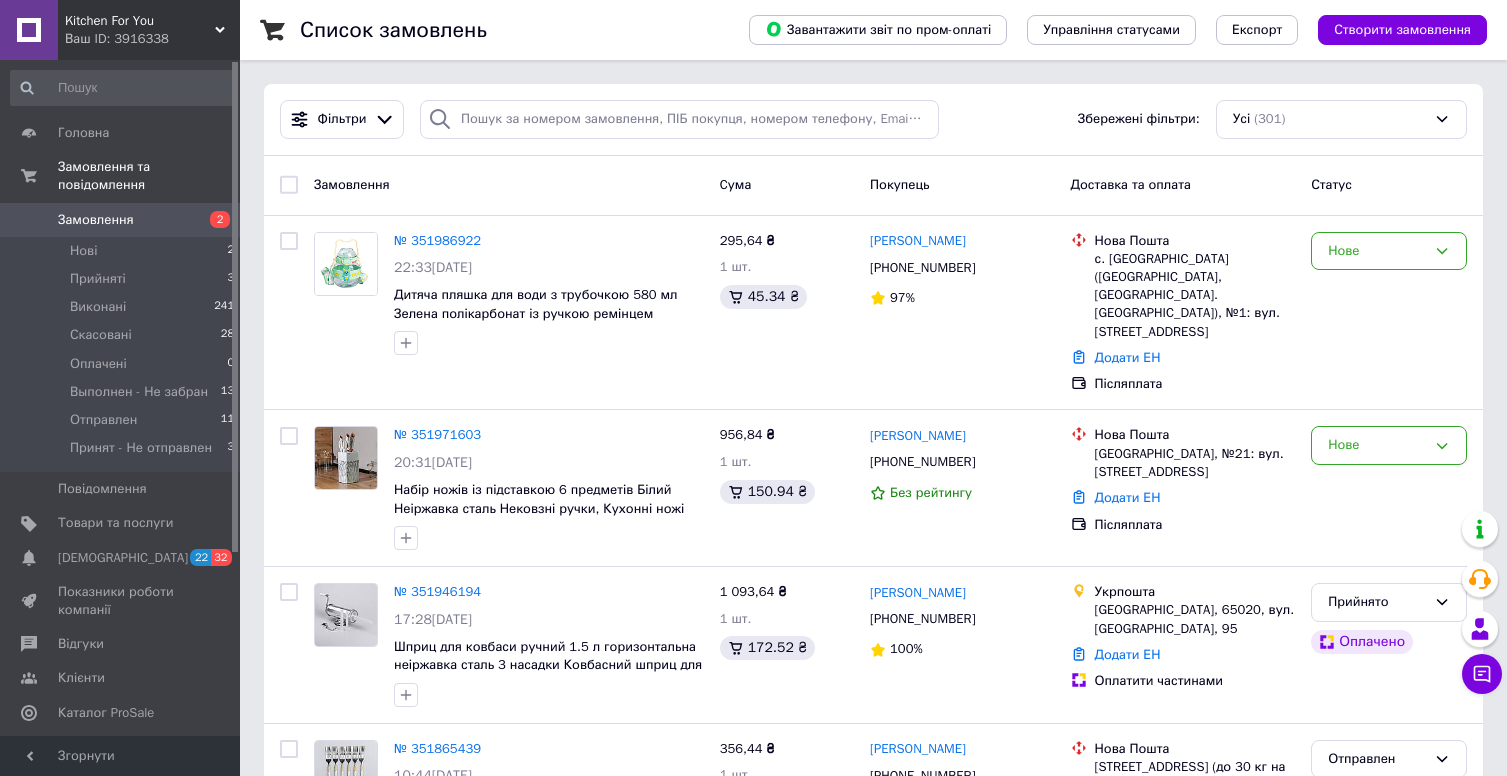 scroll, scrollTop: 0, scrollLeft: 0, axis: both 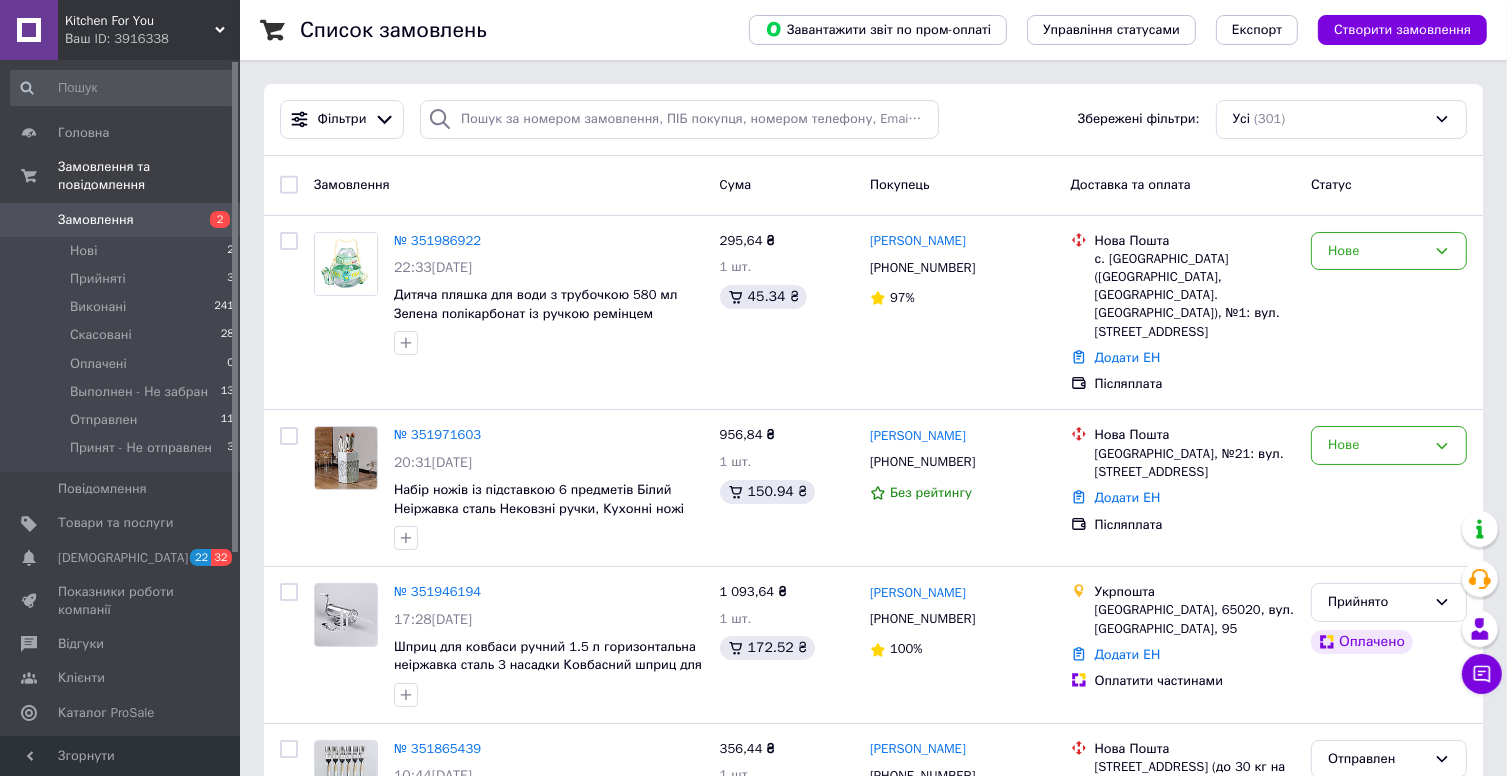 drag, startPoint x: 1336, startPoint y: 183, endPoint x: 1241, endPoint y: 207, distance: 97.984695 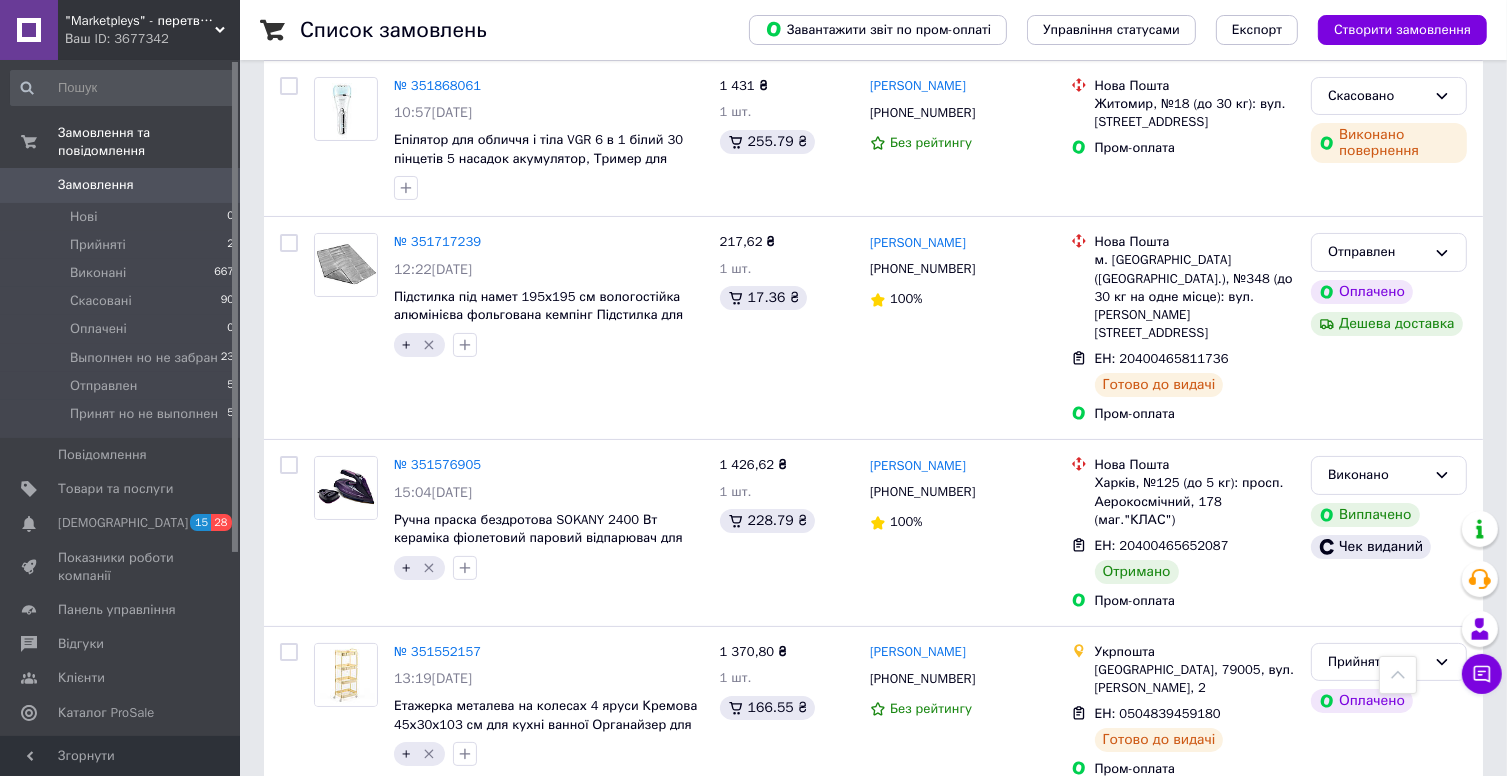 scroll, scrollTop: 0, scrollLeft: 0, axis: both 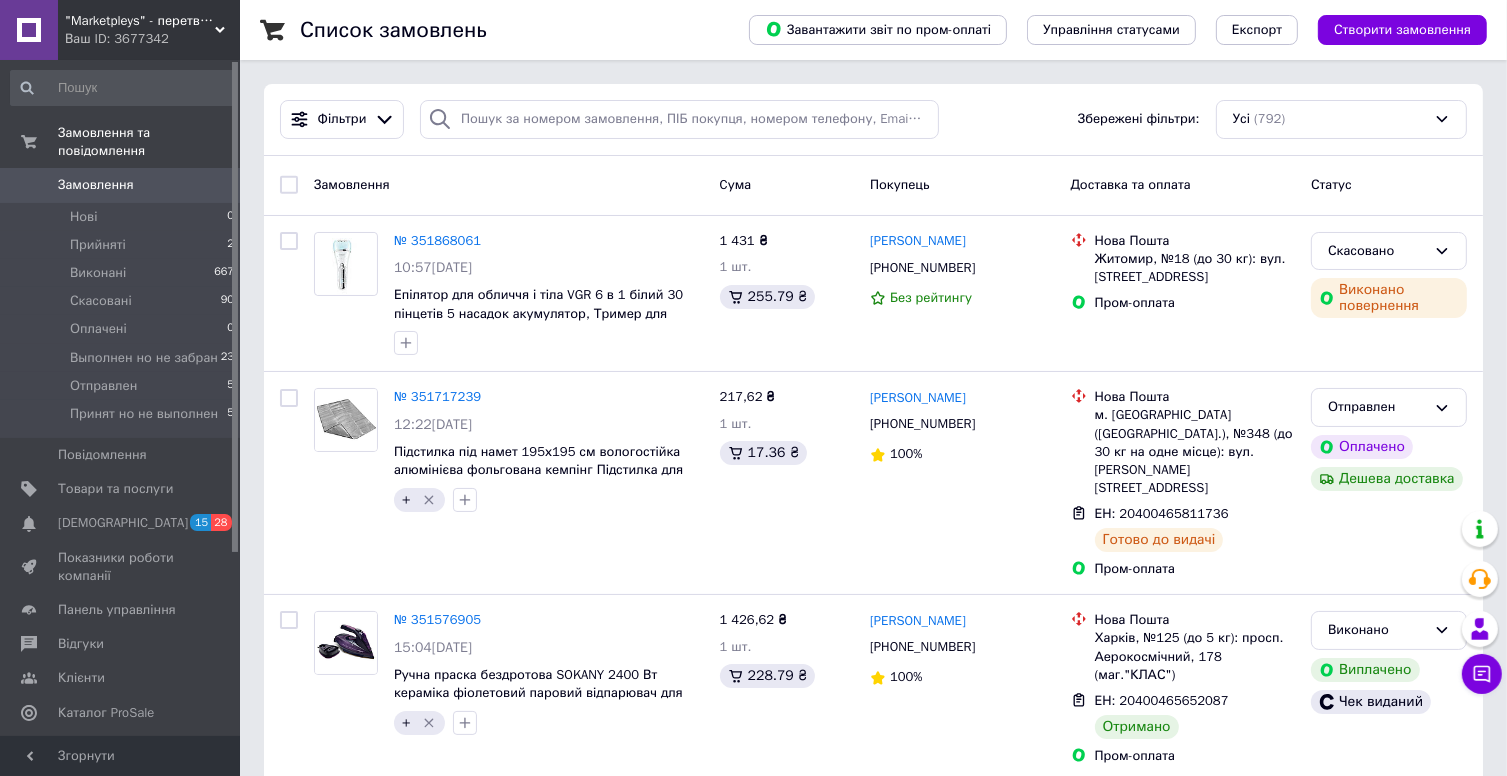 click on ""Marketpleys" - перетворюйте свої бажання на реальність на нашому маркетплейсі!" at bounding box center (140, 21) 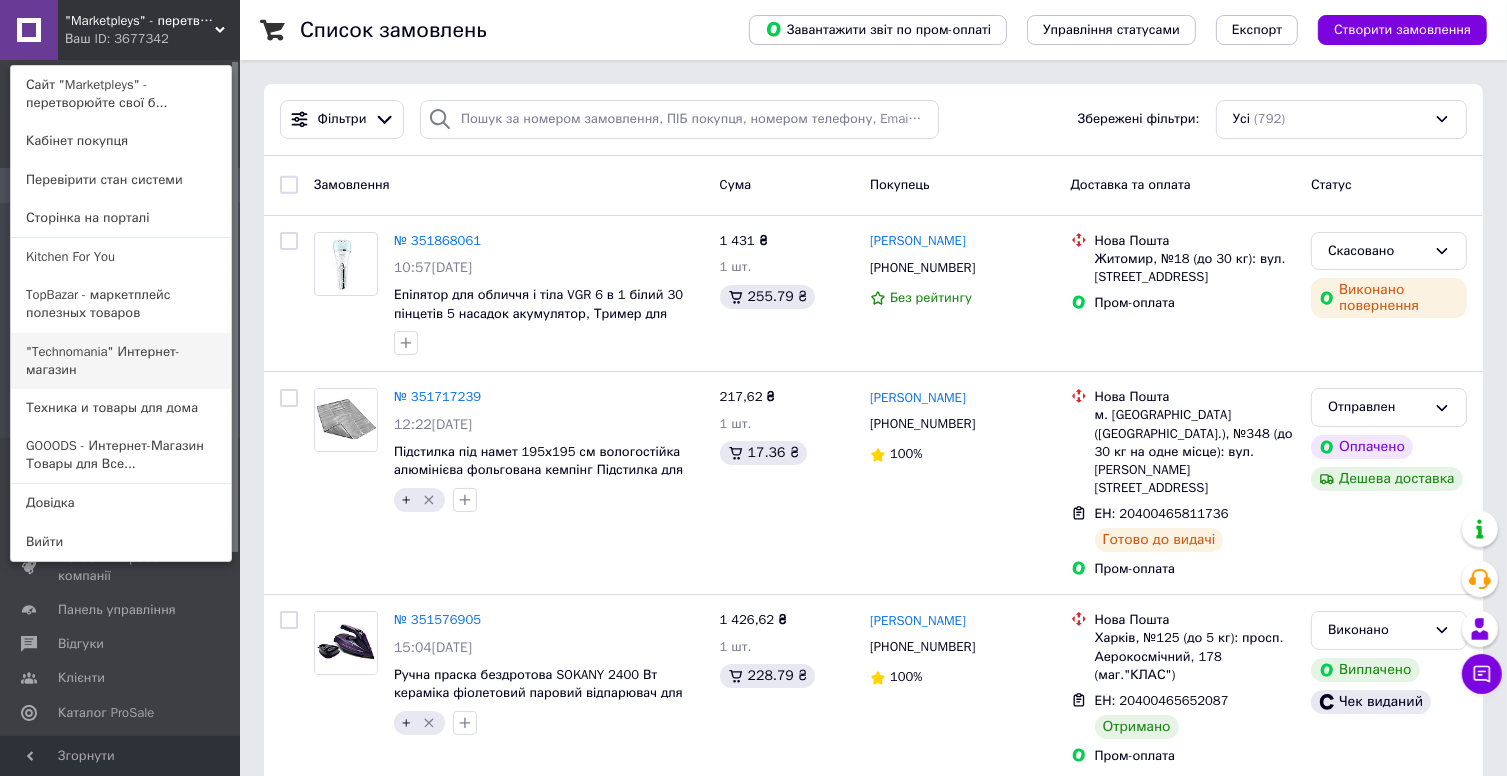 click on ""Technomania" Интернет-магазин" at bounding box center (121, 361) 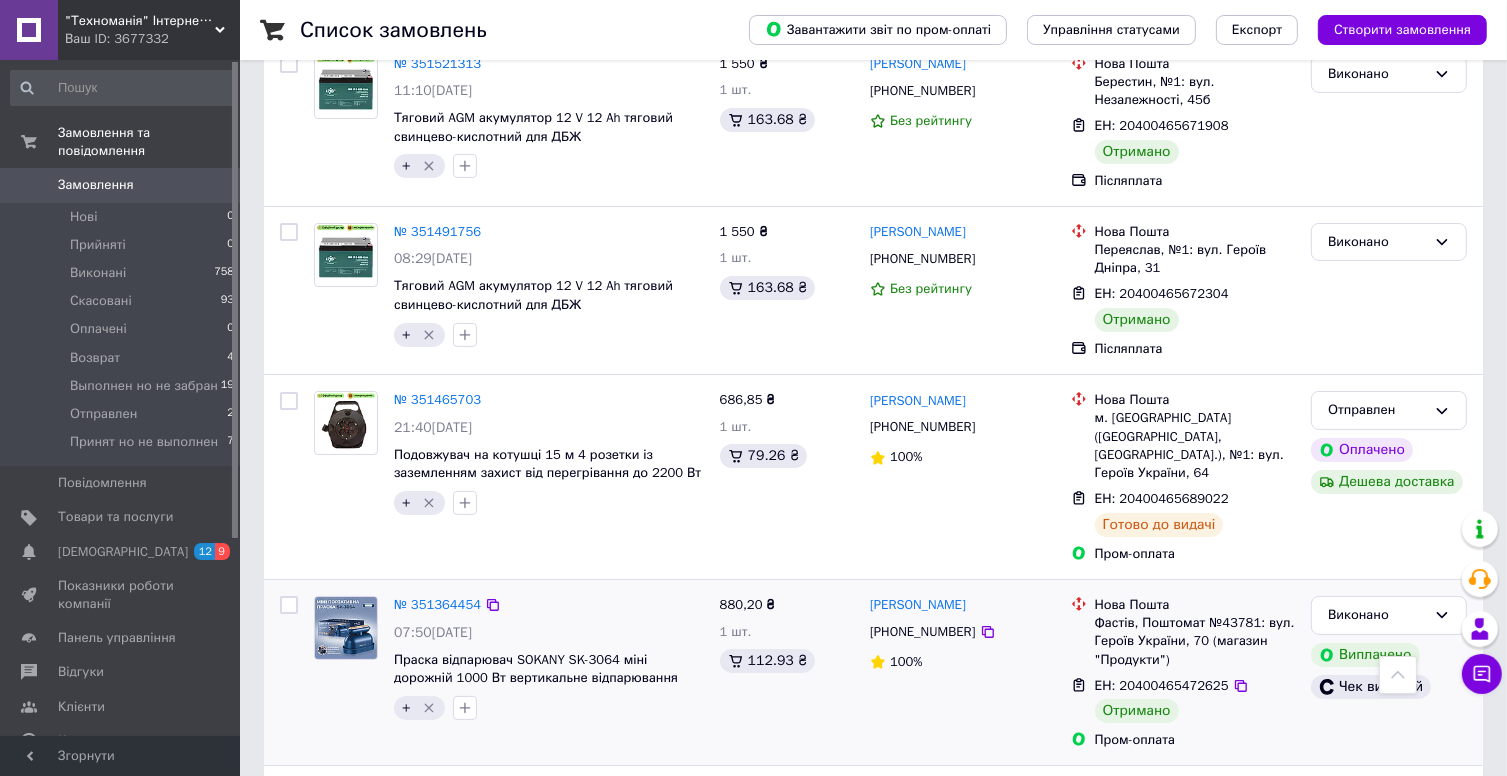 scroll, scrollTop: 0, scrollLeft: 0, axis: both 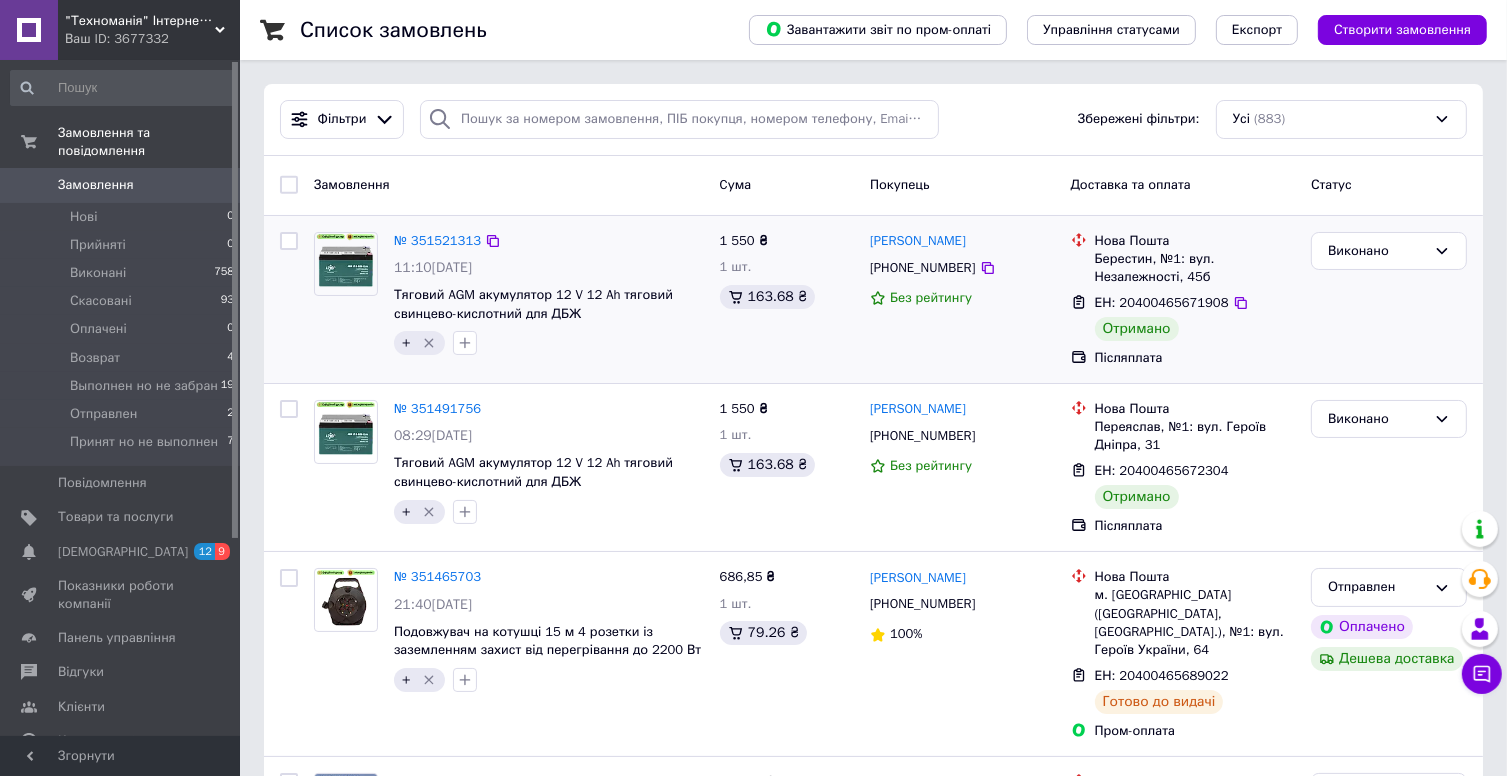 drag, startPoint x: 1500, startPoint y: 223, endPoint x: 769, endPoint y: 279, distance: 733.14185 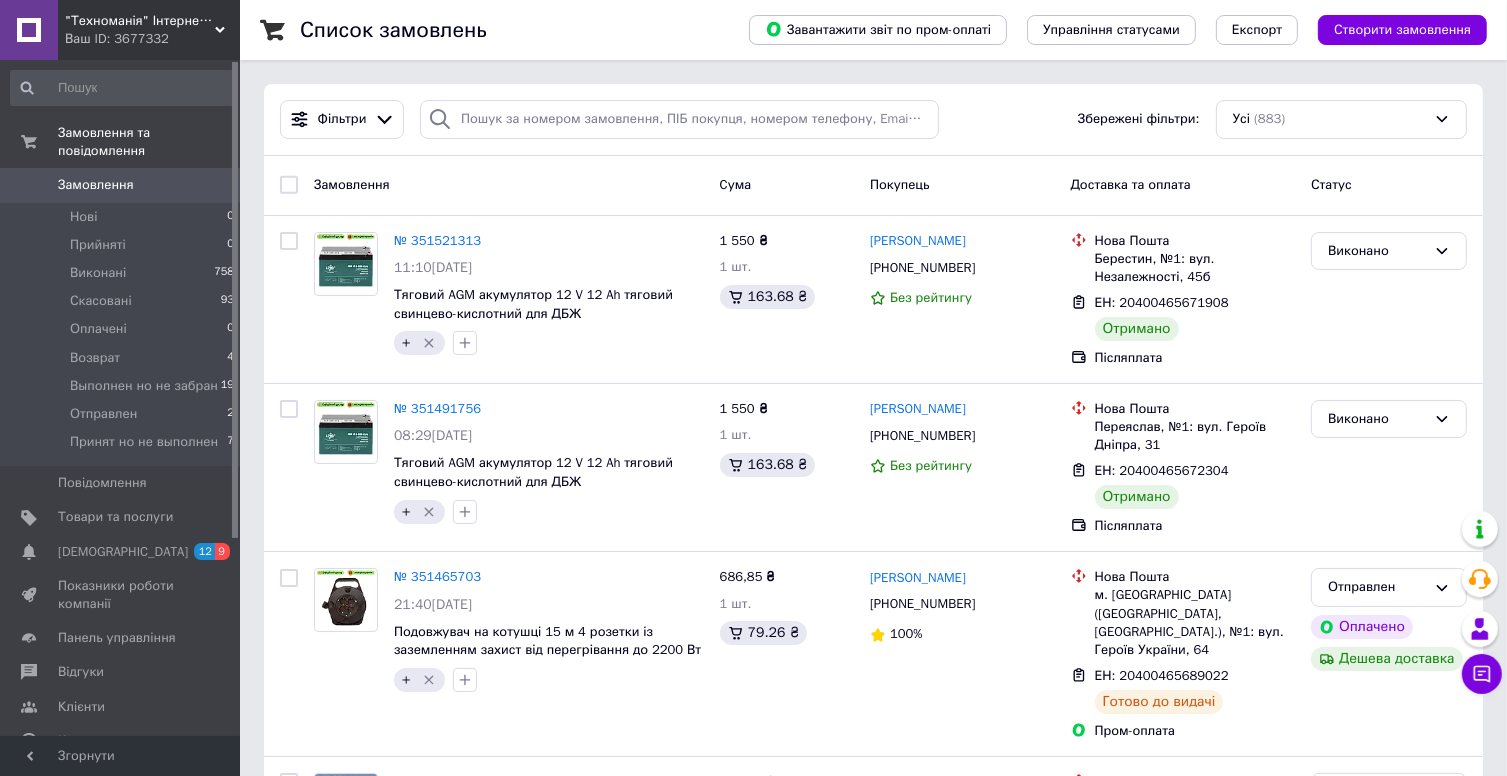 click on "Ваш ID: 3677332" at bounding box center (152, 39) 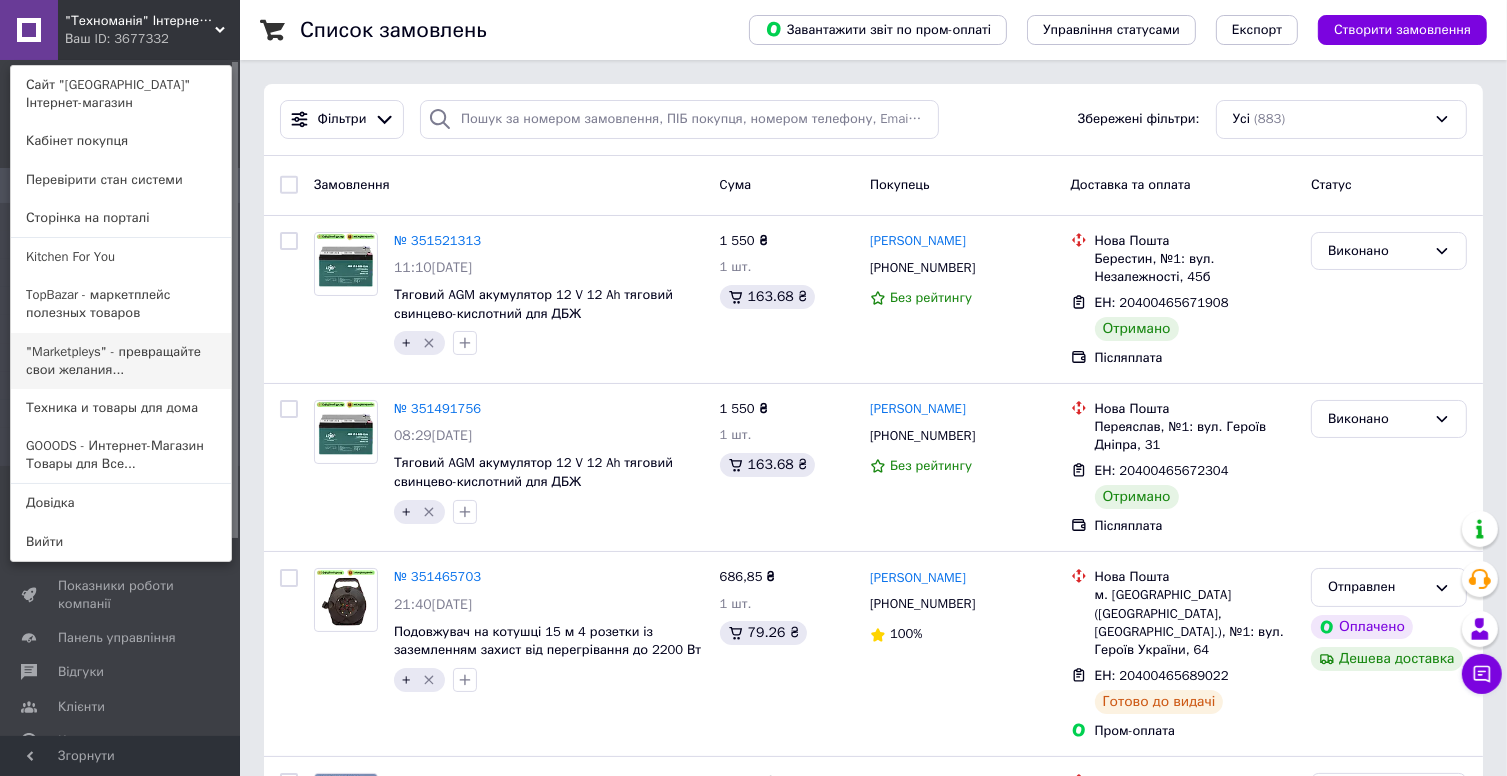 click on ""Marketpleys" - превращайте свои желания..." at bounding box center [121, 361] 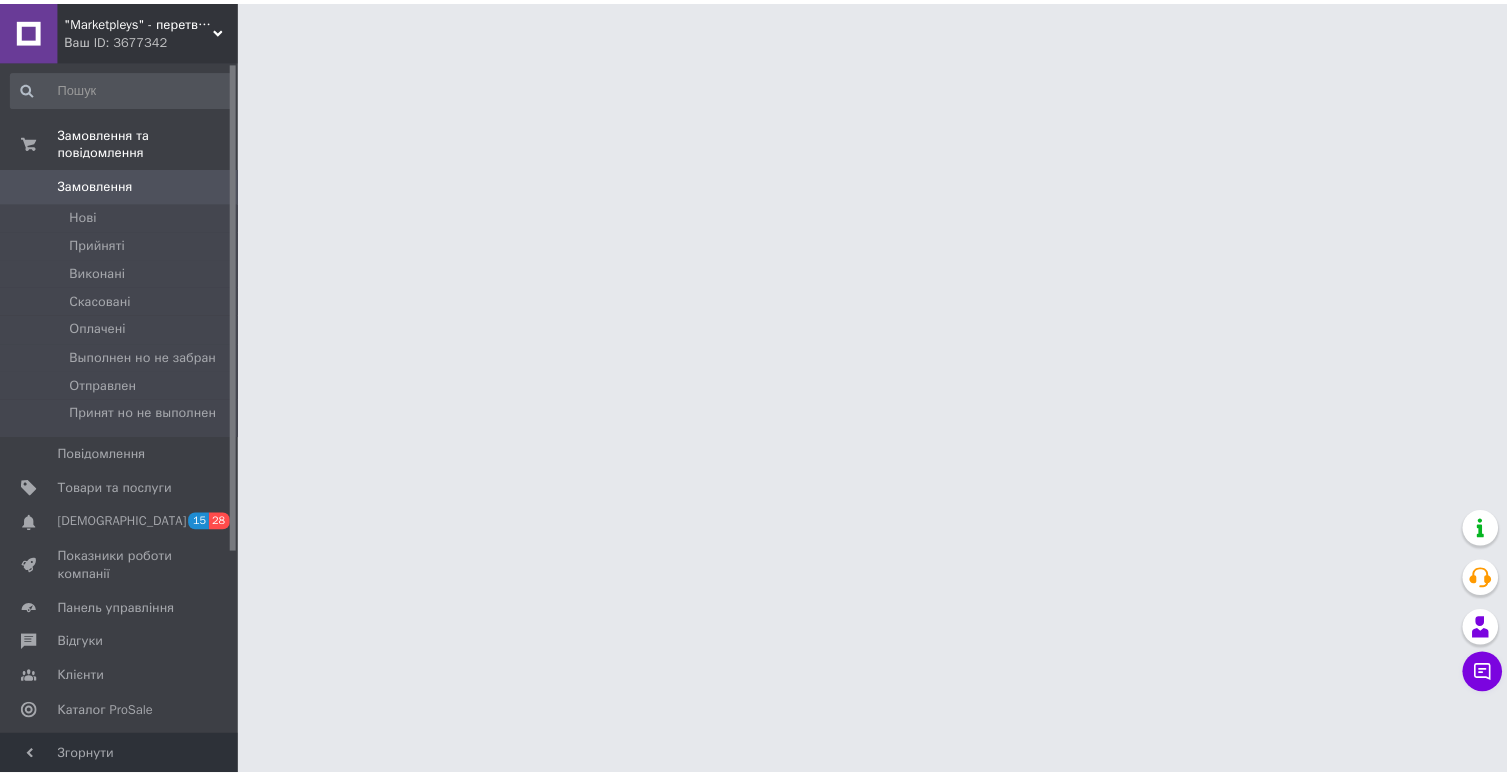 scroll, scrollTop: 0, scrollLeft: 0, axis: both 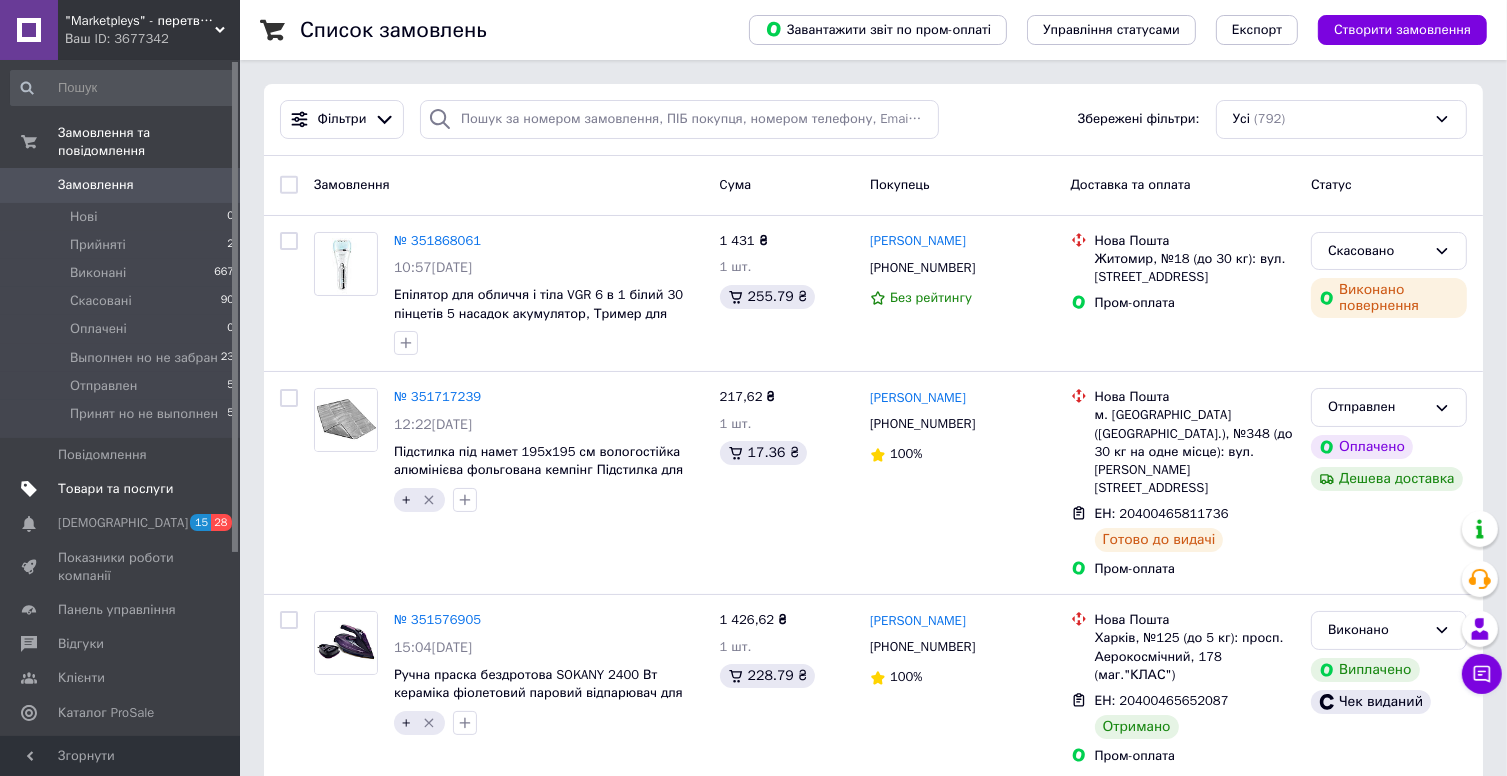 click on "Товари та послуги" at bounding box center (115, 489) 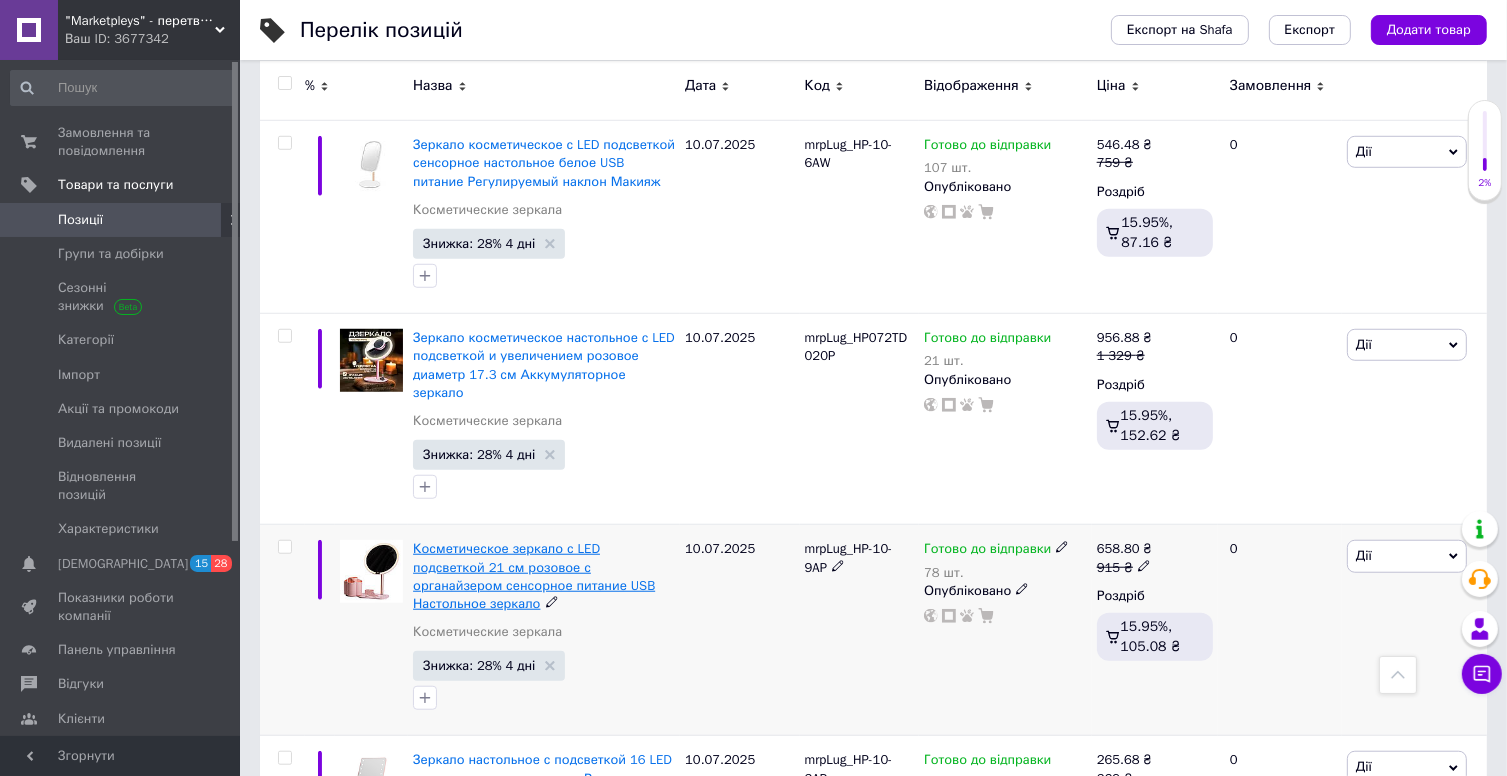 scroll, scrollTop: 1500, scrollLeft: 0, axis: vertical 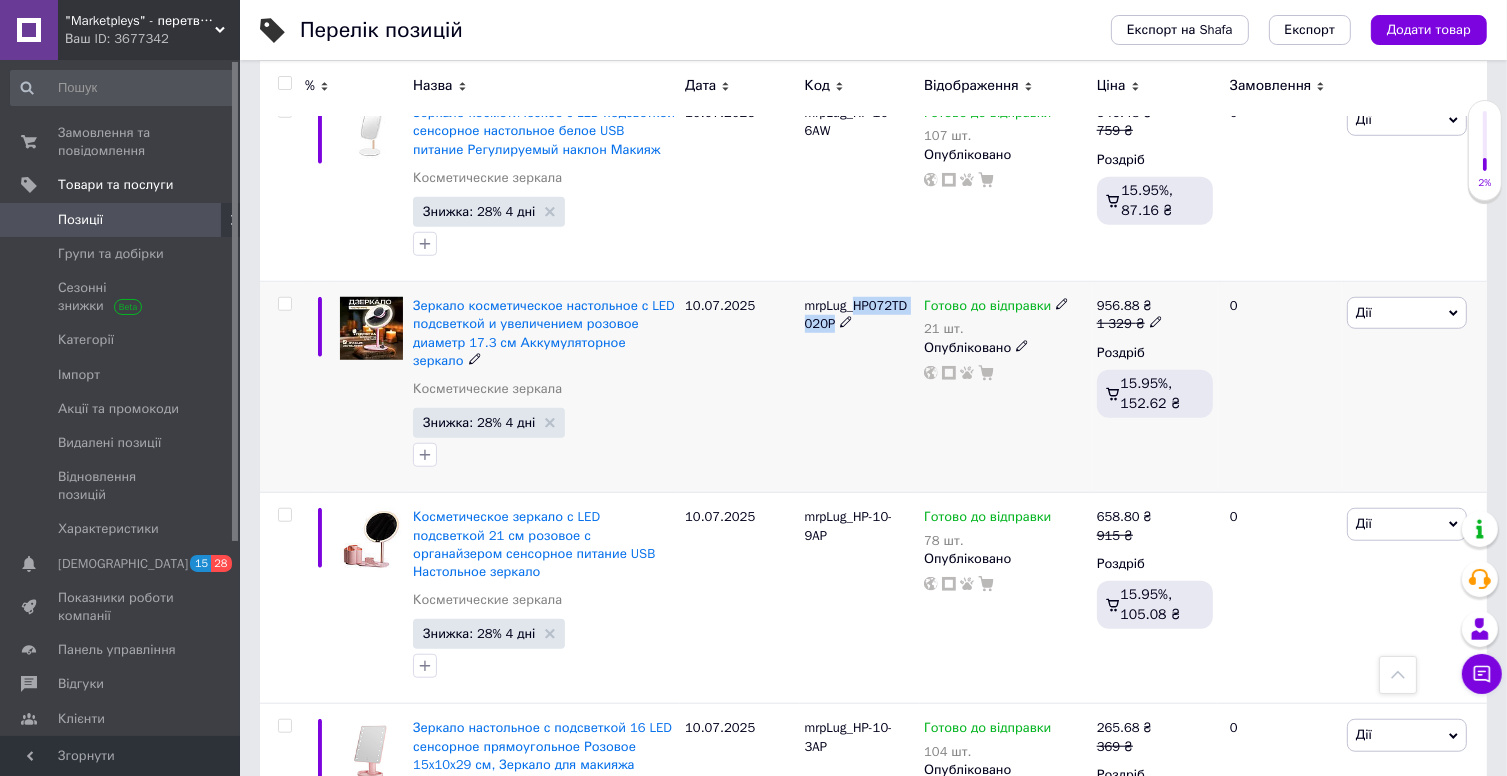 click on "mrpLug_HP072TD020P" at bounding box center (860, 315) 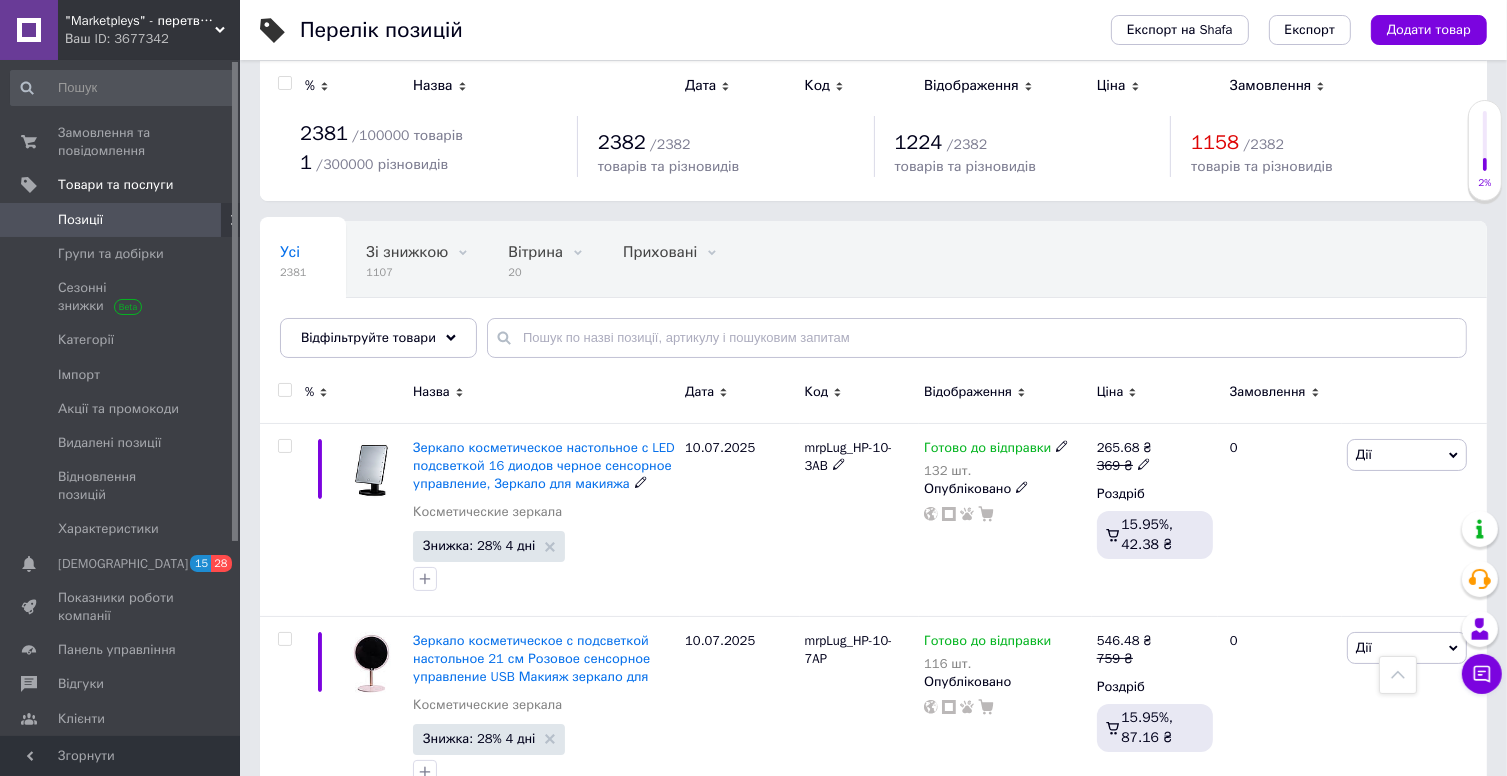 scroll, scrollTop: 0, scrollLeft: 0, axis: both 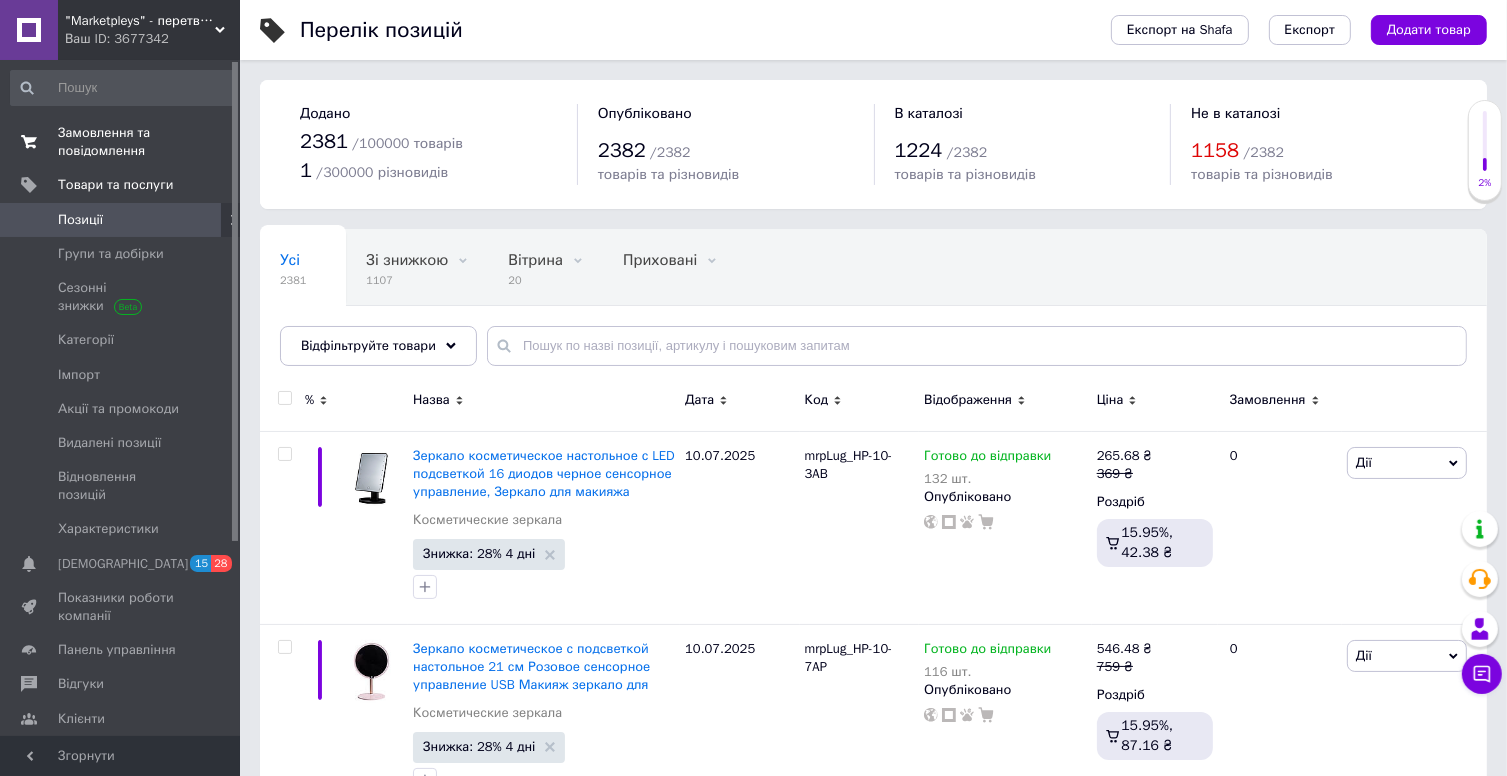 click on "Замовлення та повідомлення" at bounding box center (121, 142) 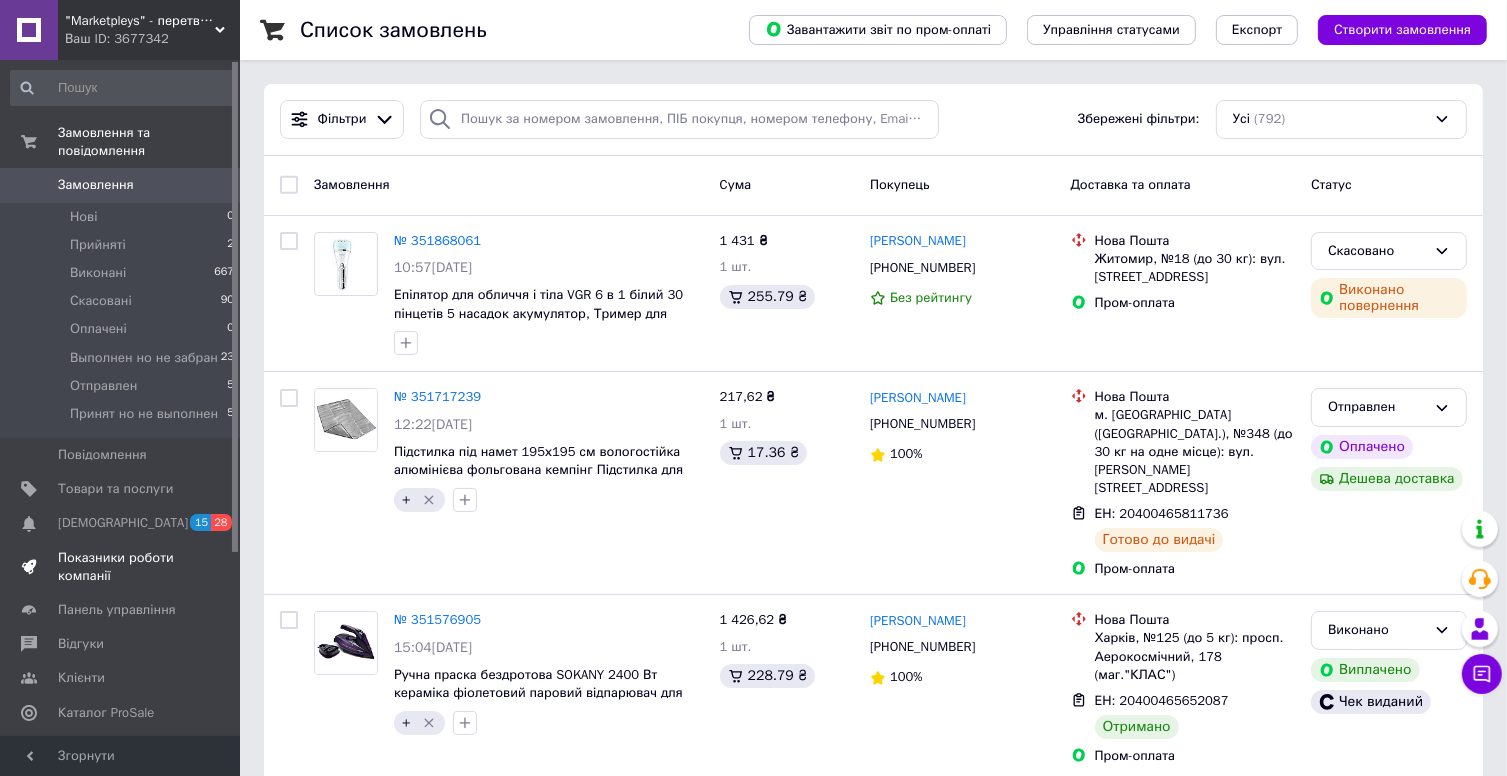 click on "Показники роботи компанії" at bounding box center [121, 567] 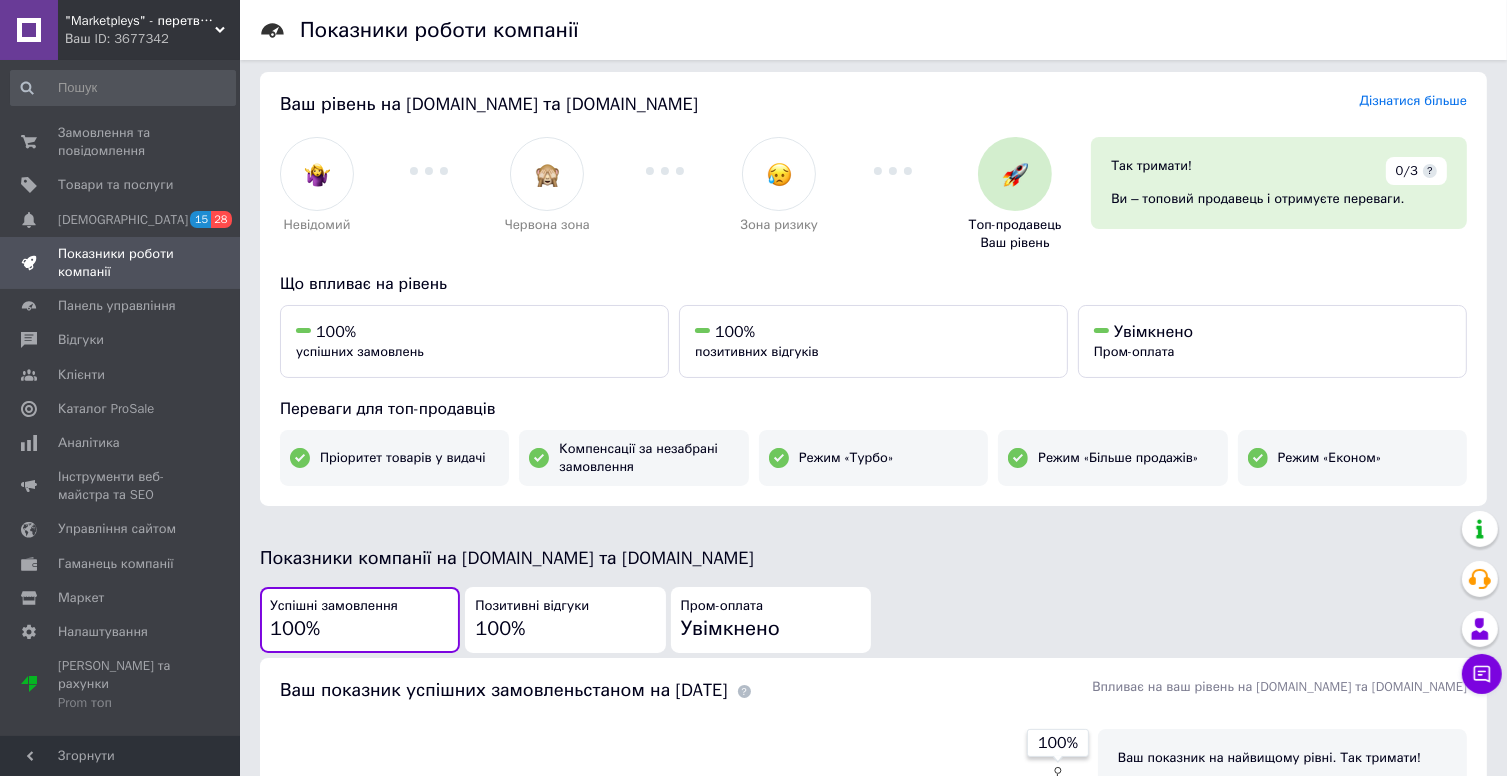scroll, scrollTop: 0, scrollLeft: 0, axis: both 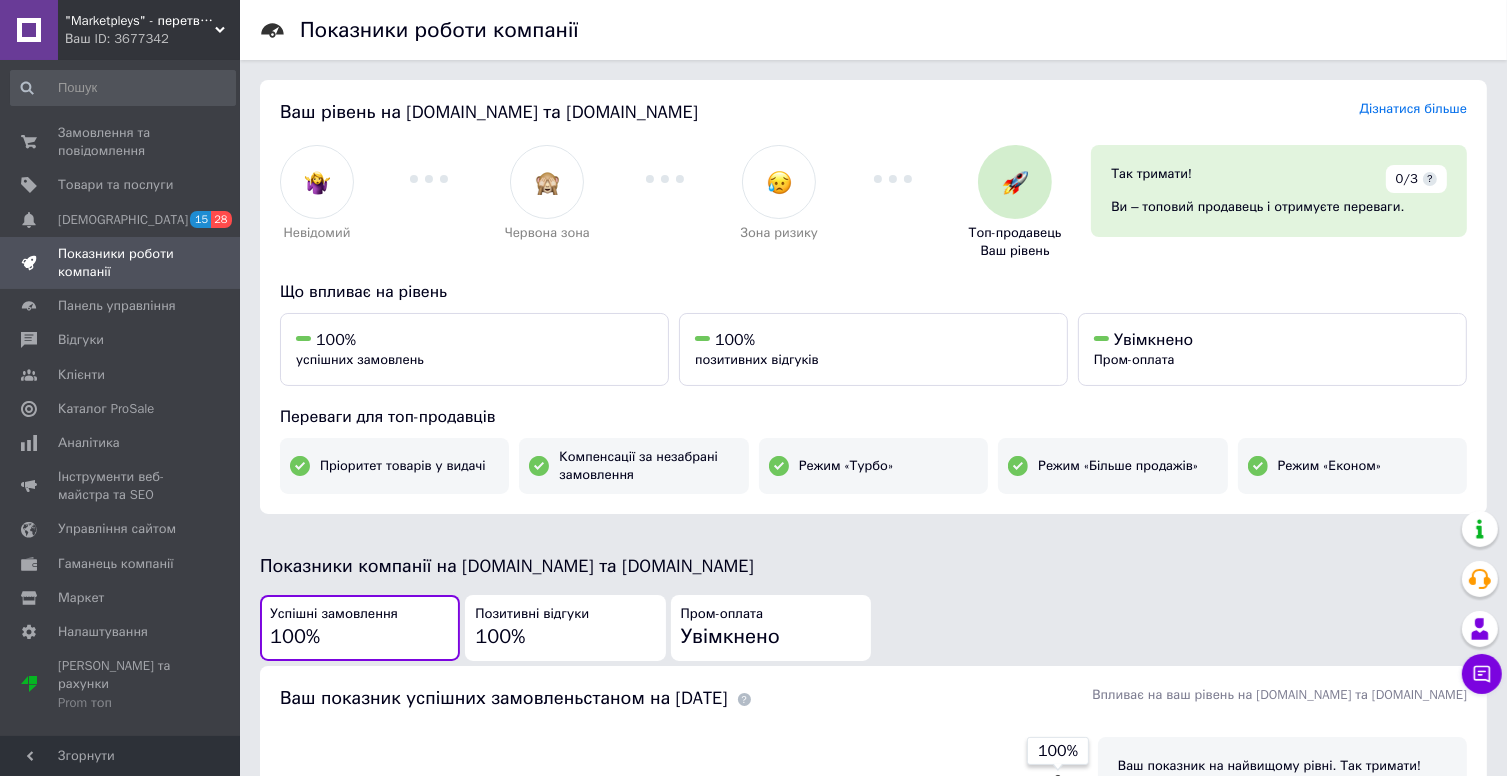 click on "Ваш ID: 3677342" at bounding box center [152, 39] 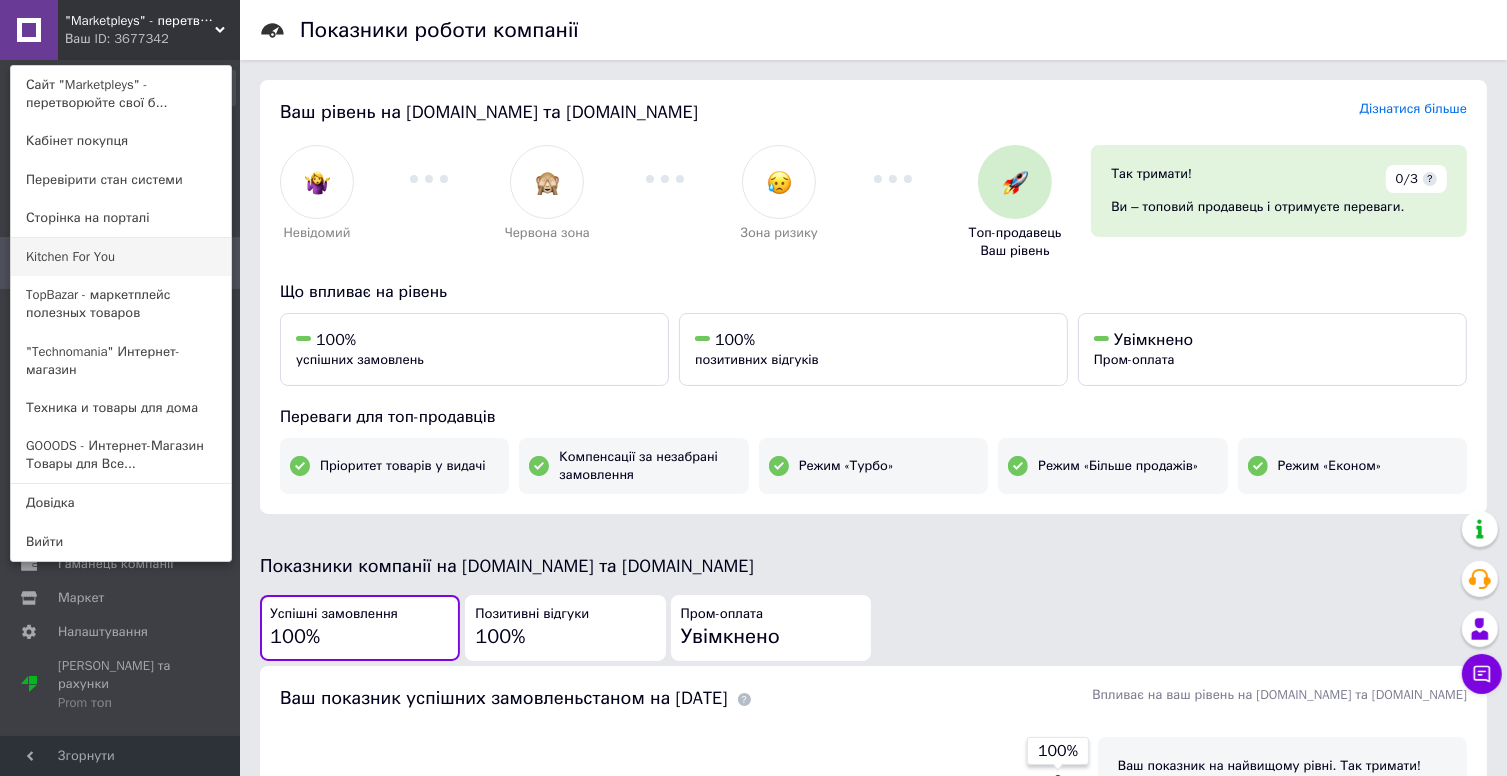 click on "Kitchen For You" at bounding box center [121, 257] 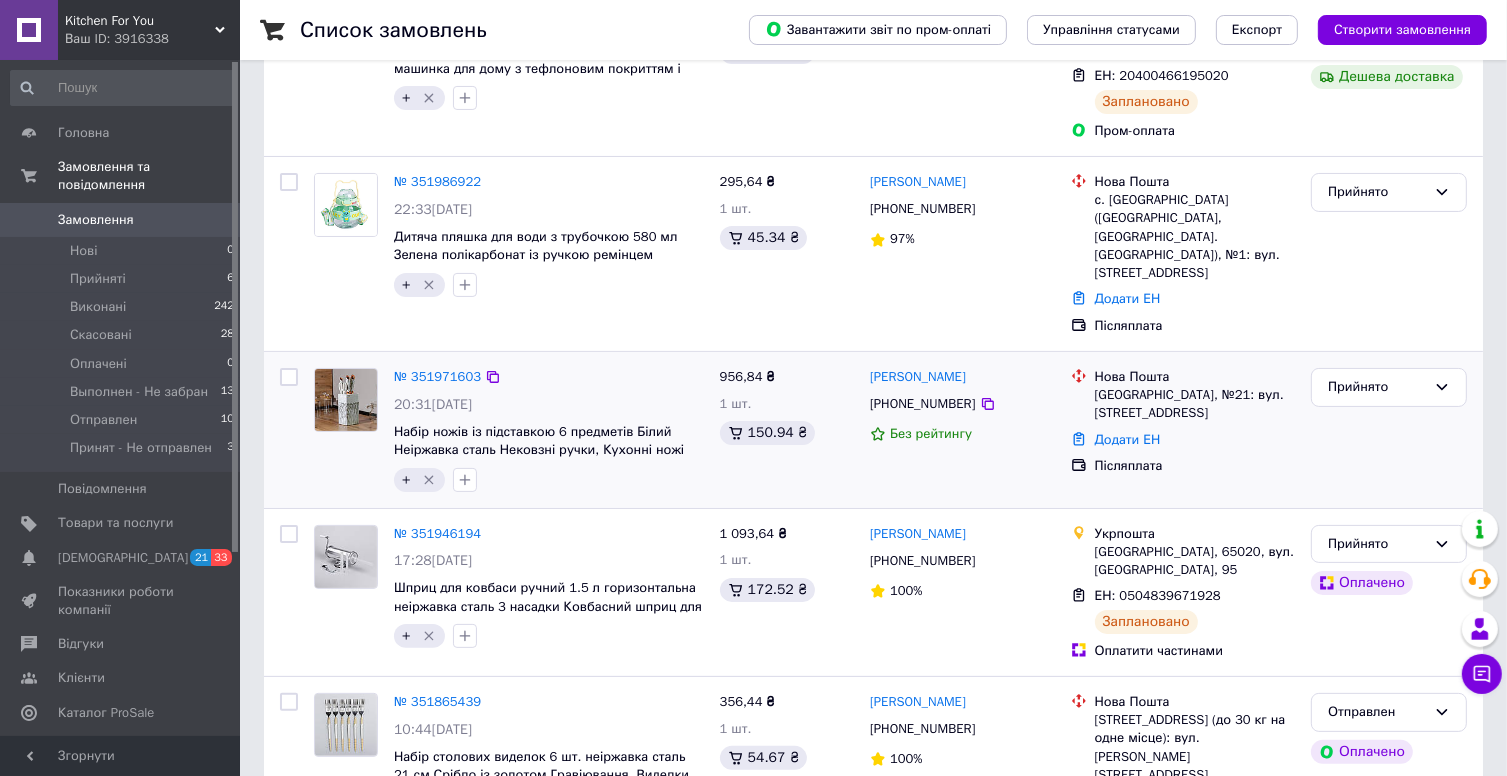 scroll, scrollTop: 300, scrollLeft: 0, axis: vertical 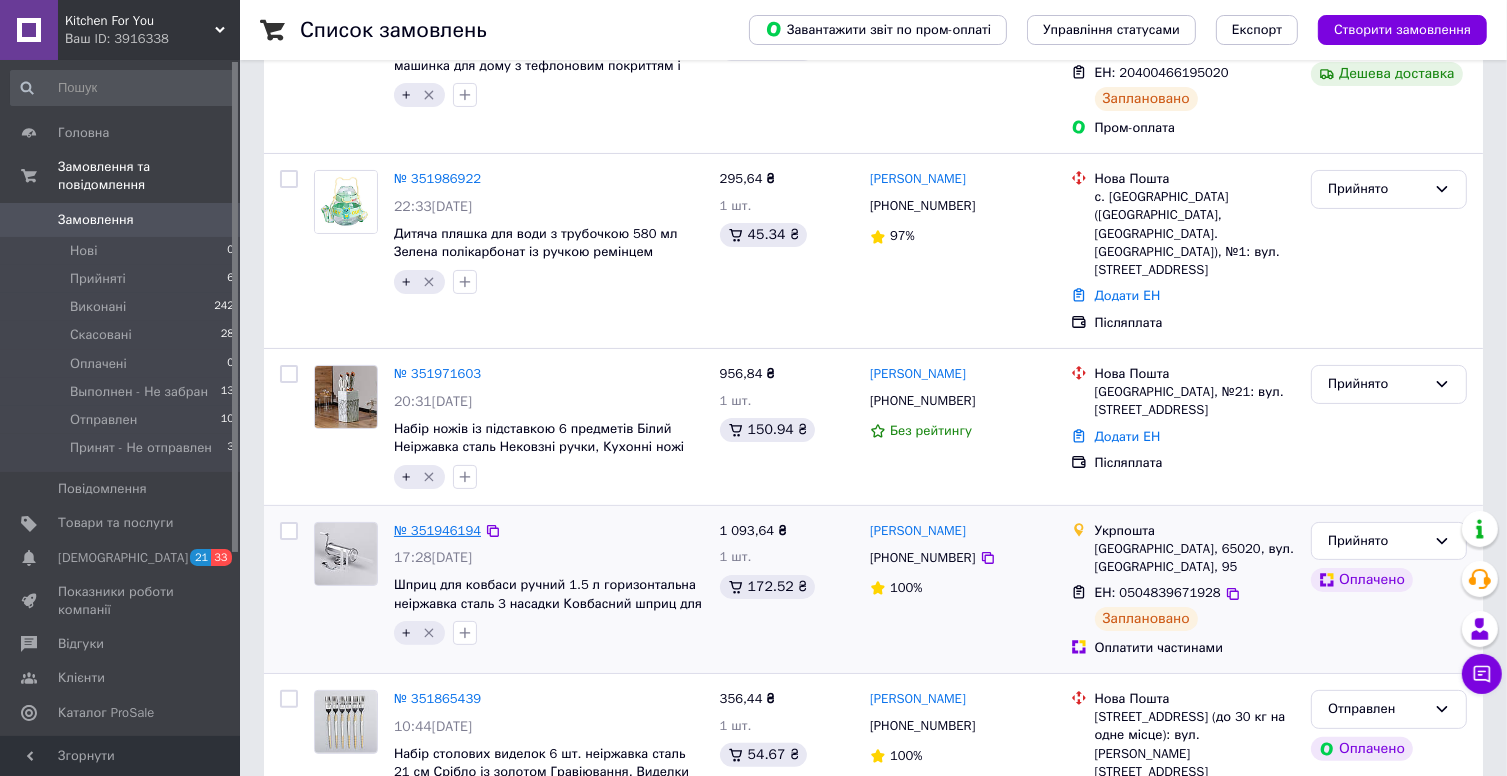click on "№ 351946194" at bounding box center [437, 530] 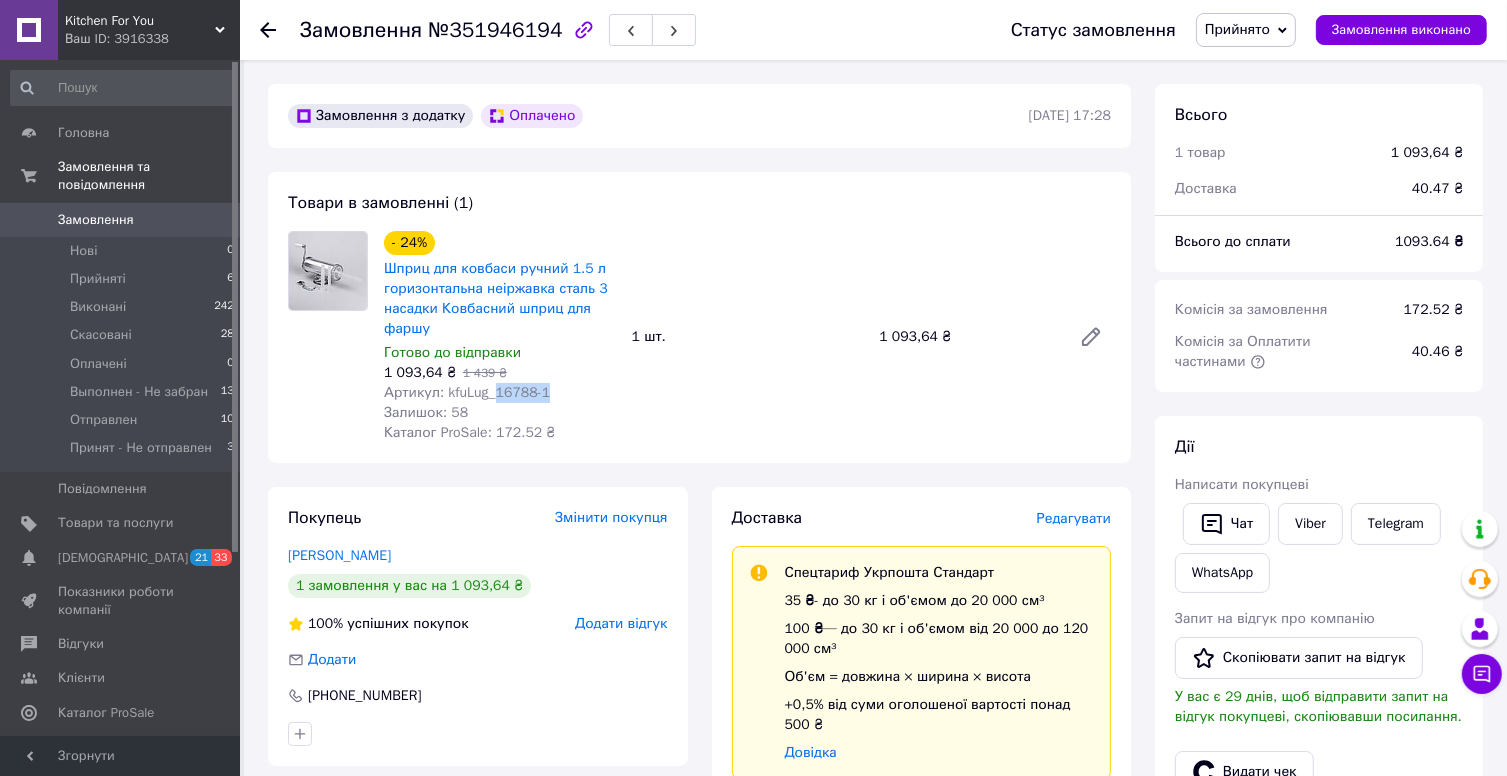 drag, startPoint x: 491, startPoint y: 394, endPoint x: 550, endPoint y: 396, distance: 59.03389 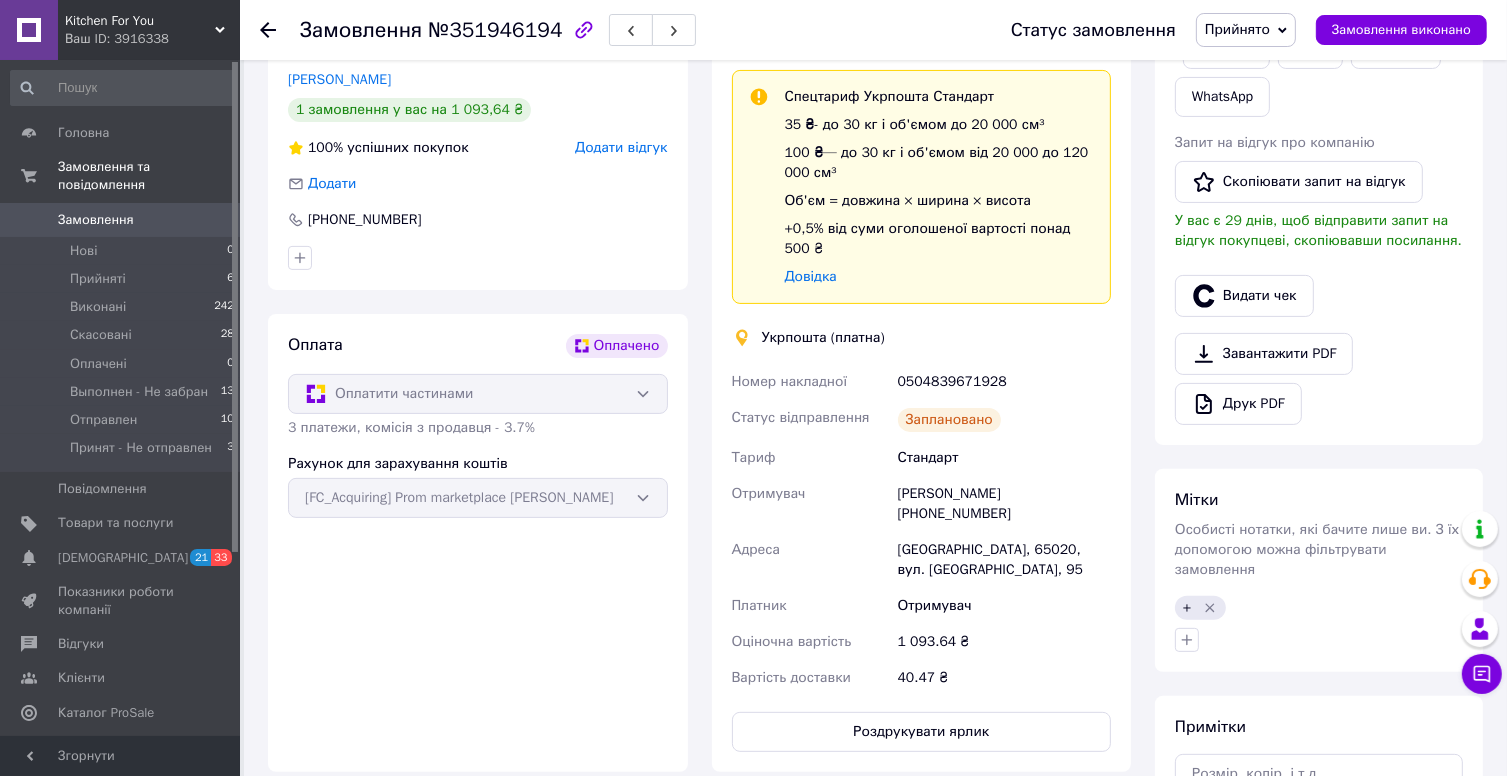 scroll, scrollTop: 0, scrollLeft: 0, axis: both 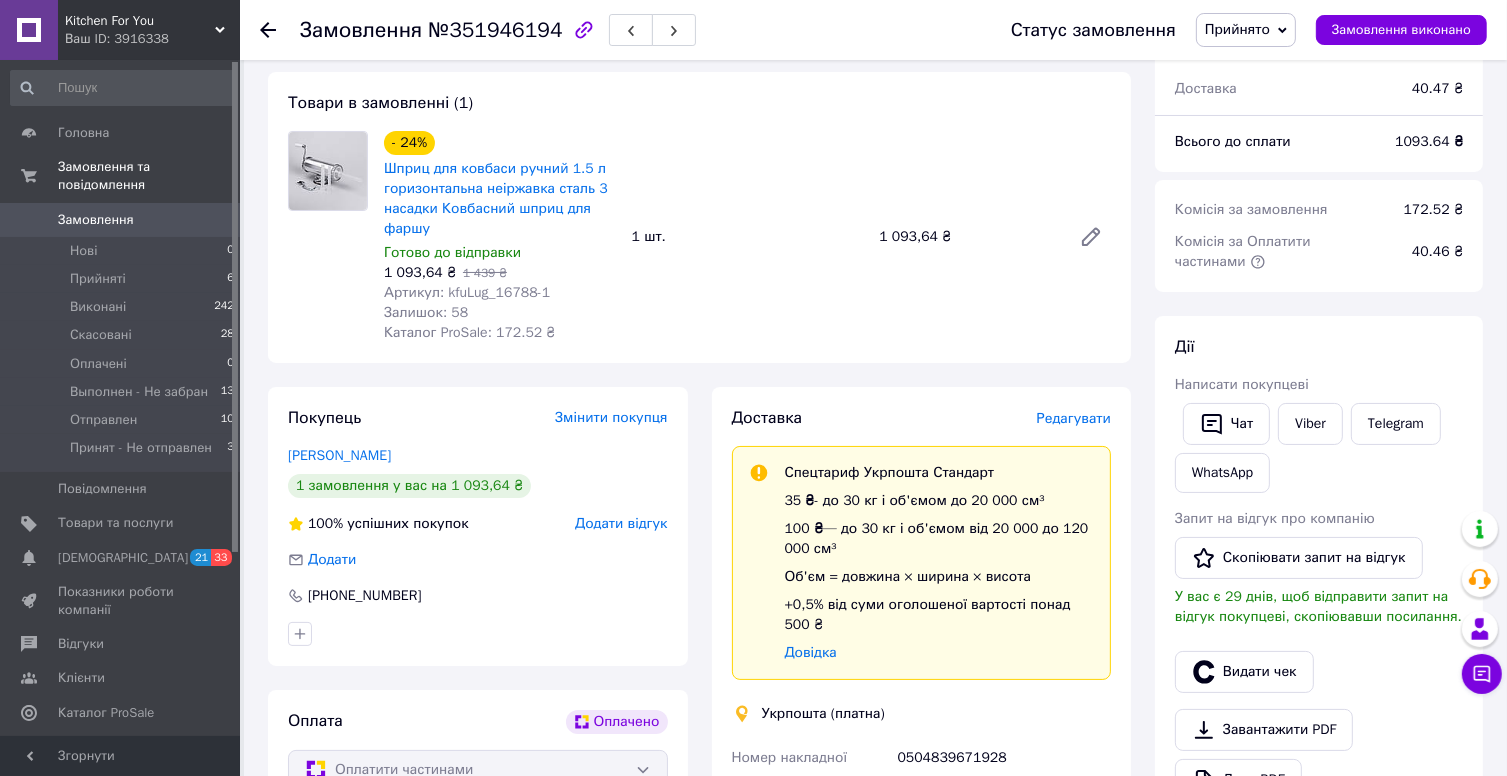 click on "Залишок: 58" at bounding box center (500, 313) 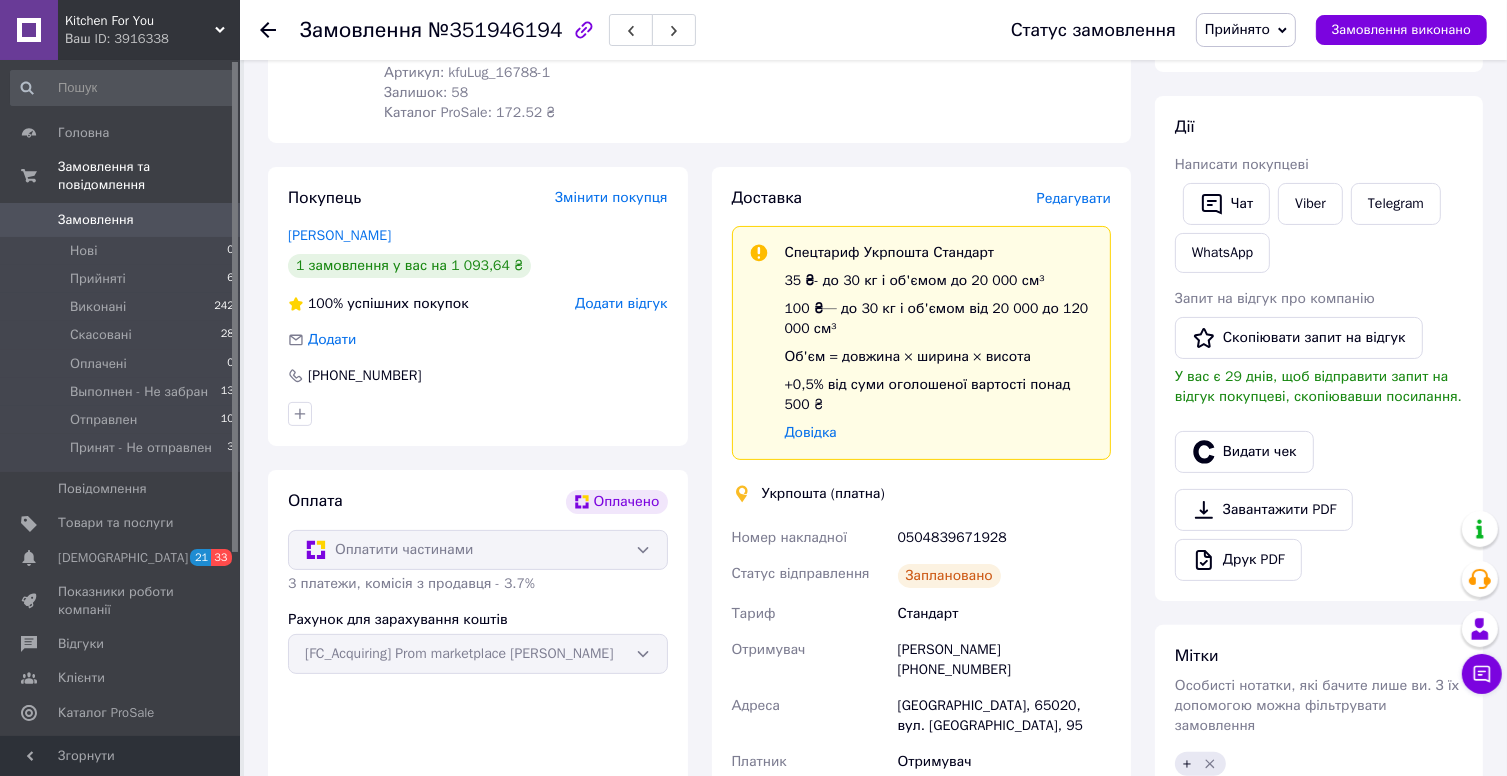 scroll, scrollTop: 100, scrollLeft: 0, axis: vertical 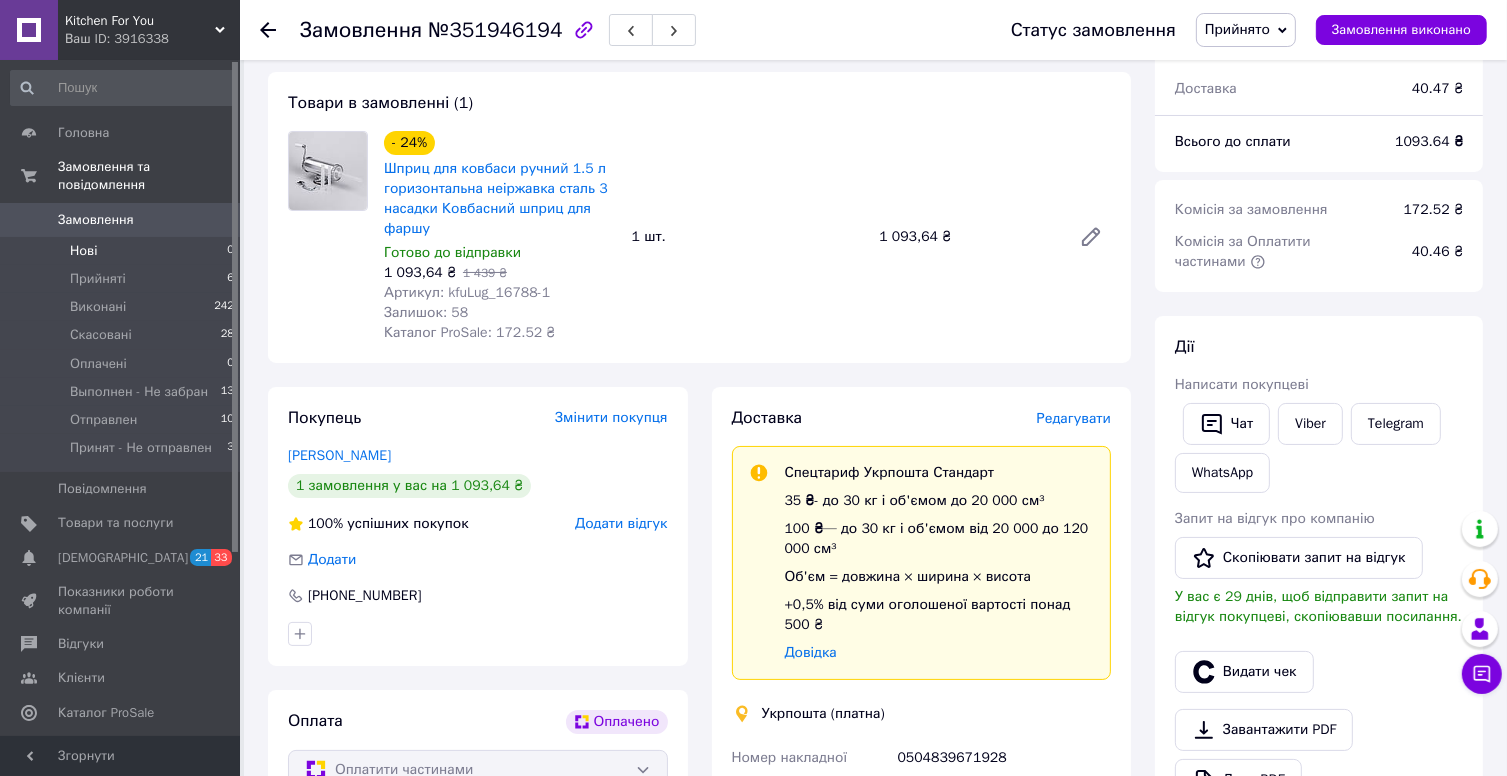 drag, startPoint x: 92, startPoint y: 203, endPoint x: 128, endPoint y: 239, distance: 50.91169 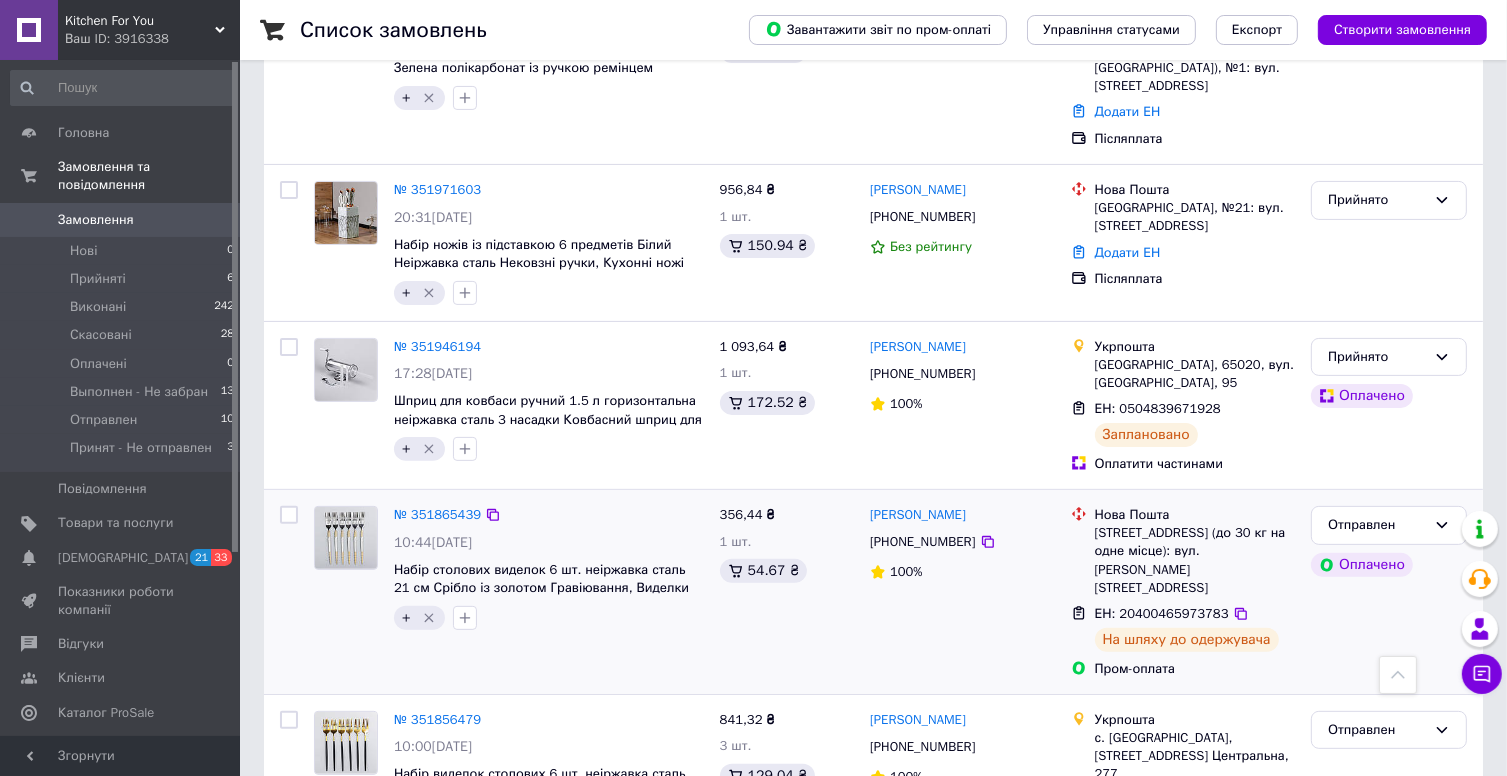 scroll, scrollTop: 600, scrollLeft: 0, axis: vertical 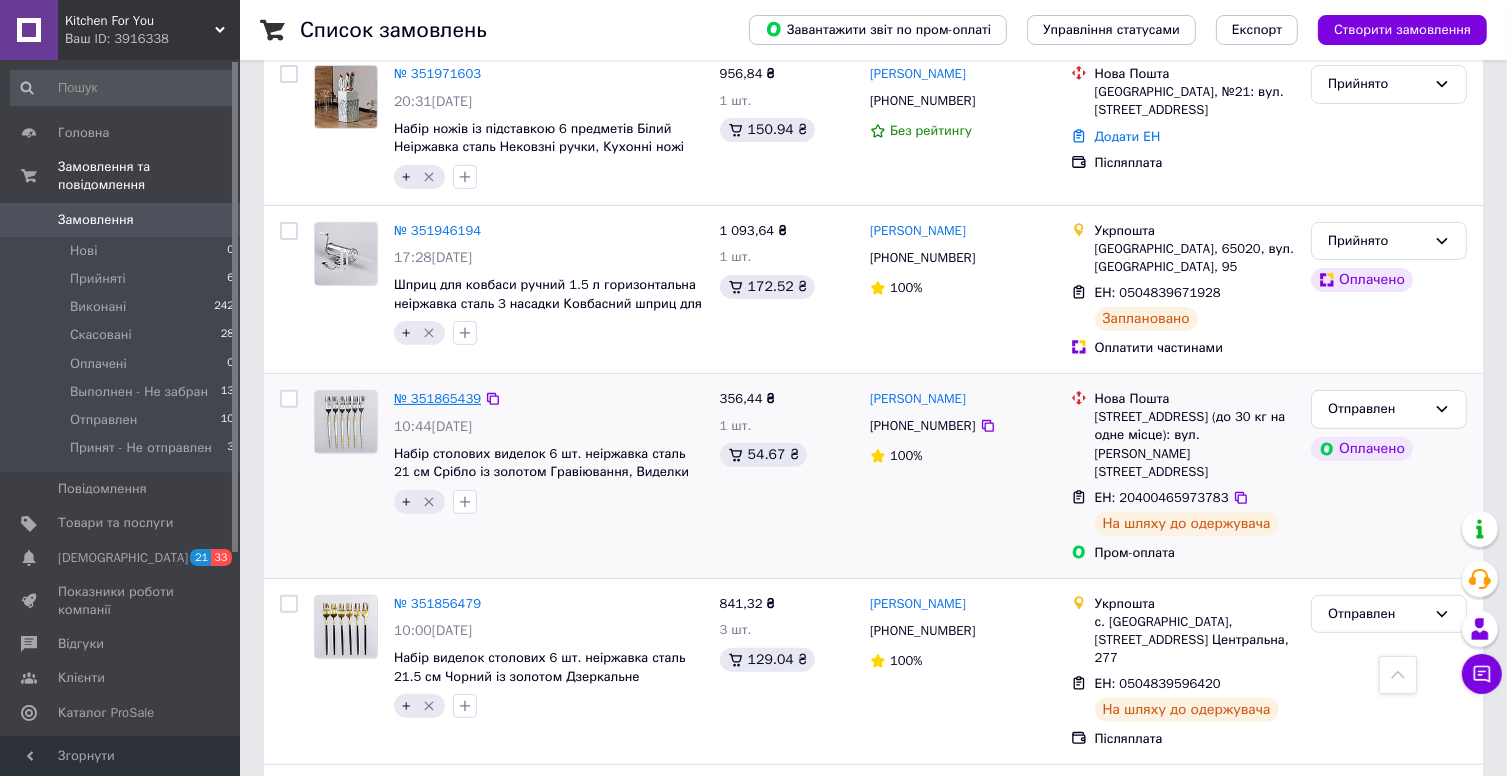 click on "№ 351865439" at bounding box center [437, 398] 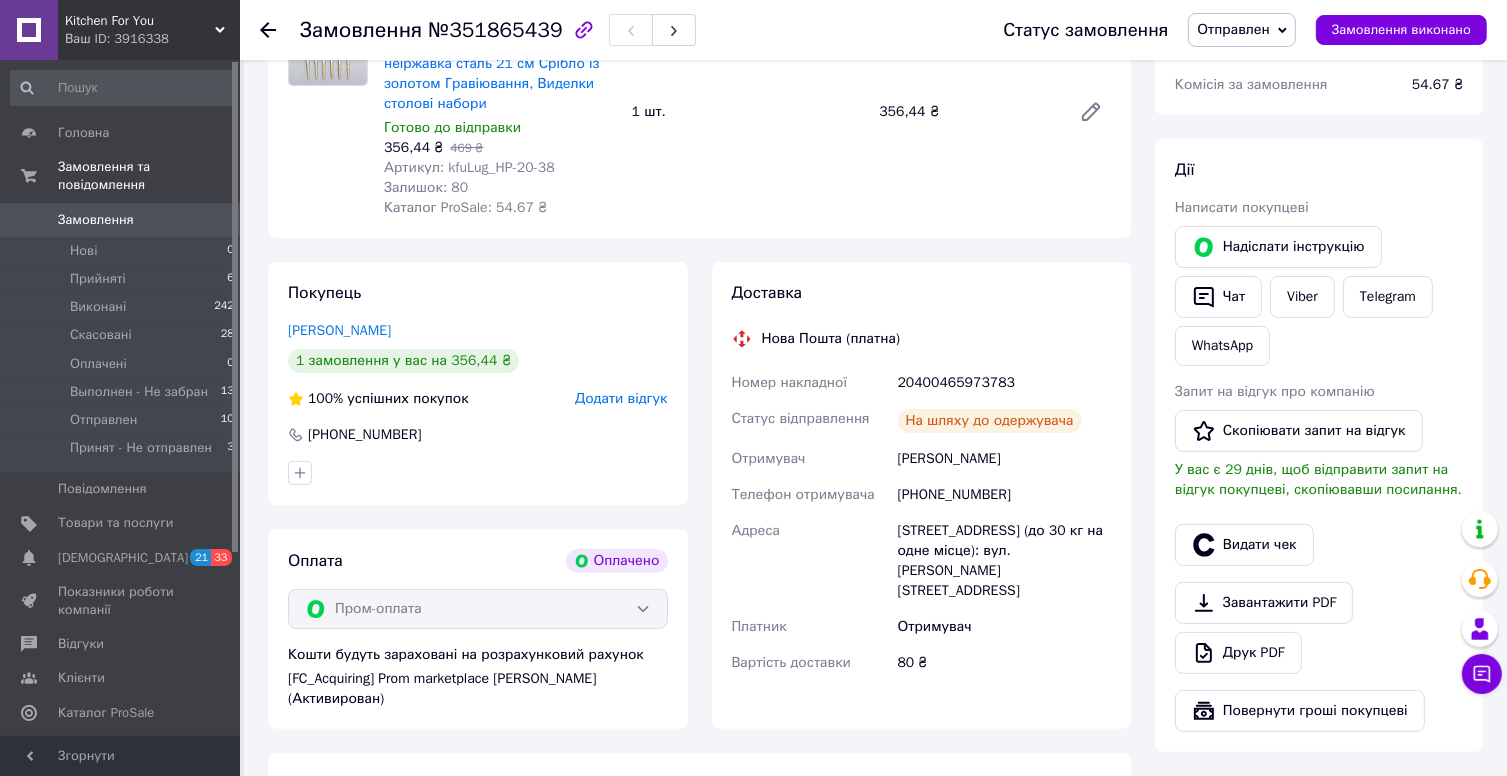 scroll, scrollTop: 0, scrollLeft: 0, axis: both 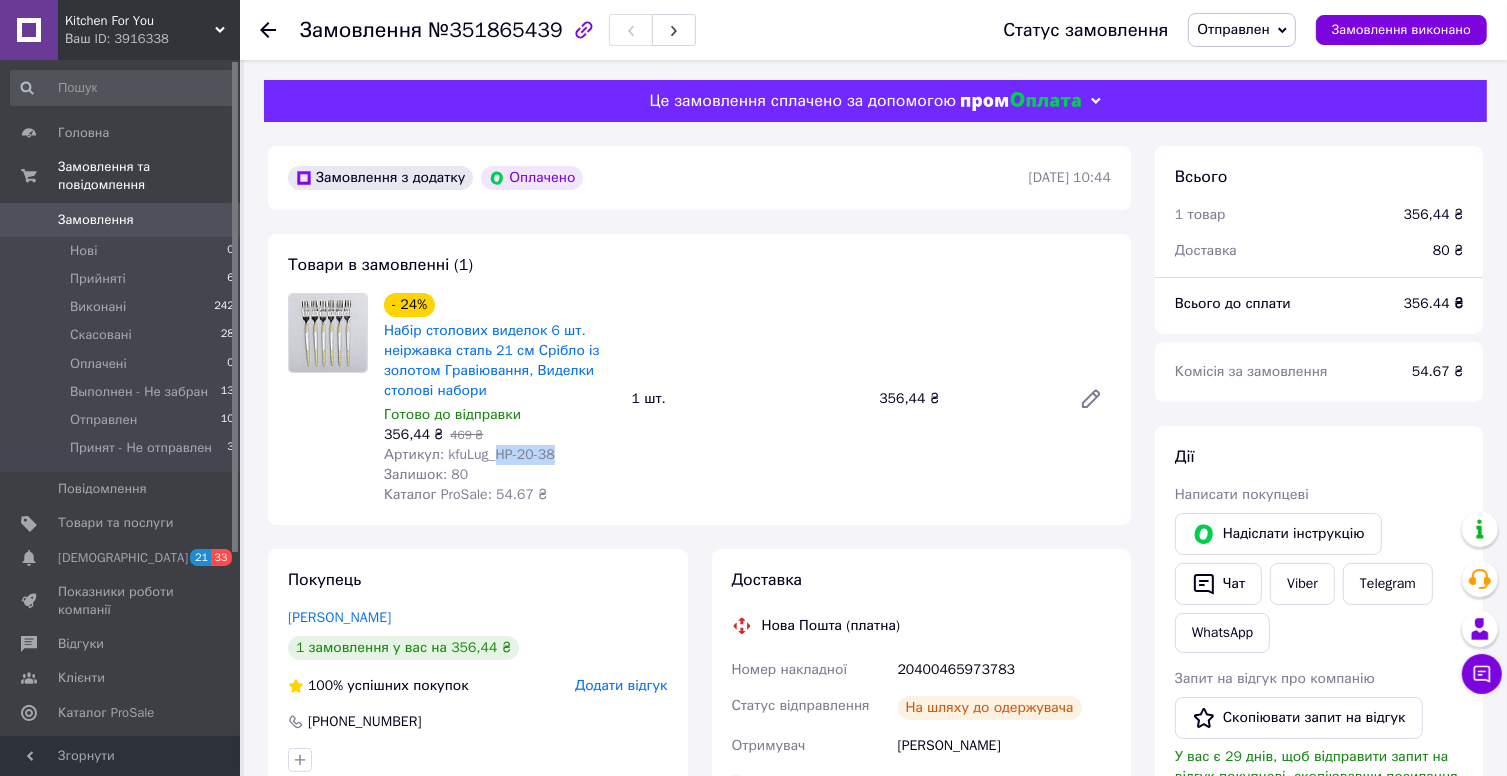 drag, startPoint x: 490, startPoint y: 456, endPoint x: 588, endPoint y: 456, distance: 98 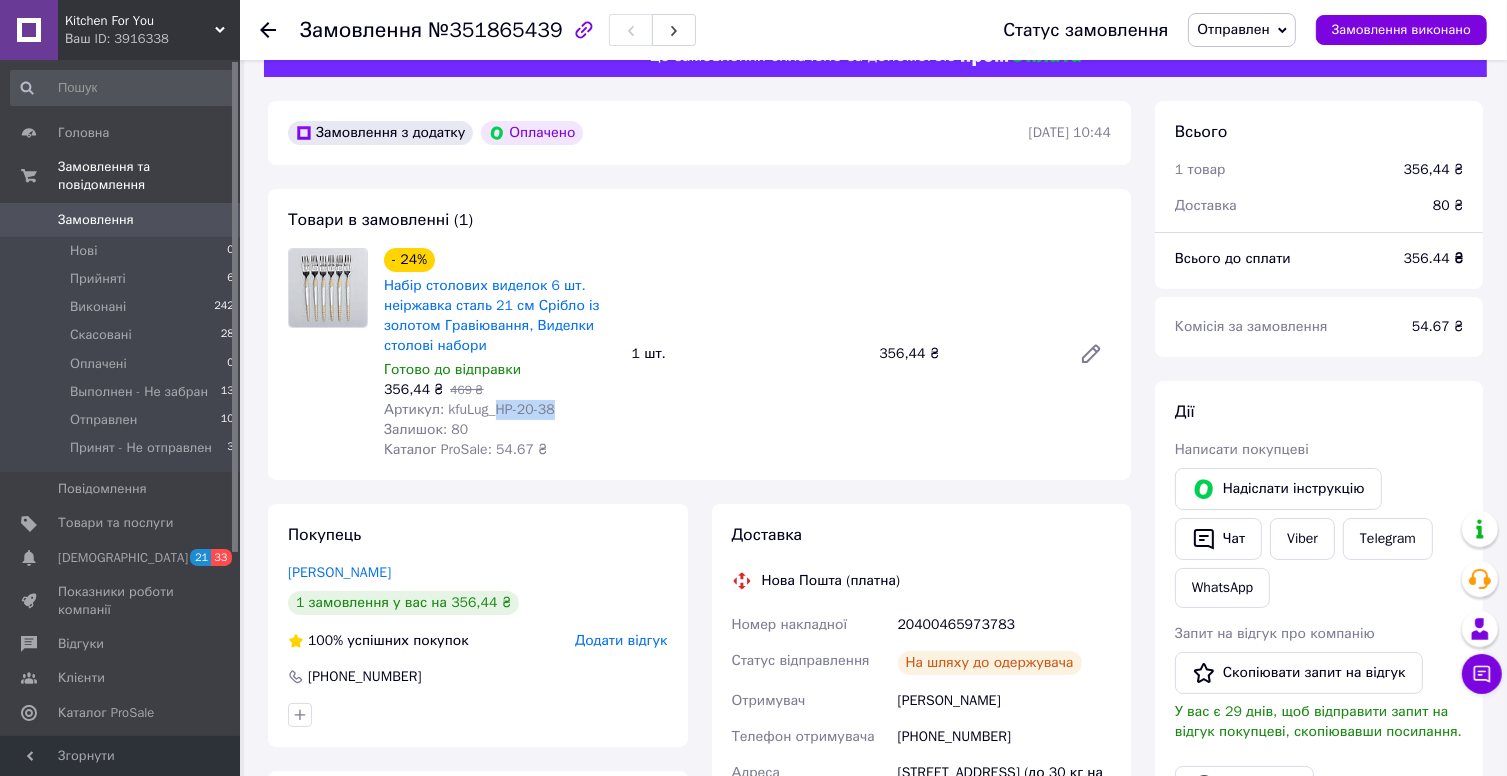scroll, scrollTop: 0, scrollLeft: 0, axis: both 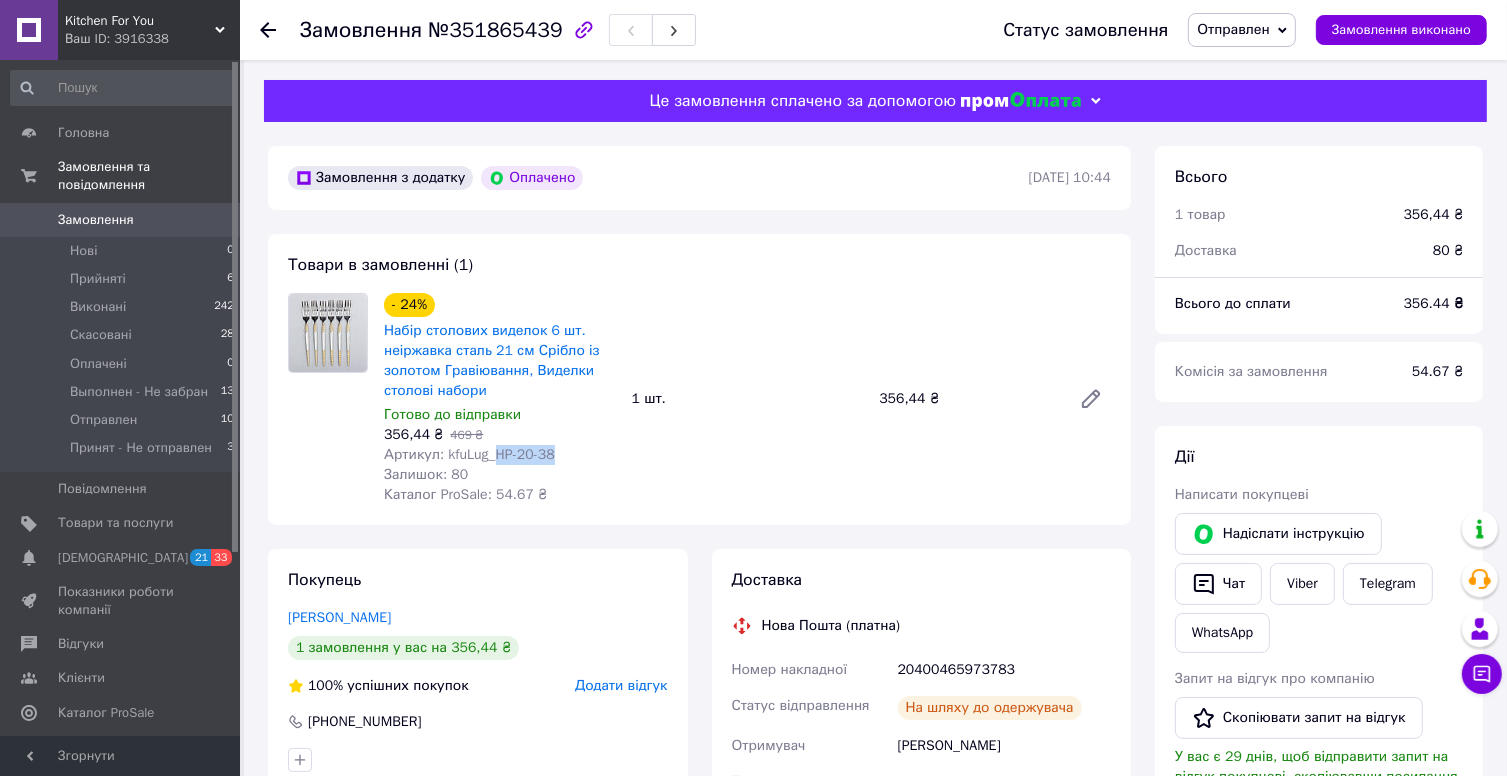click on "Замовлення" at bounding box center [96, 220] 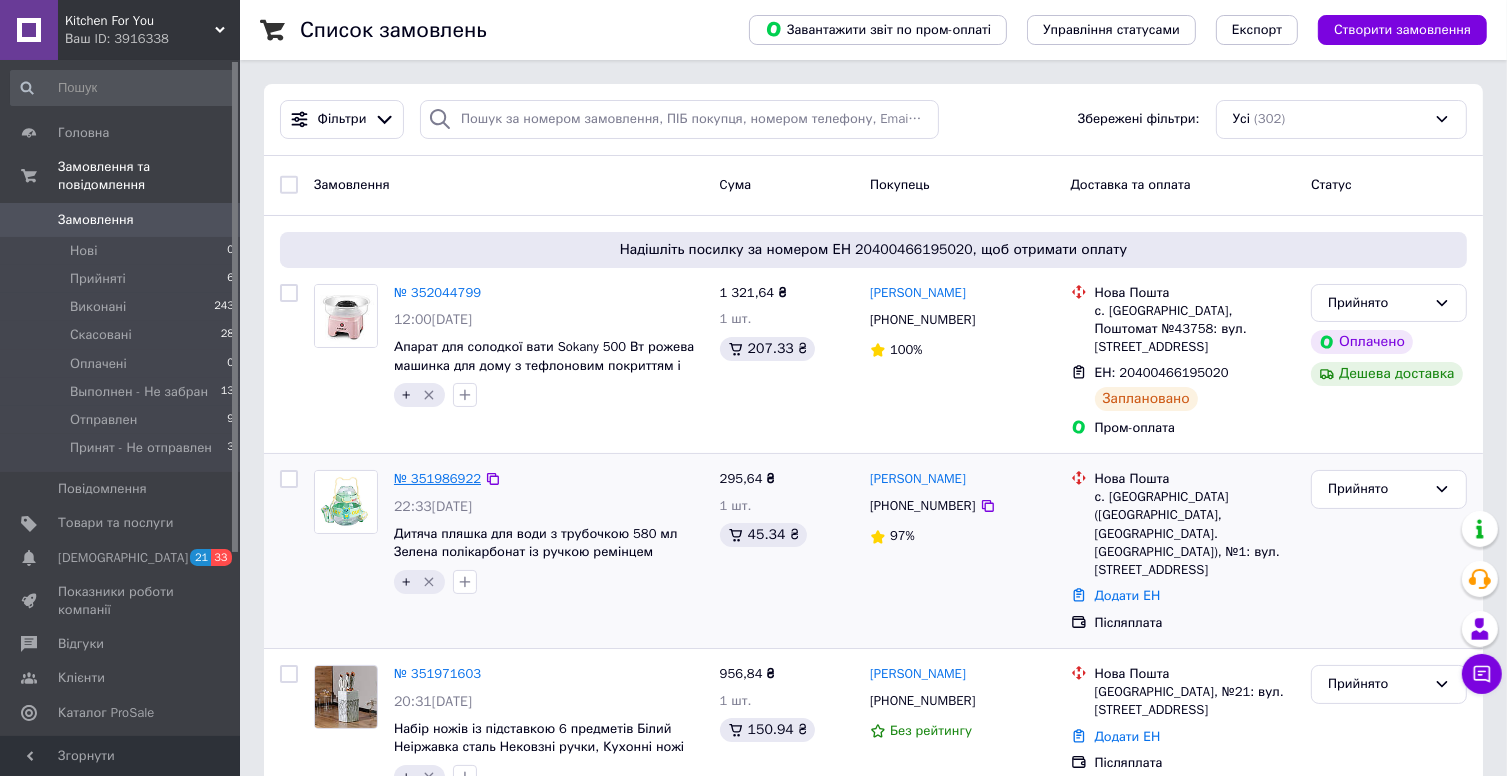 click on "№ 351986922" at bounding box center (437, 478) 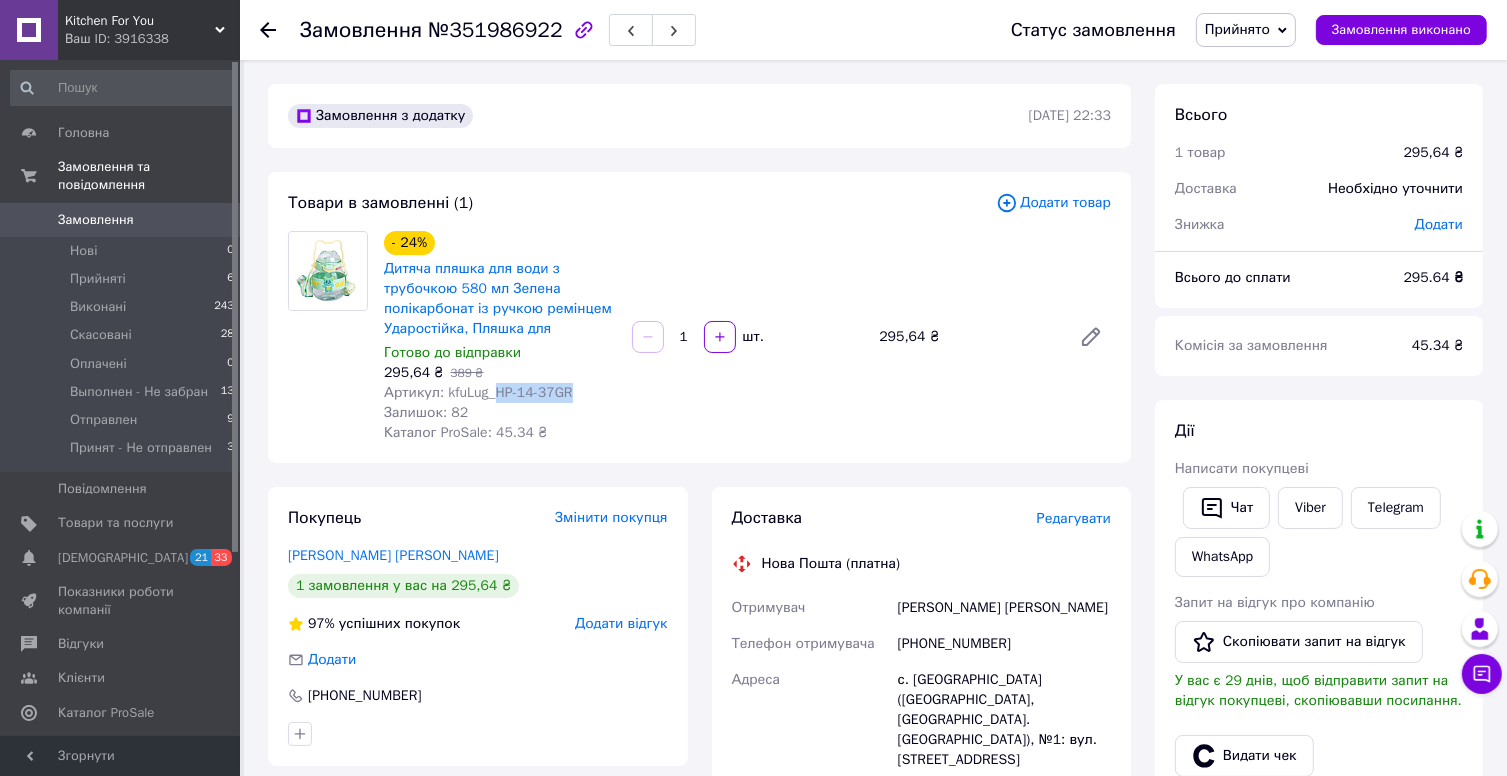 drag, startPoint x: 491, startPoint y: 393, endPoint x: 584, endPoint y: 399, distance: 93.193344 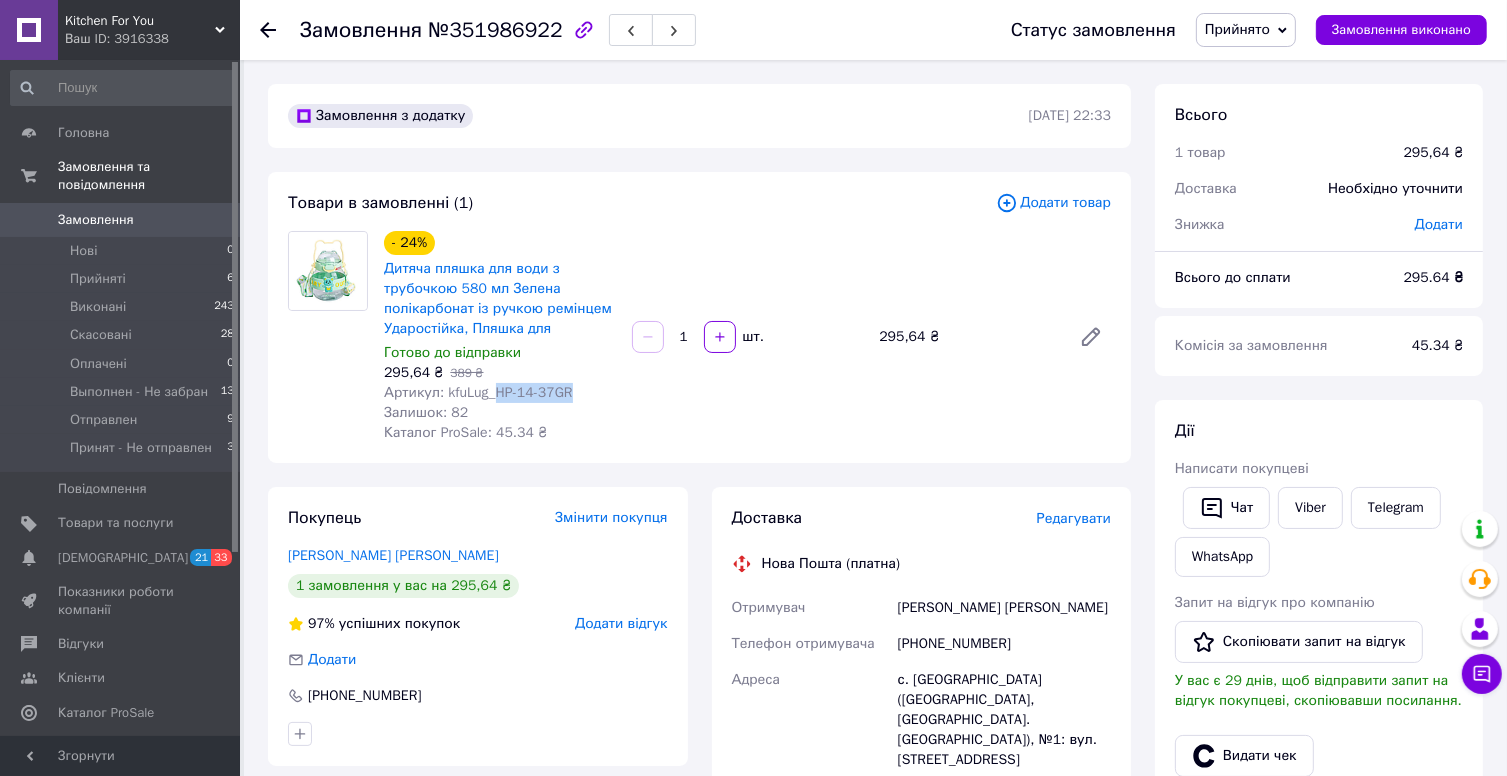 copy on "HP-14-37GR" 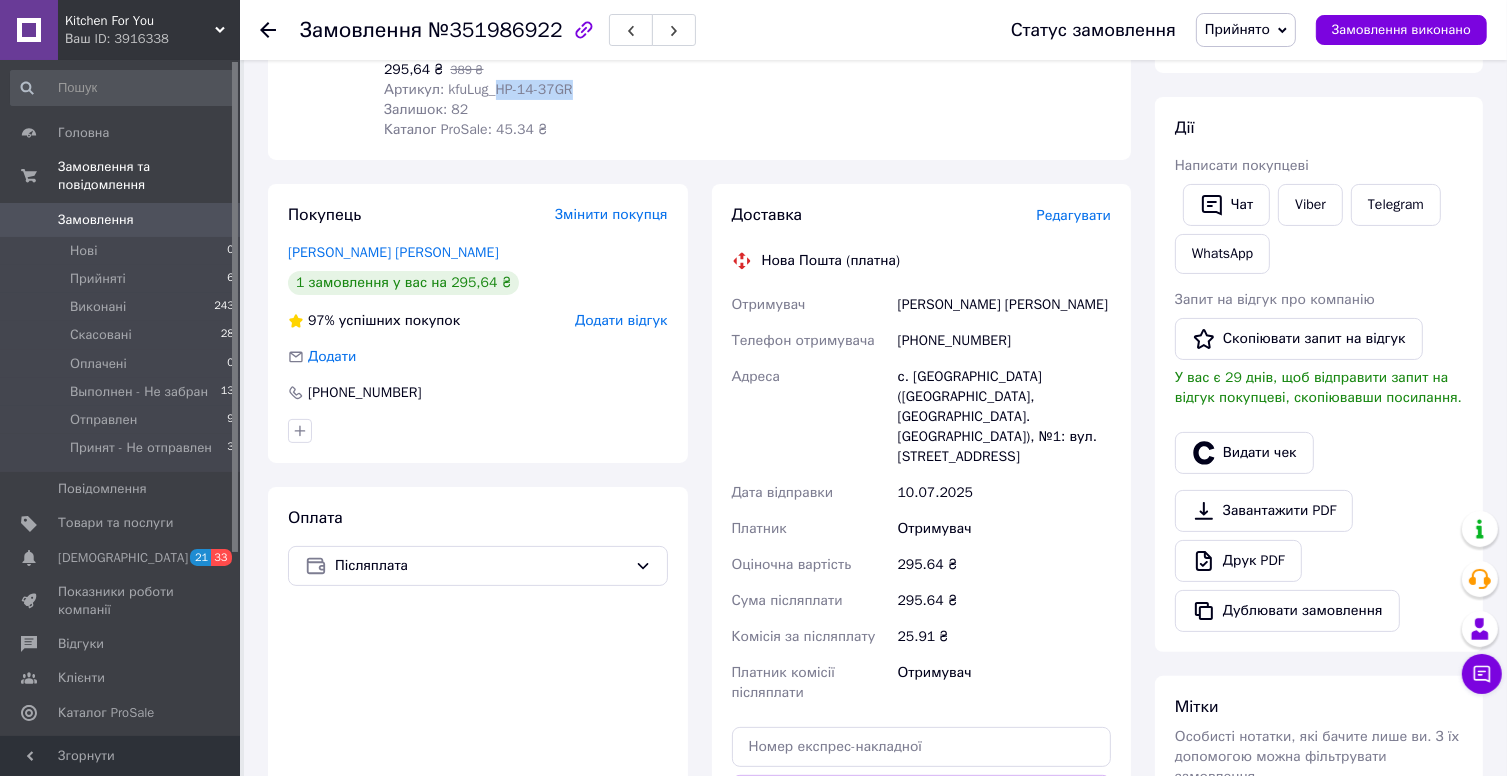 scroll, scrollTop: 0, scrollLeft: 0, axis: both 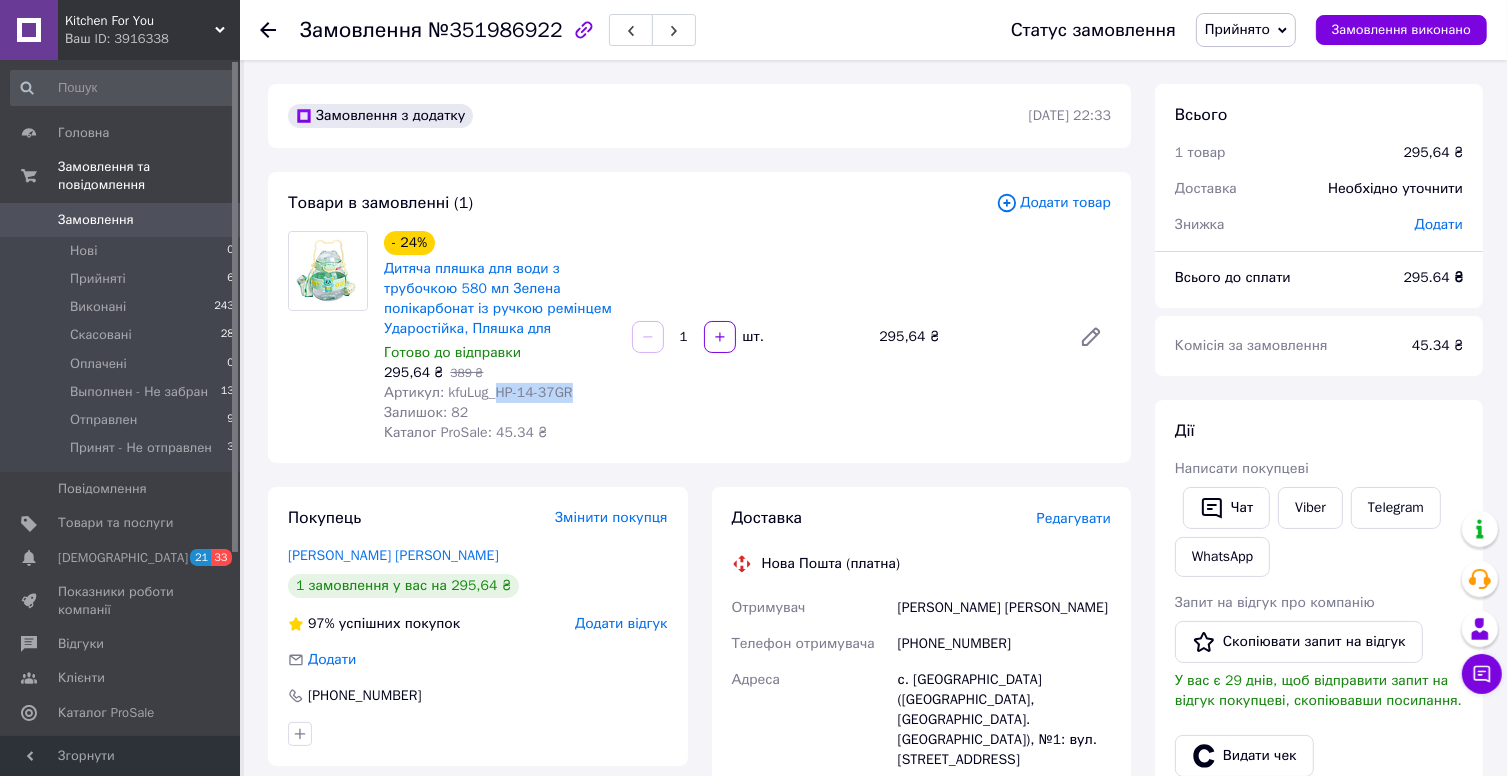 click on "Замовлення" at bounding box center [96, 220] 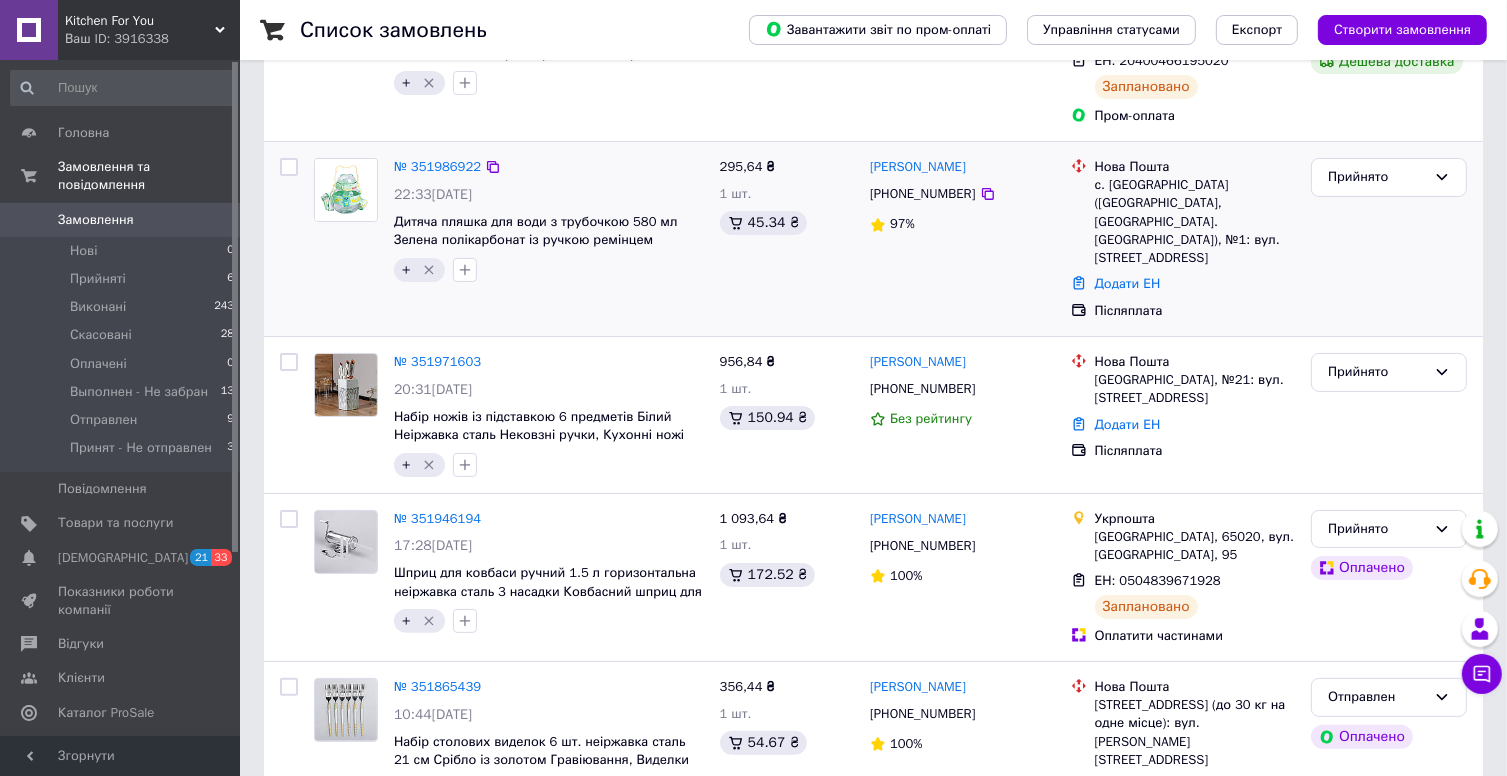 scroll, scrollTop: 400, scrollLeft: 0, axis: vertical 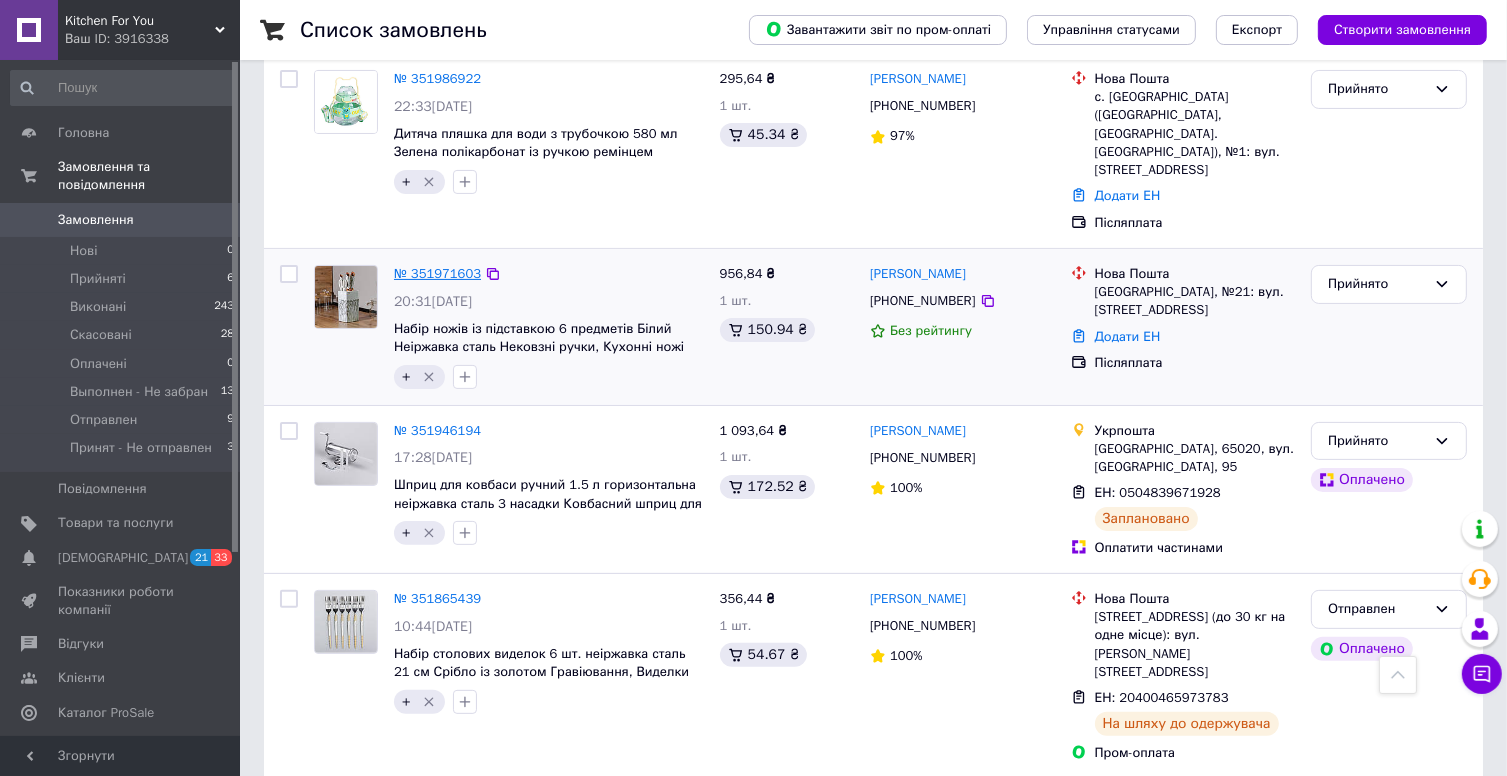 click on "№ 351971603" at bounding box center (437, 273) 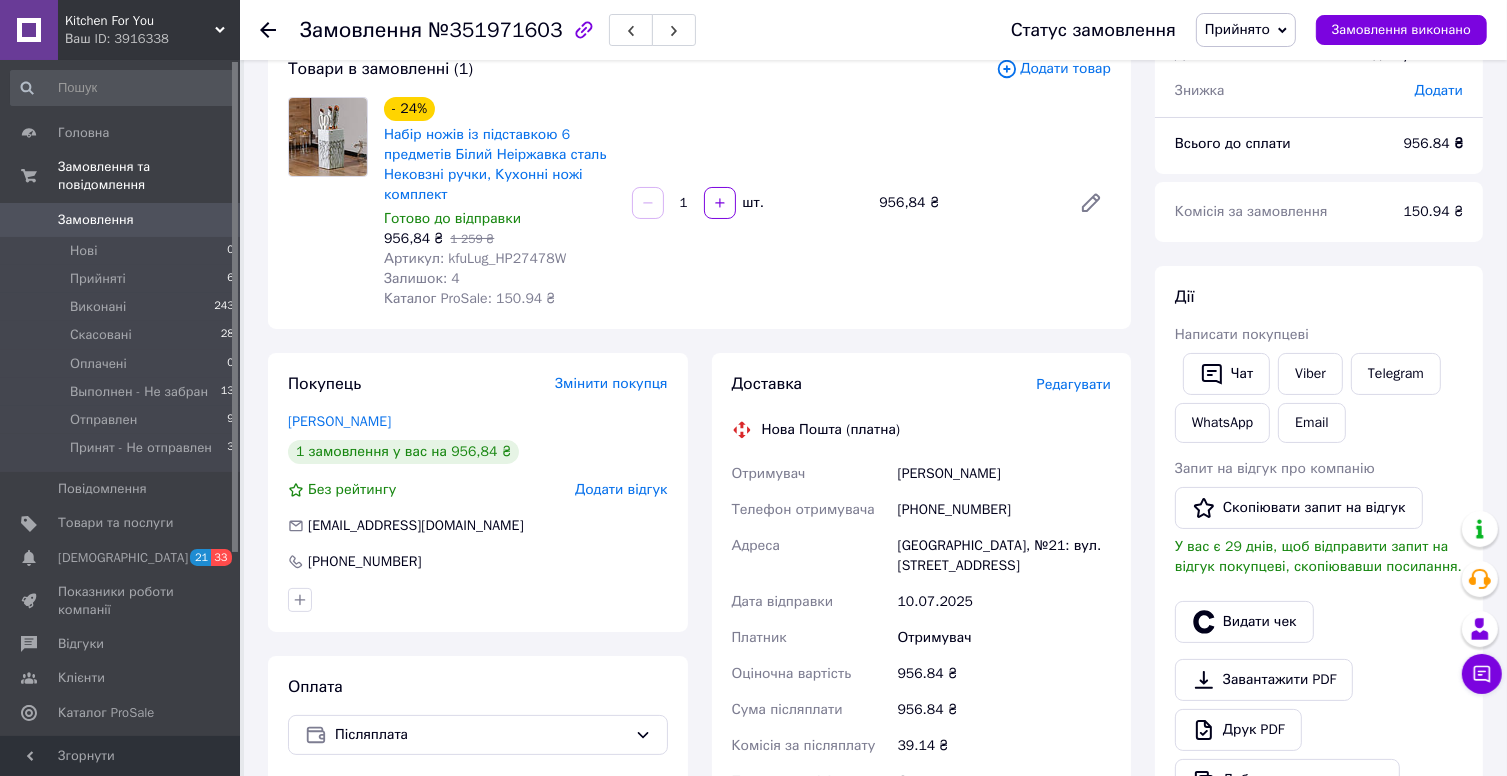 scroll, scrollTop: 100, scrollLeft: 0, axis: vertical 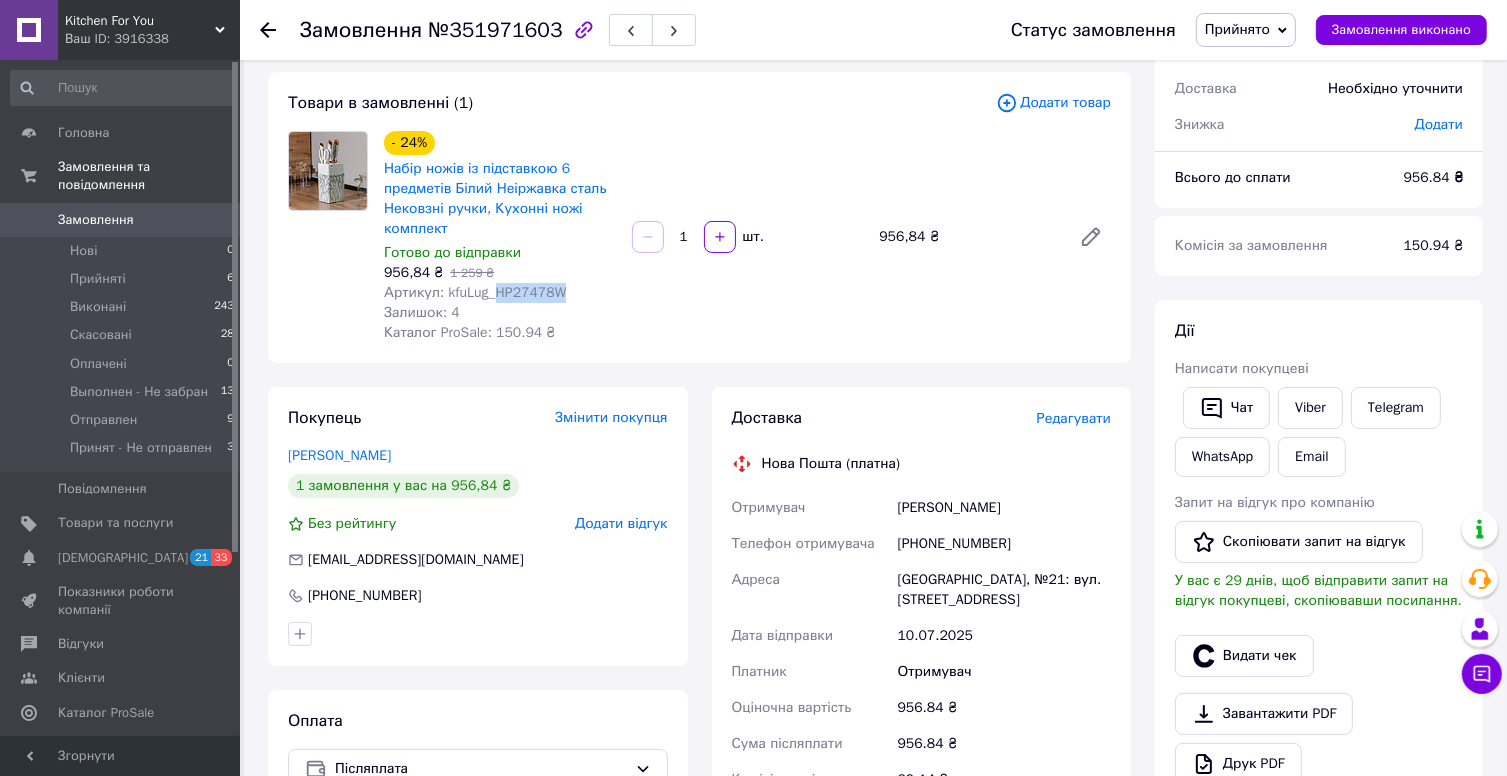 drag, startPoint x: 493, startPoint y: 297, endPoint x: 565, endPoint y: 296, distance: 72.00694 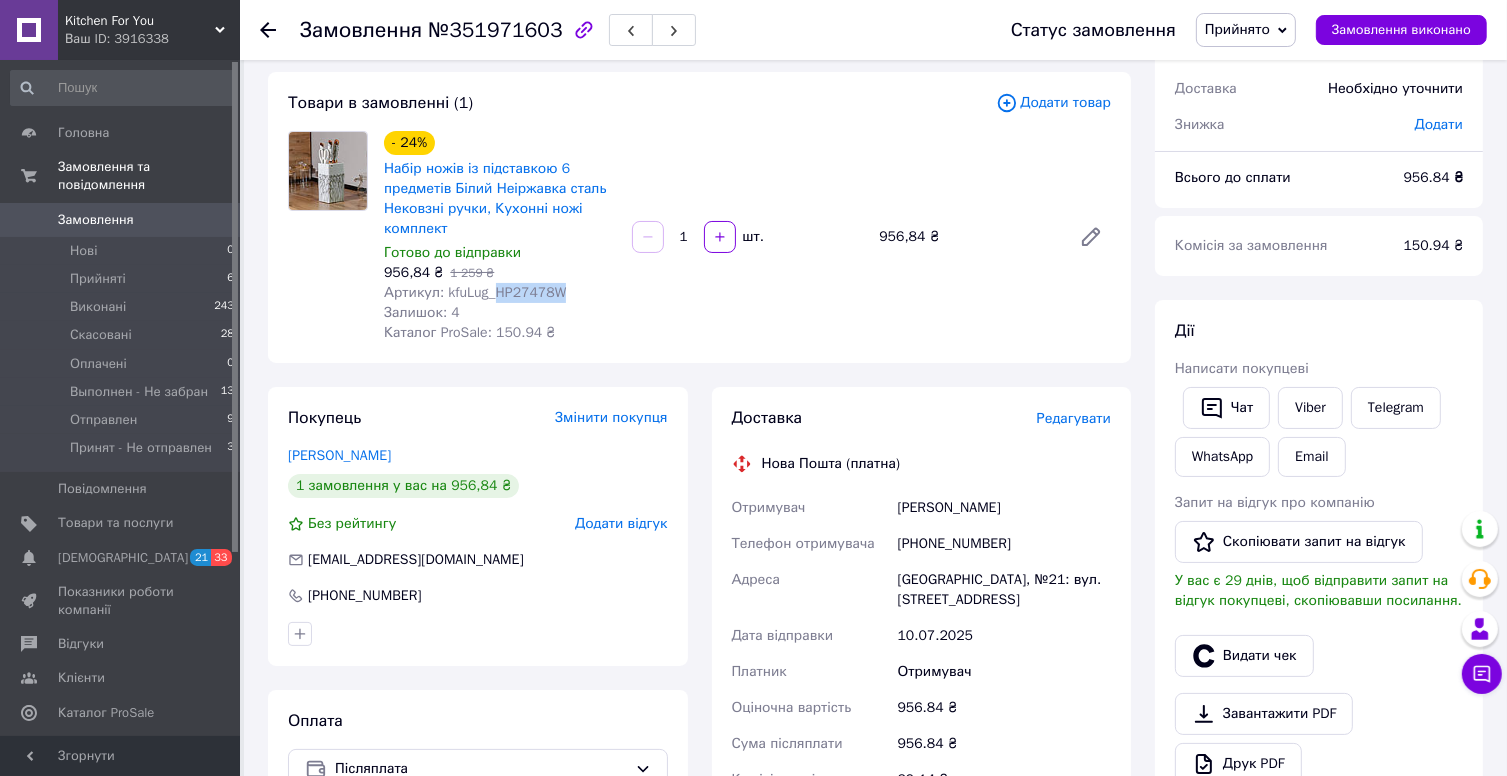 copy on "HP27478W" 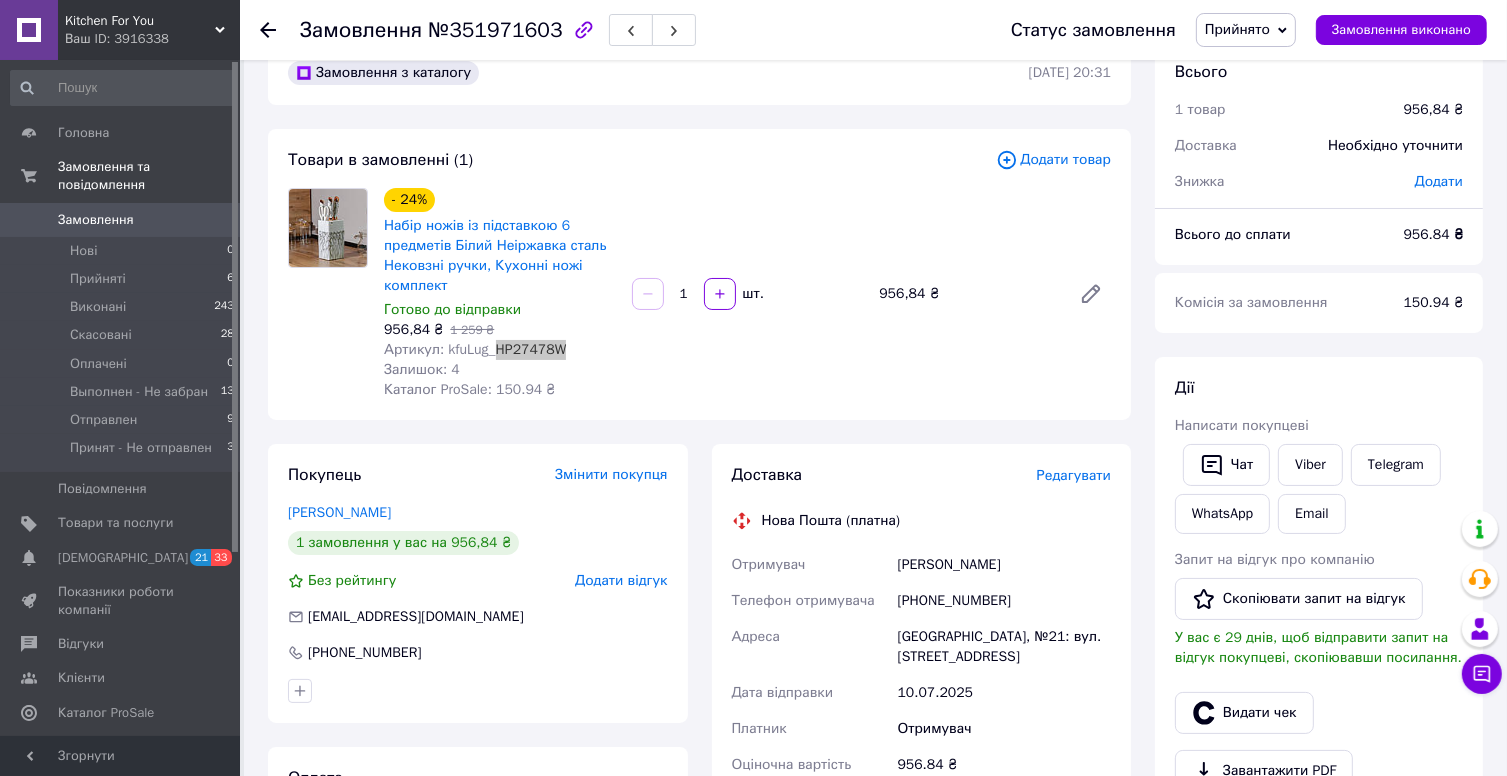 scroll, scrollTop: 0, scrollLeft: 0, axis: both 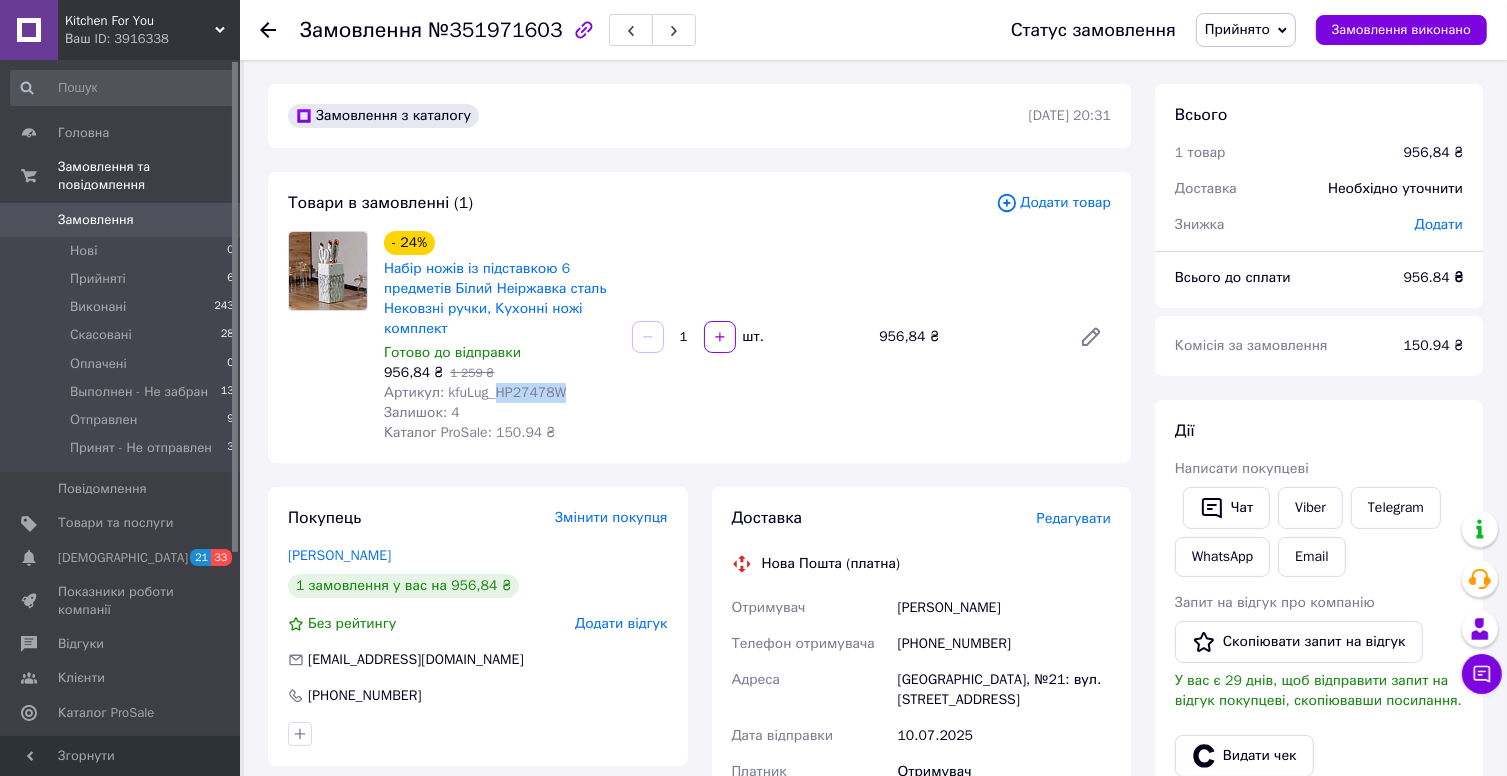 click on "Замовлення" at bounding box center (96, 220) 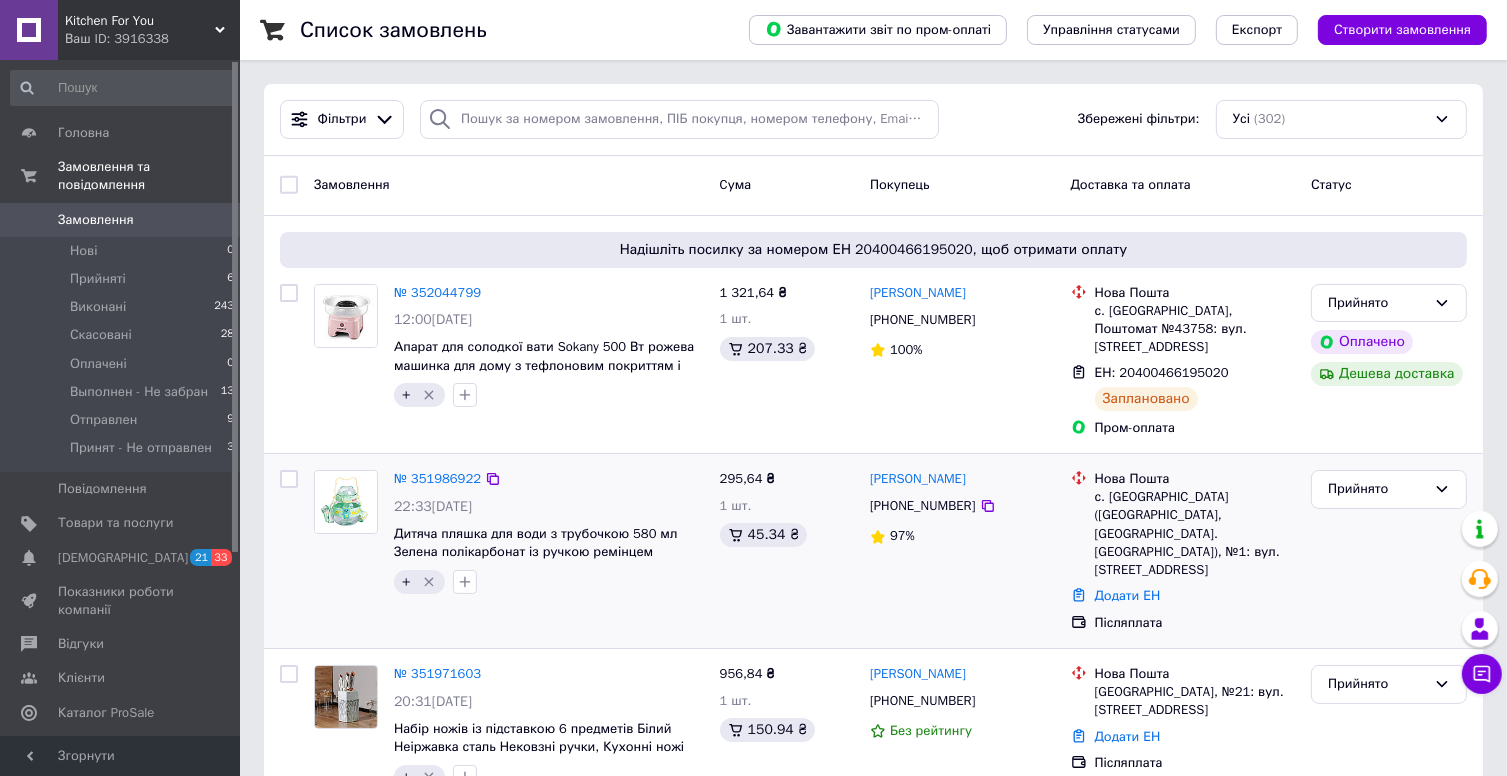 scroll, scrollTop: 100, scrollLeft: 0, axis: vertical 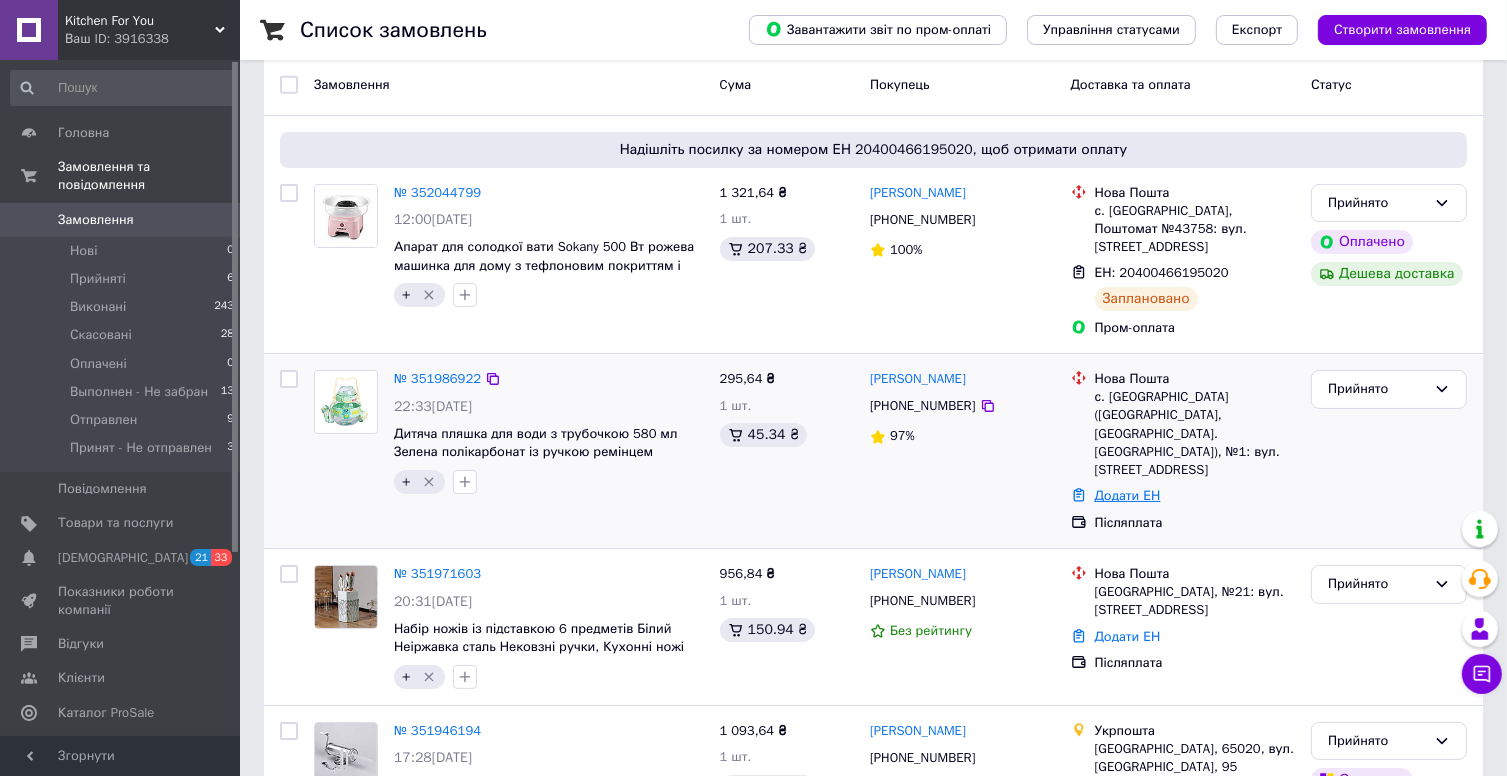 click on "Додати ЕН" at bounding box center [1128, 495] 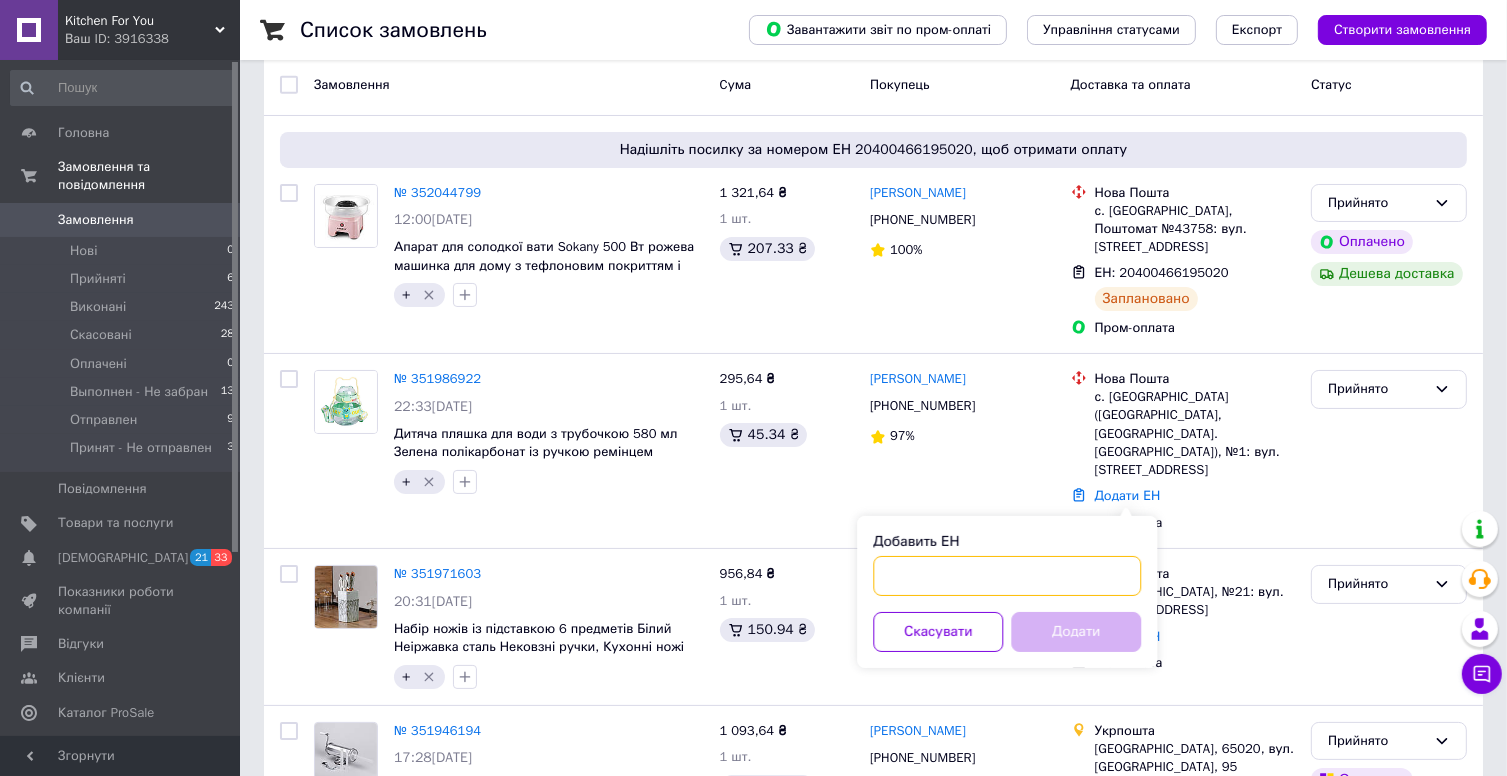 click on "Добавить ЕН" at bounding box center [1007, 576] 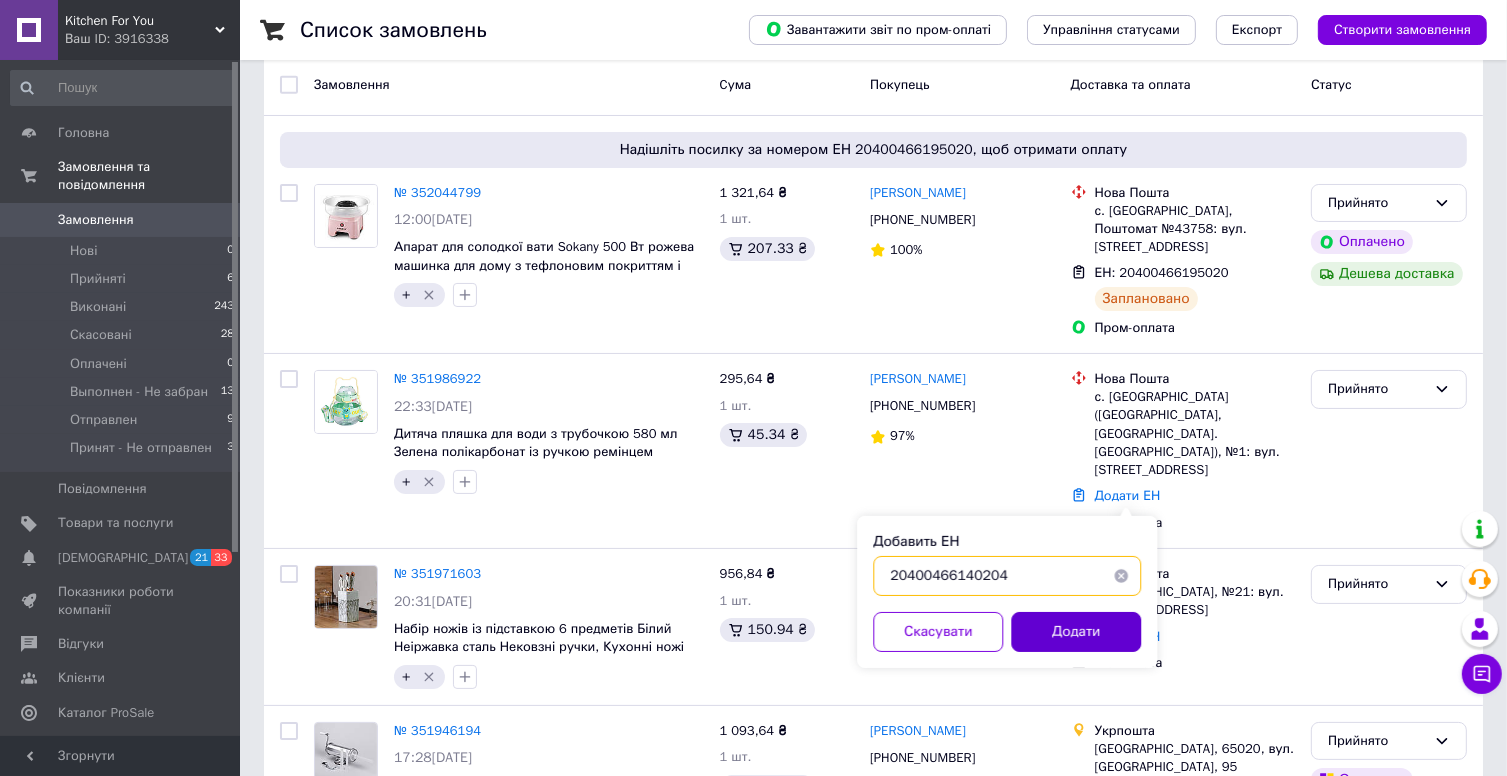 type on "20400466140204" 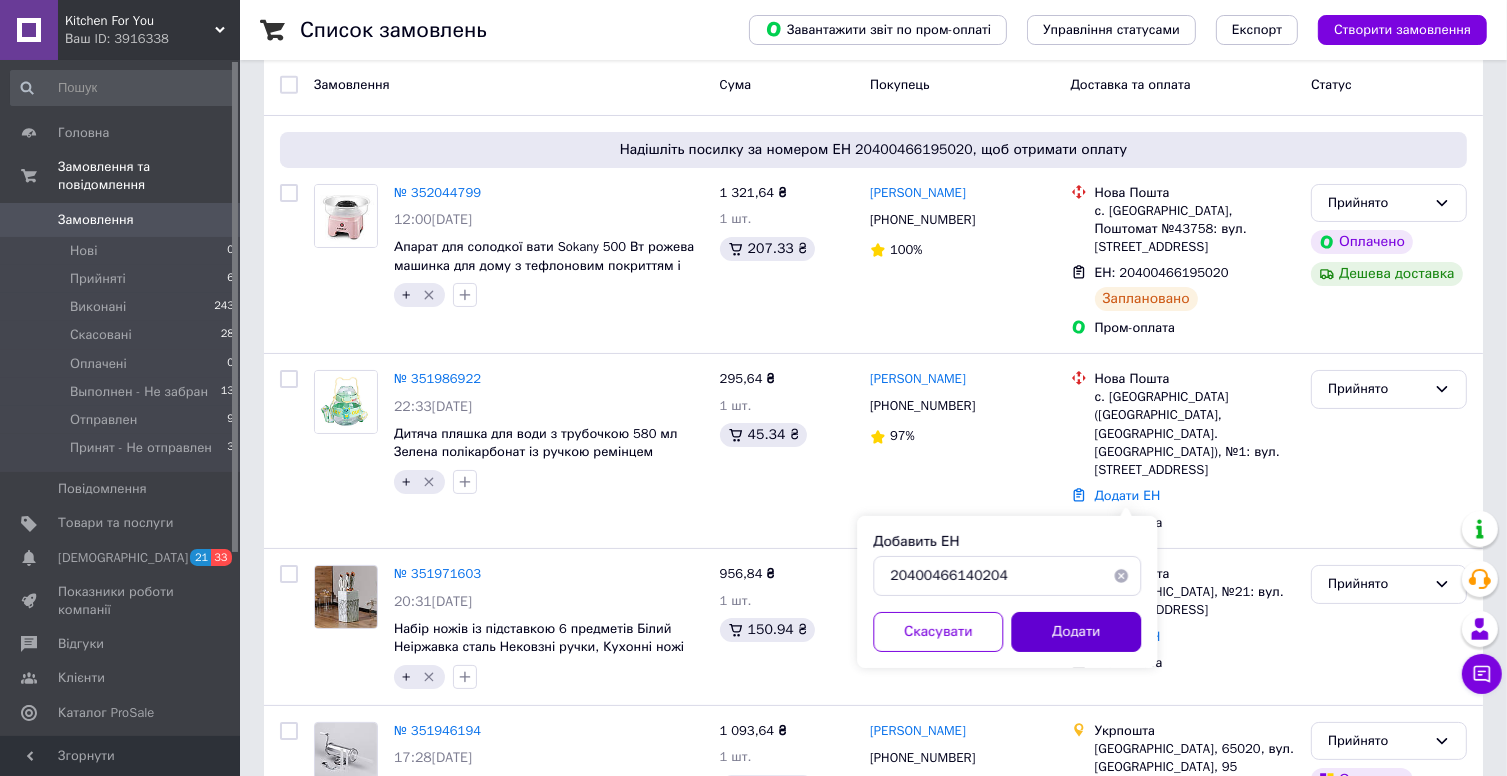 click on "Додати" at bounding box center [1076, 632] 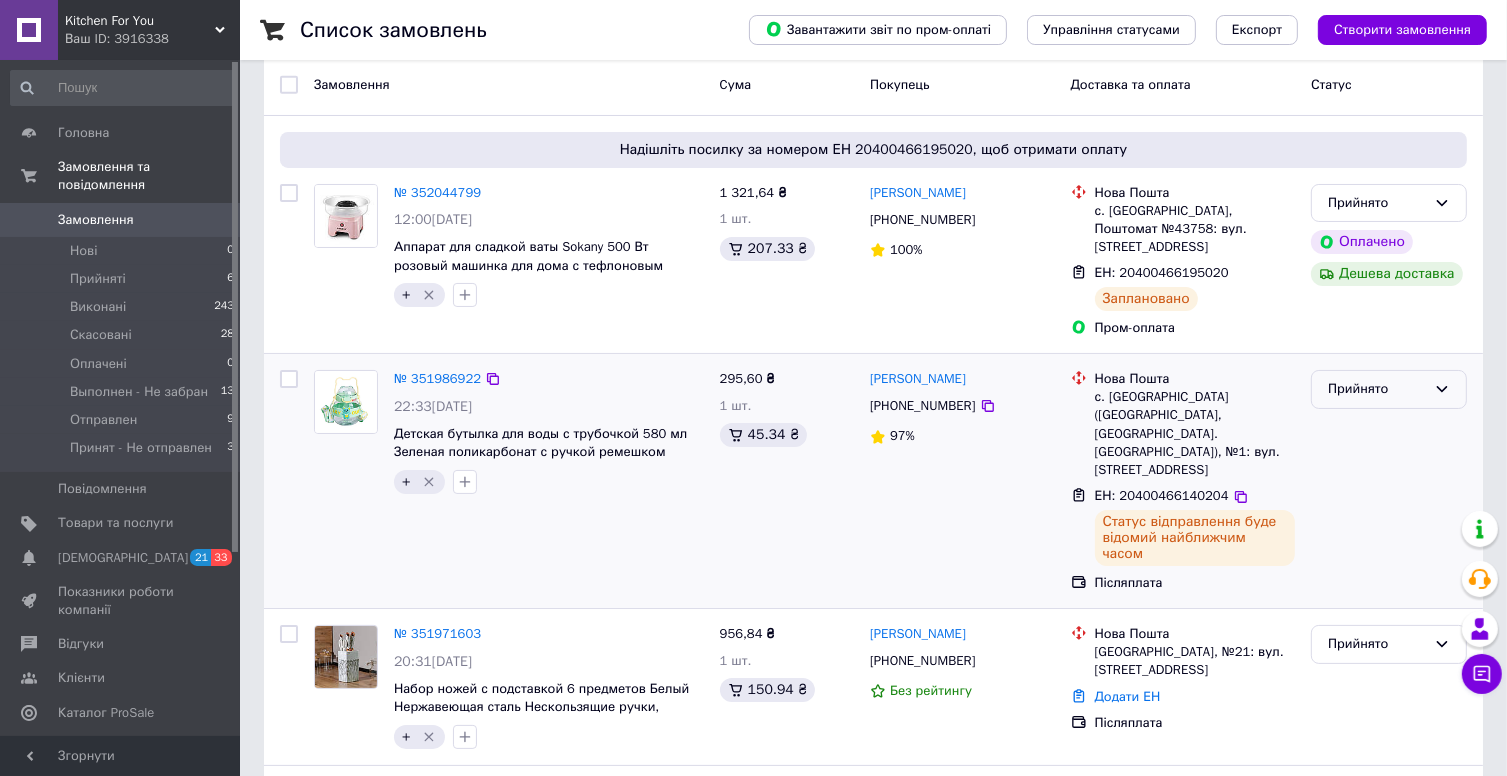 click on "Прийнято" at bounding box center (1389, 389) 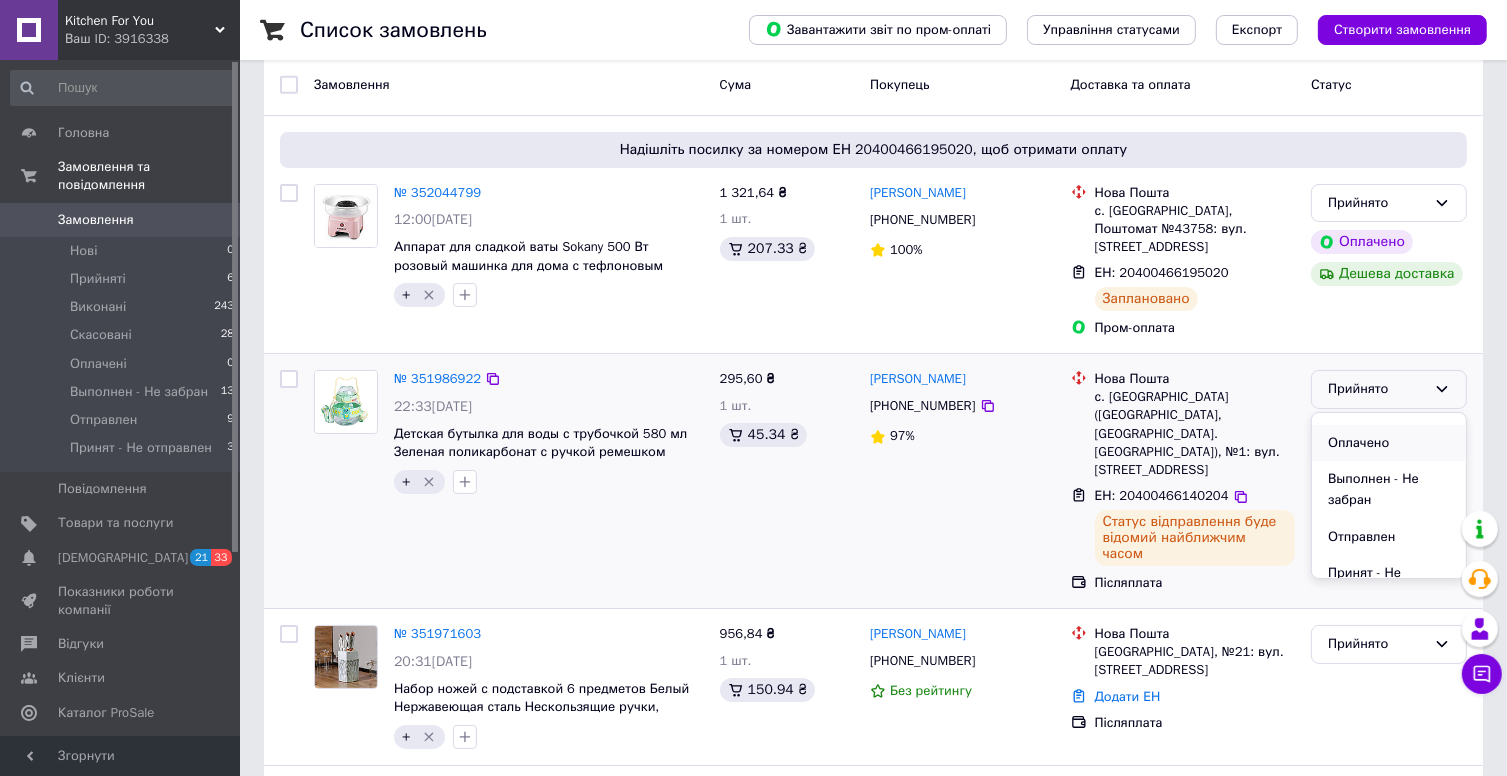 scroll, scrollTop: 94, scrollLeft: 0, axis: vertical 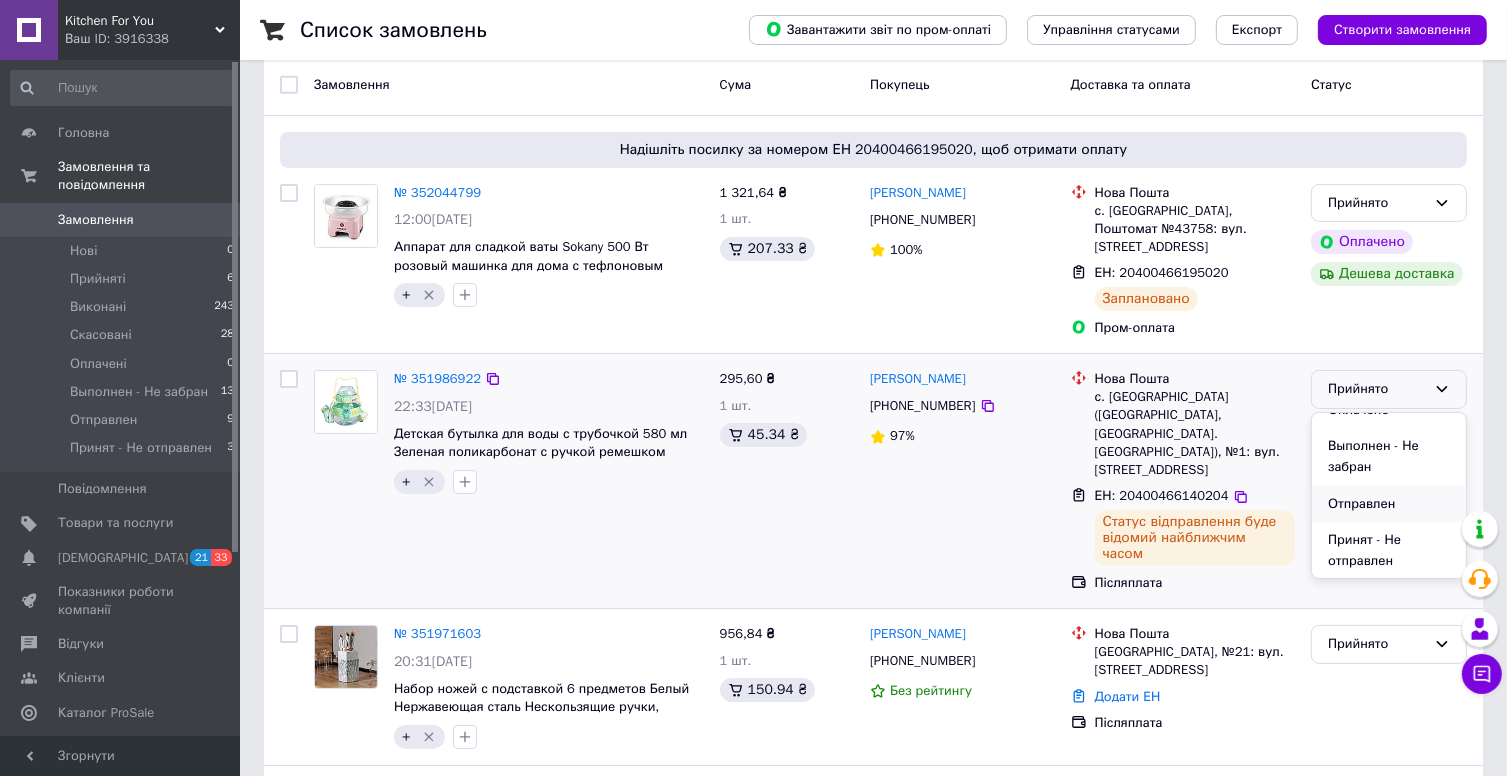 click on "Отправлен" at bounding box center (1389, 504) 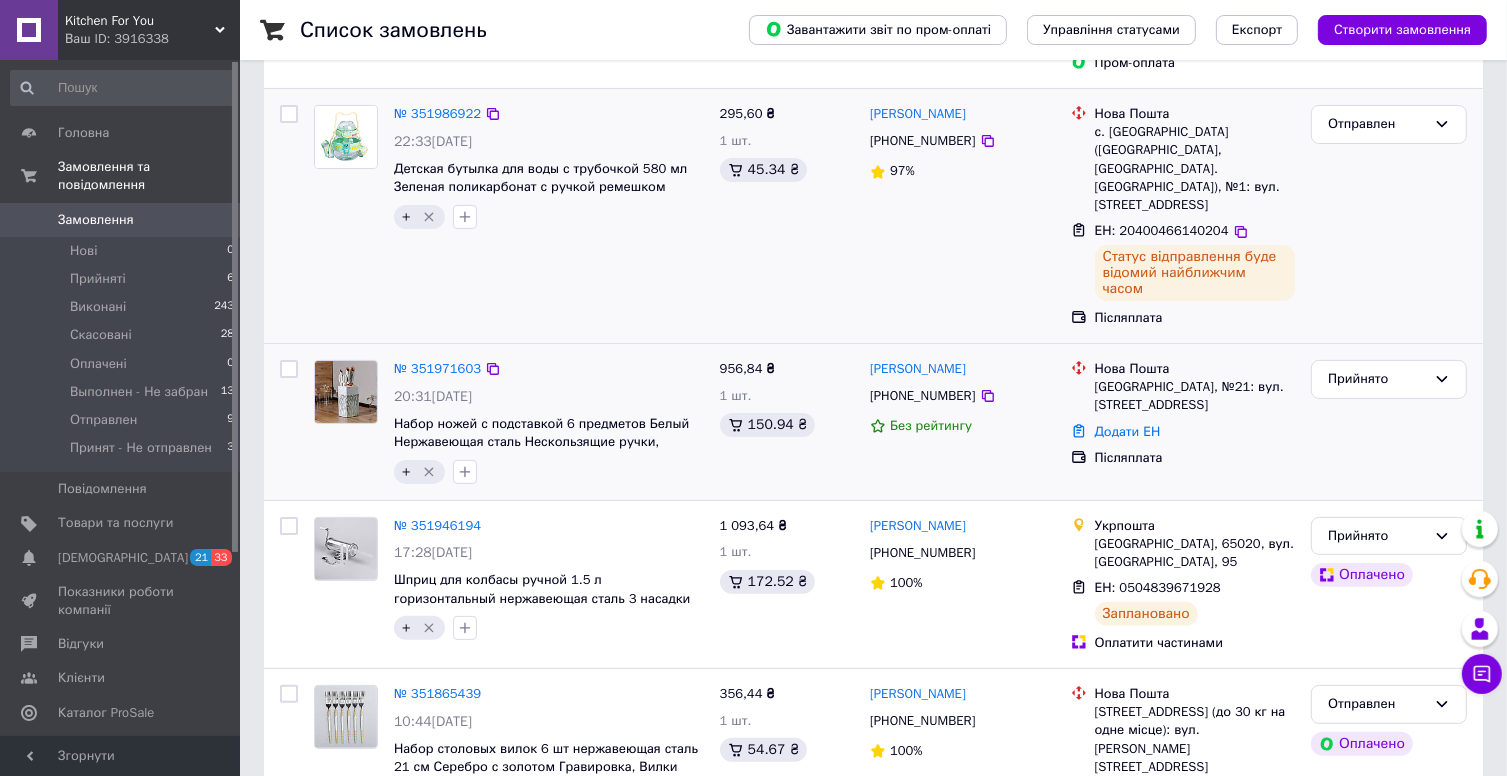 scroll, scrollTop: 400, scrollLeft: 0, axis: vertical 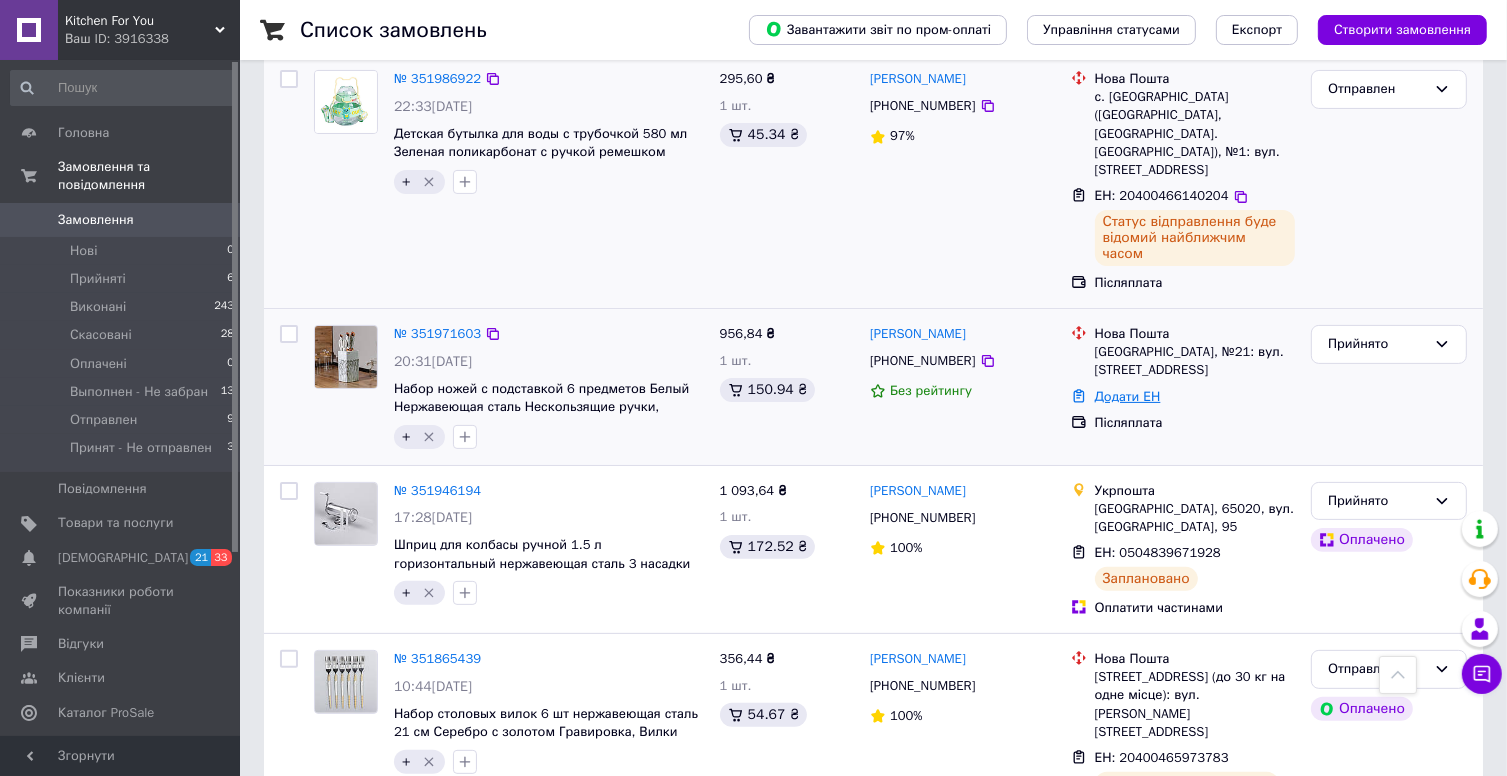 click on "Додати ЕН" at bounding box center (1128, 396) 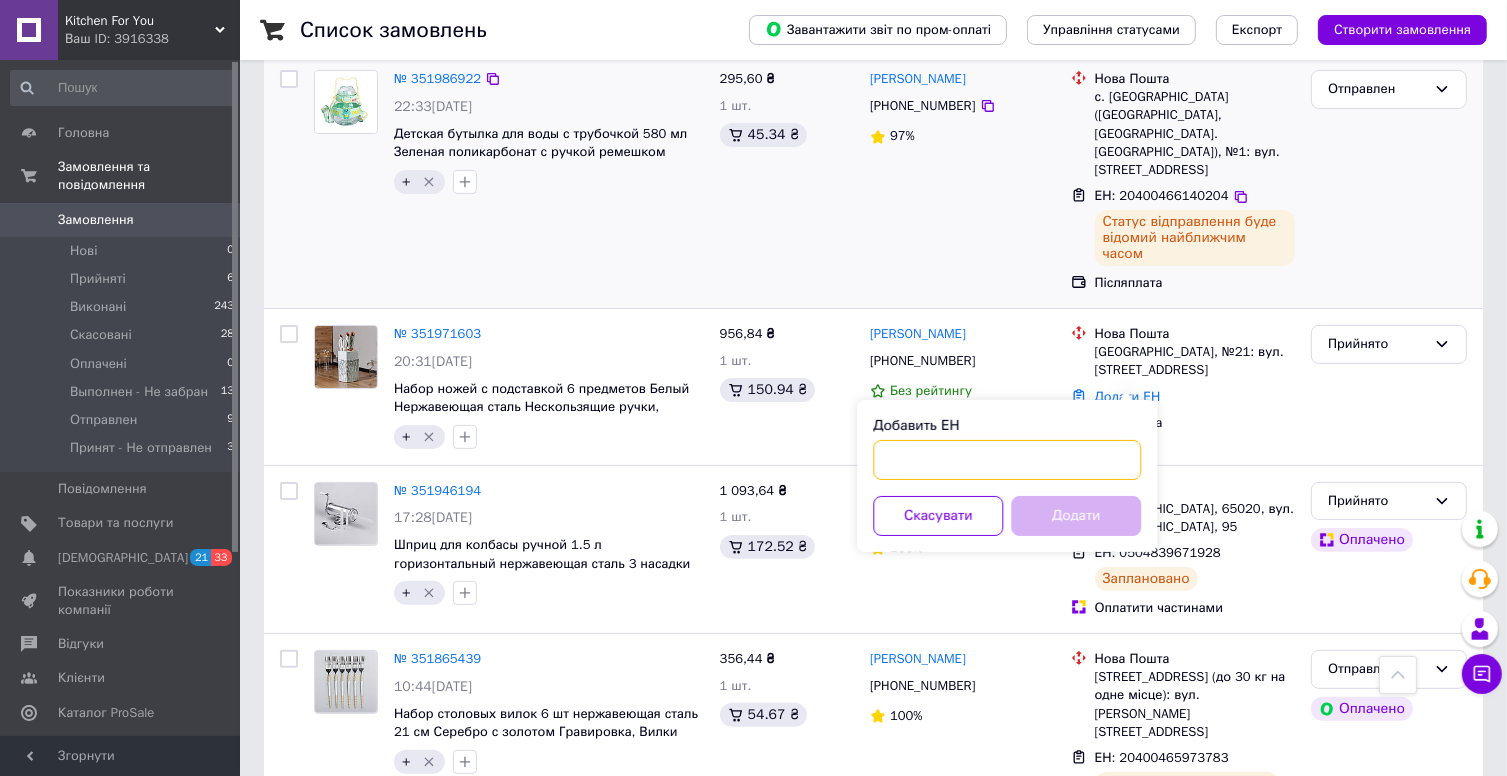 click on "Добавить ЕН" at bounding box center (1007, 460) 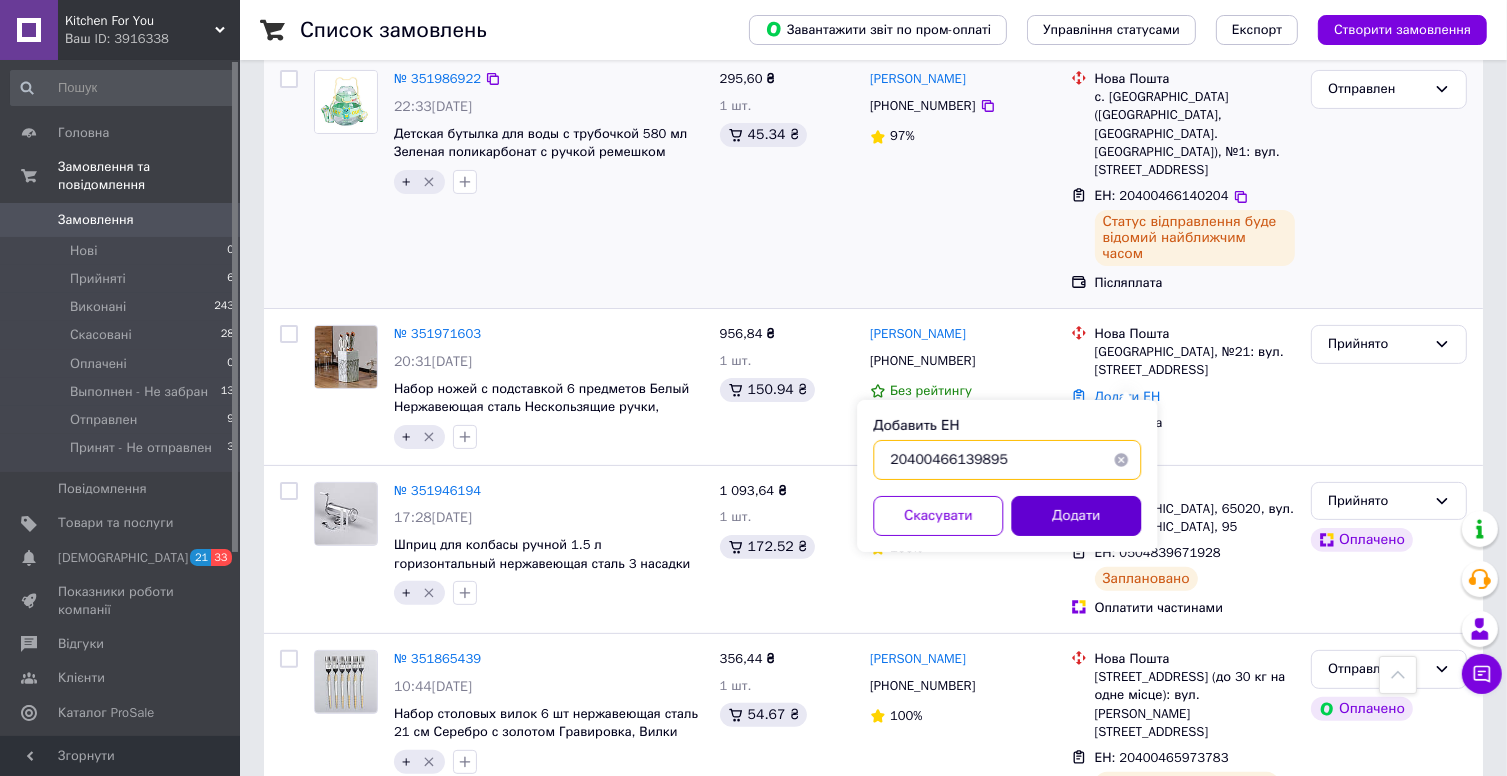 type on "20400466139895" 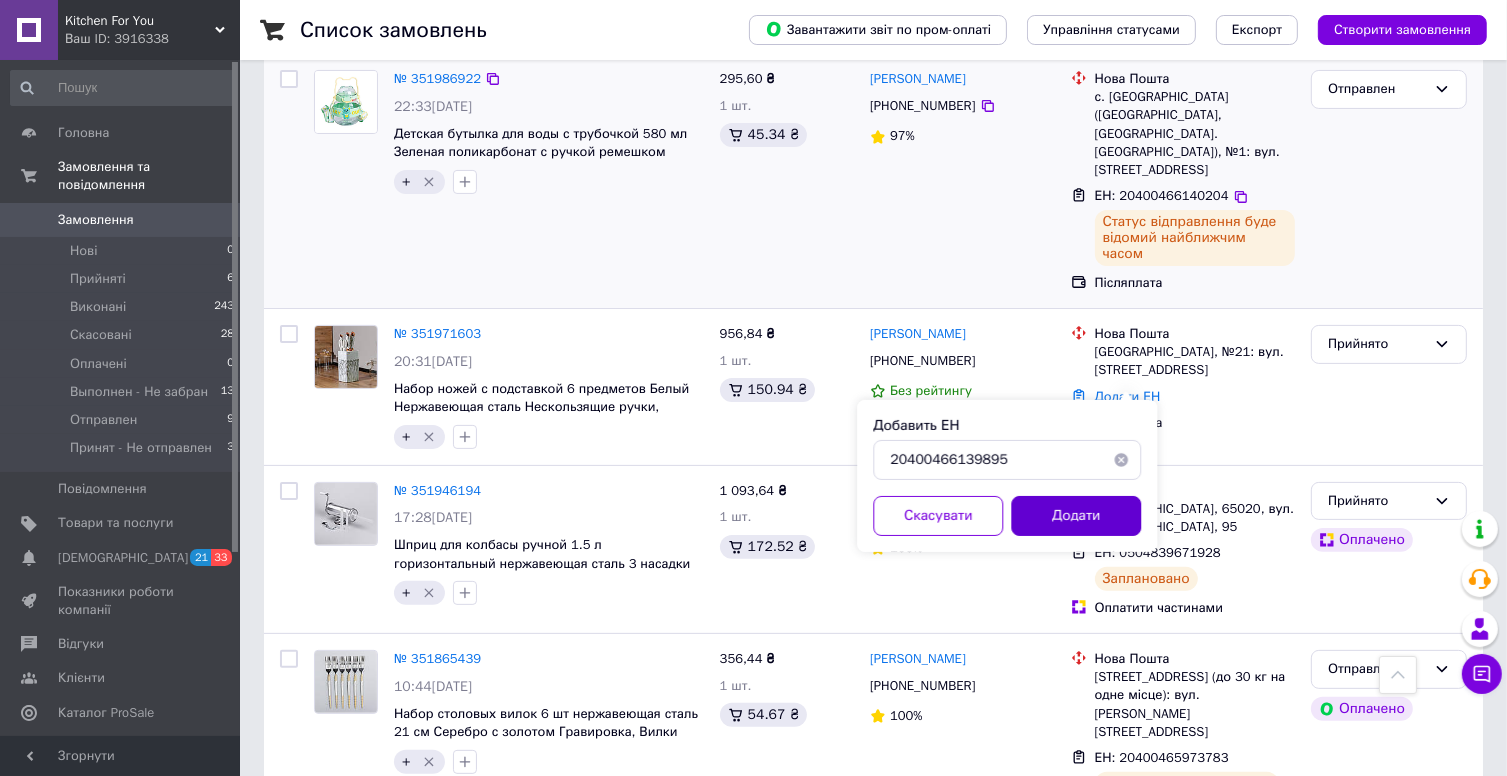 click on "Додати" at bounding box center (1076, 516) 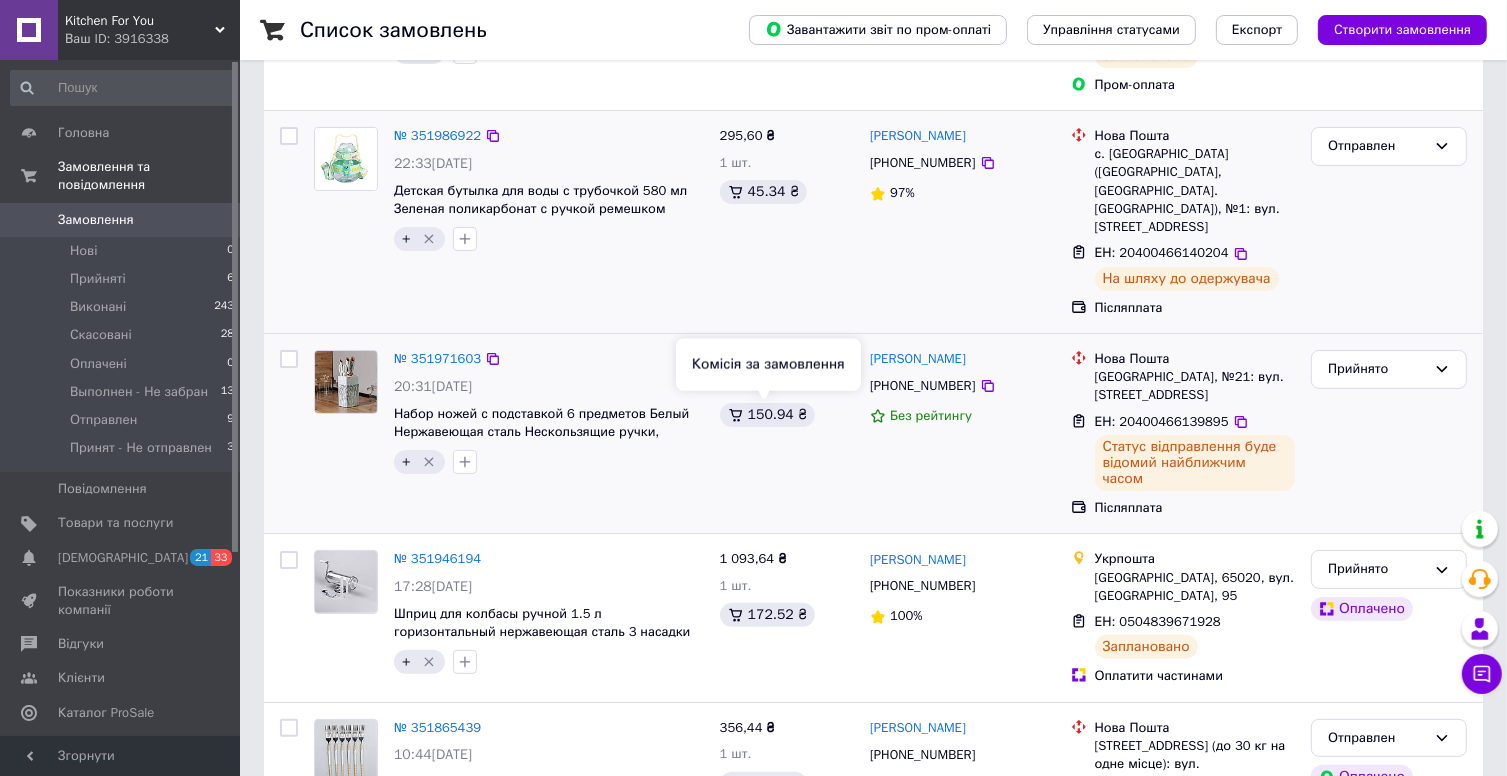 scroll, scrollTop: 300, scrollLeft: 0, axis: vertical 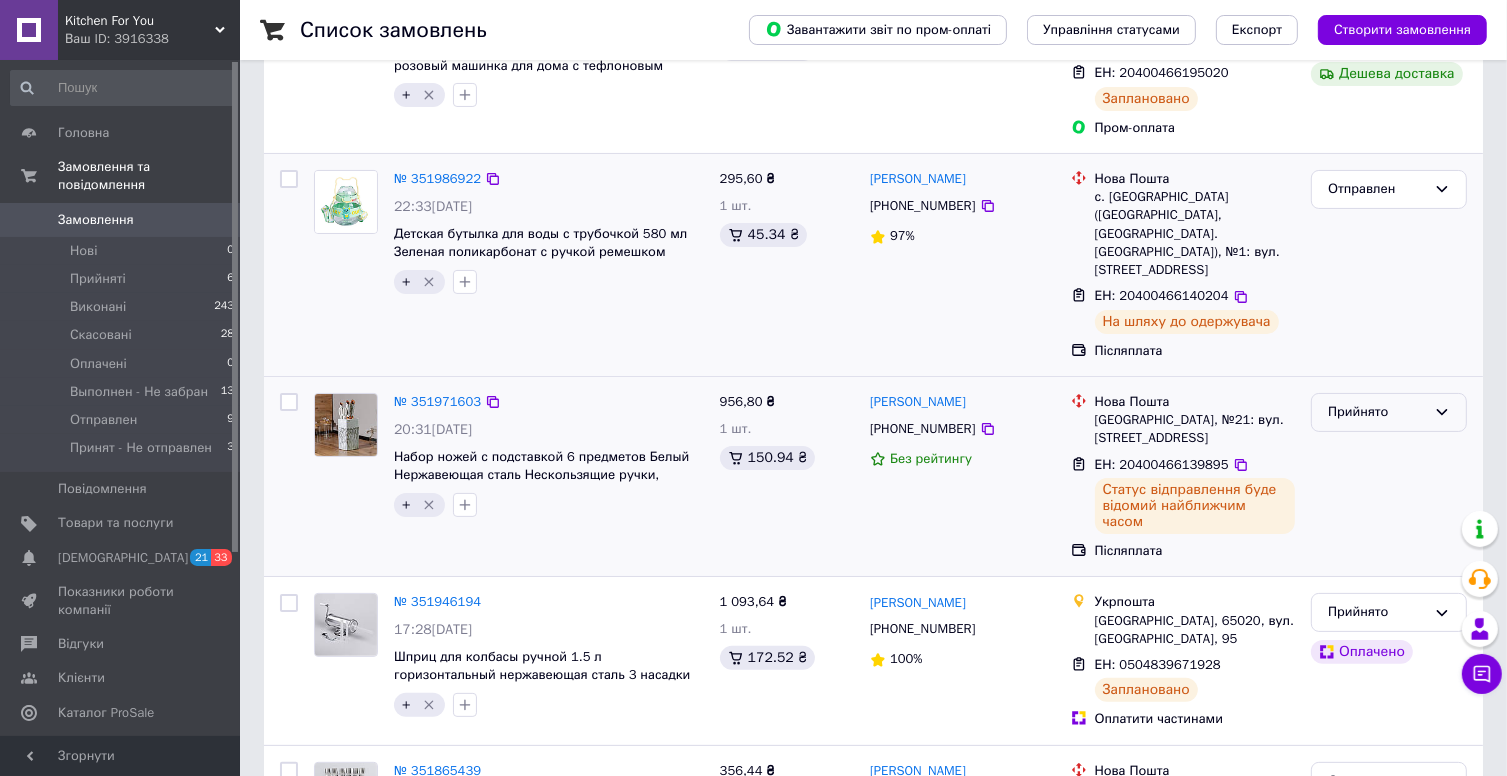 click on "Прийнято" at bounding box center (1377, 412) 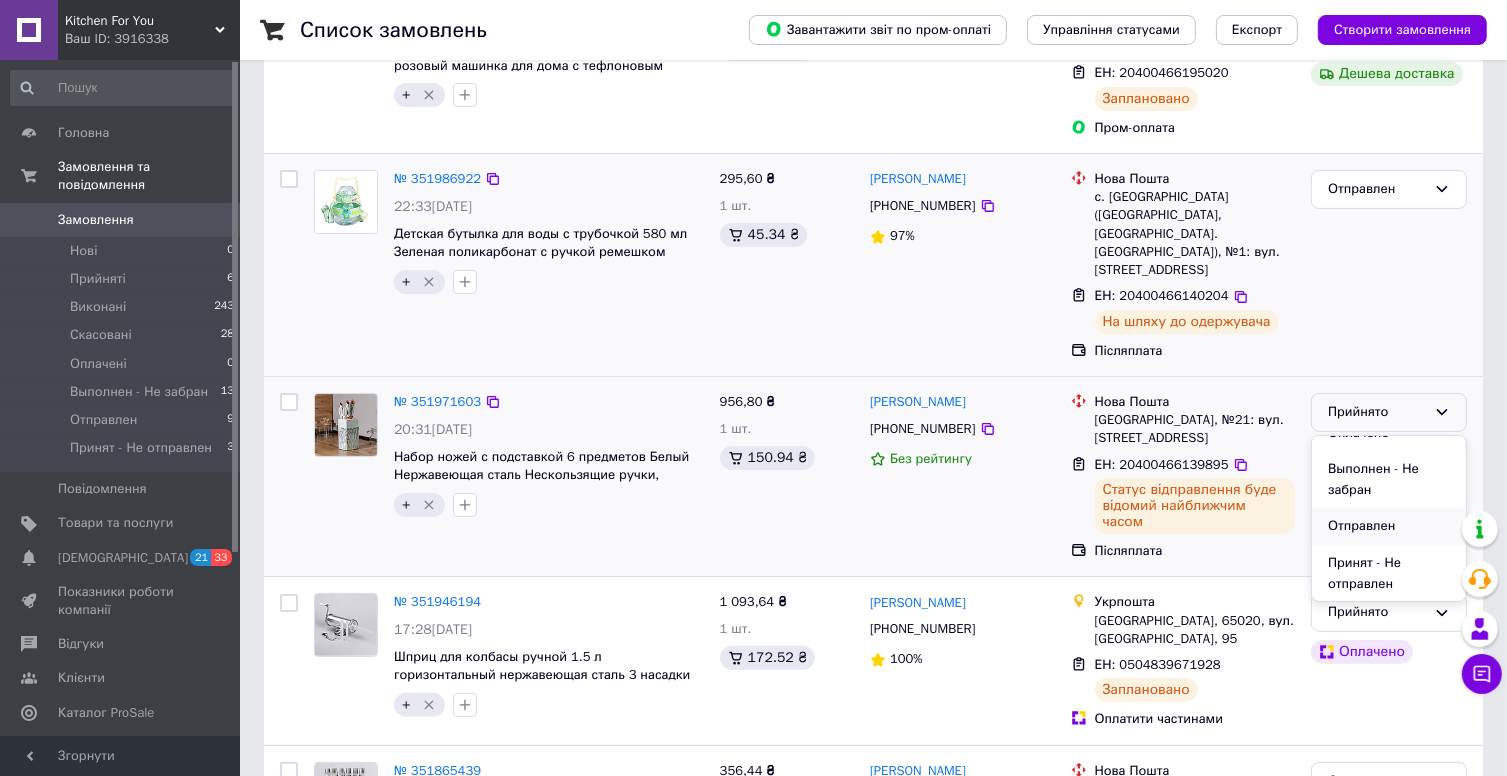 scroll, scrollTop: 95, scrollLeft: 0, axis: vertical 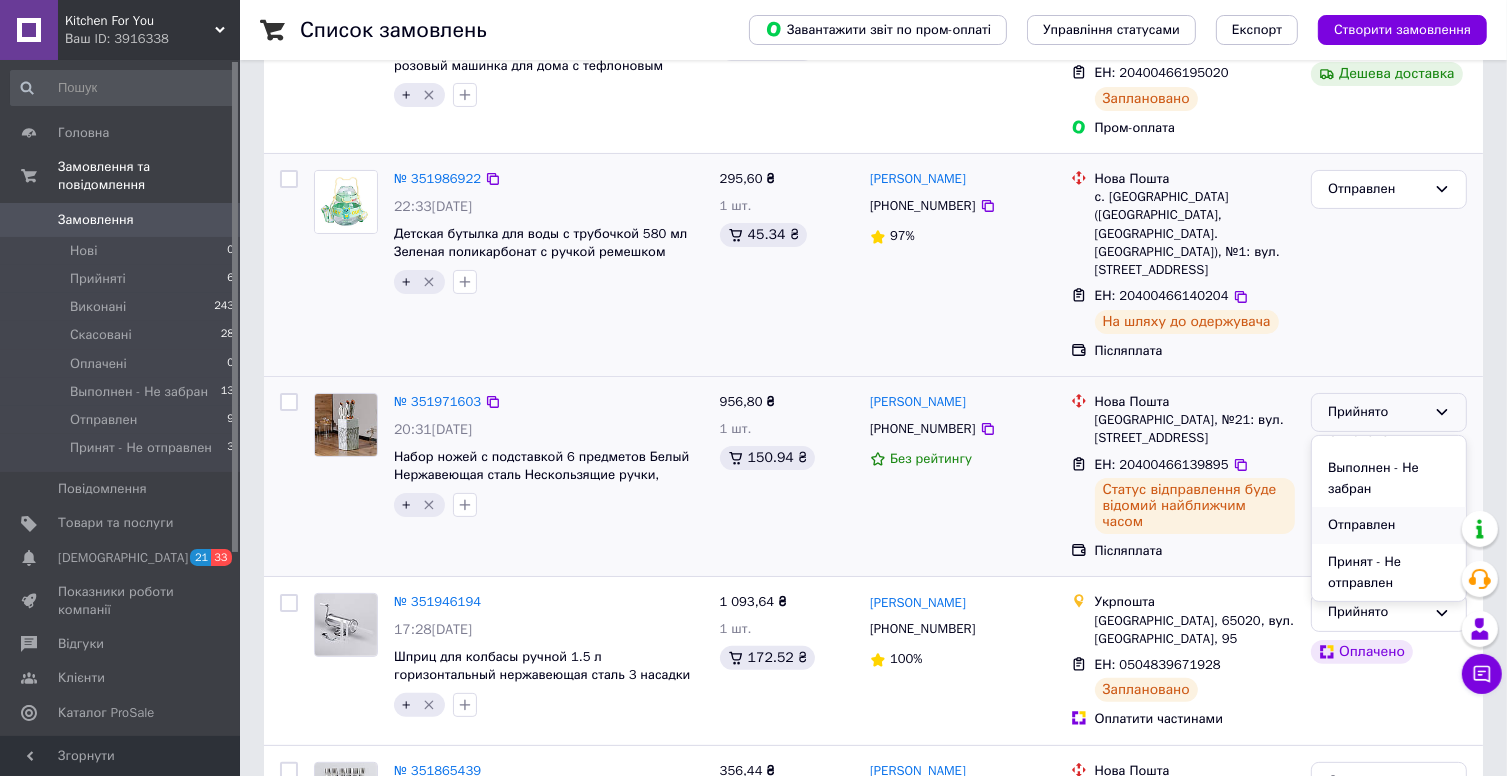 click on "Отправлен" at bounding box center [1389, 525] 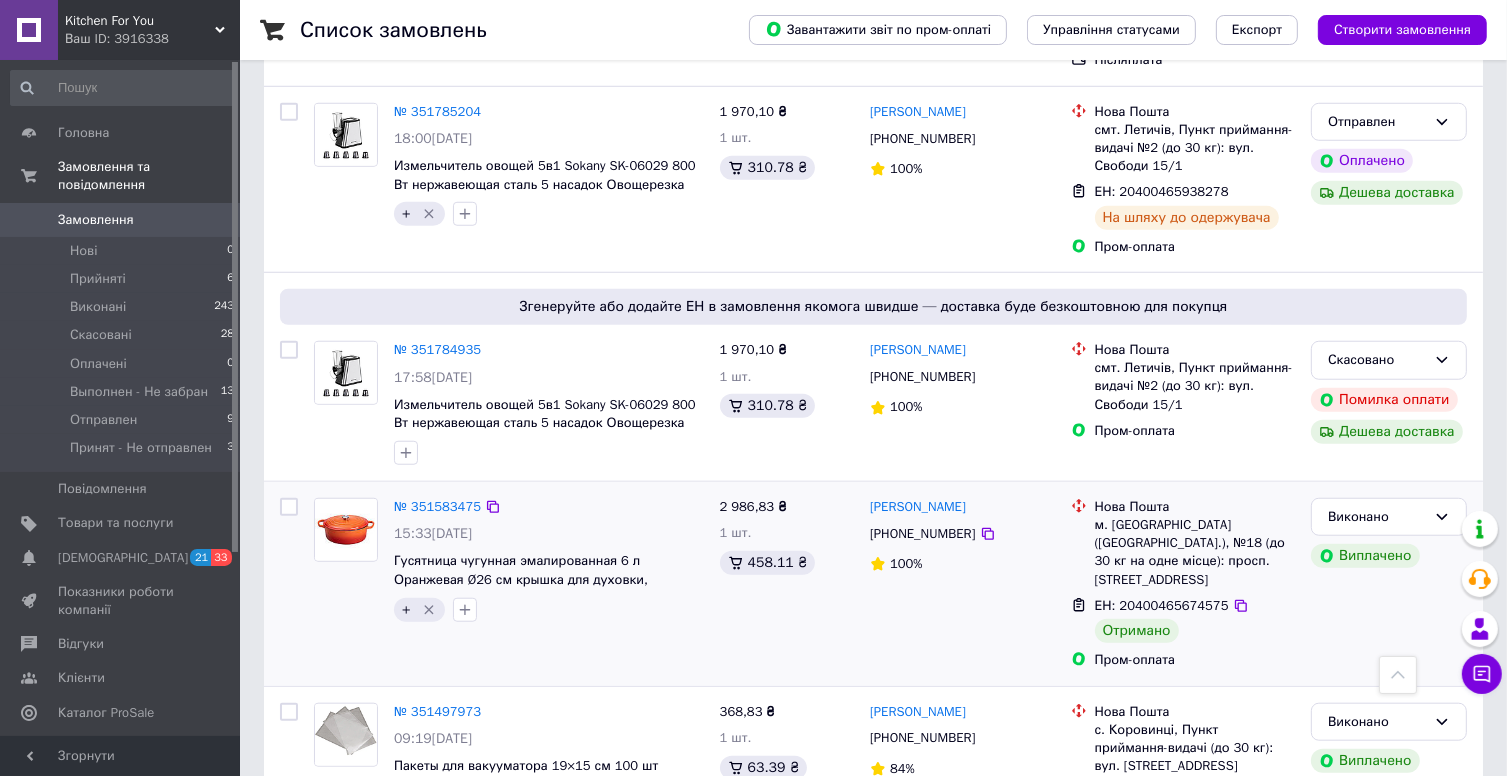 scroll, scrollTop: 1600, scrollLeft: 0, axis: vertical 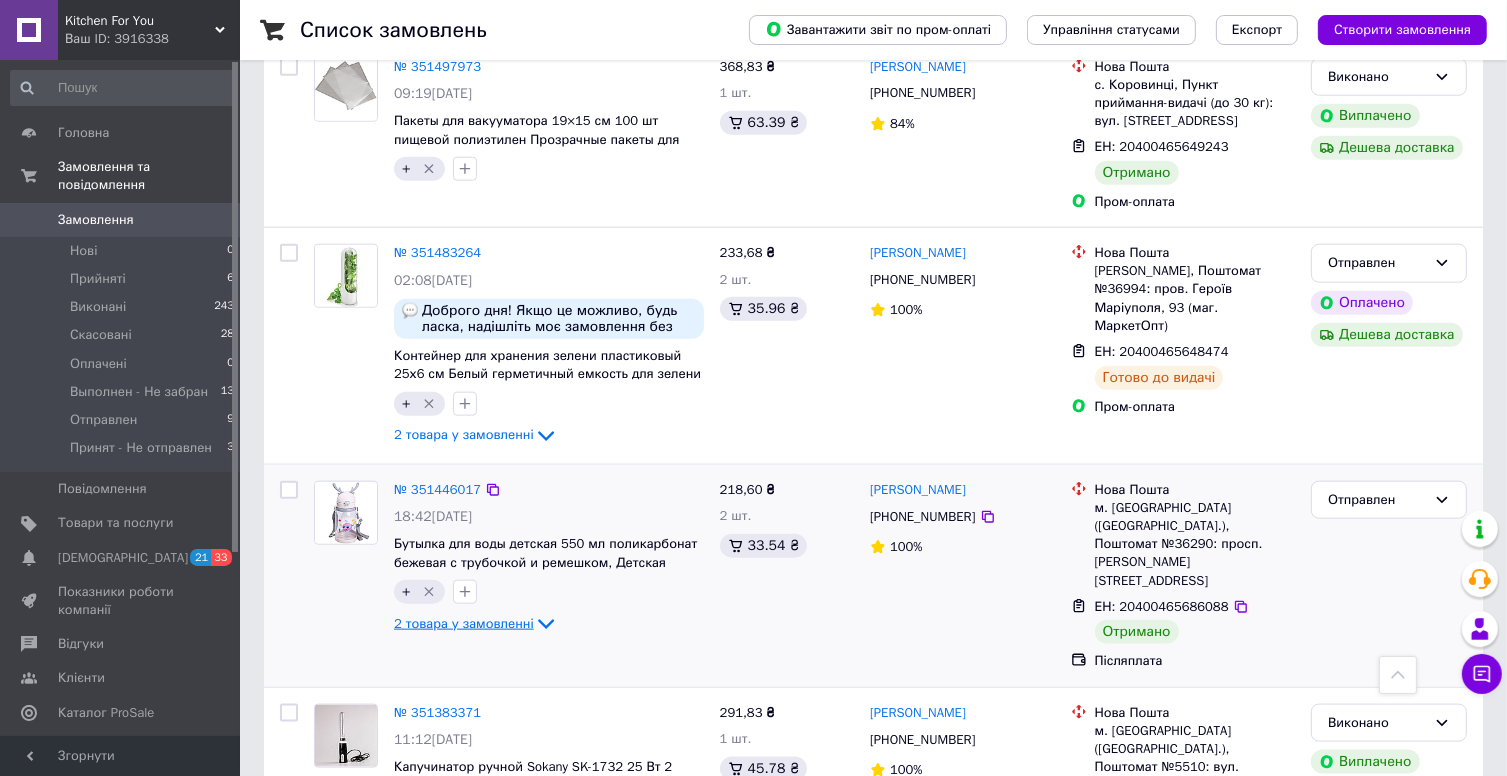 click 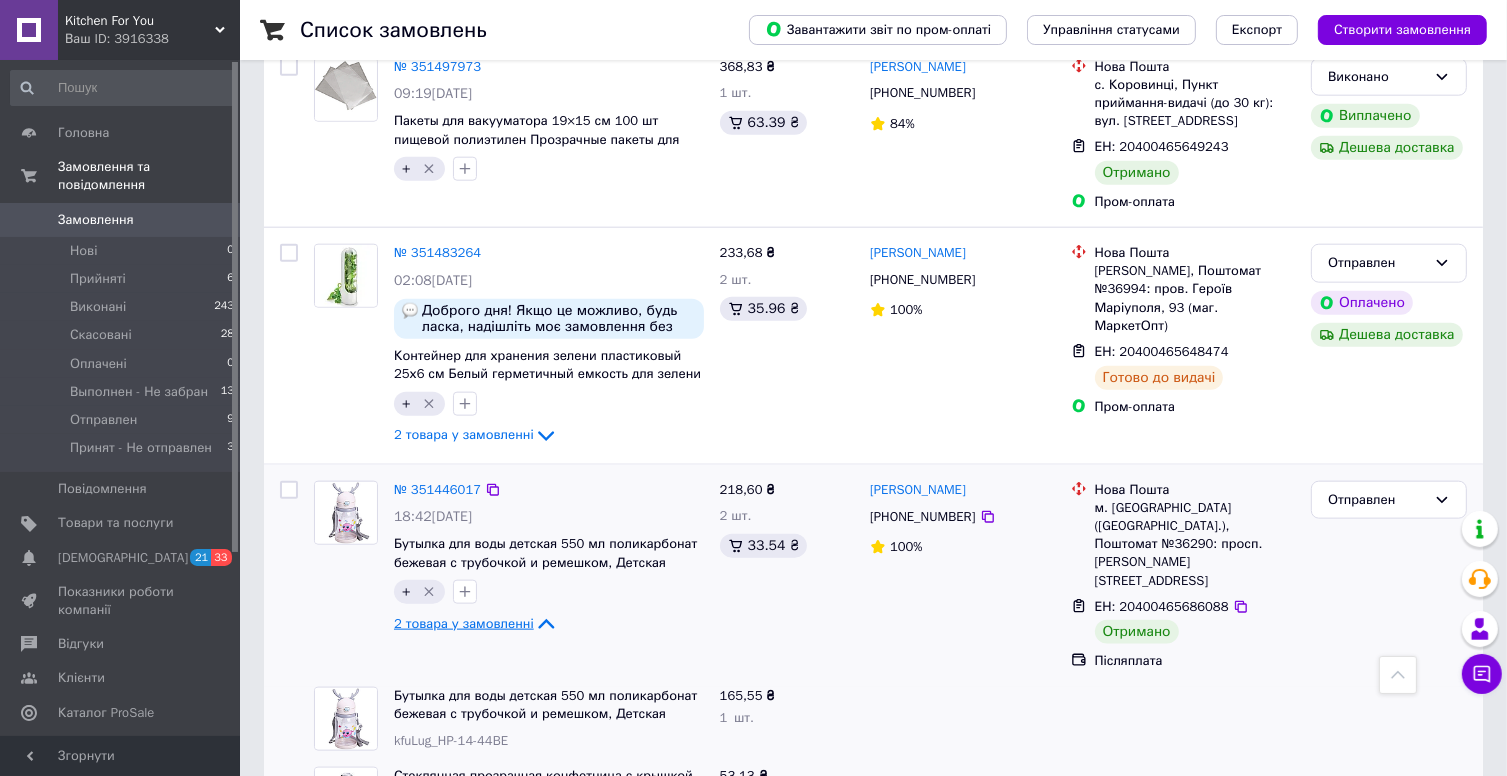 drag, startPoint x: 440, startPoint y: 680, endPoint x: 508, endPoint y: 685, distance: 68.18358 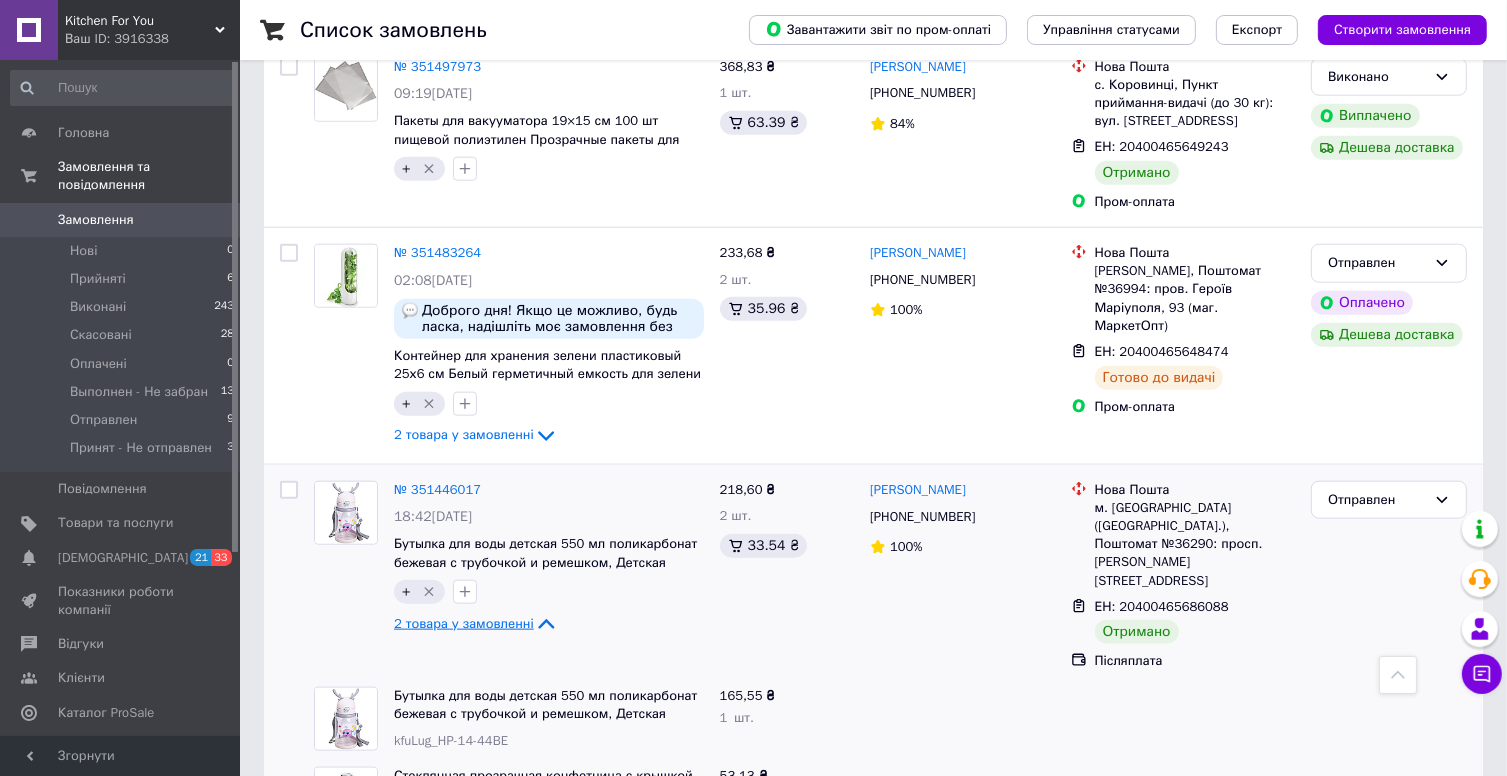 click 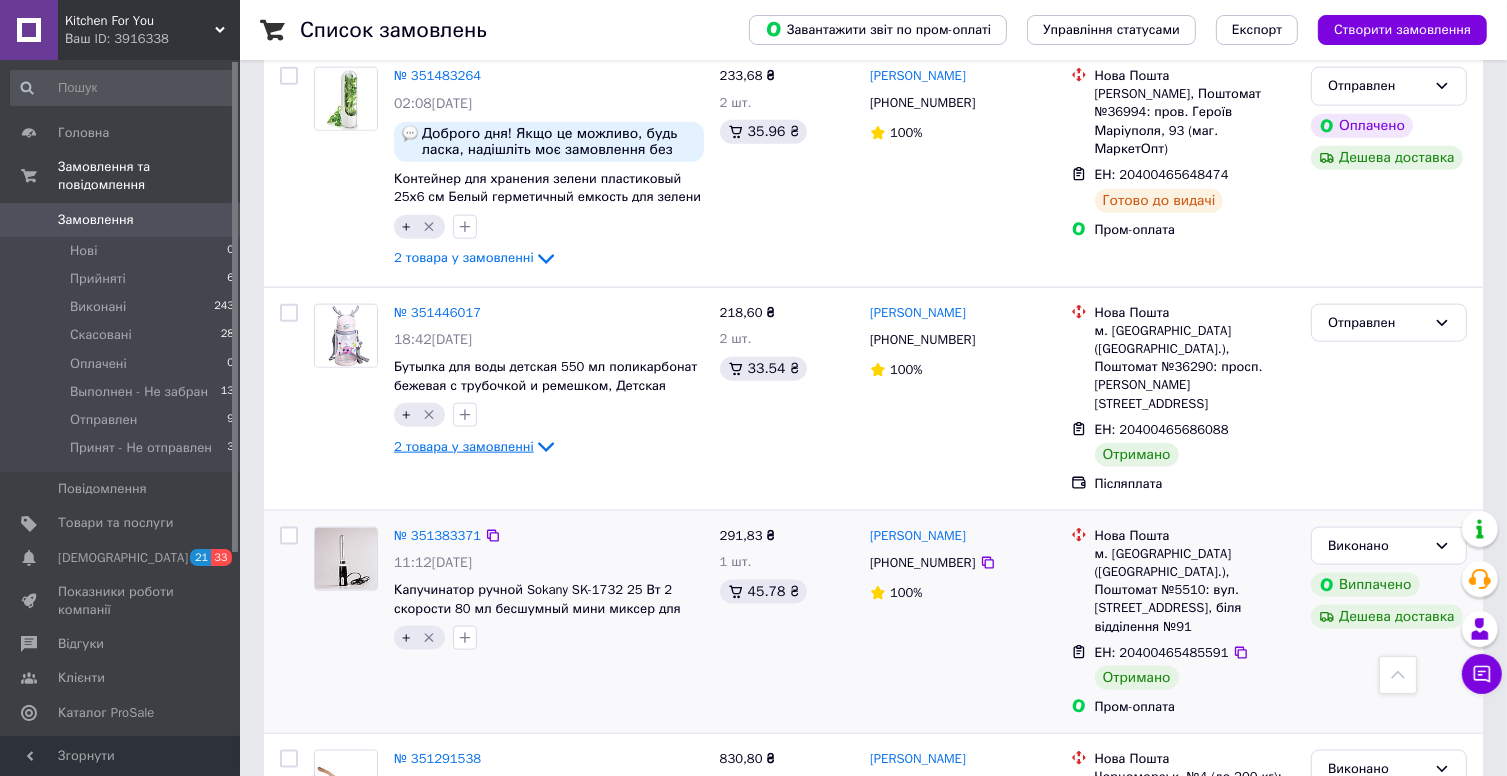 scroll, scrollTop: 2500, scrollLeft: 0, axis: vertical 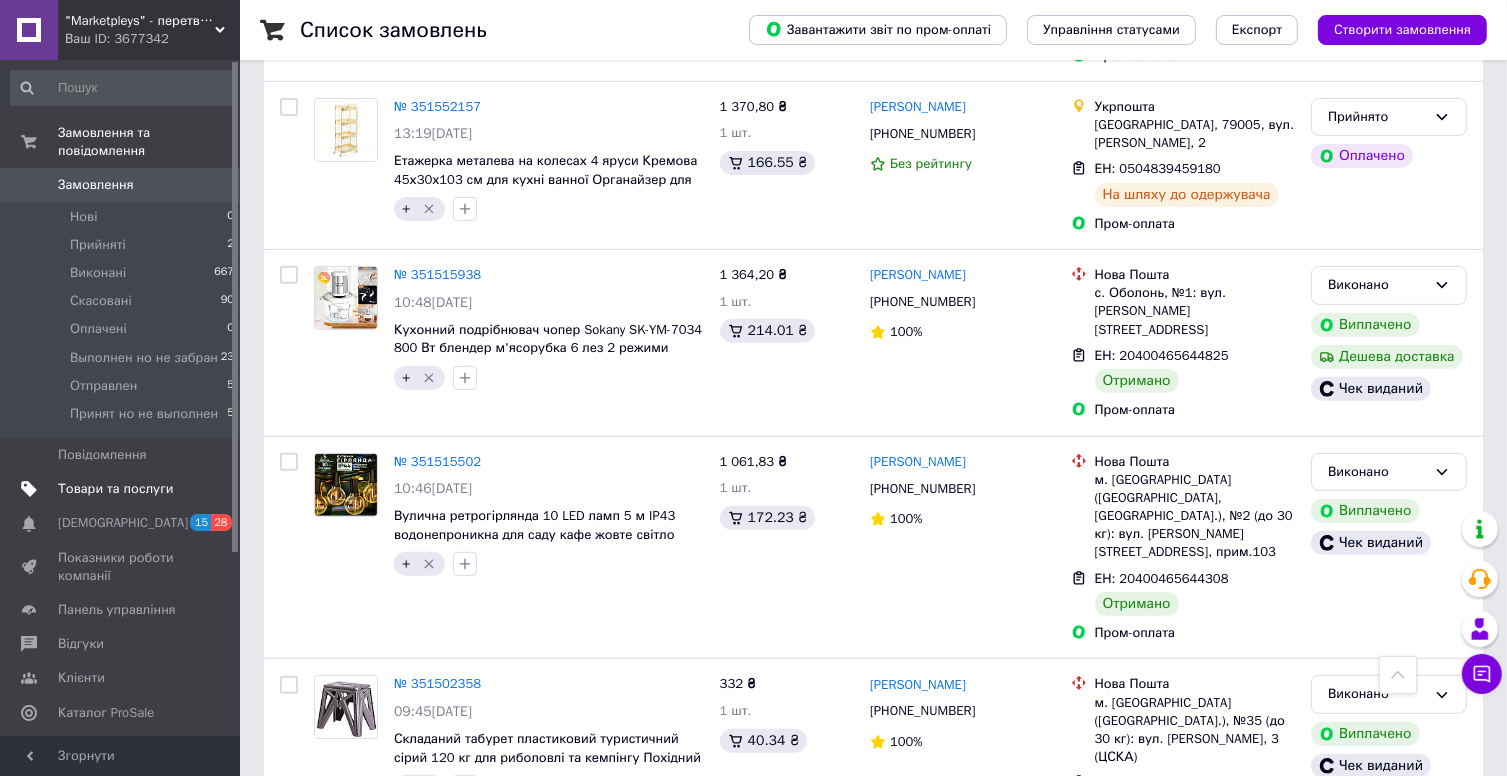 click on "Товари та послуги" at bounding box center (115, 489) 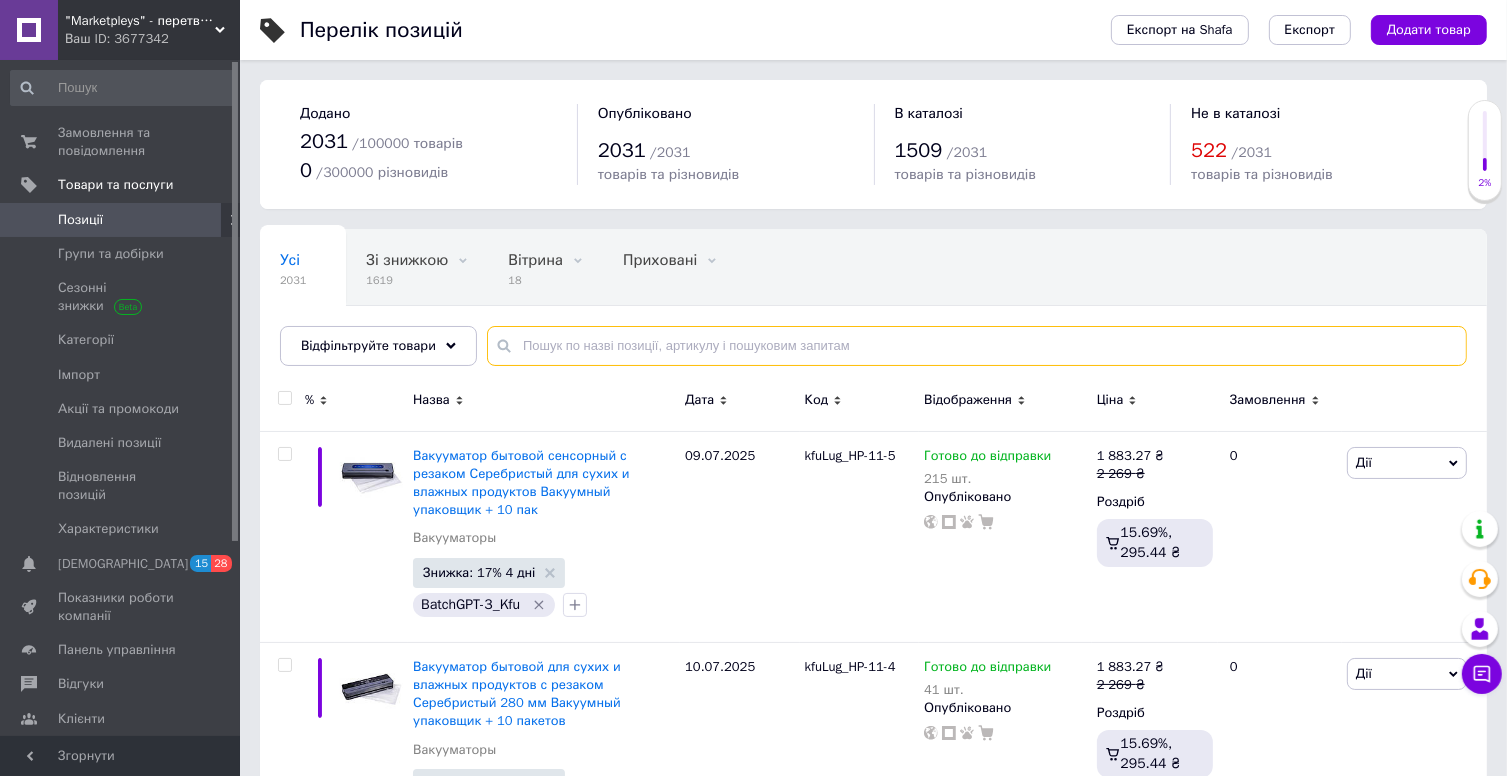 click at bounding box center [977, 346] 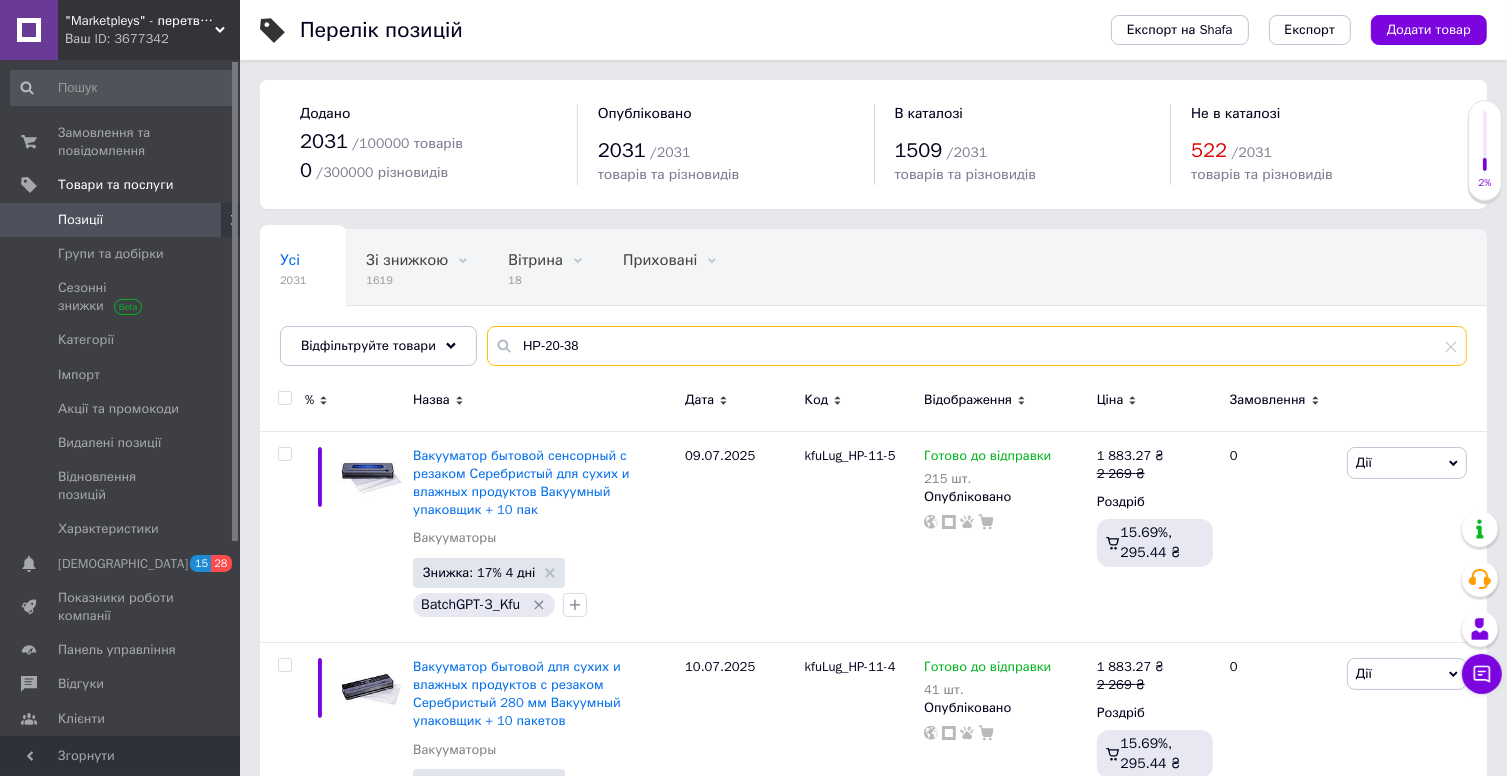 type on "HP-20-38" 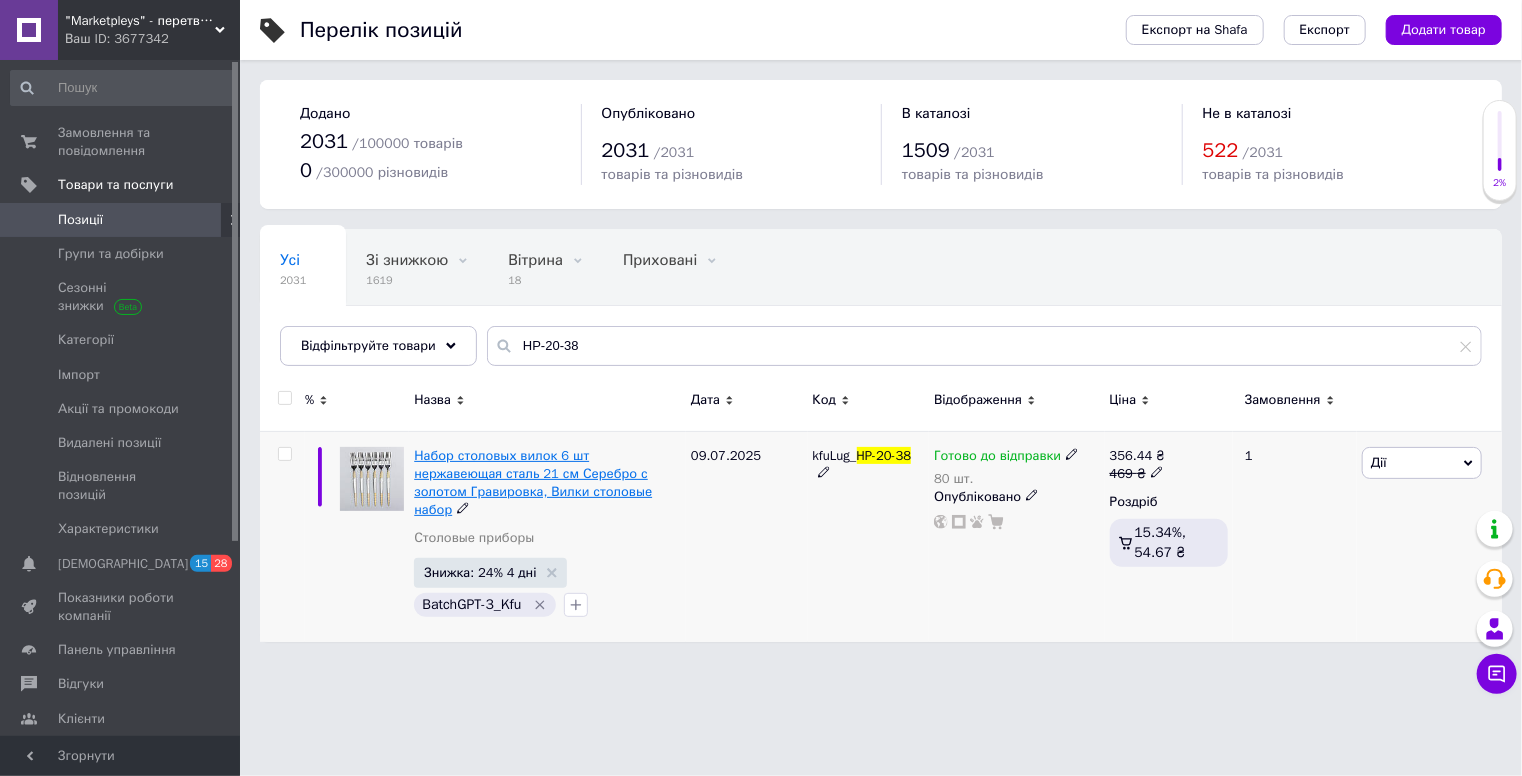 click on "Набор столовых вилок 6 шт нержавеющая сталь 21 см Серебро с золотом Гравировка, Вилки столовые набор" at bounding box center [533, 483] 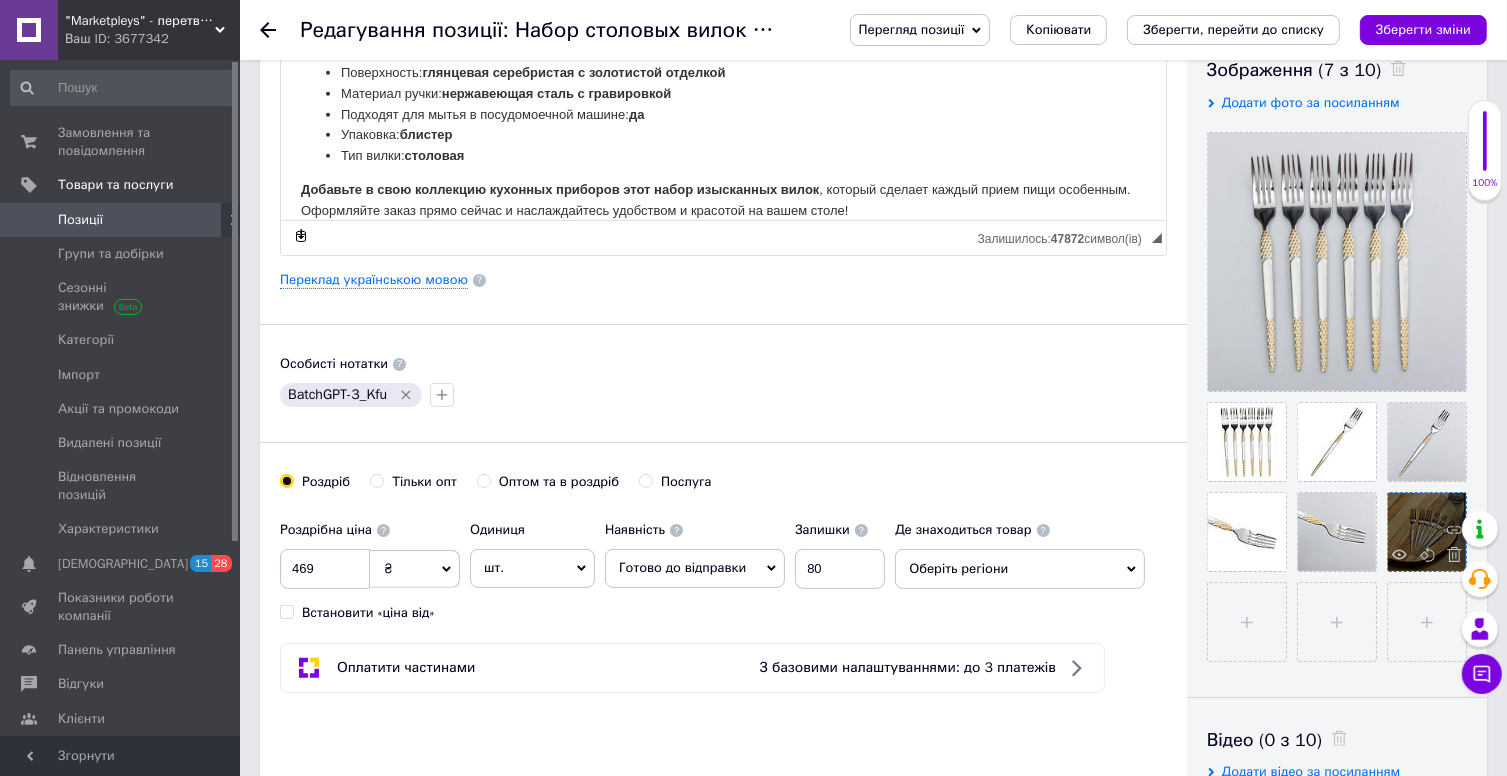scroll, scrollTop: 400, scrollLeft: 0, axis: vertical 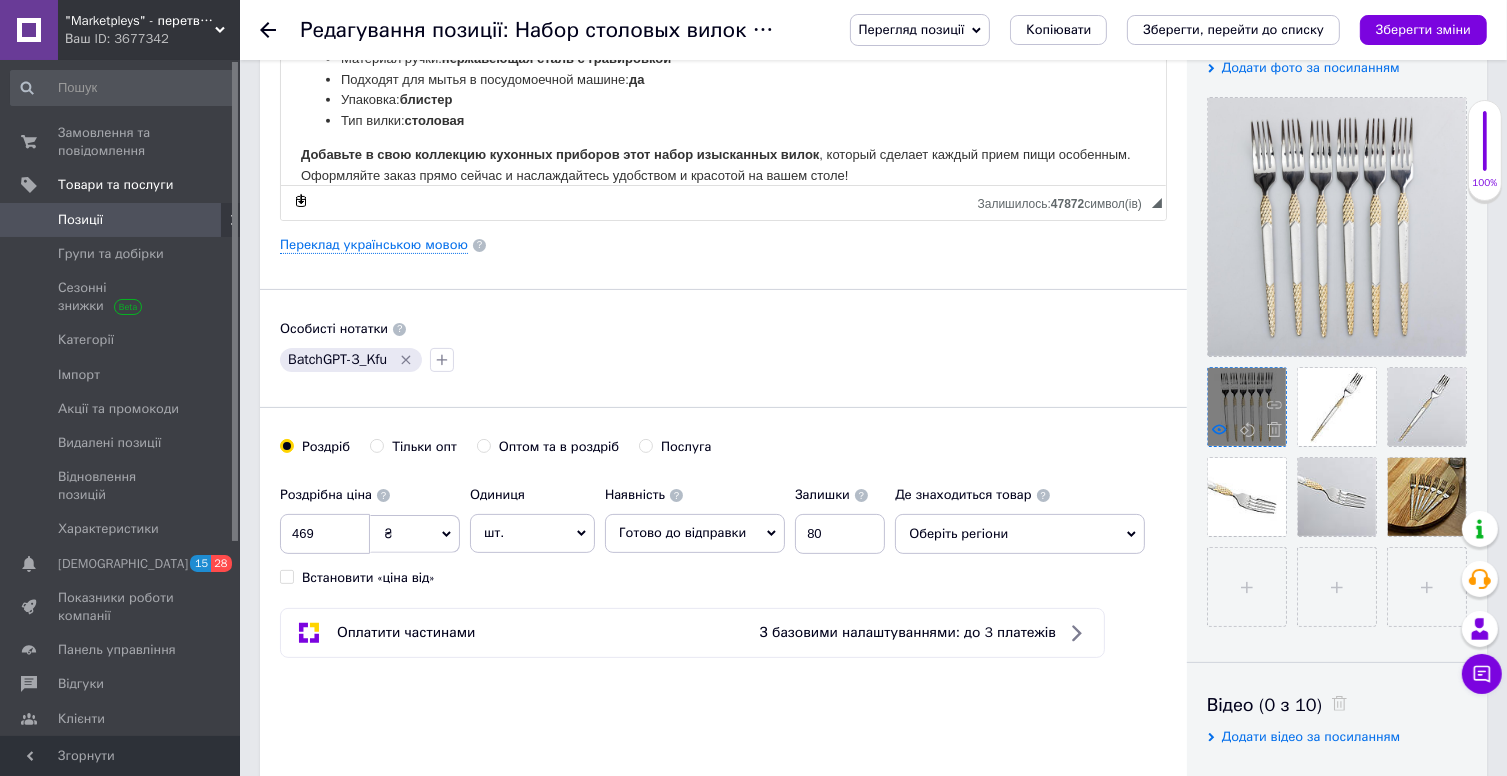 click 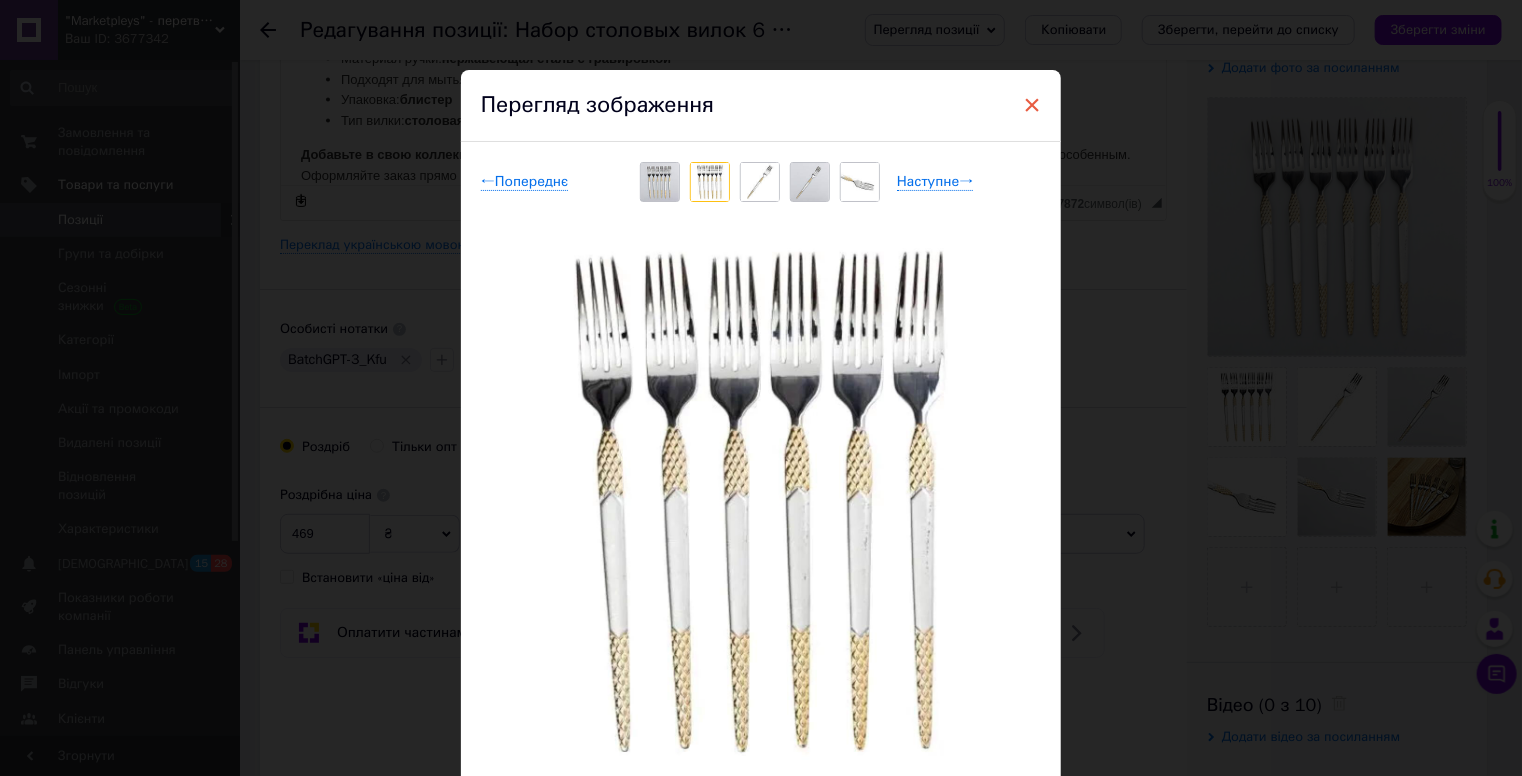 click on "×" at bounding box center (1032, 105) 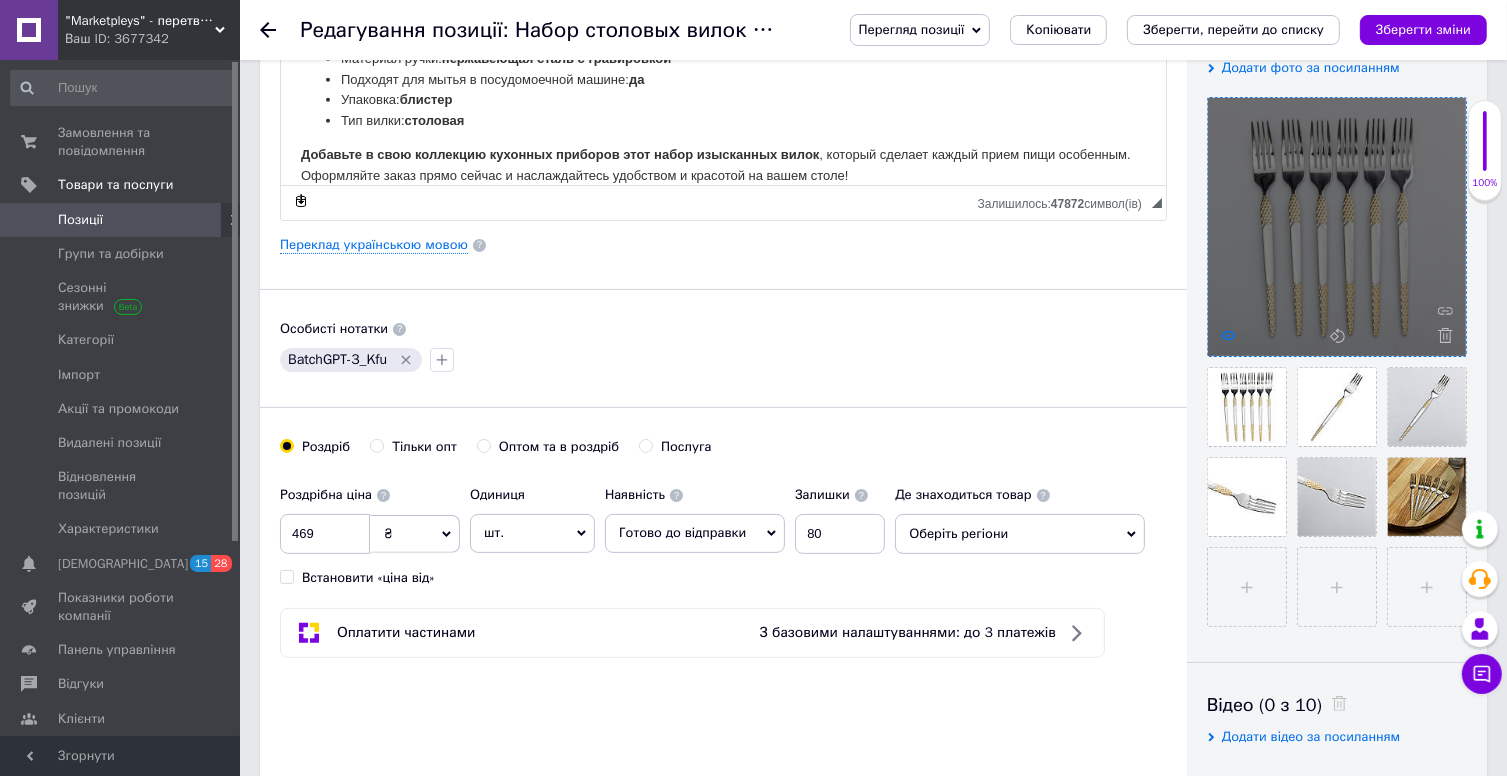 click 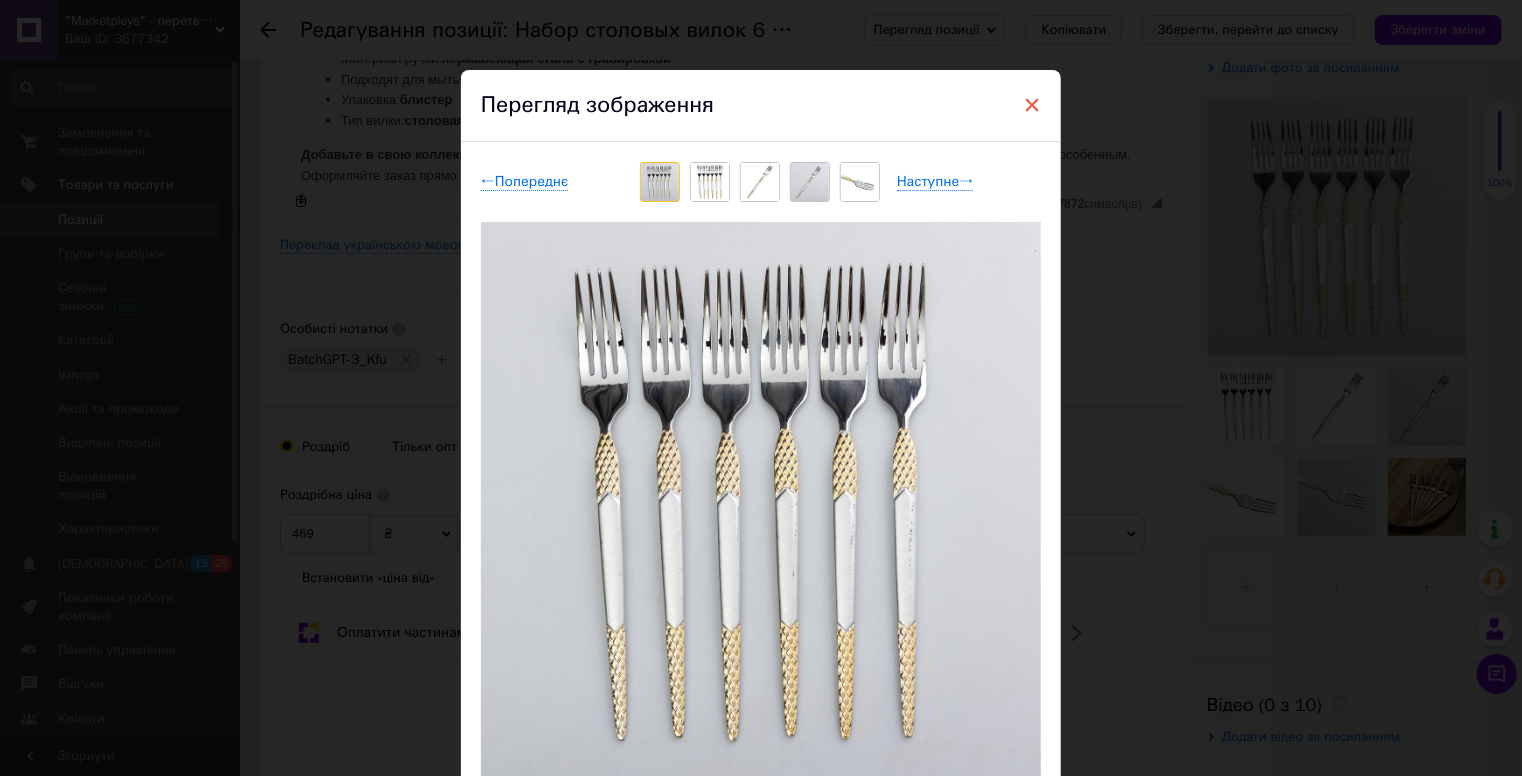 click on "×" at bounding box center [1032, 105] 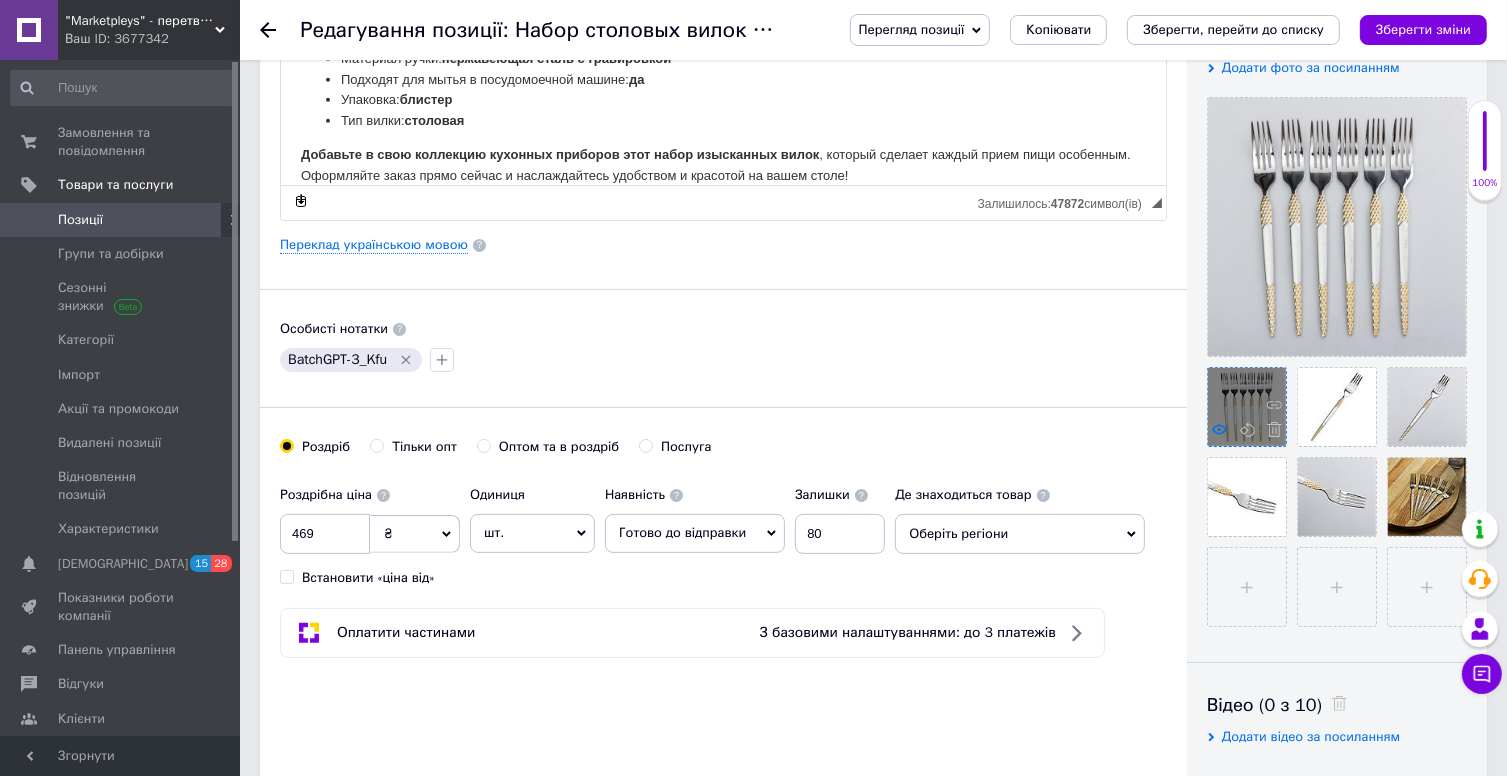 click 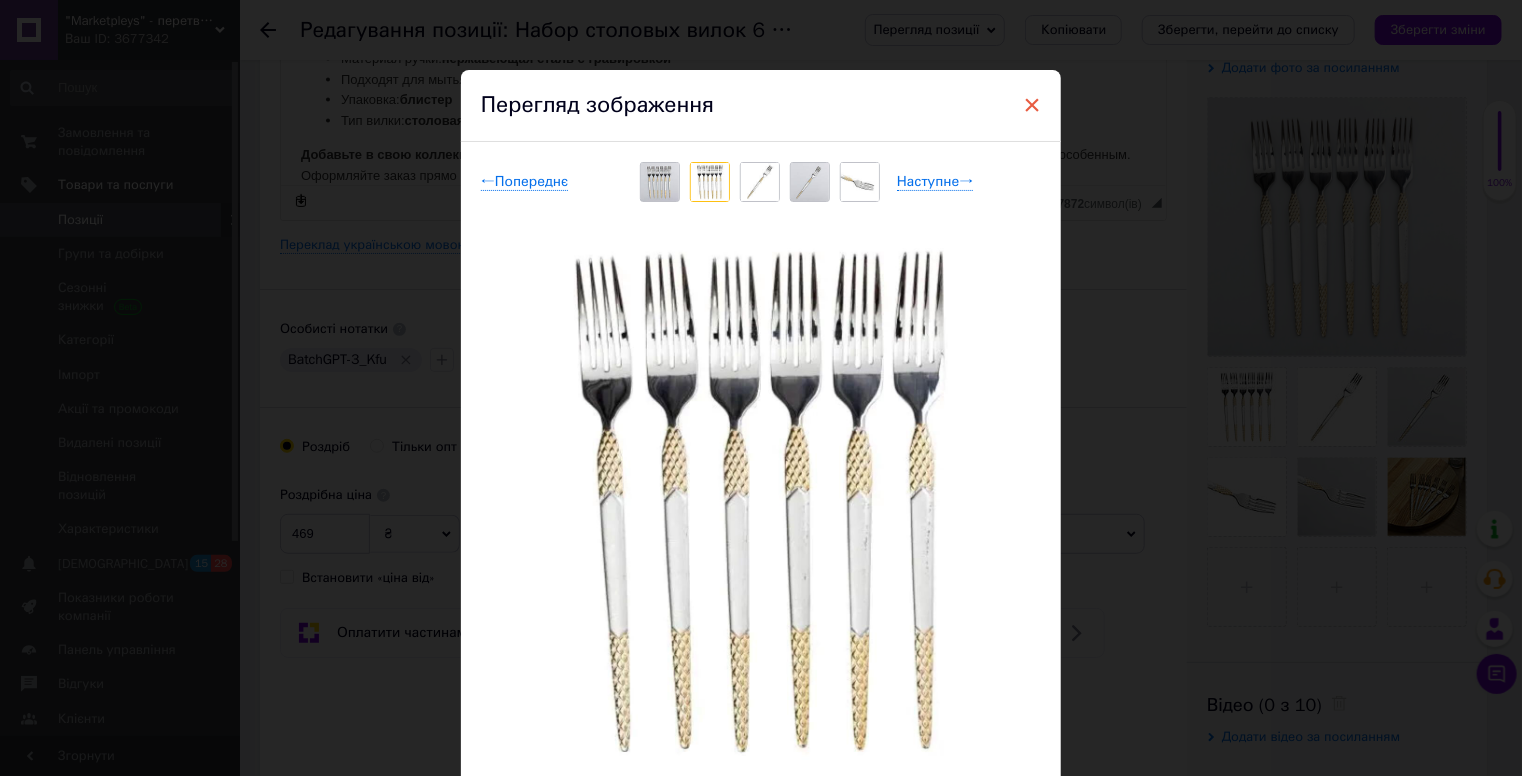 drag, startPoint x: 1032, startPoint y: 102, endPoint x: 778, endPoint y: 230, distance: 284.42926 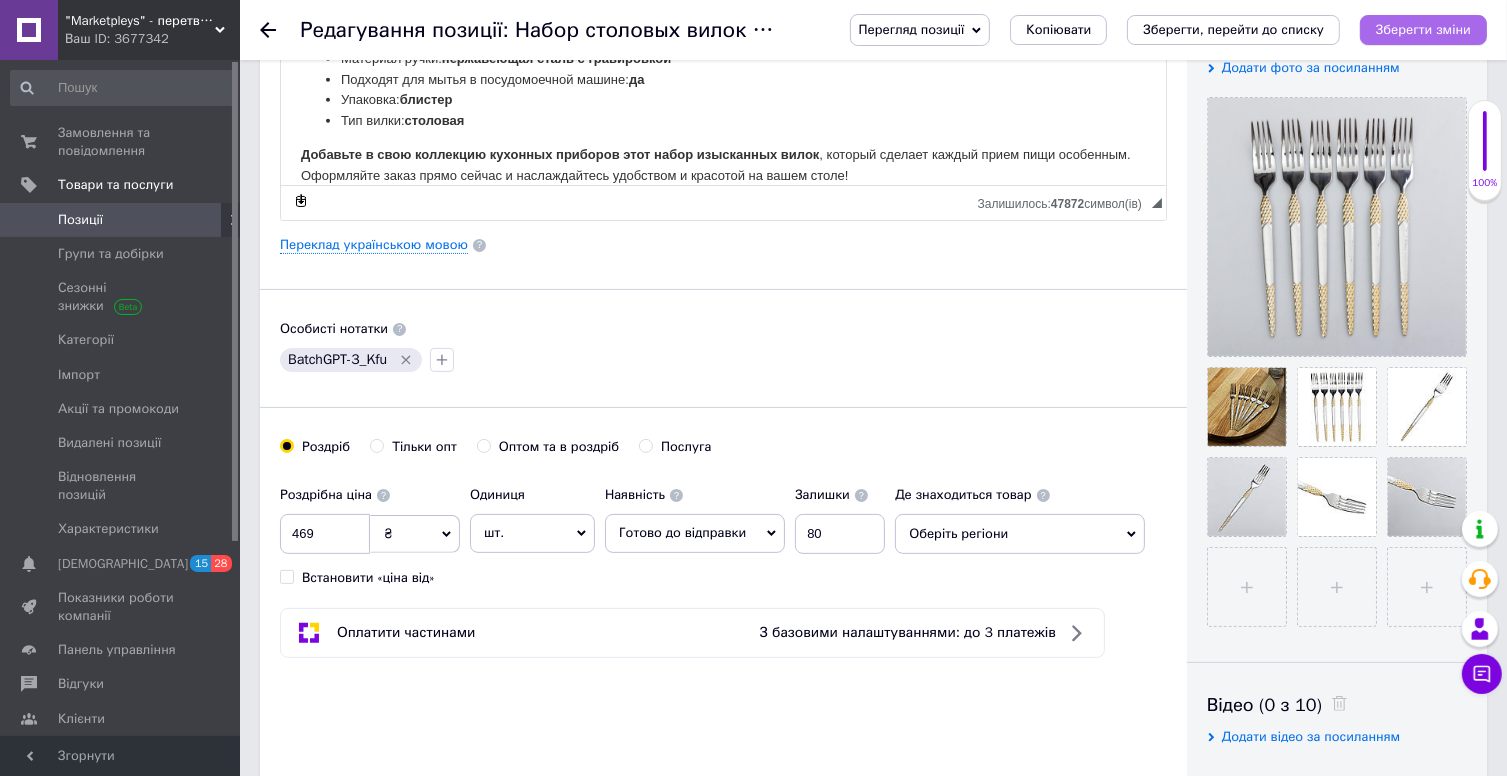 click on "Зберегти зміни" at bounding box center (1423, 29) 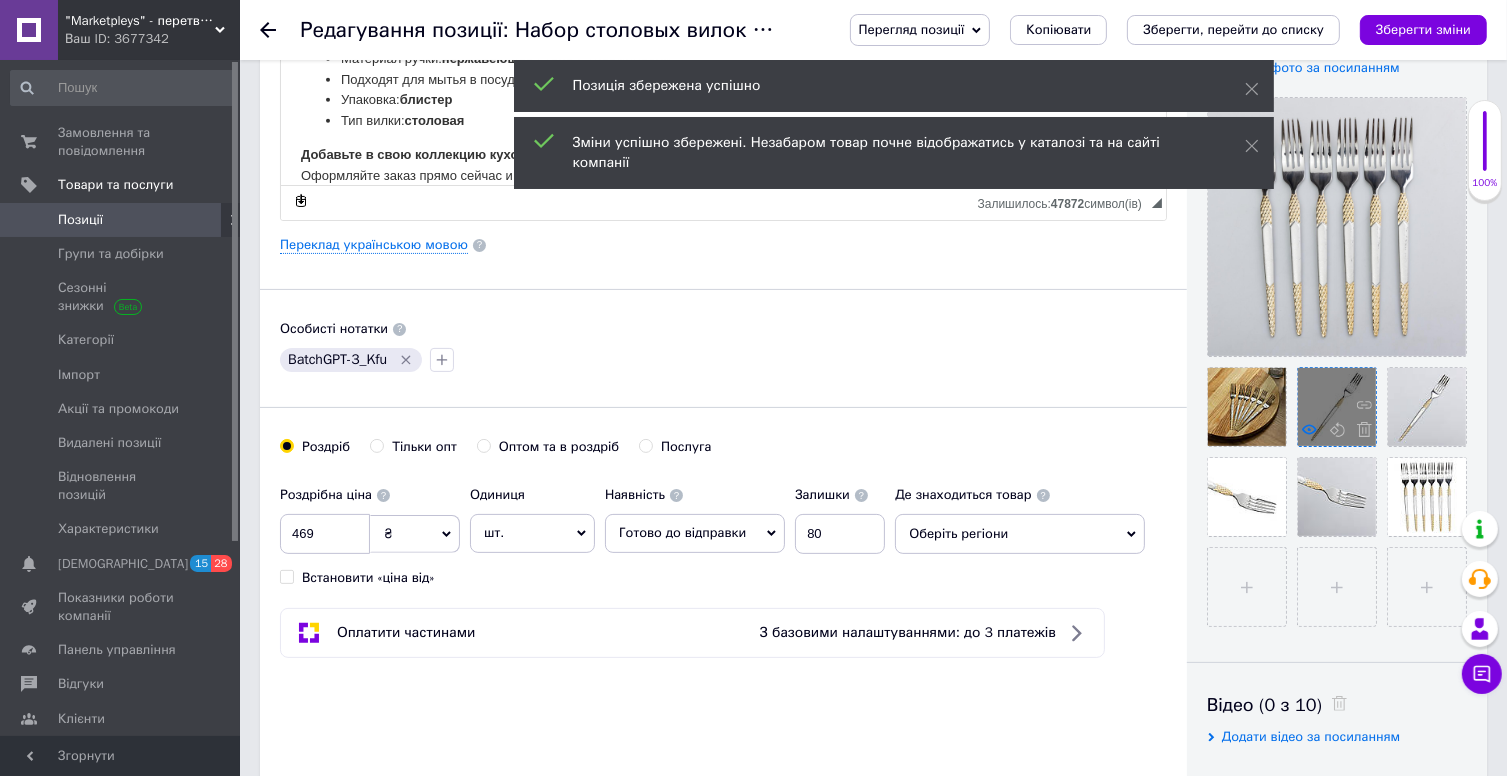 click 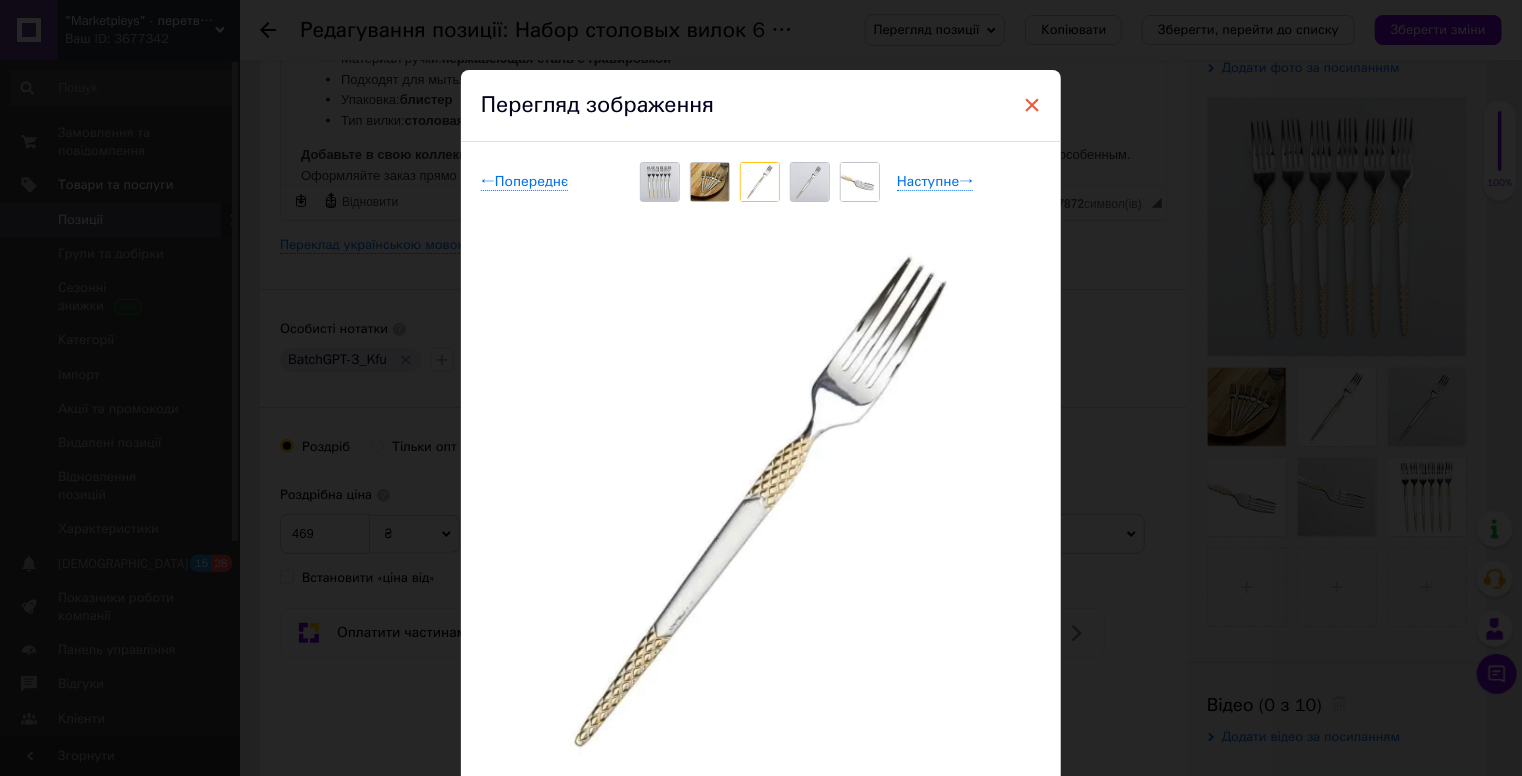 click on "×" at bounding box center [1032, 105] 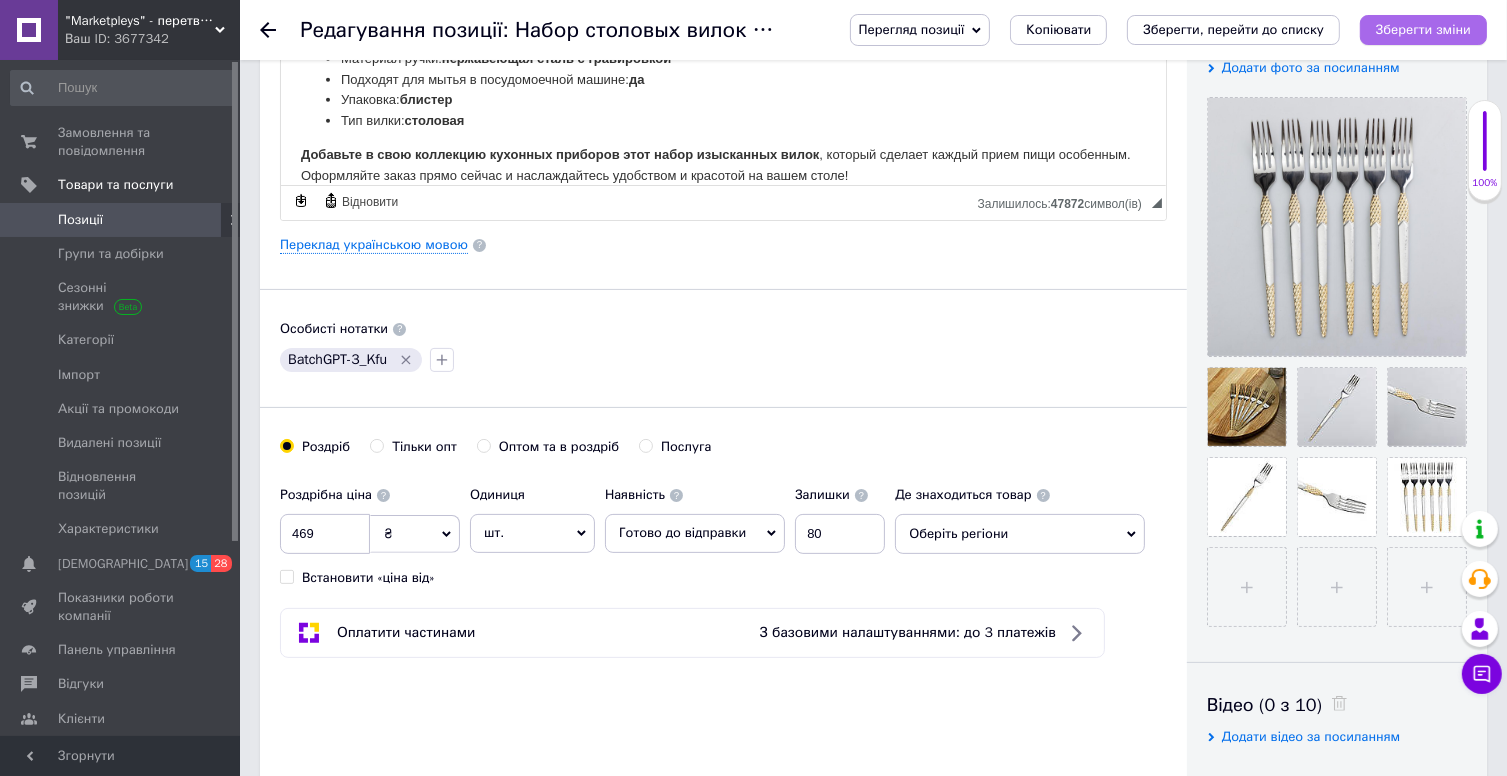 click on "Зберегти зміни" at bounding box center [1423, 29] 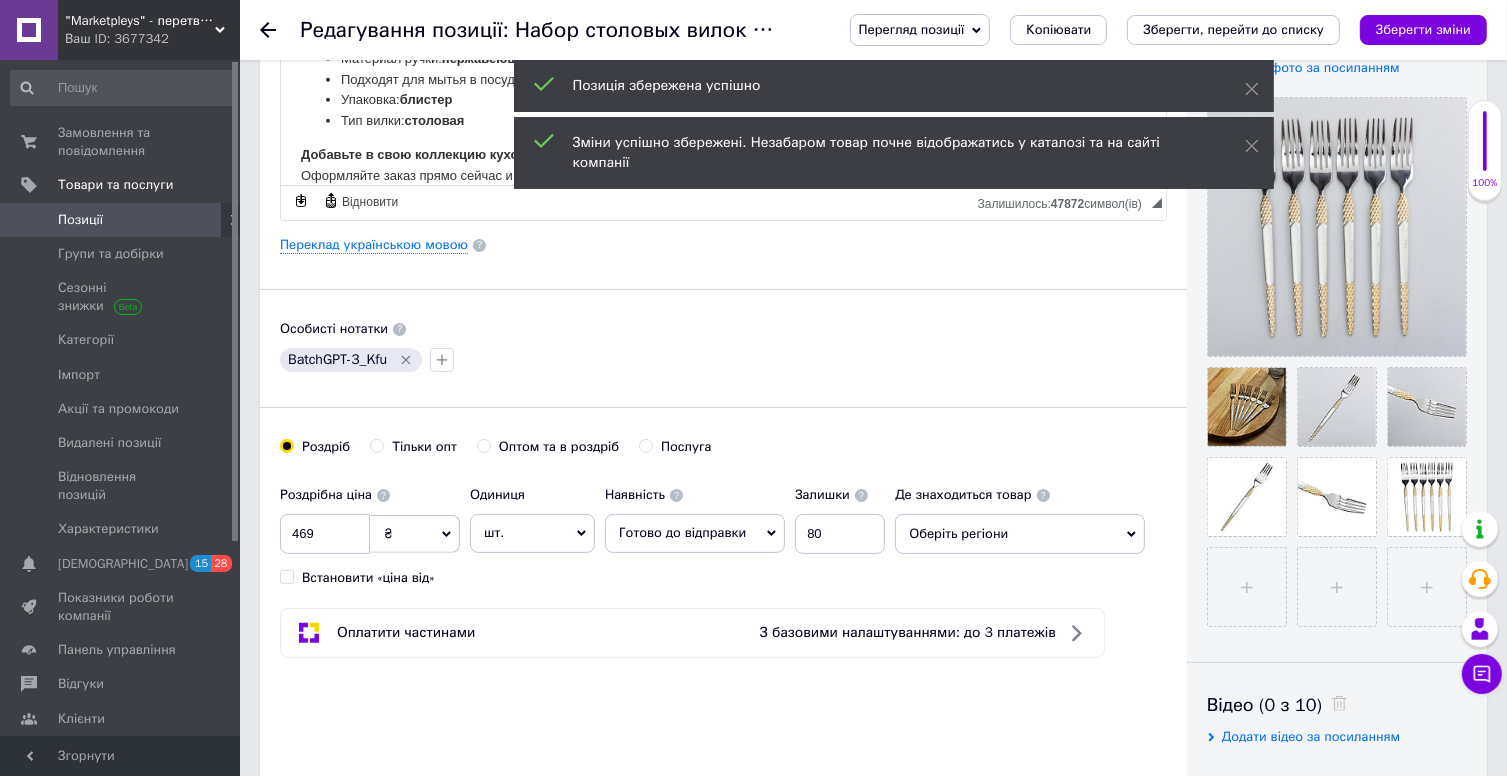 scroll, scrollTop: 0, scrollLeft: 0, axis: both 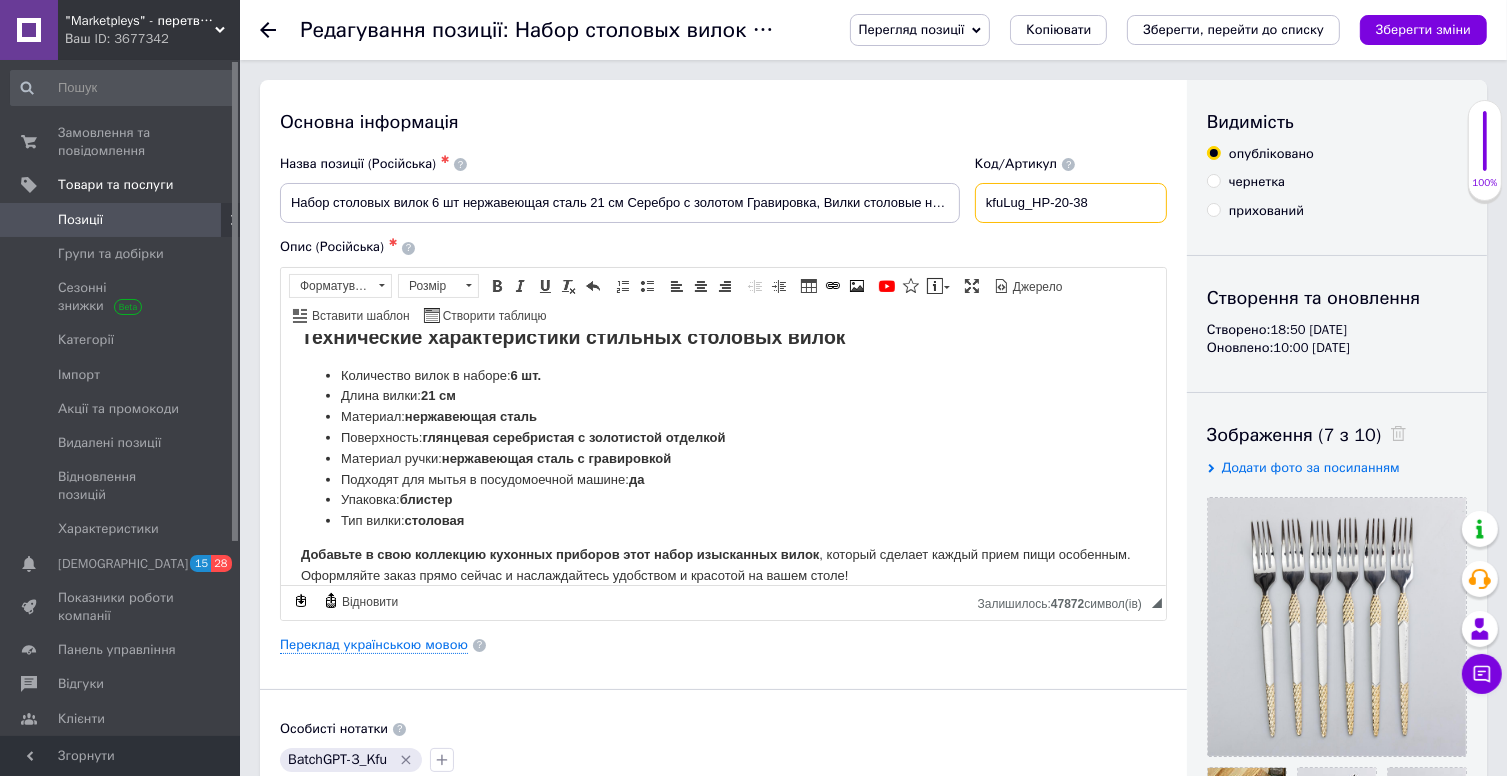 drag, startPoint x: 1043, startPoint y: 201, endPoint x: 1124, endPoint y: 203, distance: 81.02469 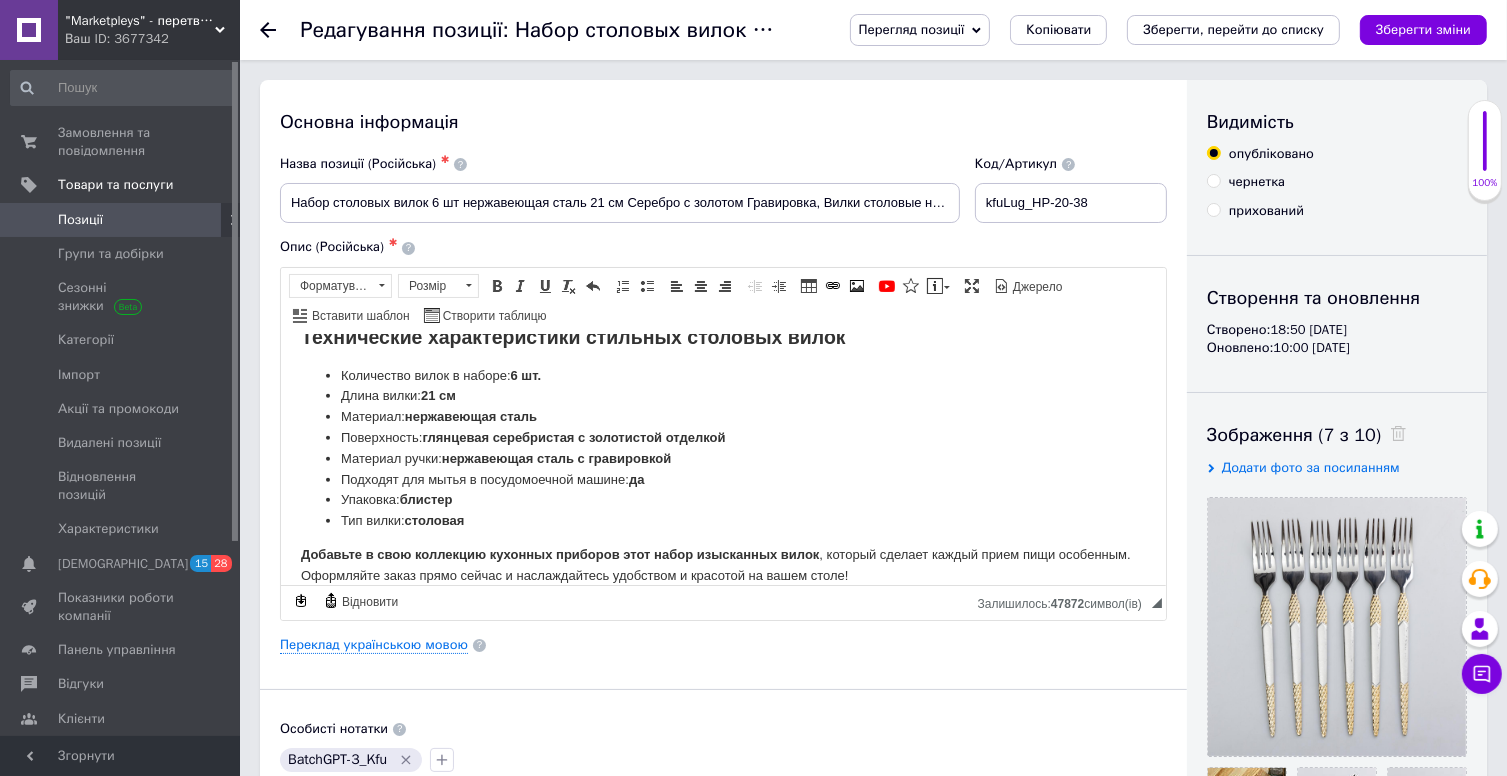 click on "Позиції" at bounding box center (80, 220) 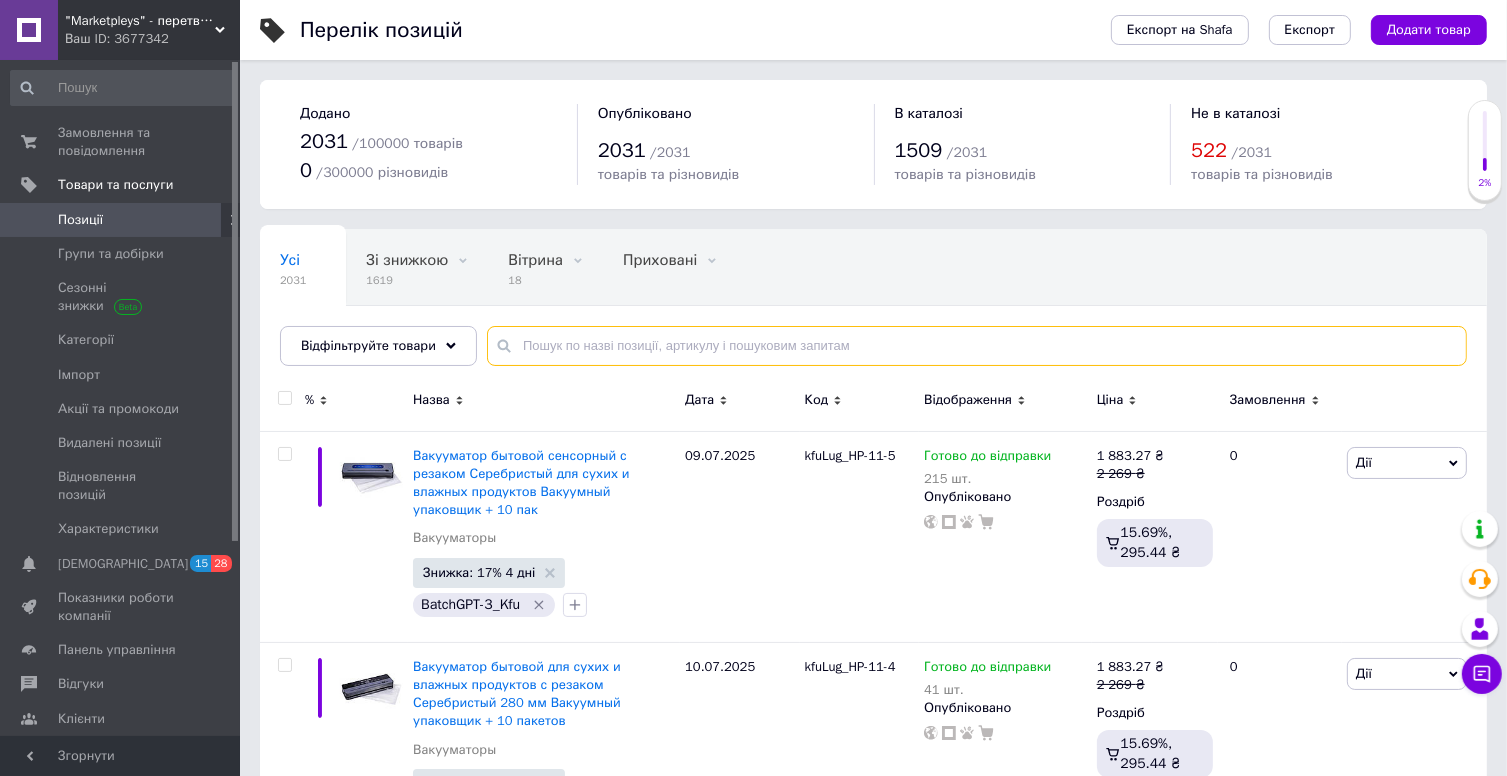 click at bounding box center [977, 346] 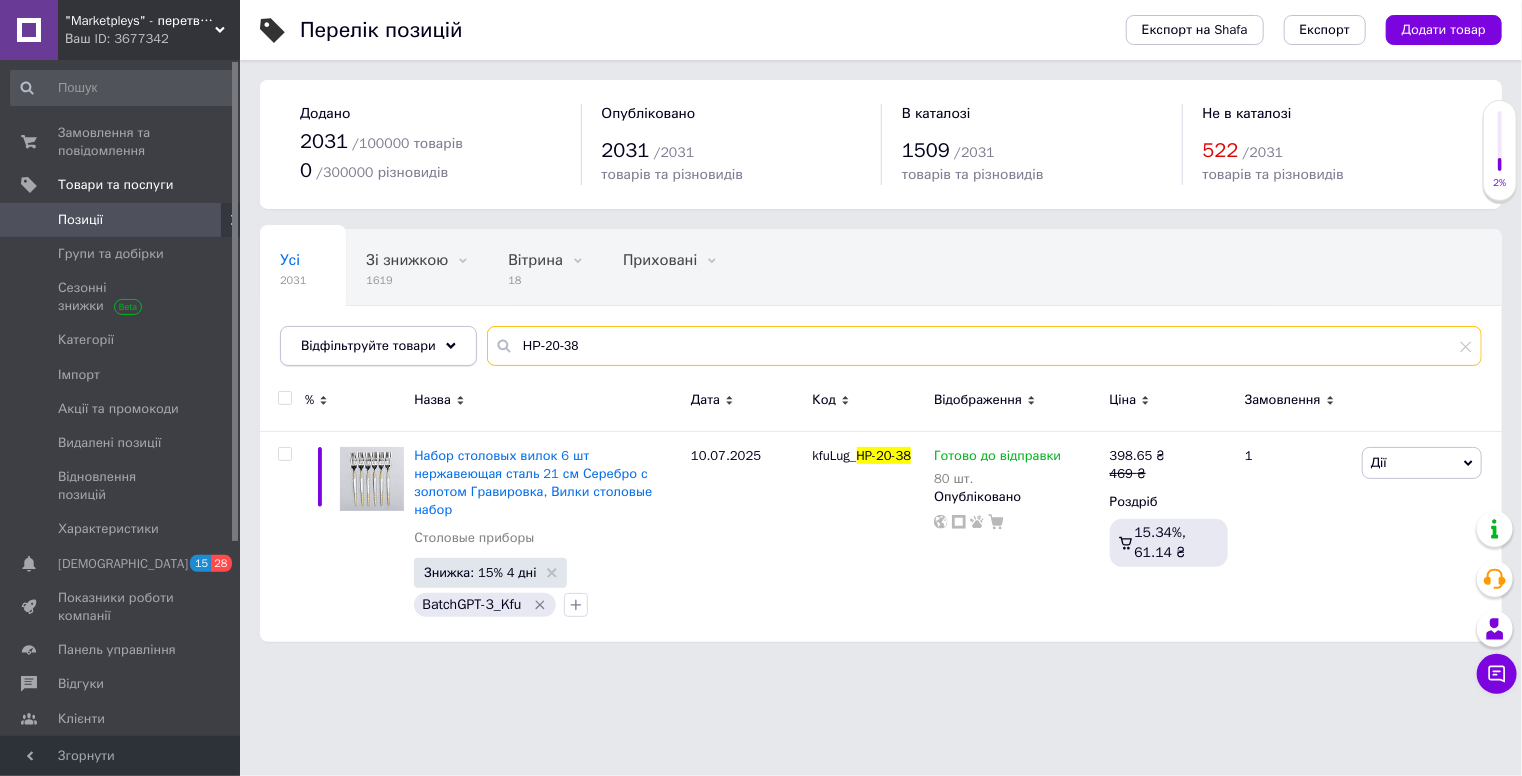 drag, startPoint x: 543, startPoint y: 344, endPoint x: 372, endPoint y: 341, distance: 171.0263 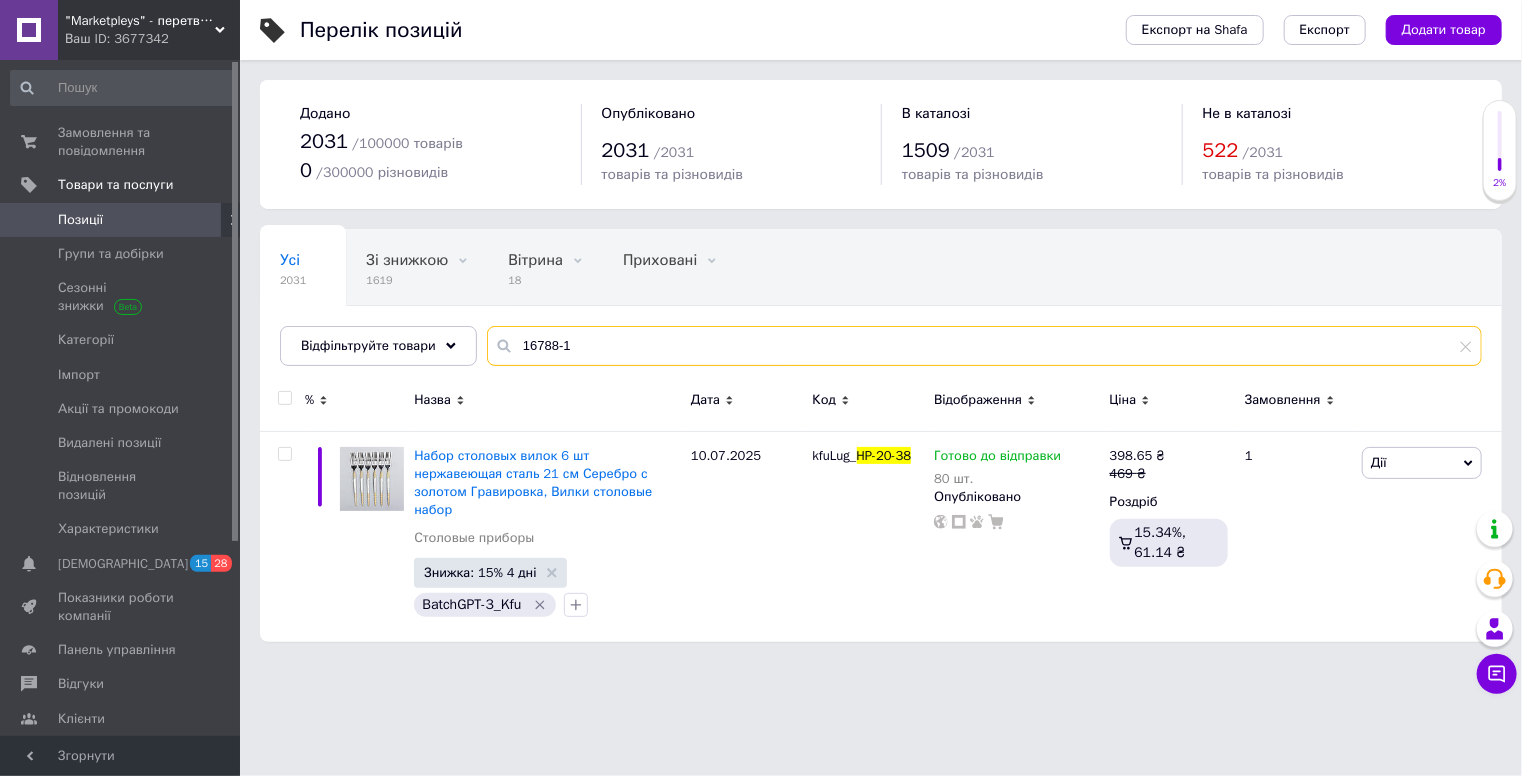 type on "16788-1" 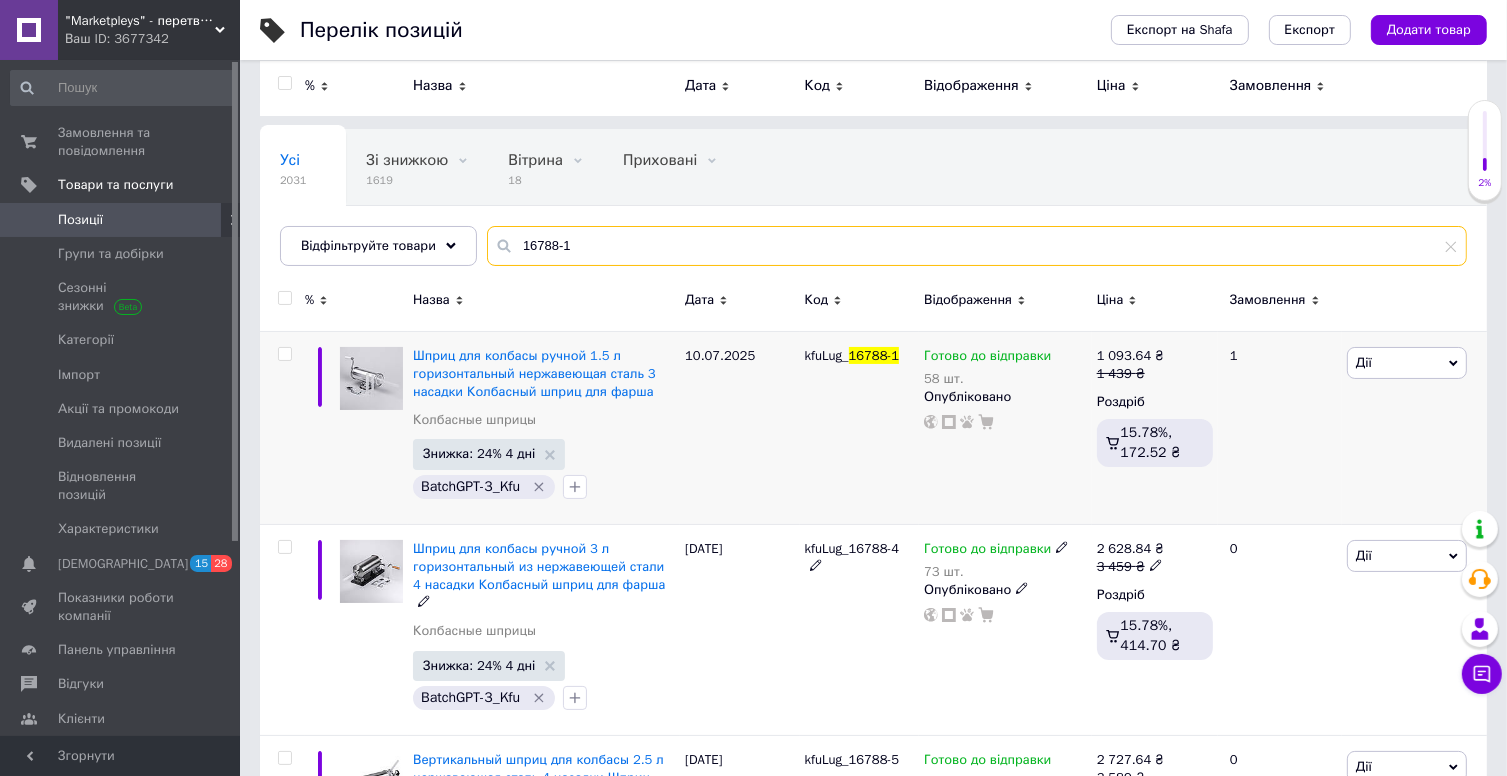 scroll, scrollTop: 100, scrollLeft: 0, axis: vertical 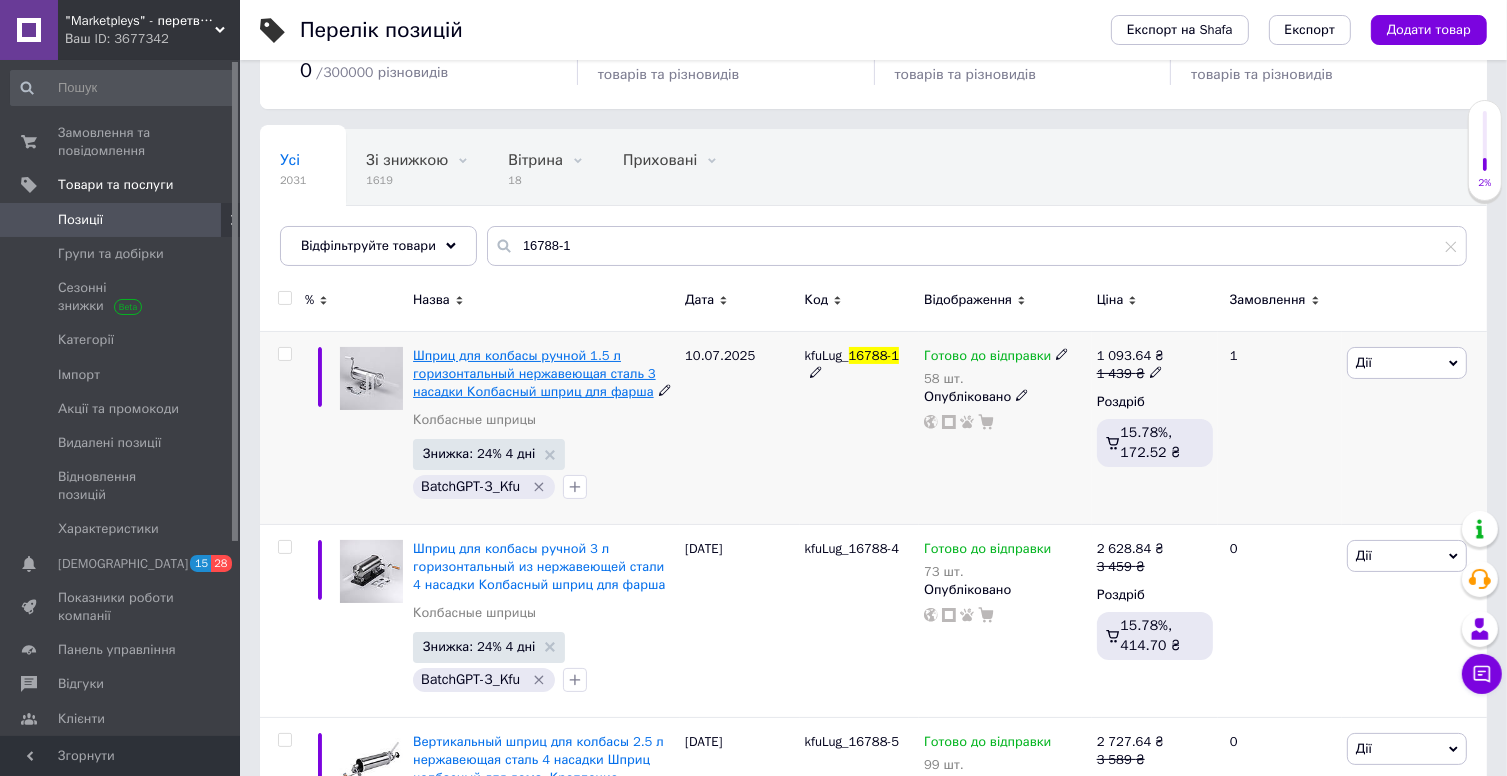 click on "Шприц для колбасы ручной 1.5 л горизонтальный нержавеющая сталь 3 насадки Колбасный шприц для фарша" at bounding box center [534, 373] 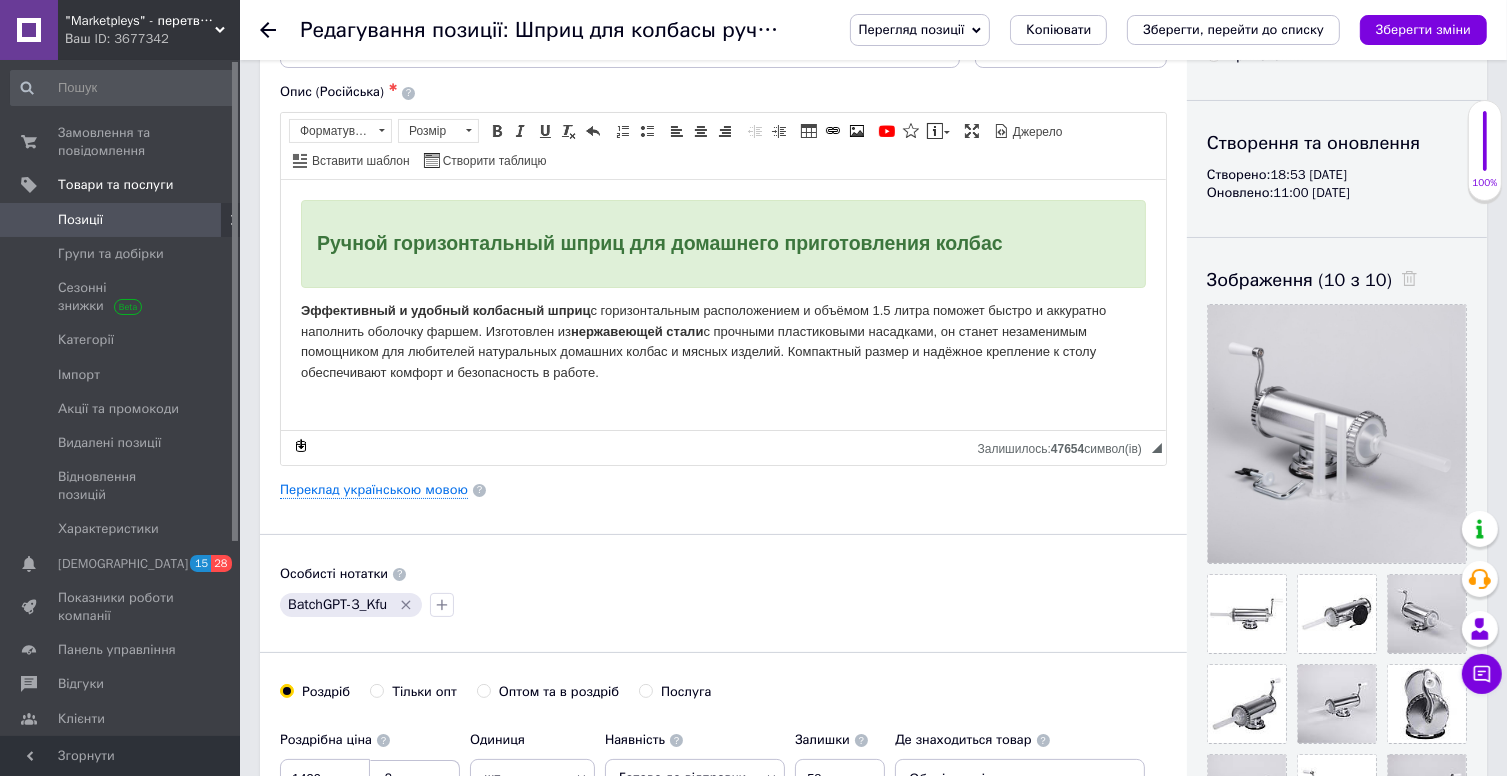 scroll, scrollTop: 400, scrollLeft: 0, axis: vertical 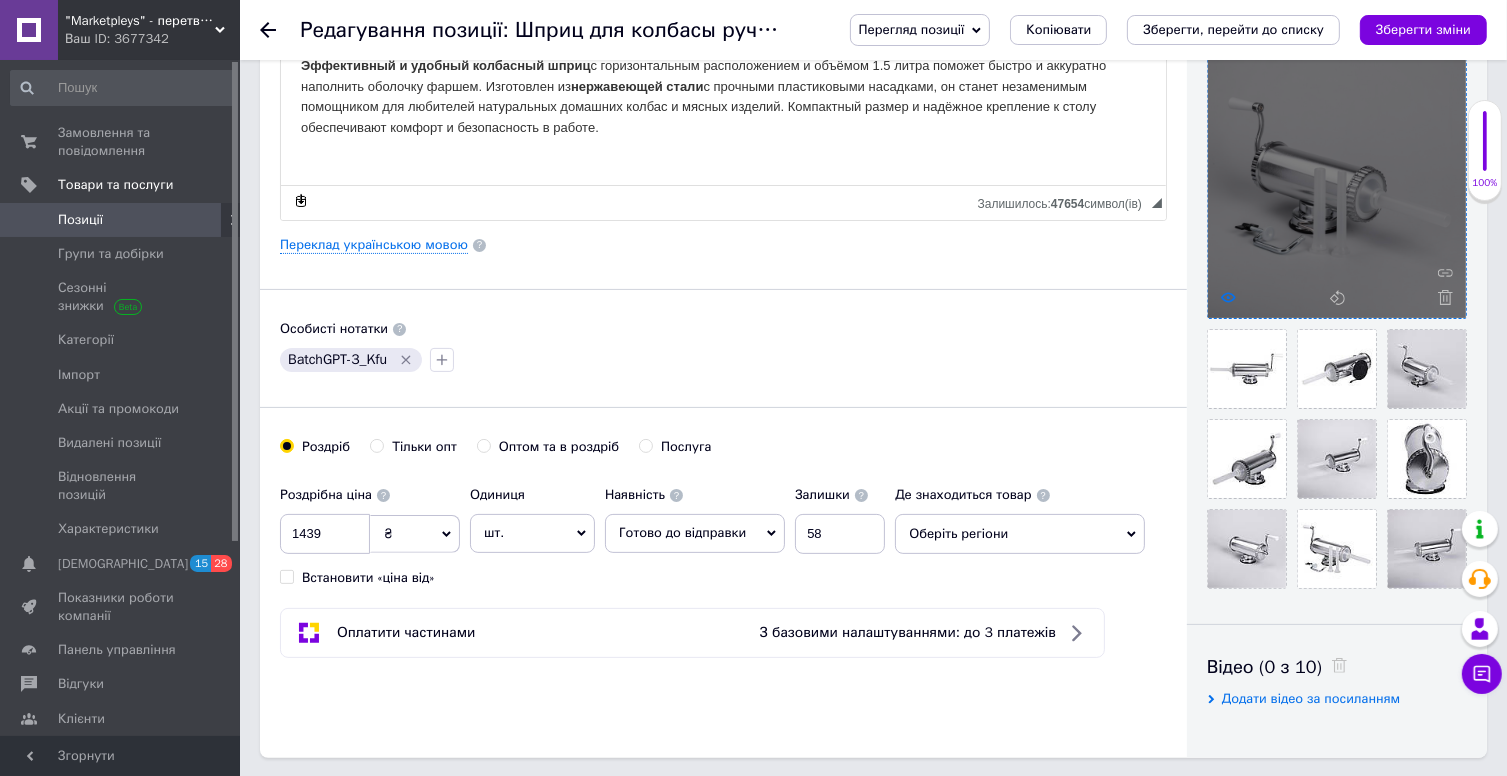 click 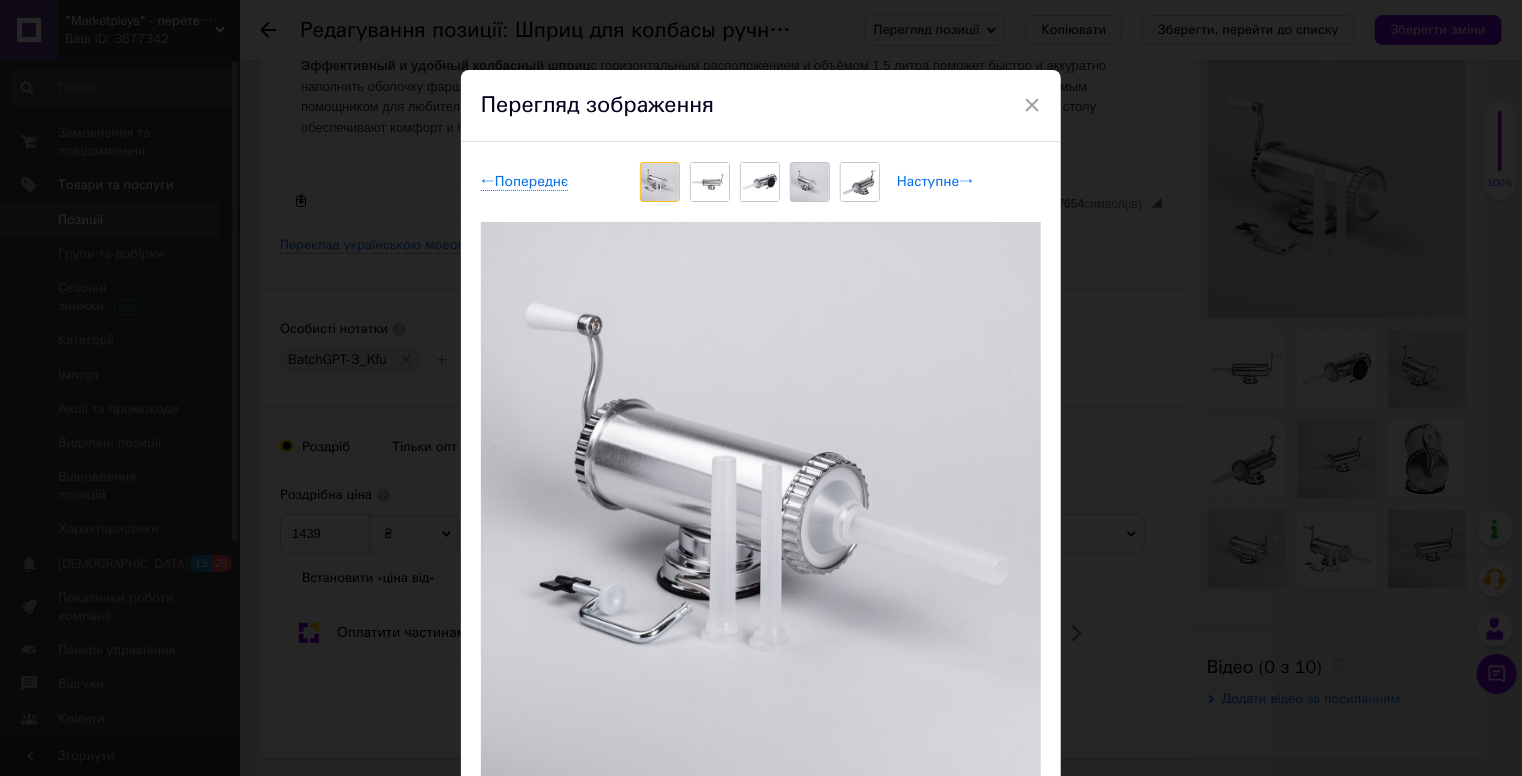 click on "Наступне →" at bounding box center (935, 182) 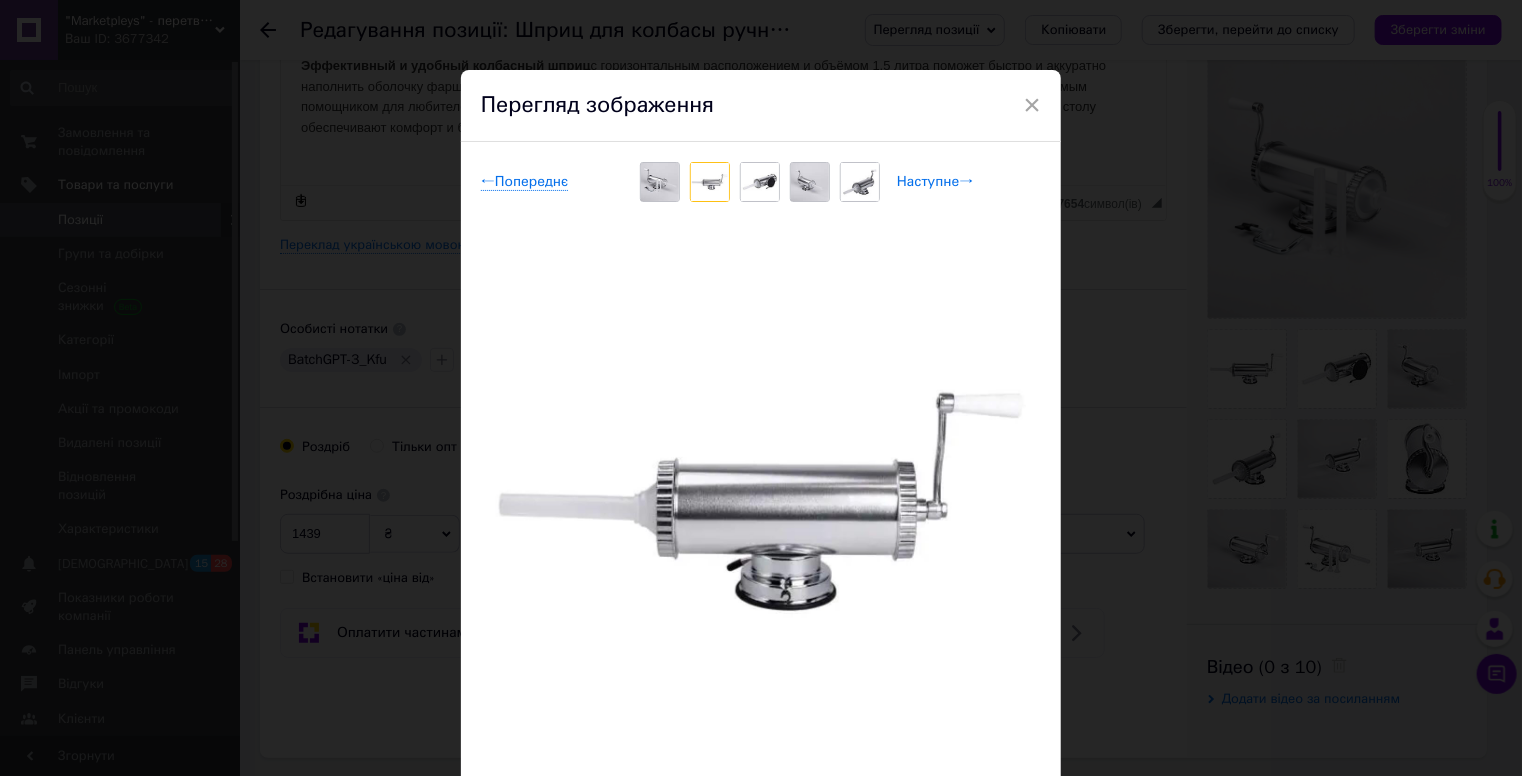 click on "Наступне →" at bounding box center [935, 182] 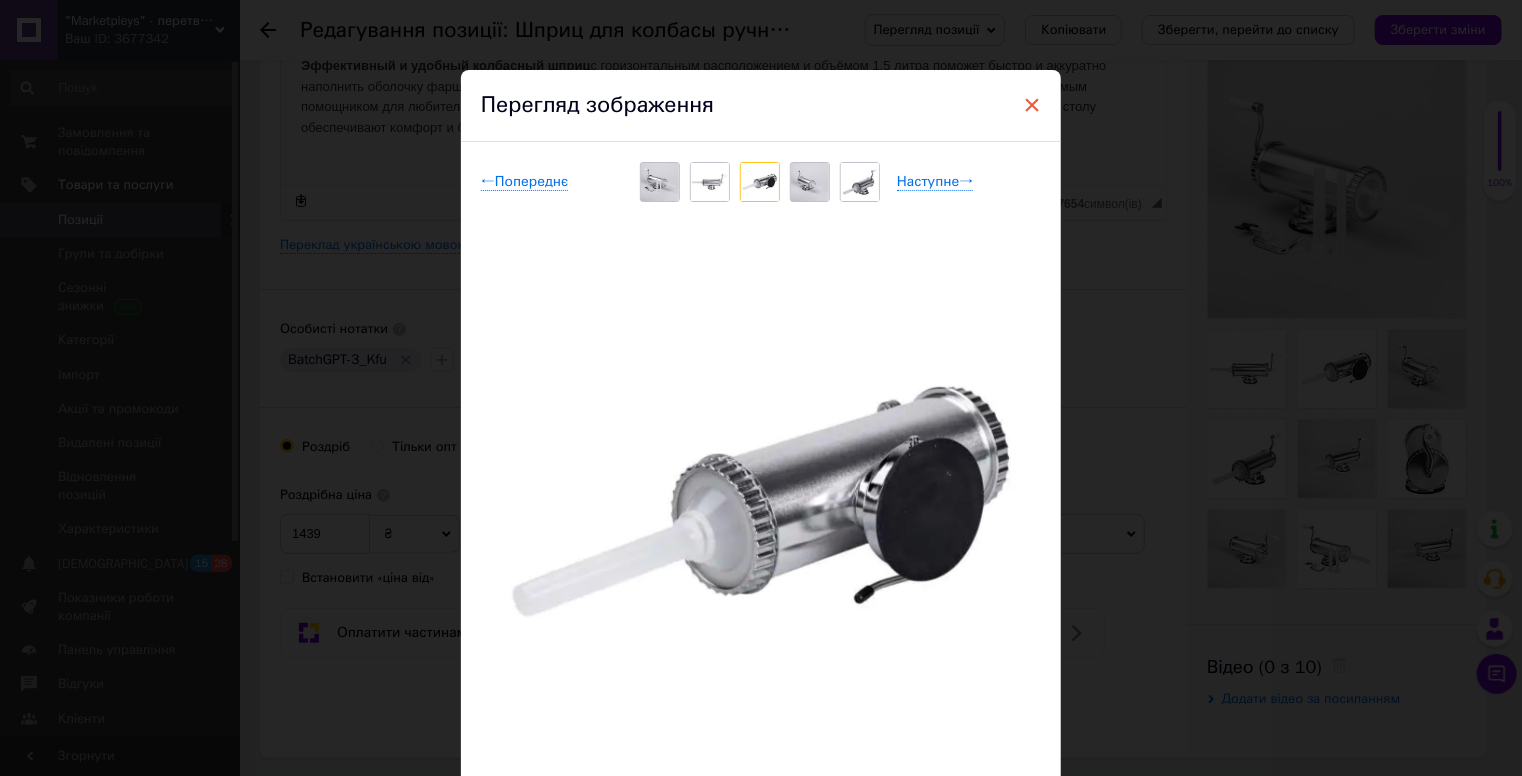 click on "×" at bounding box center (1032, 105) 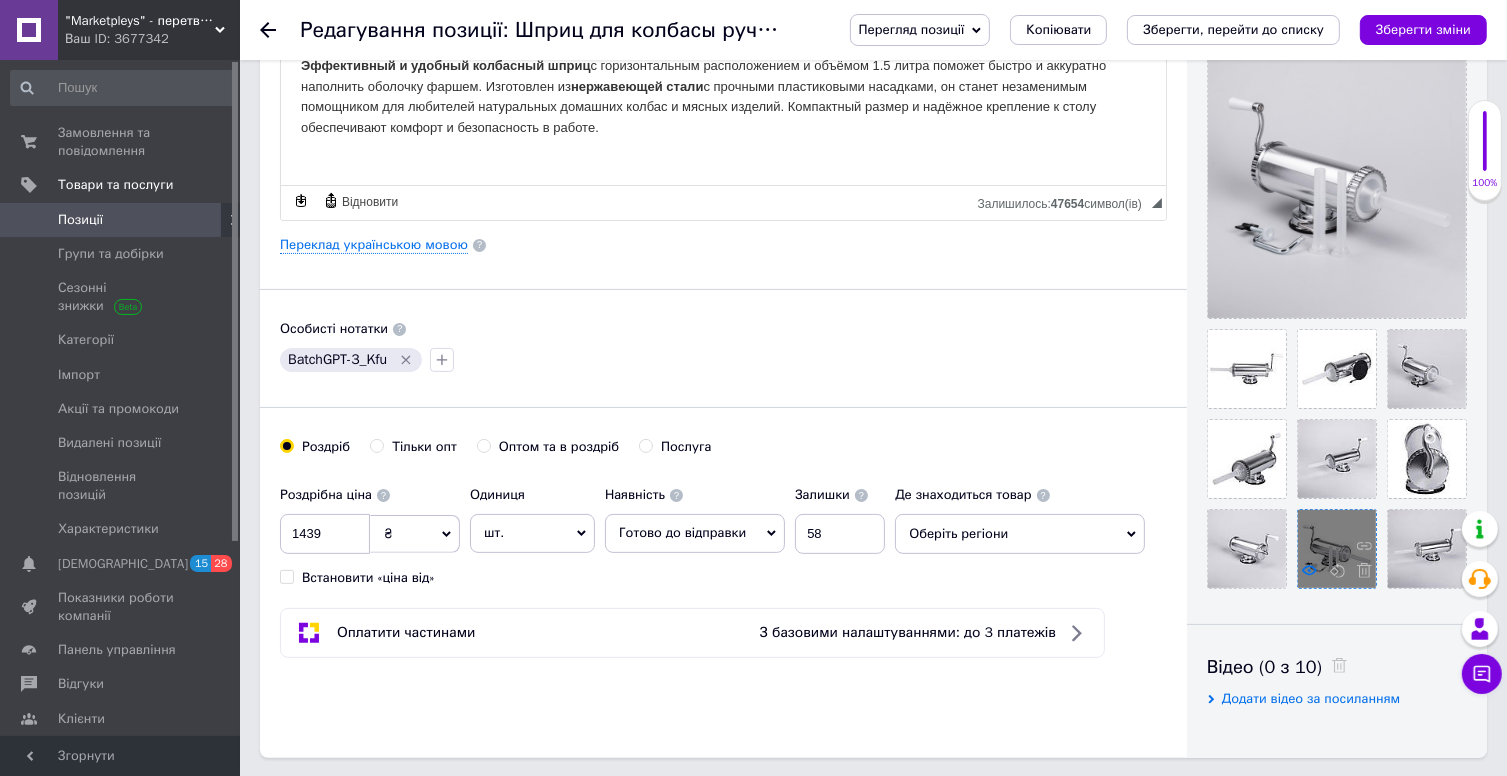 click 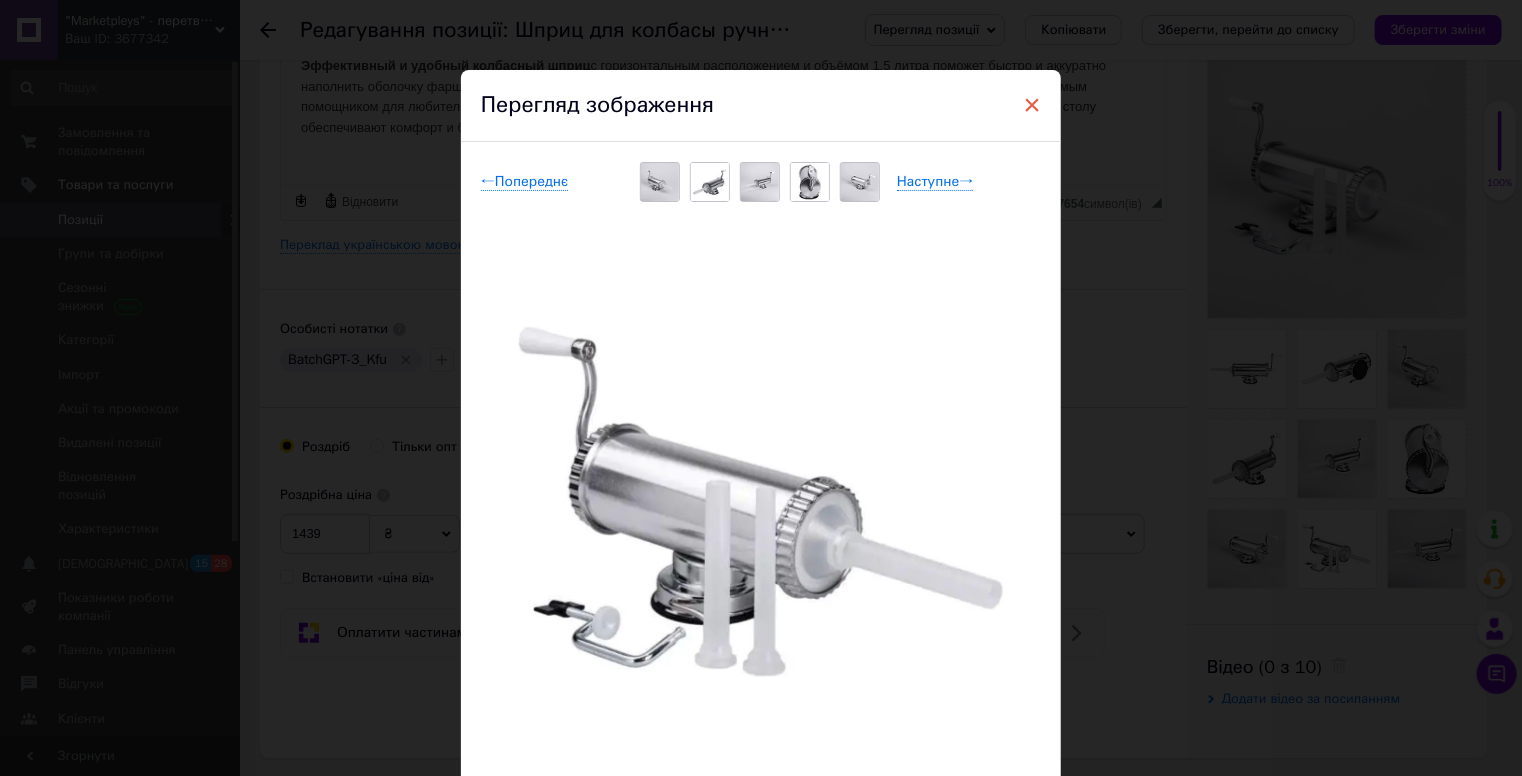 click on "×" at bounding box center [1032, 105] 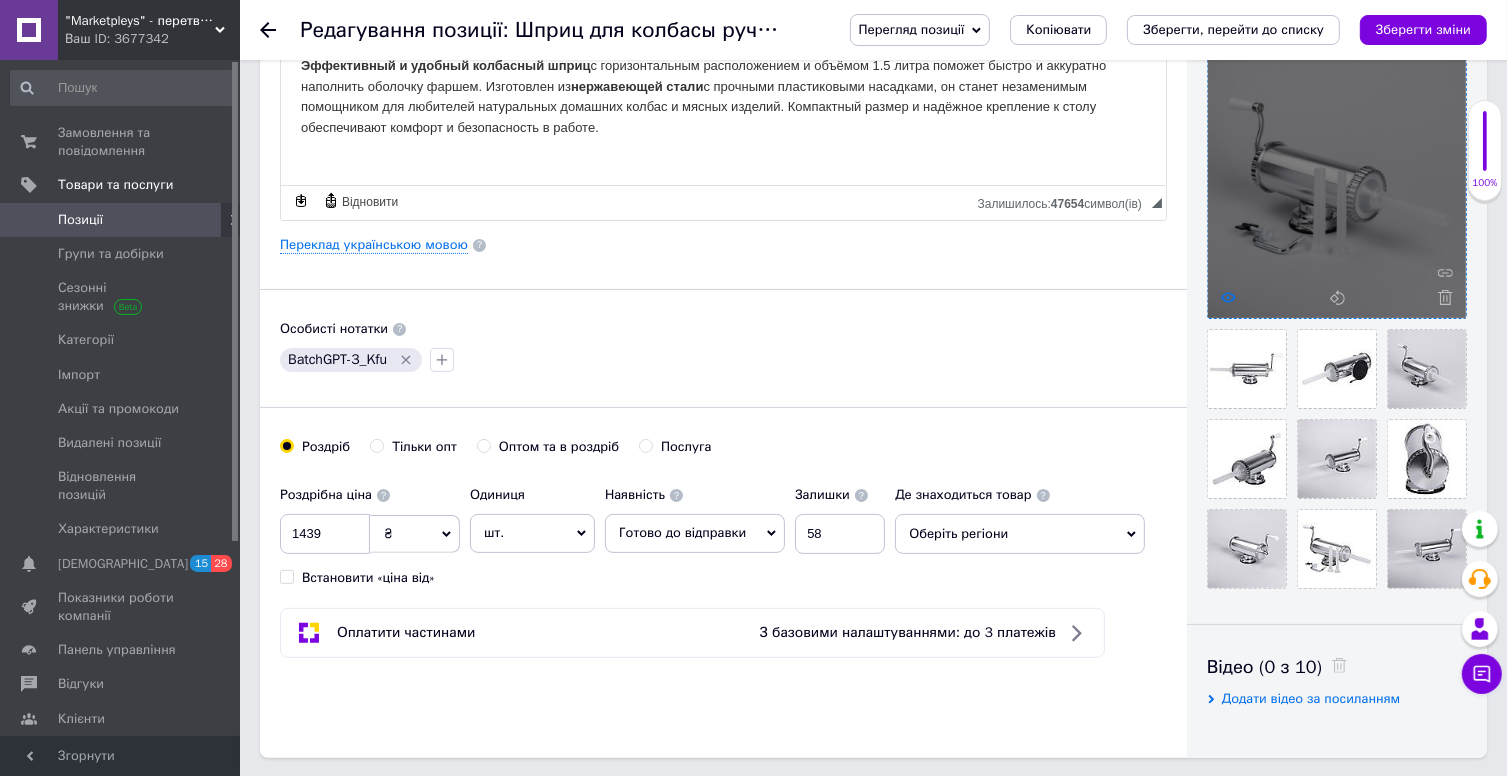 click 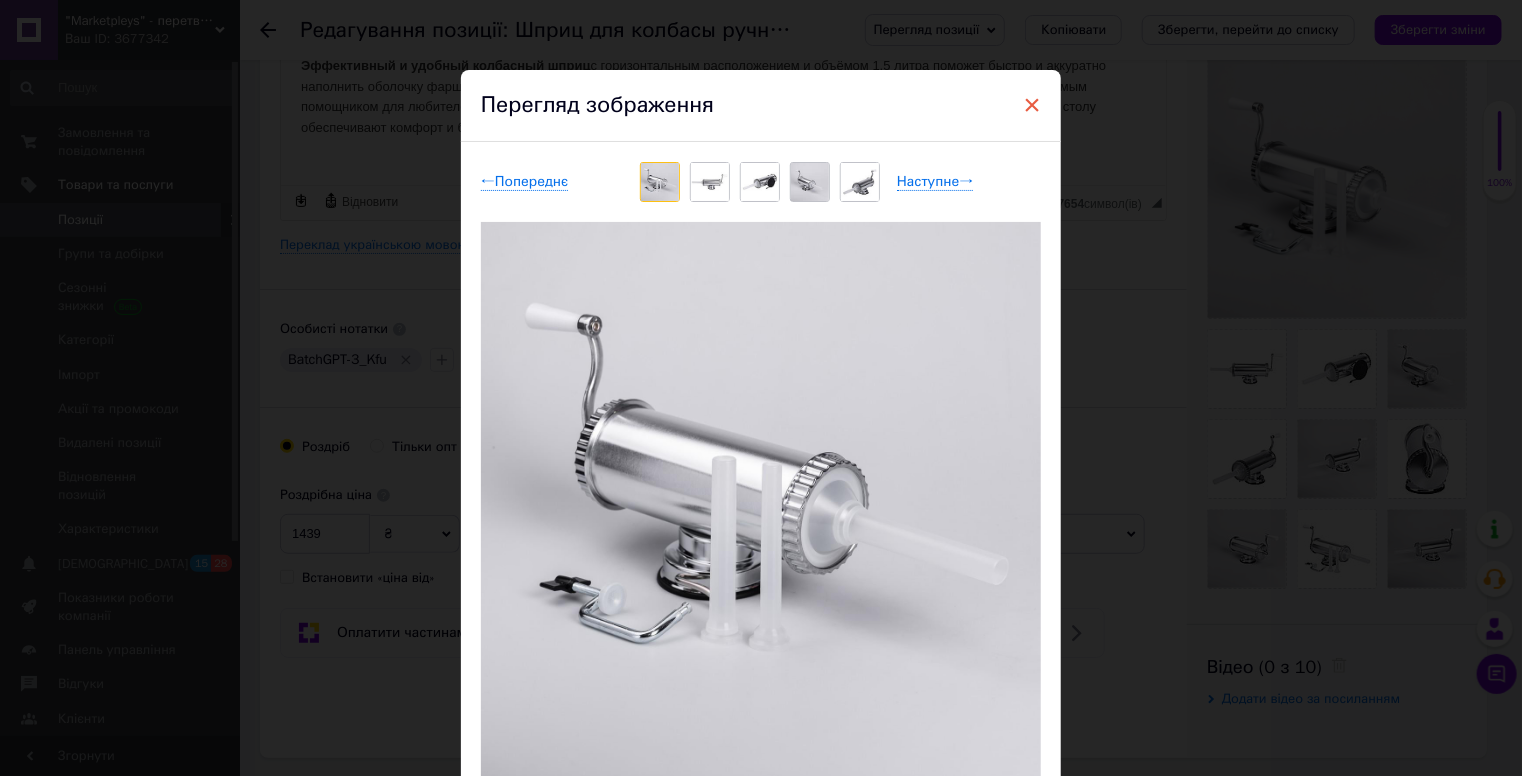 drag, startPoint x: 1028, startPoint y: 103, endPoint x: 780, endPoint y: 210, distance: 270.09814 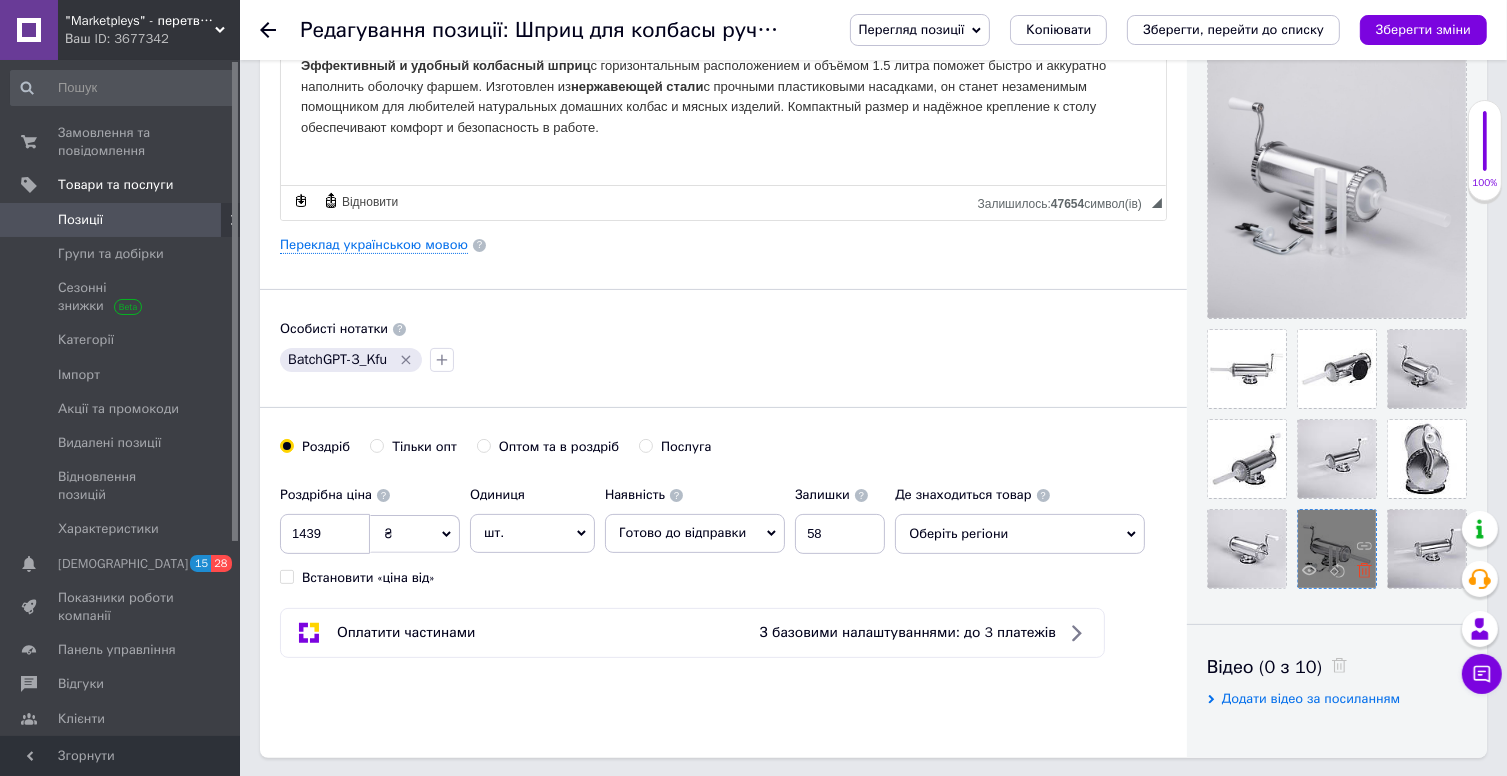 click 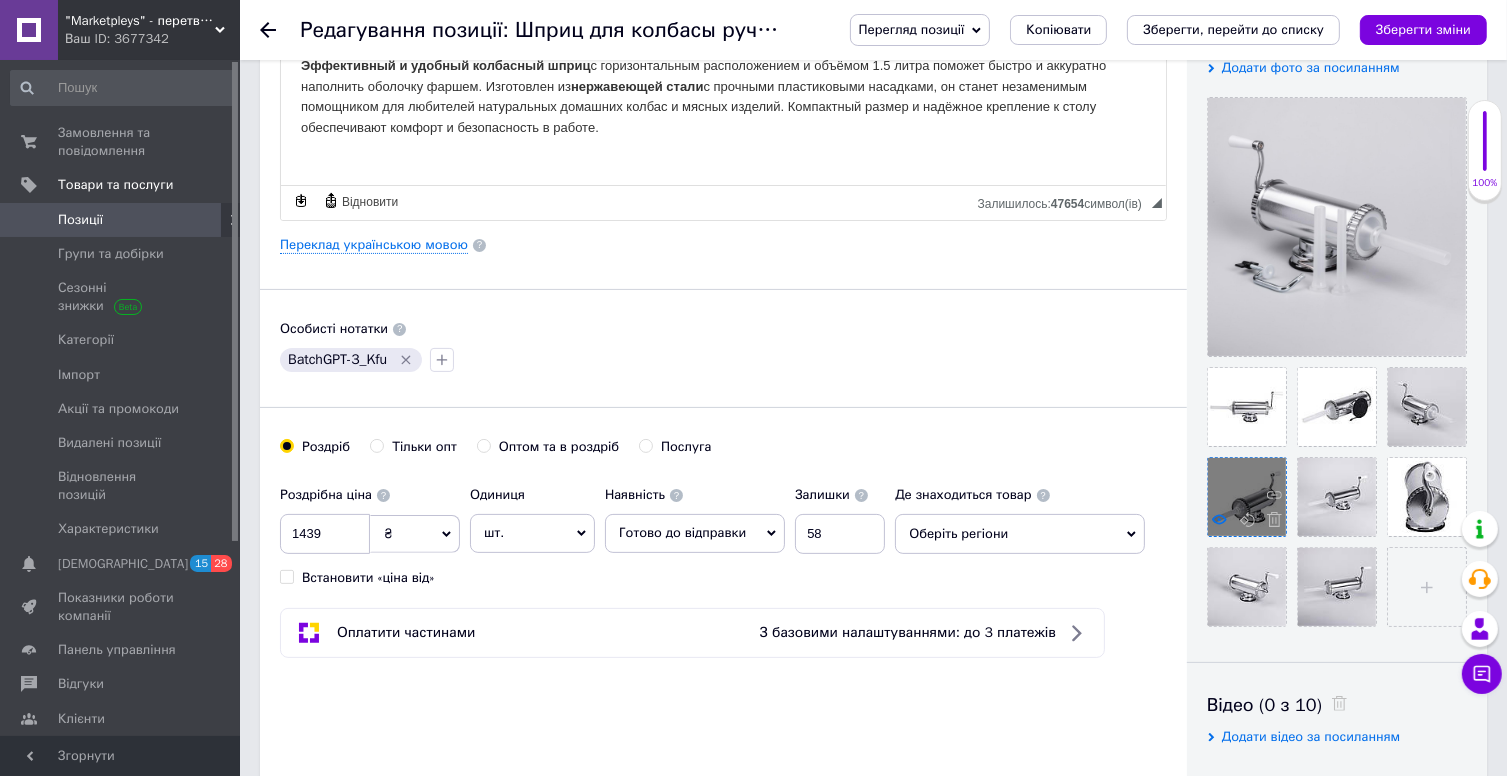click 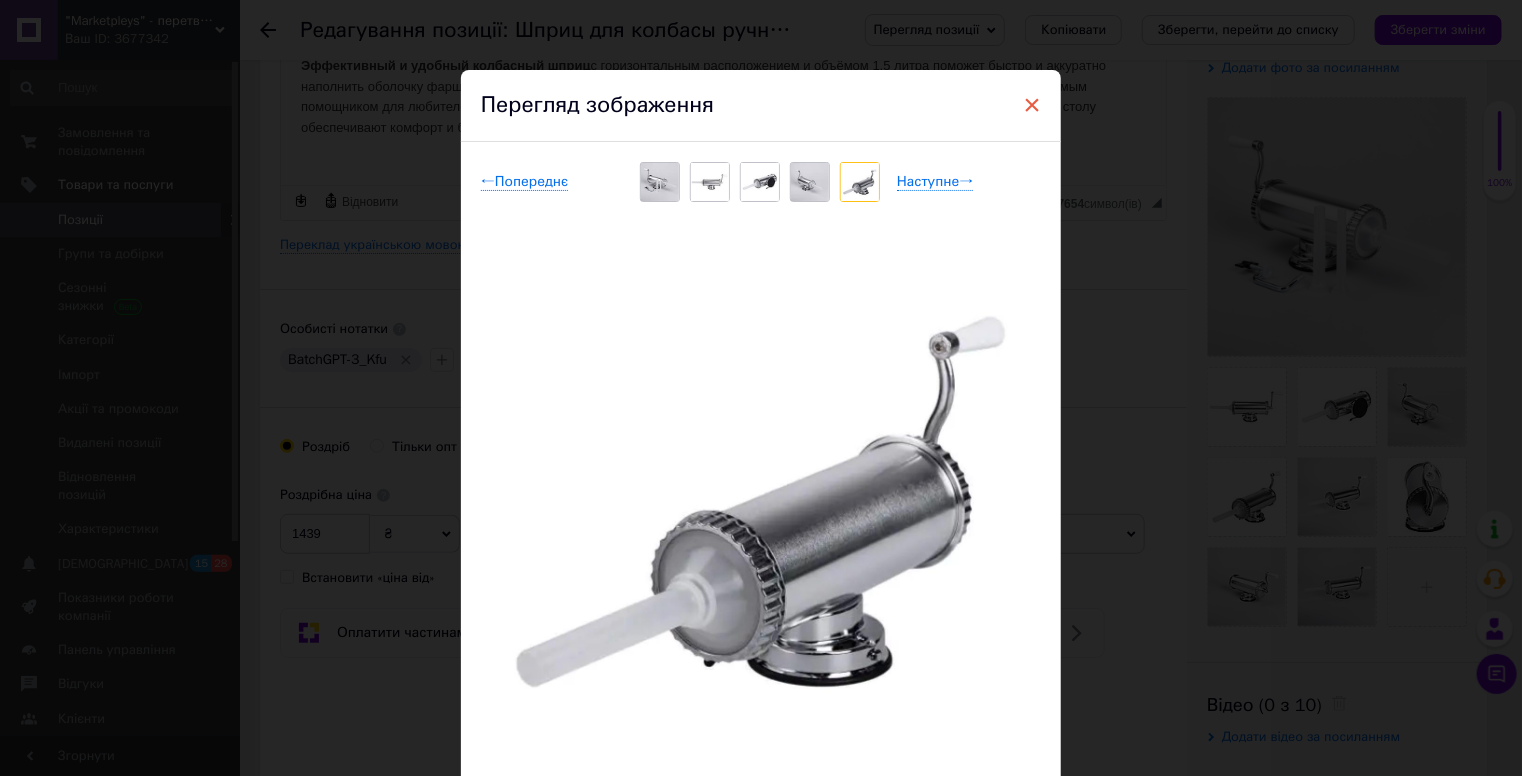 drag, startPoint x: 1027, startPoint y: 105, endPoint x: 747, endPoint y: 212, distance: 299.74823 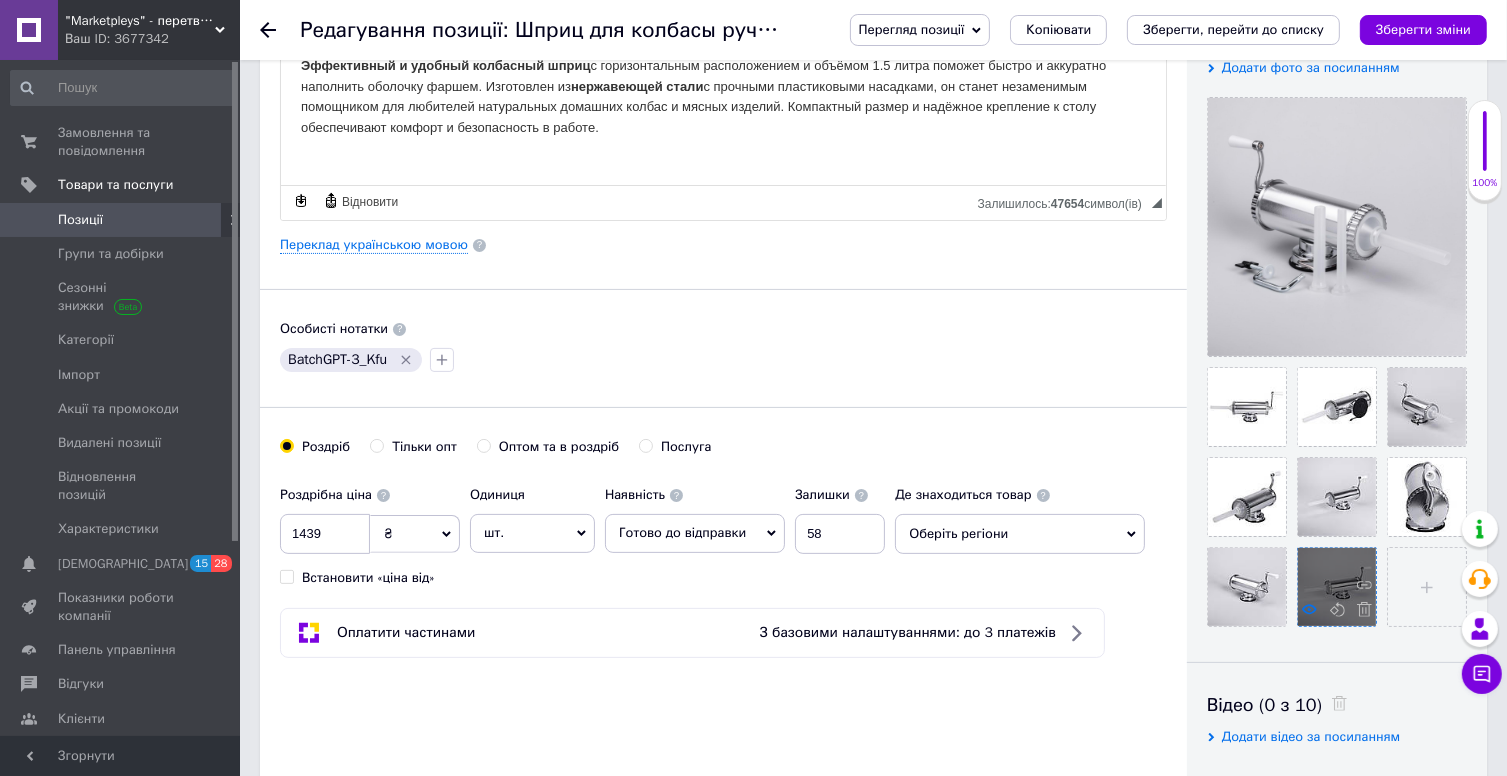 click 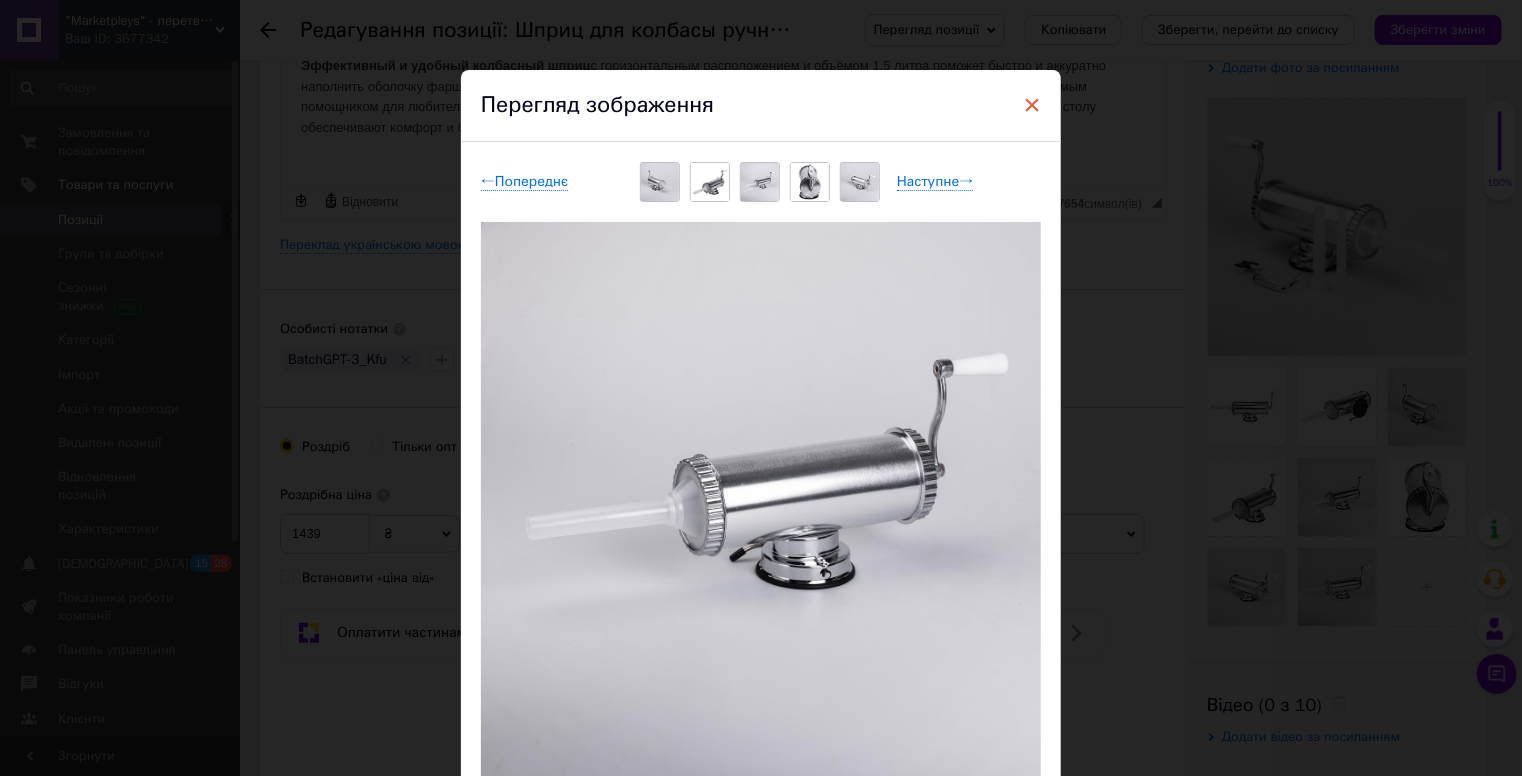 click on "×" at bounding box center (1032, 105) 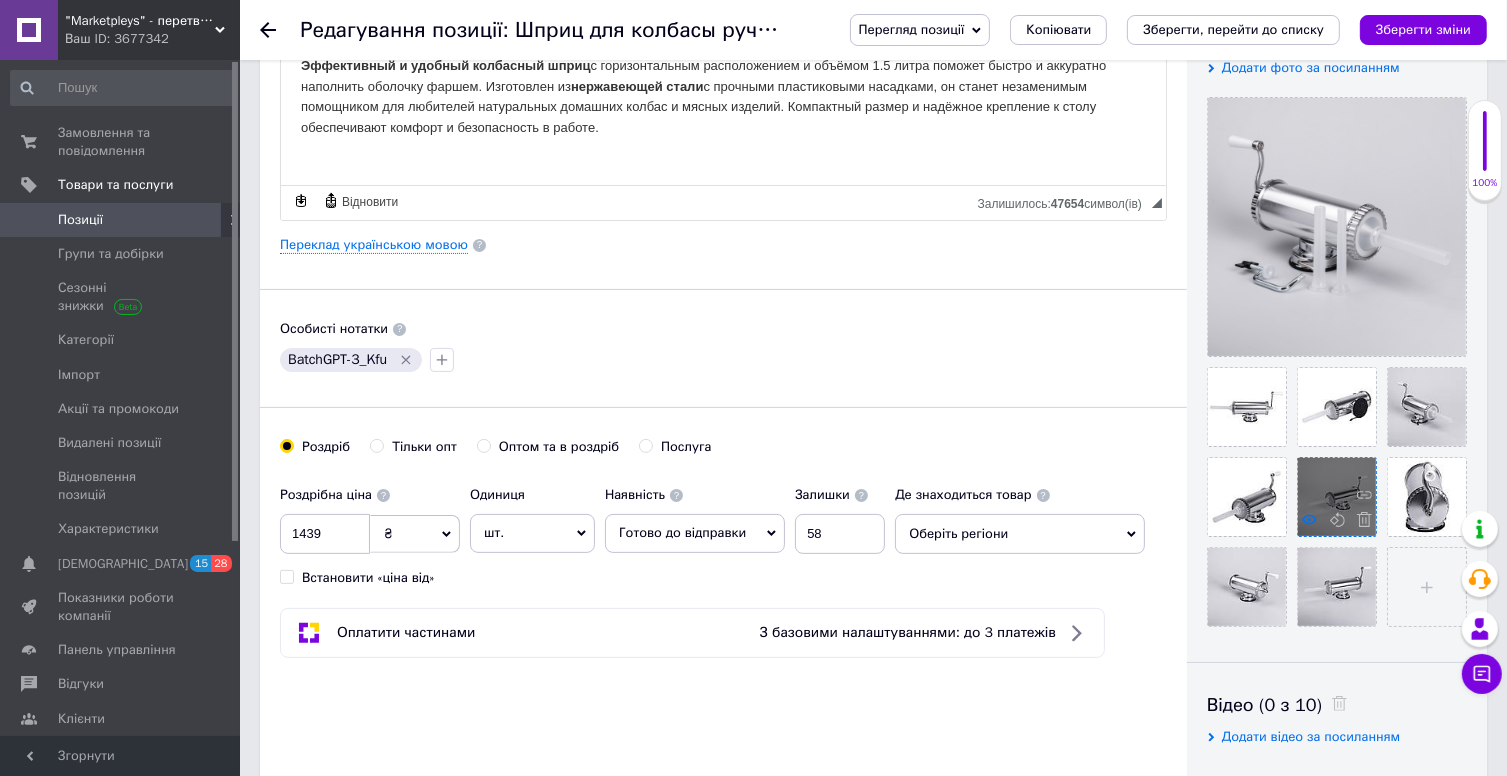 click 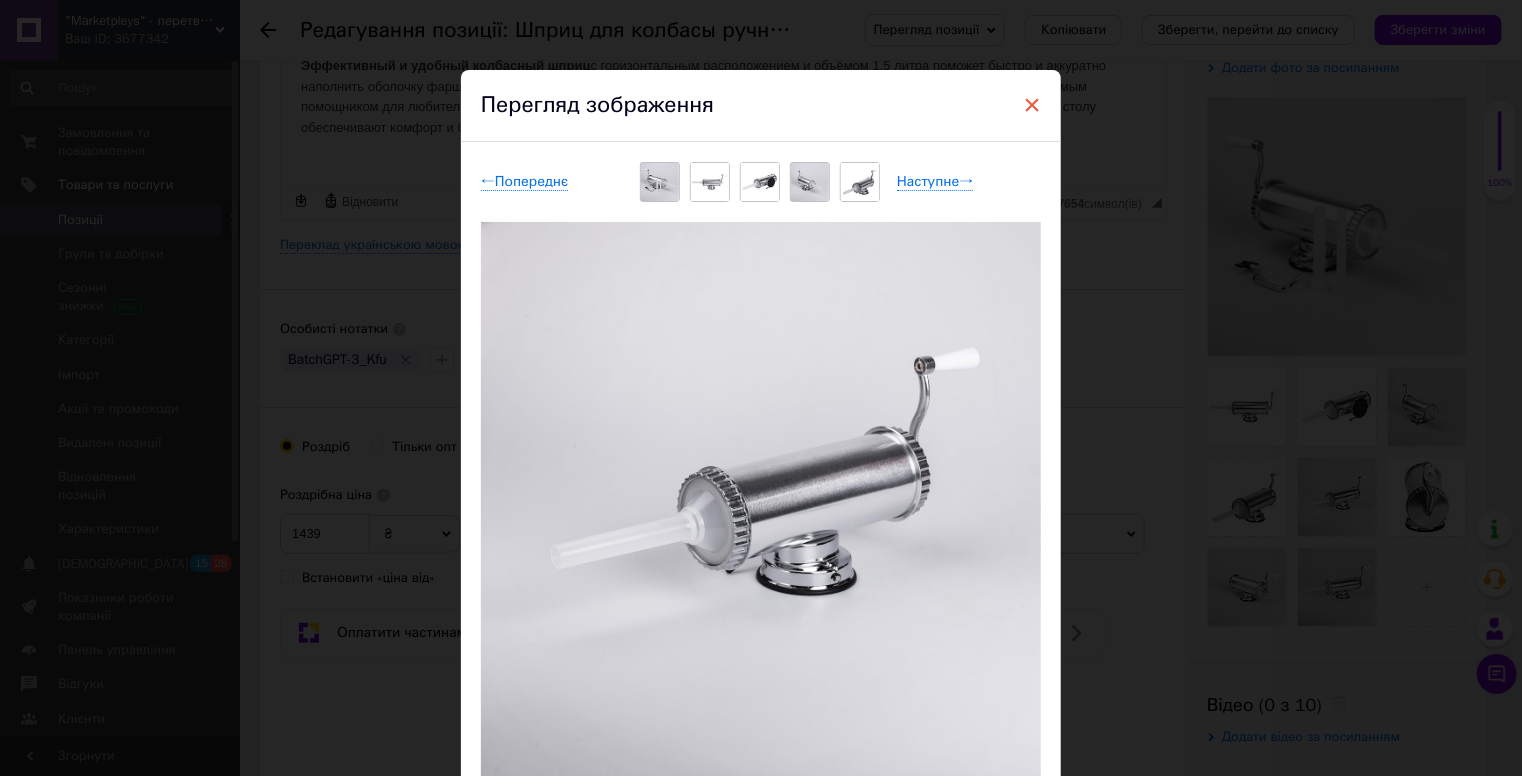 click on "×" at bounding box center (1032, 105) 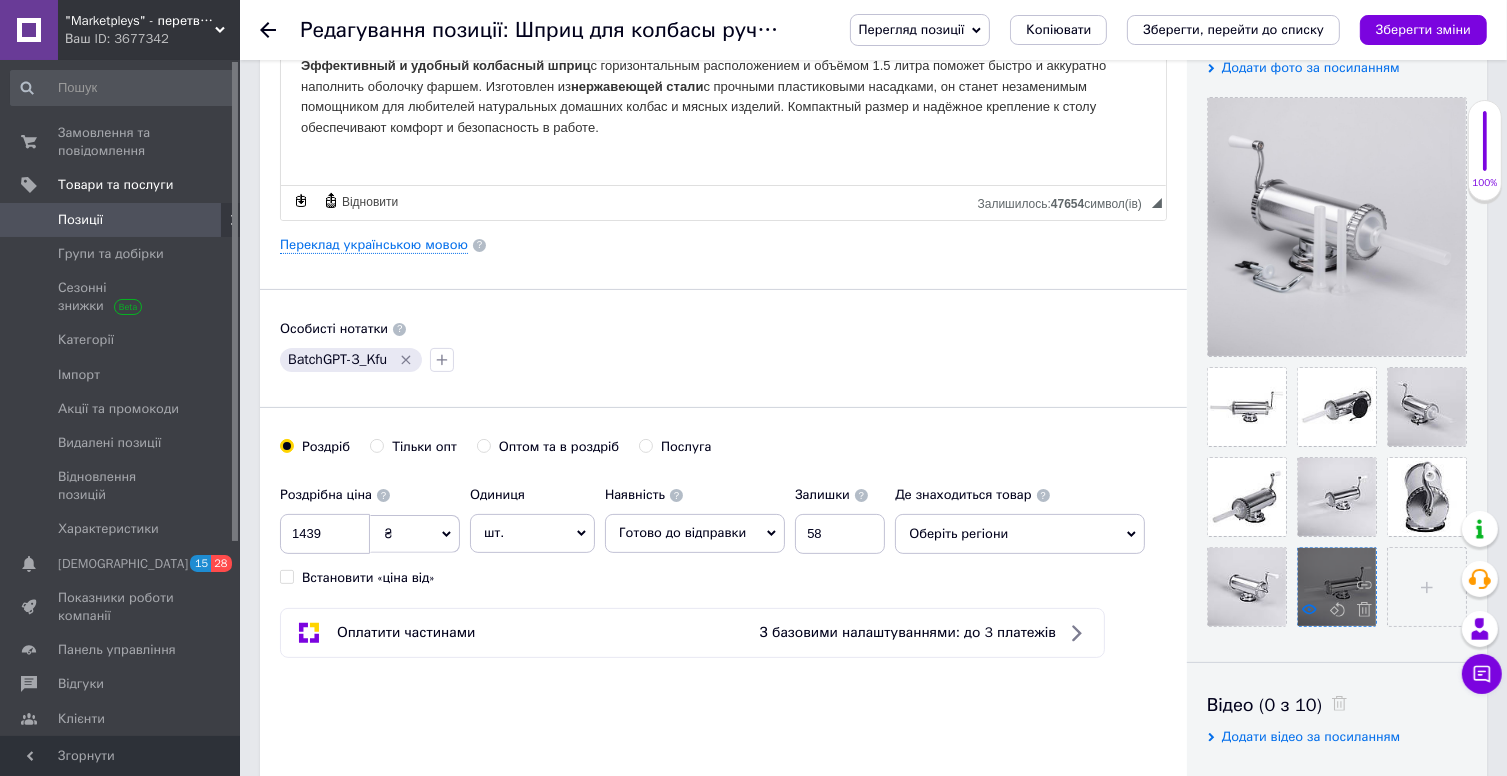 click 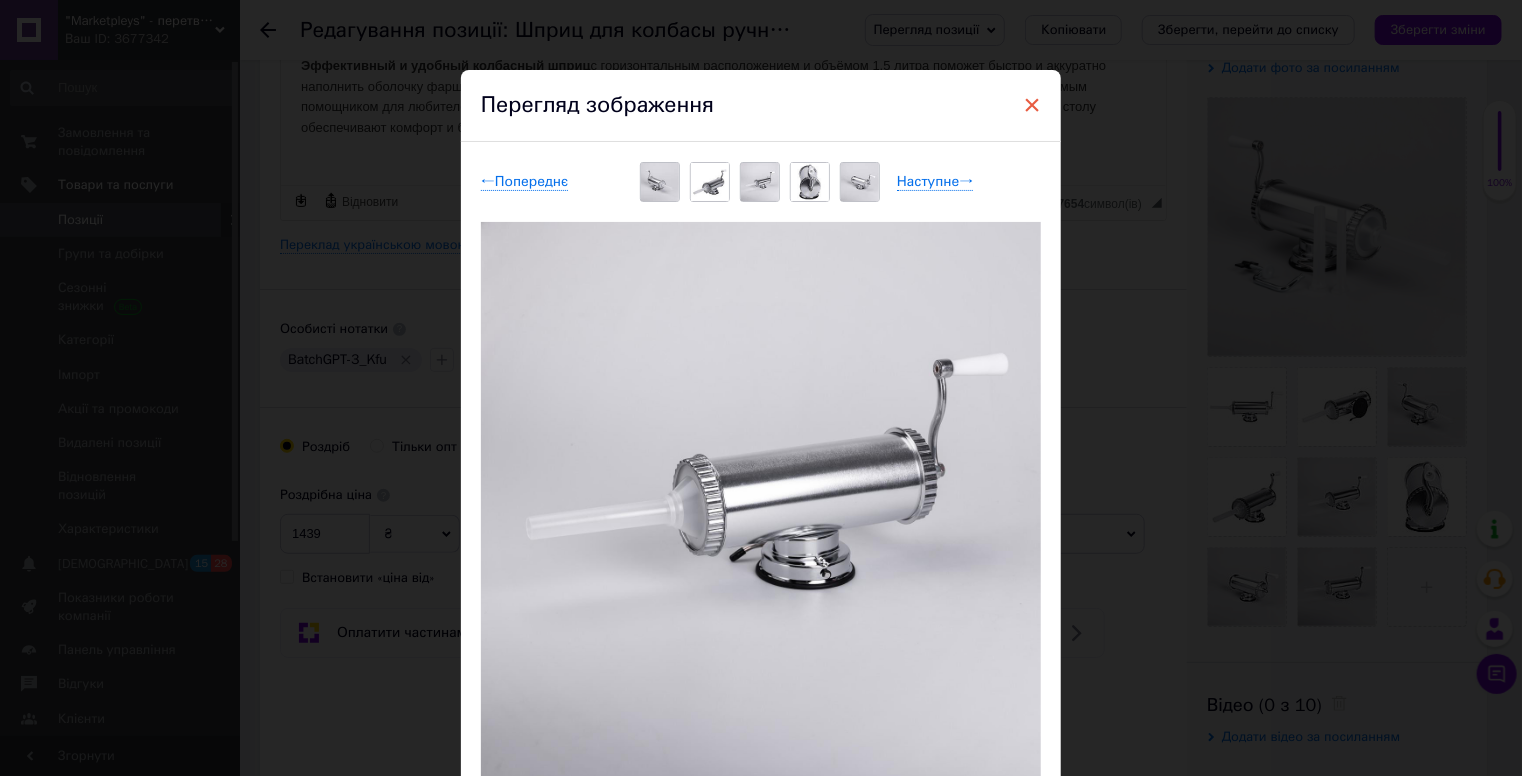 click on "×" at bounding box center [1032, 105] 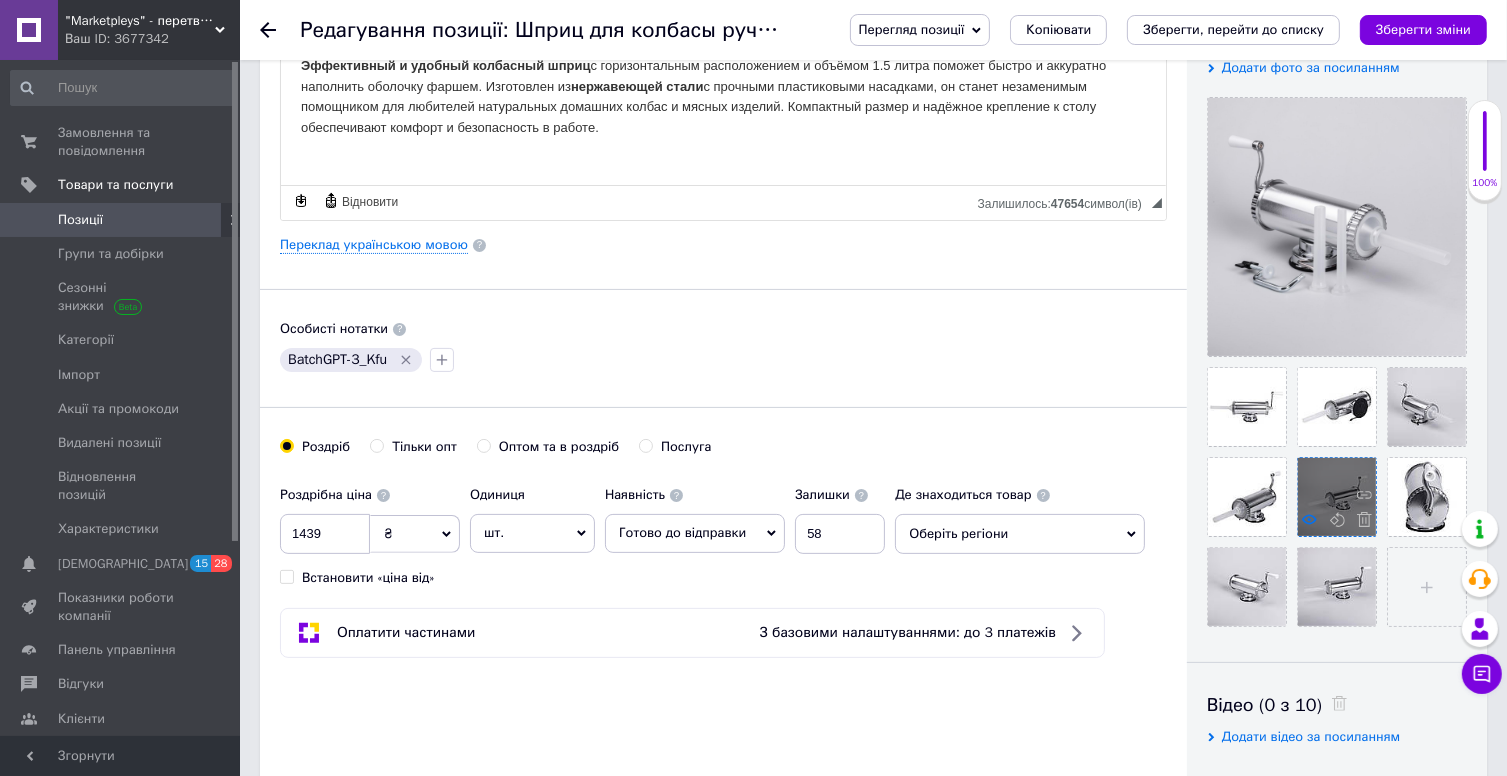 click 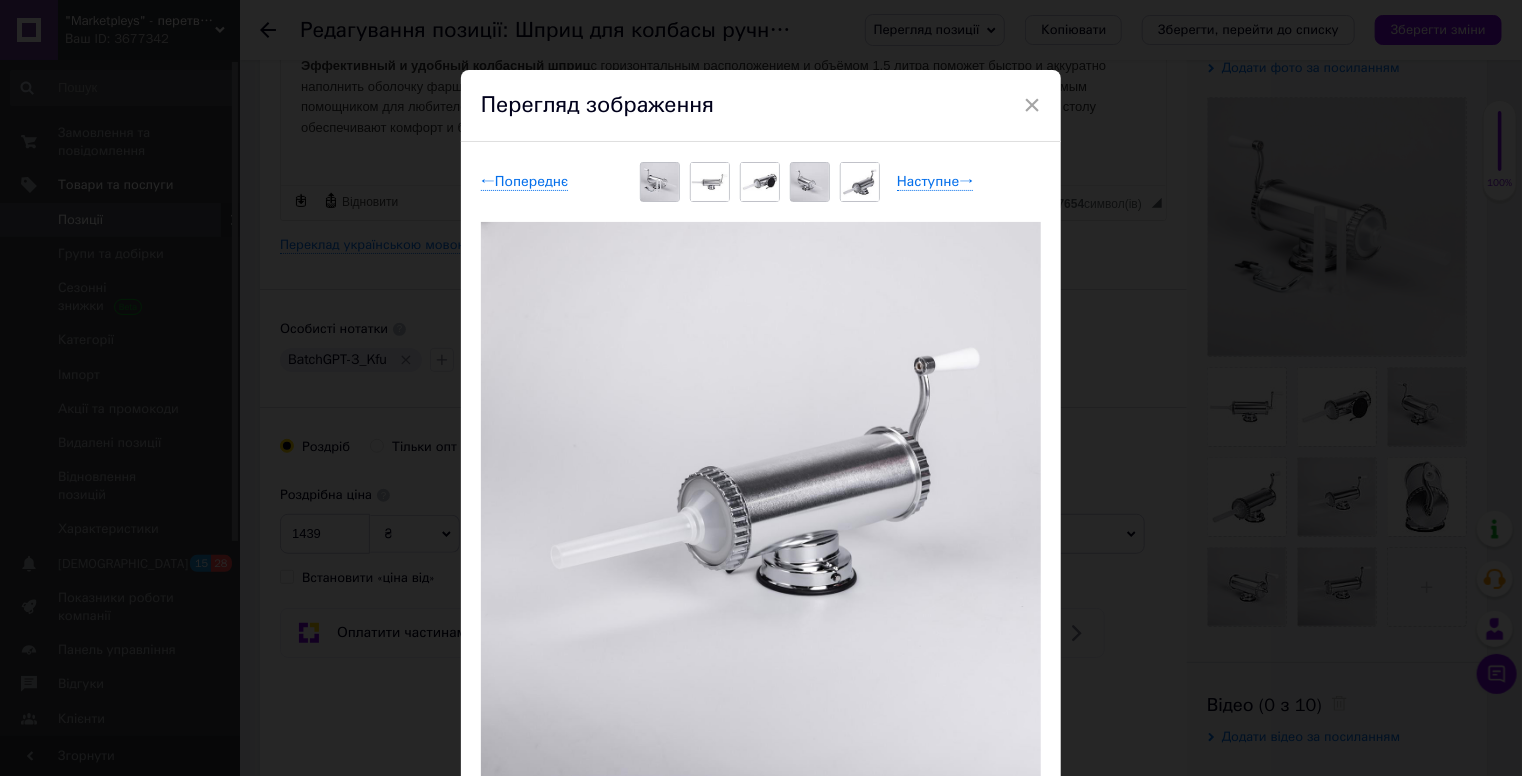 drag, startPoint x: 1028, startPoint y: 96, endPoint x: 1497, endPoint y: 604, distance: 691.3935 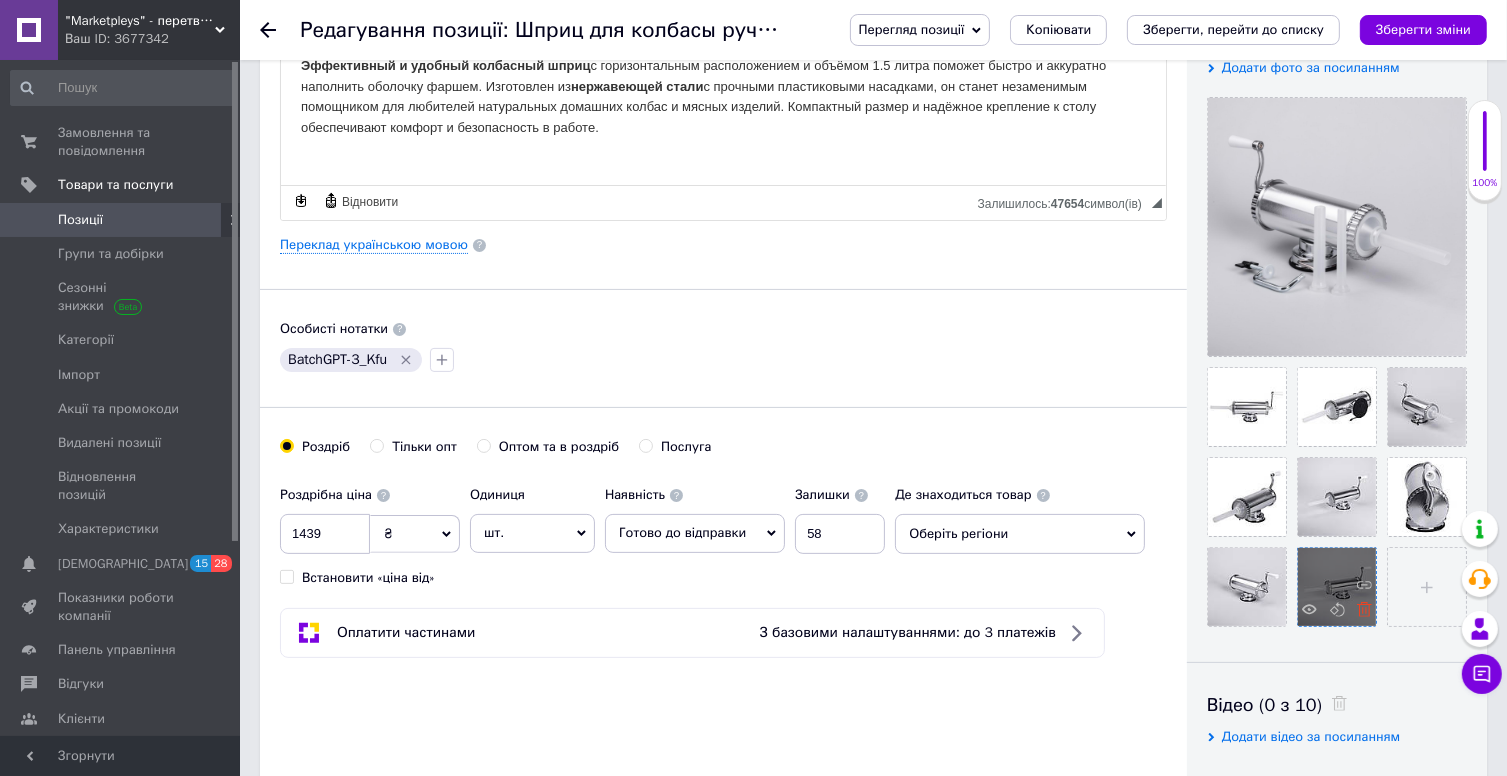 click 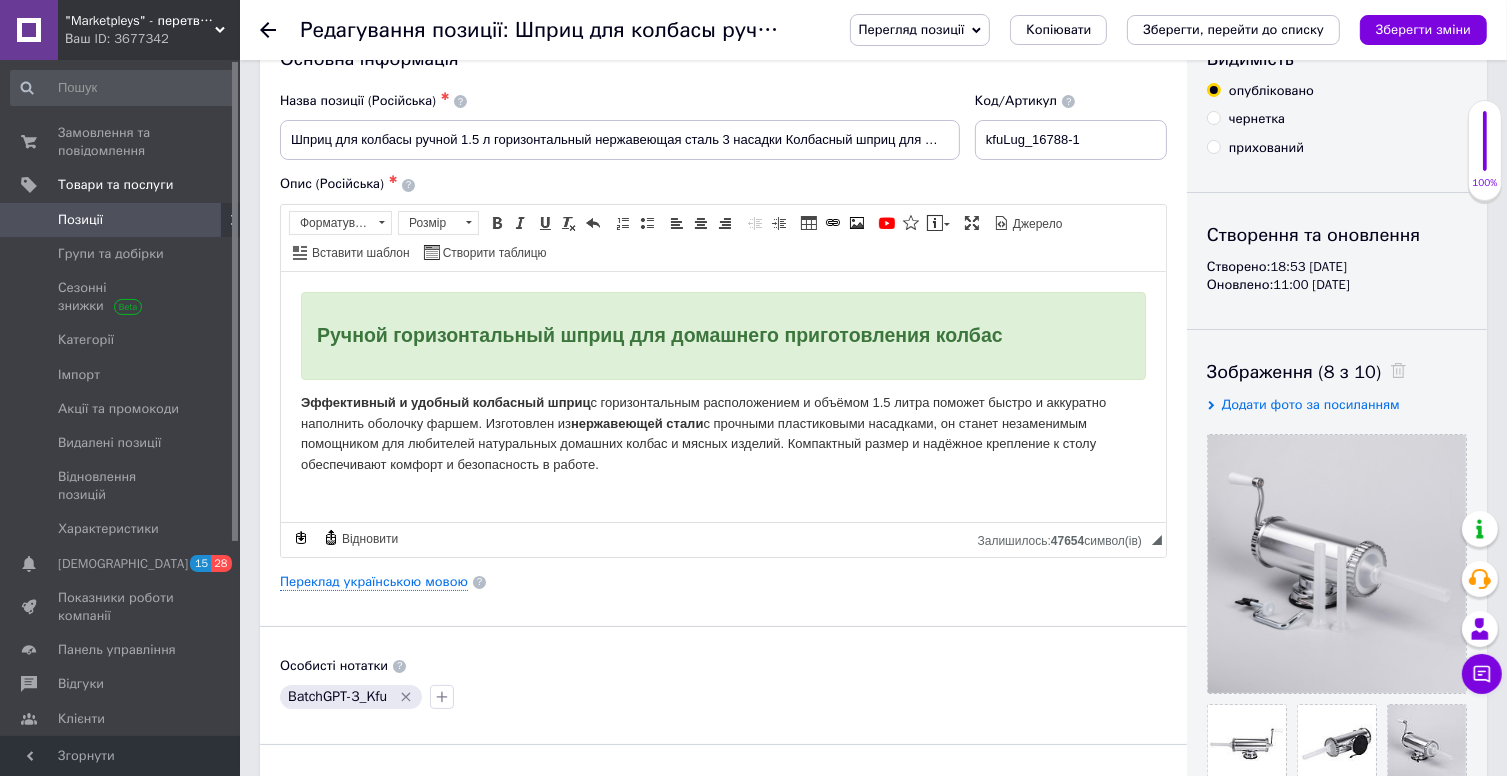 scroll, scrollTop: 0, scrollLeft: 0, axis: both 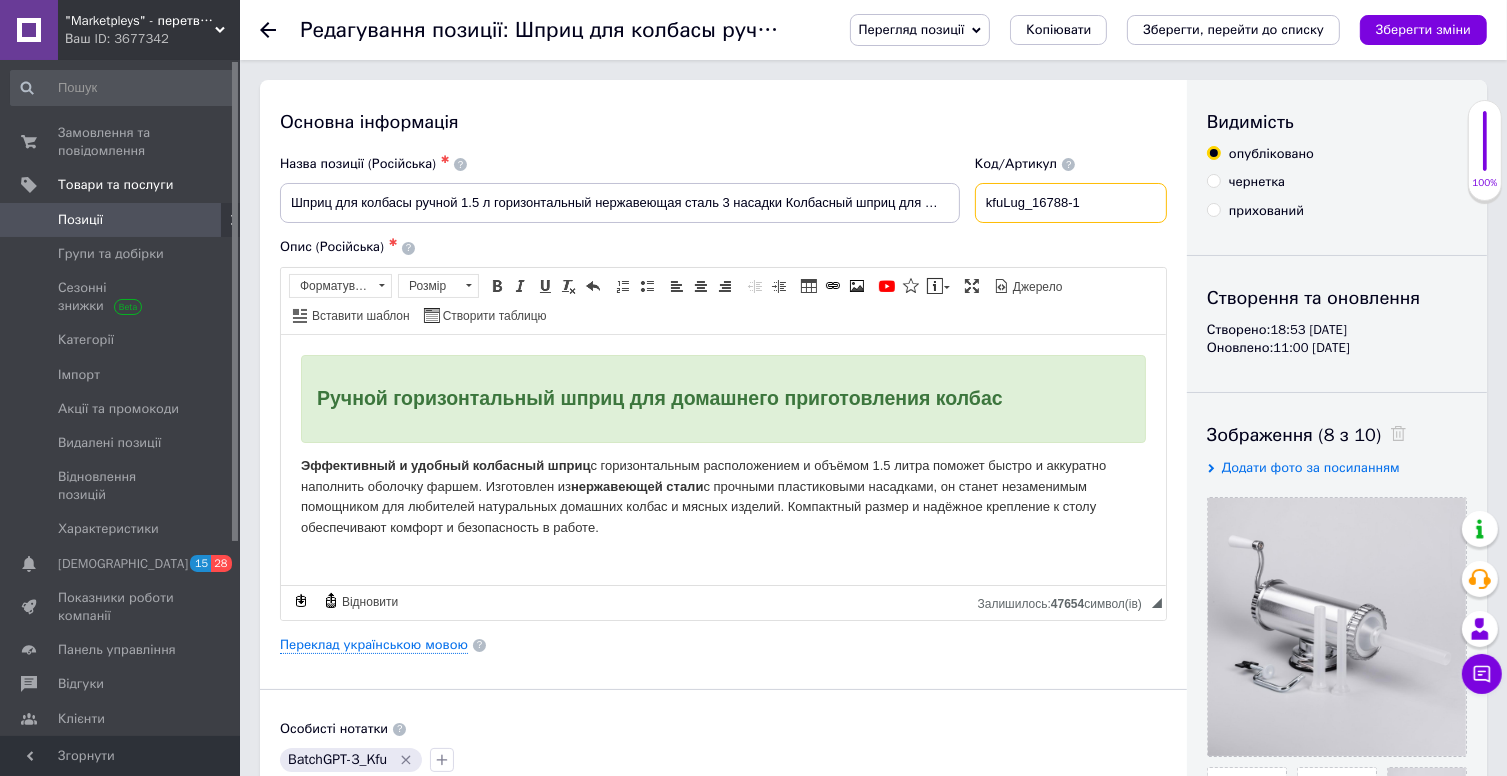 click on "kfuLug_16788-1" at bounding box center (1071, 203) 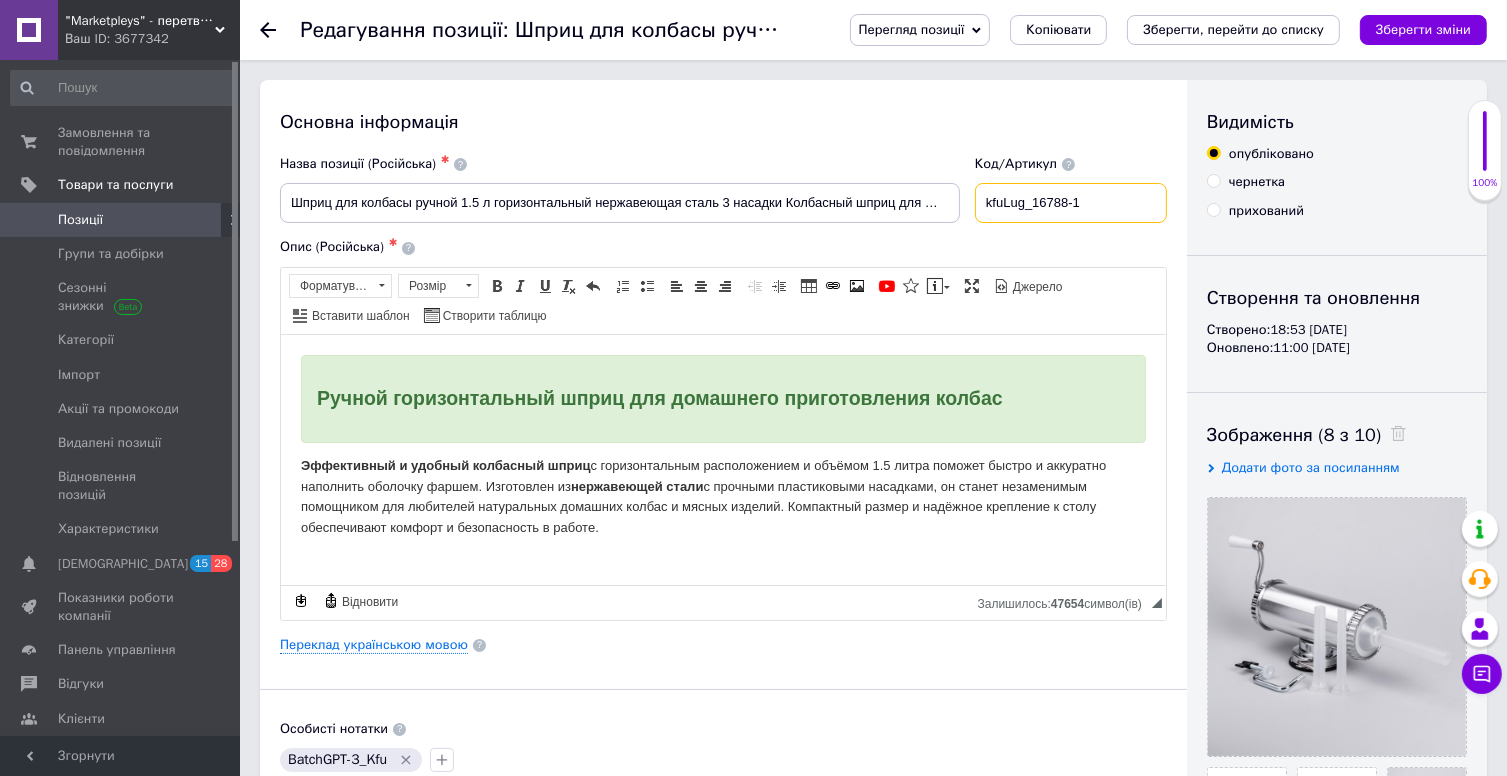 drag, startPoint x: 1044, startPoint y: 204, endPoint x: 1113, endPoint y: 205, distance: 69.00725 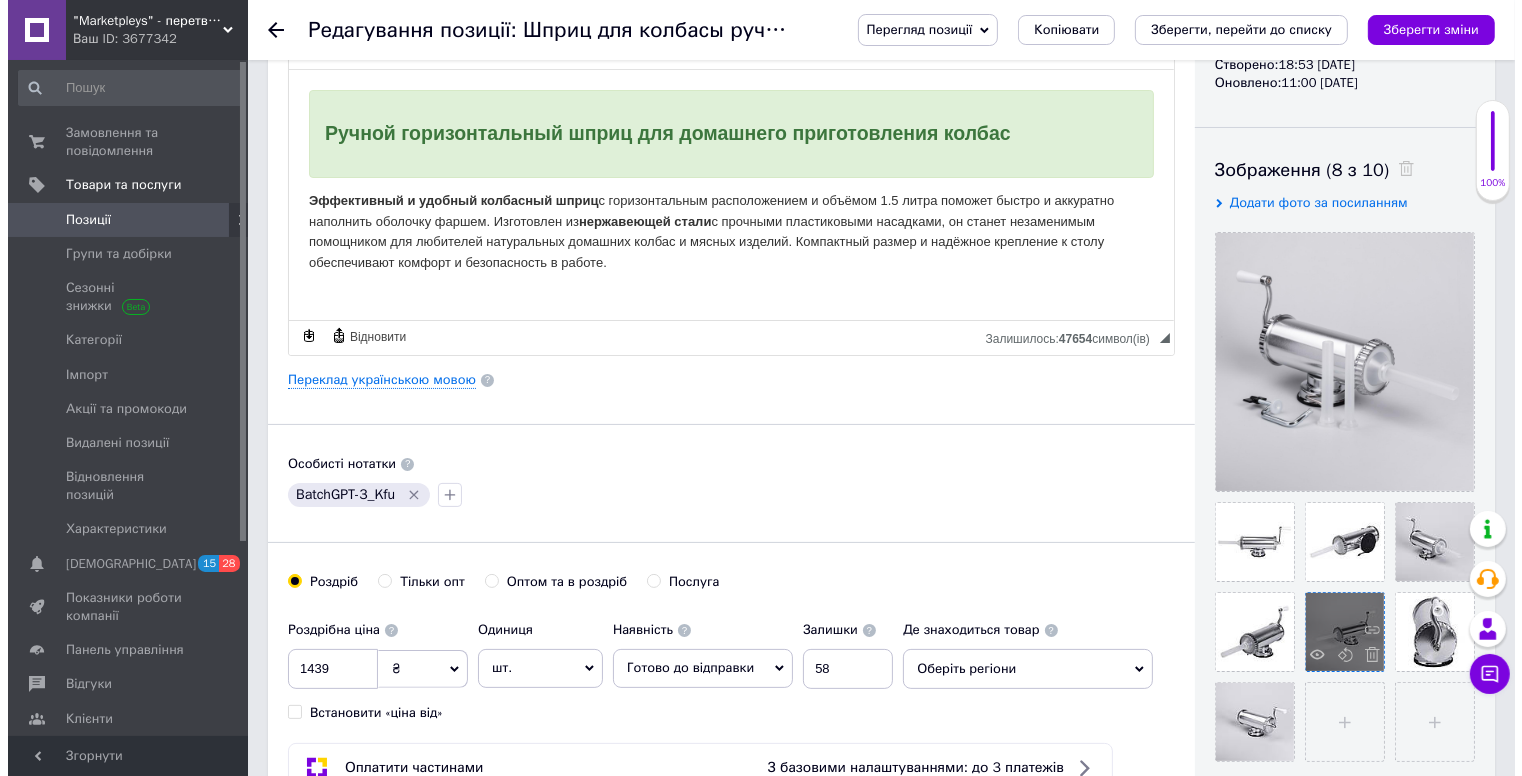 scroll, scrollTop: 300, scrollLeft: 0, axis: vertical 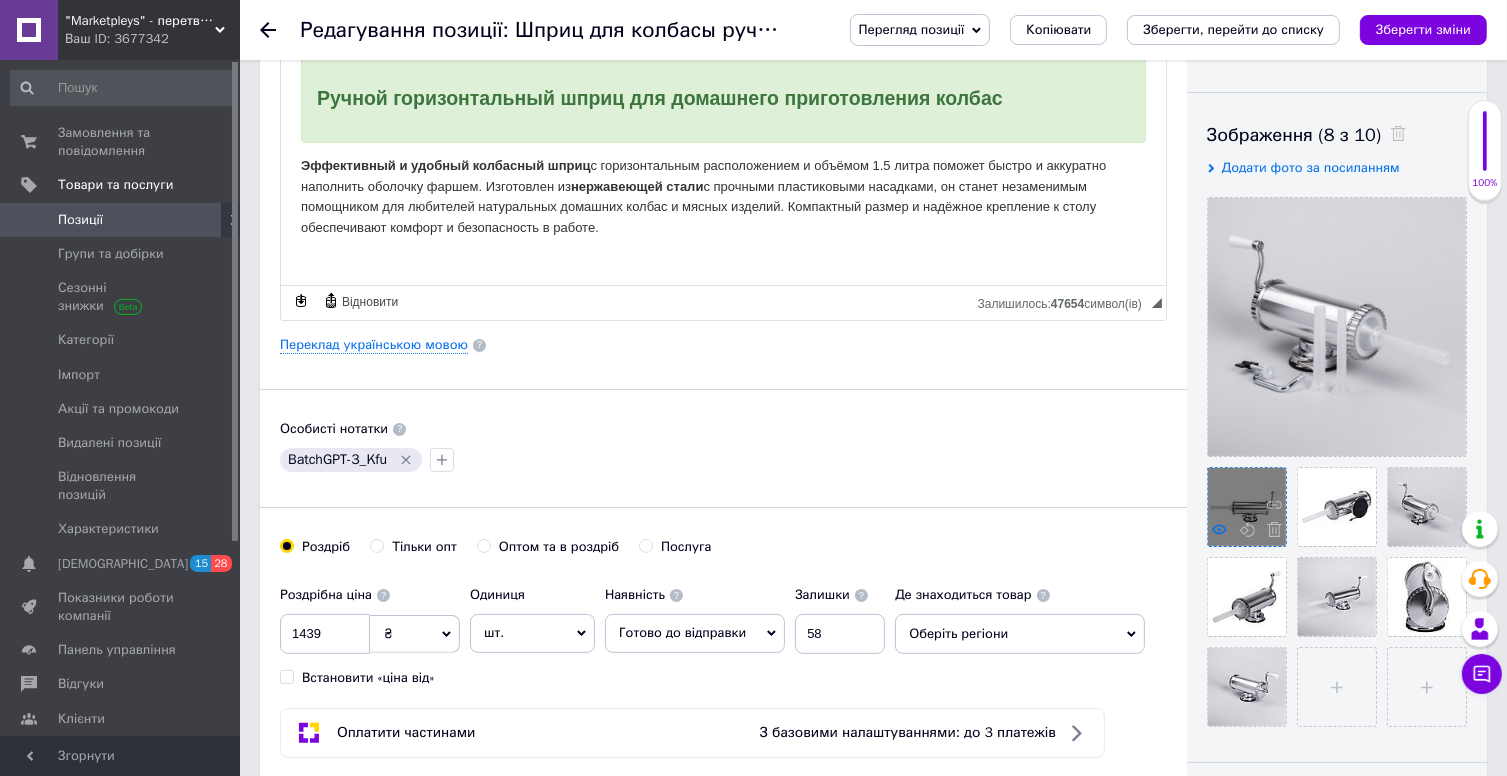 click 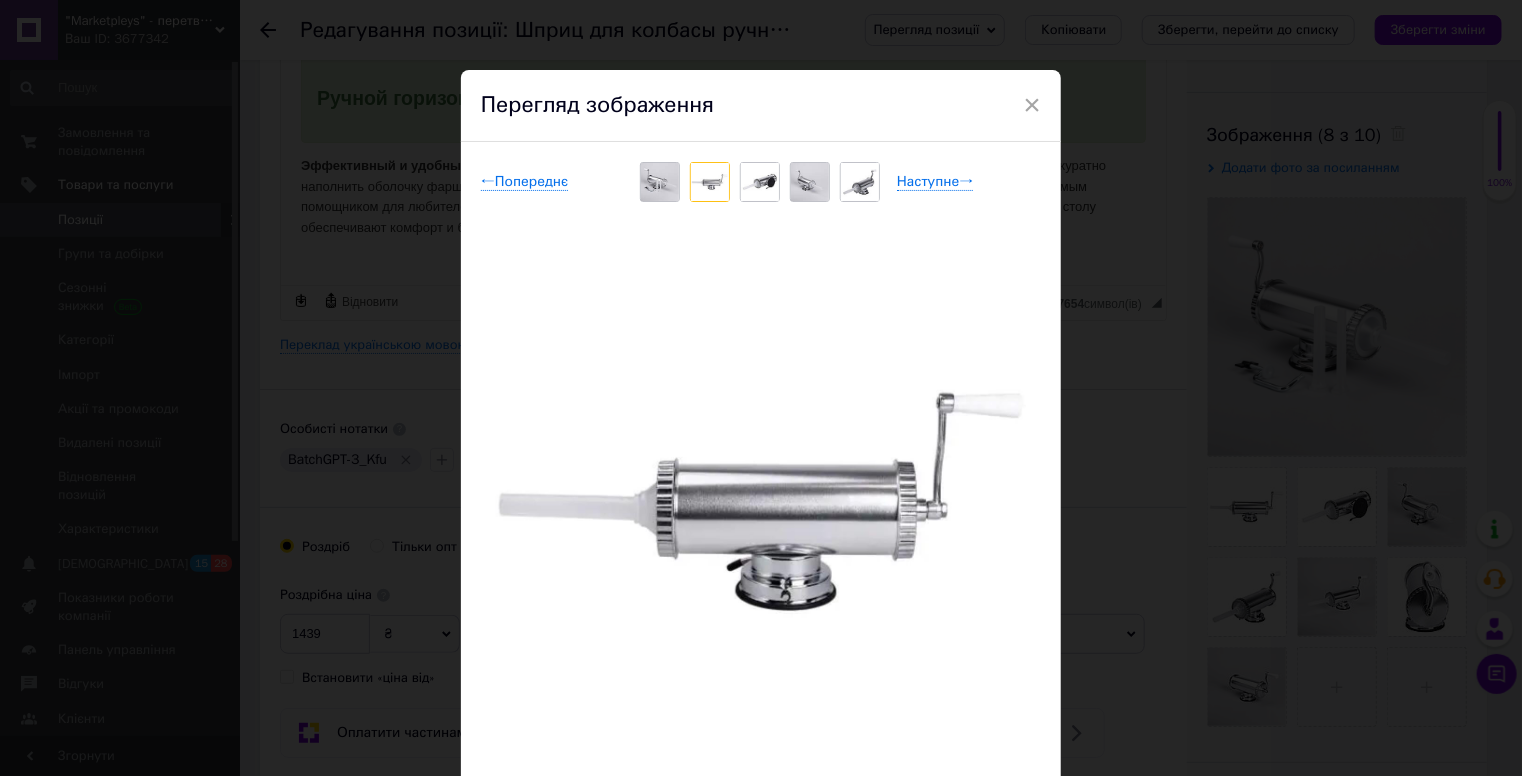 click at bounding box center [710, 182] 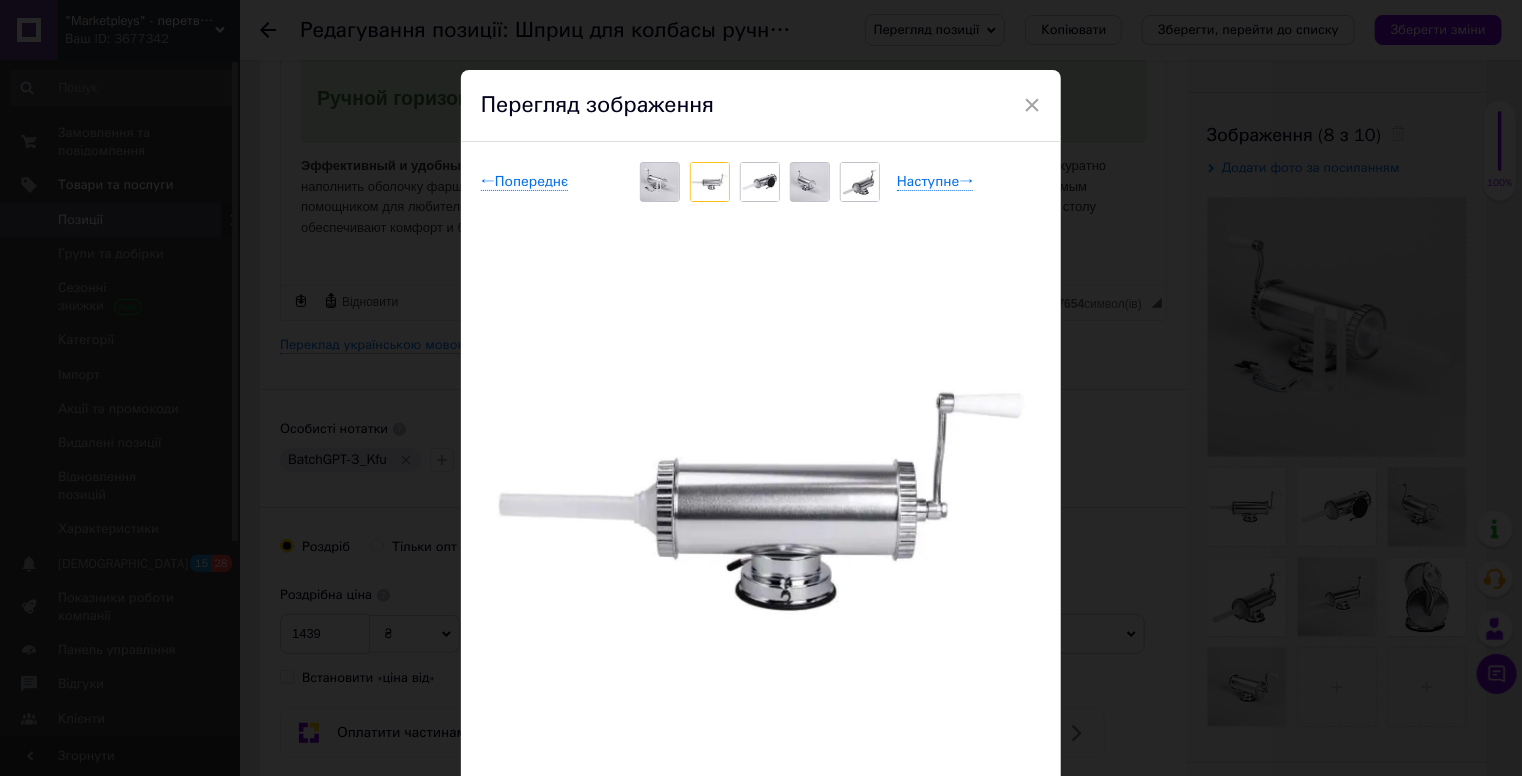 click at bounding box center (860, 182) 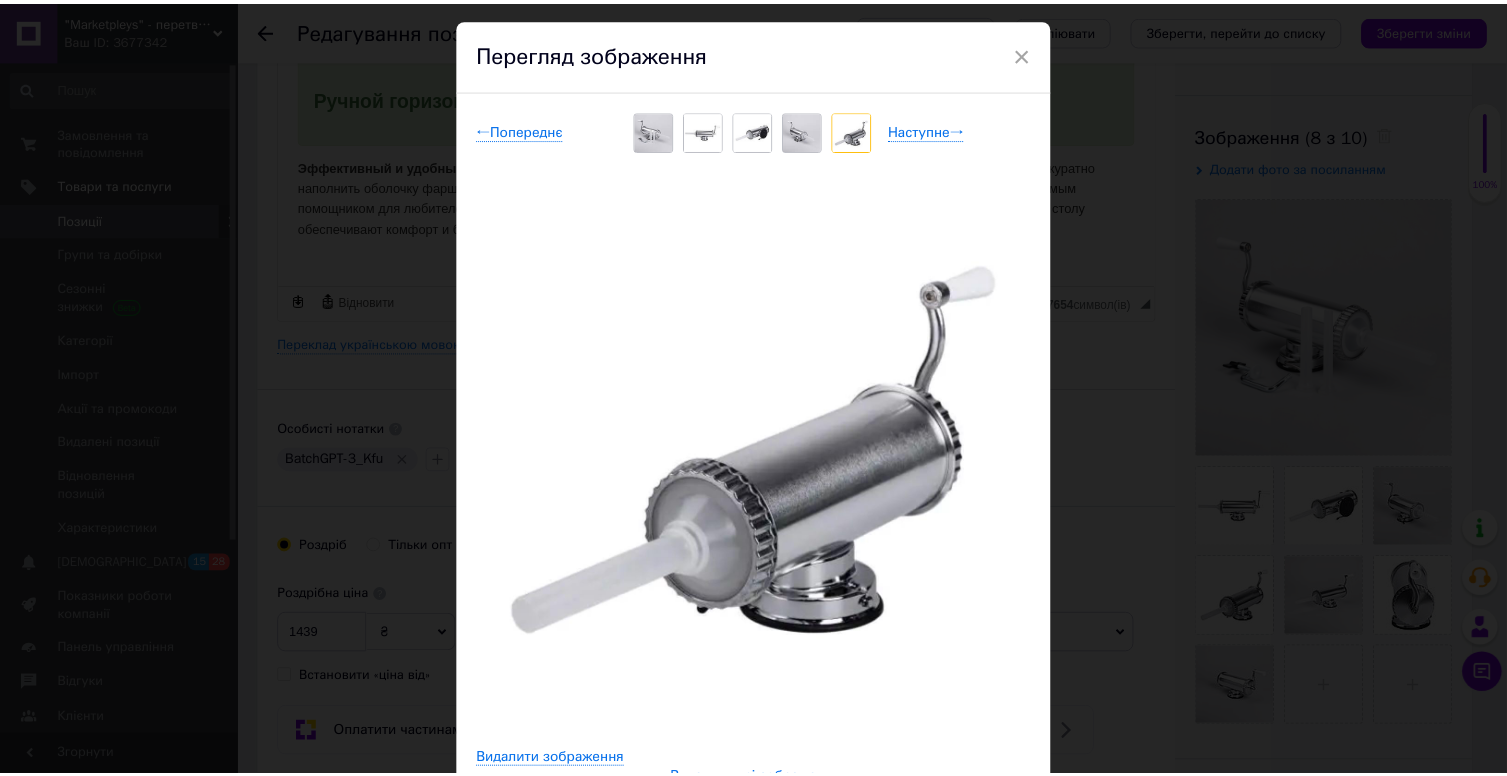 scroll, scrollTop: 100, scrollLeft: 0, axis: vertical 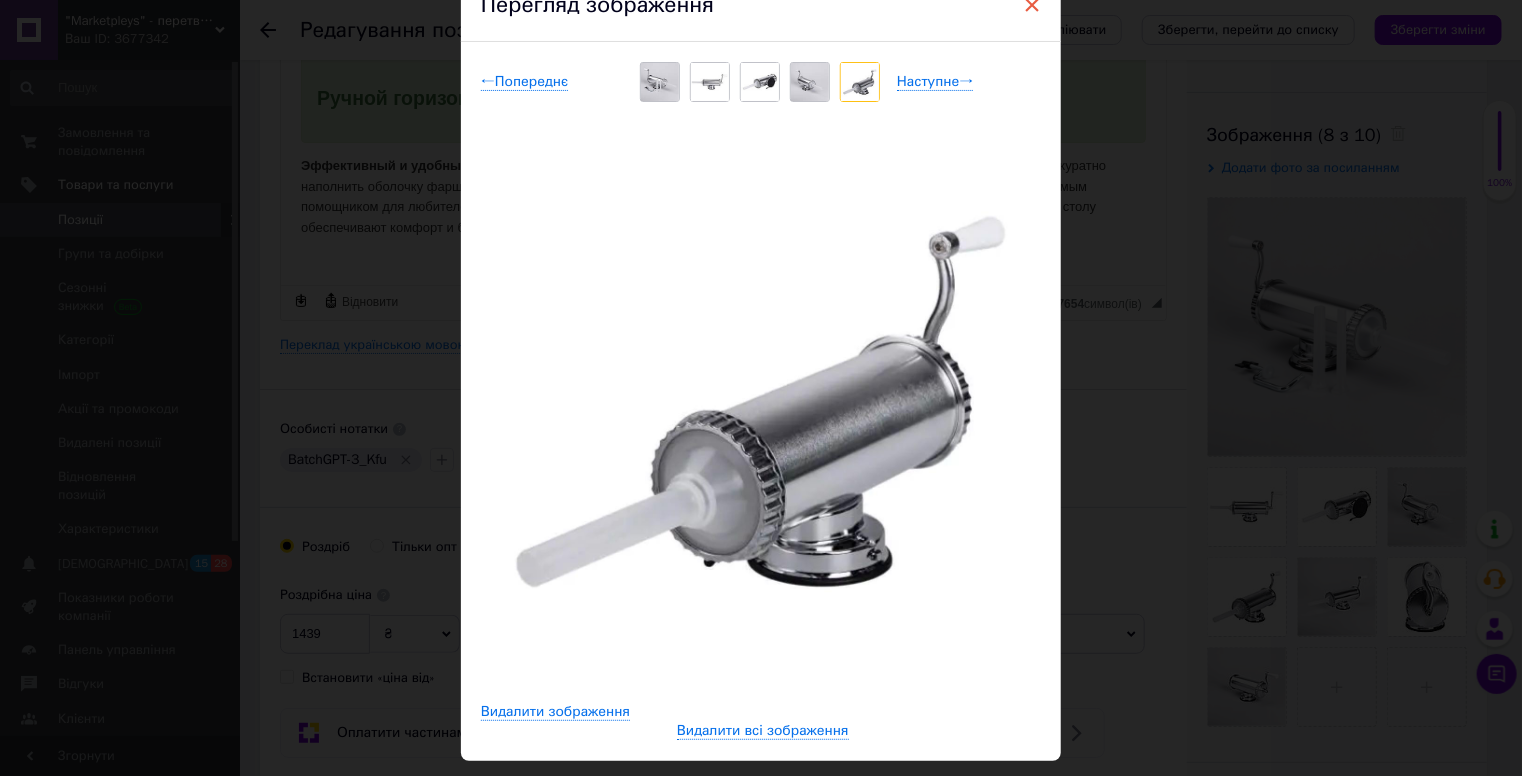 click on "×" at bounding box center [1032, 5] 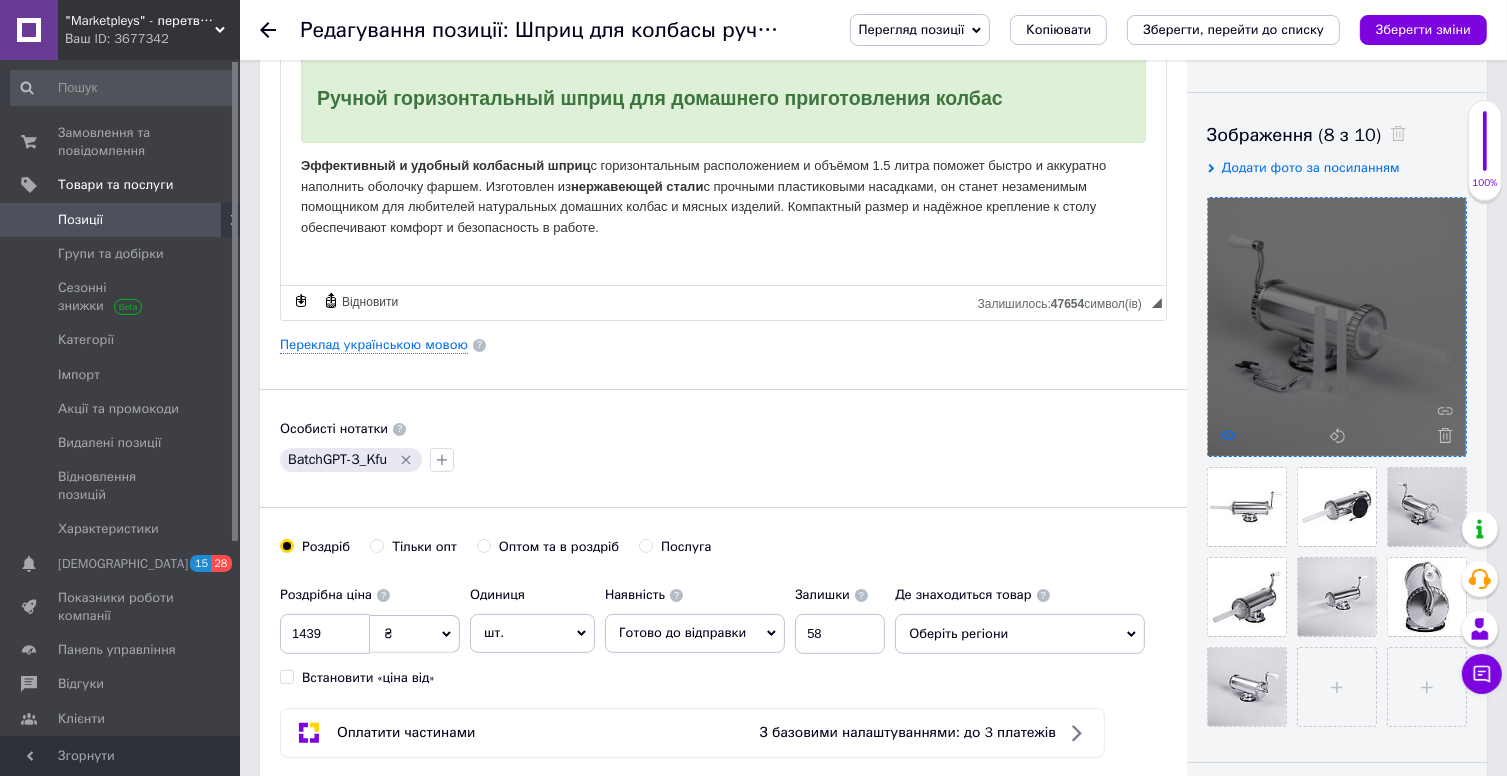 click 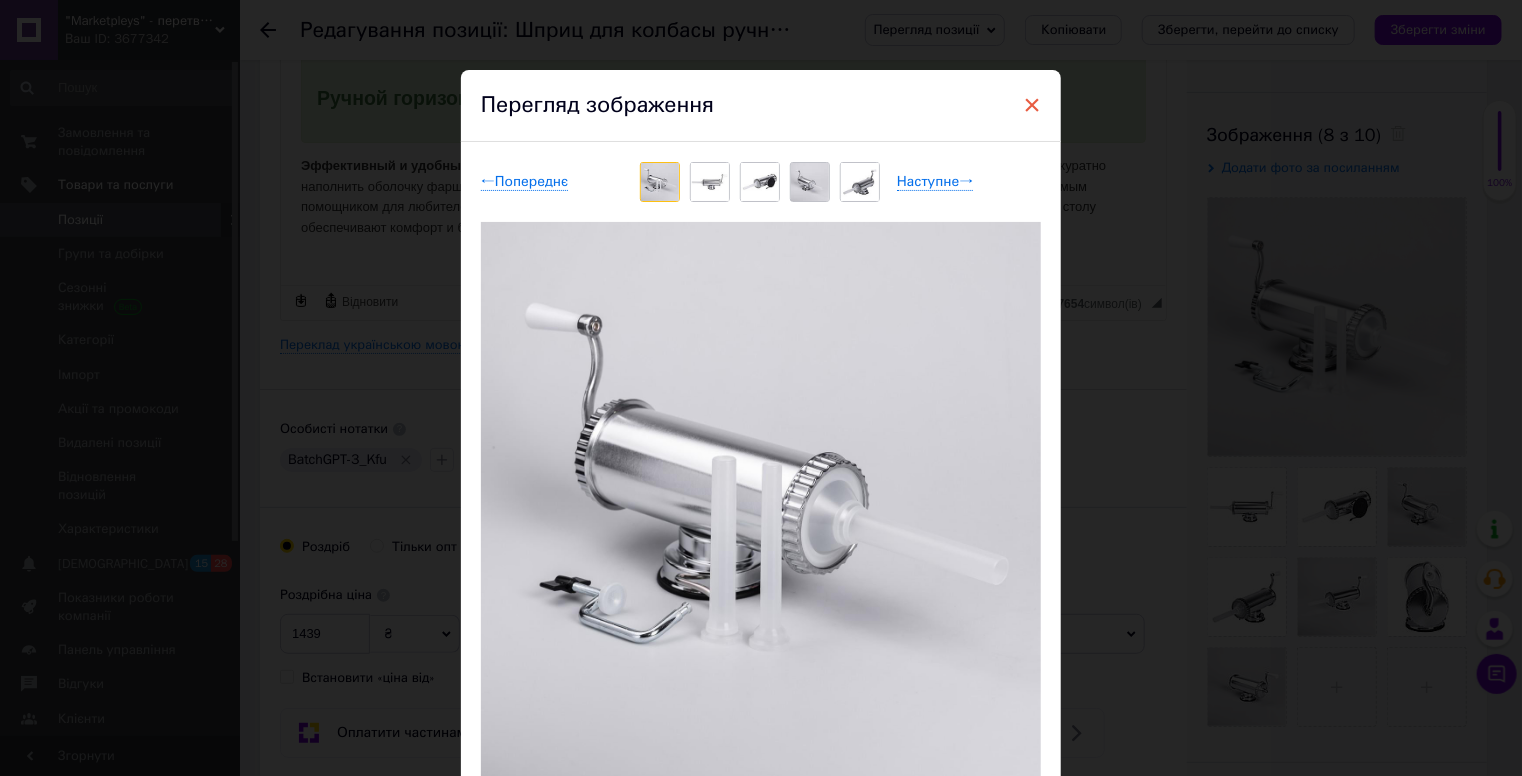 click on "×" at bounding box center [1032, 105] 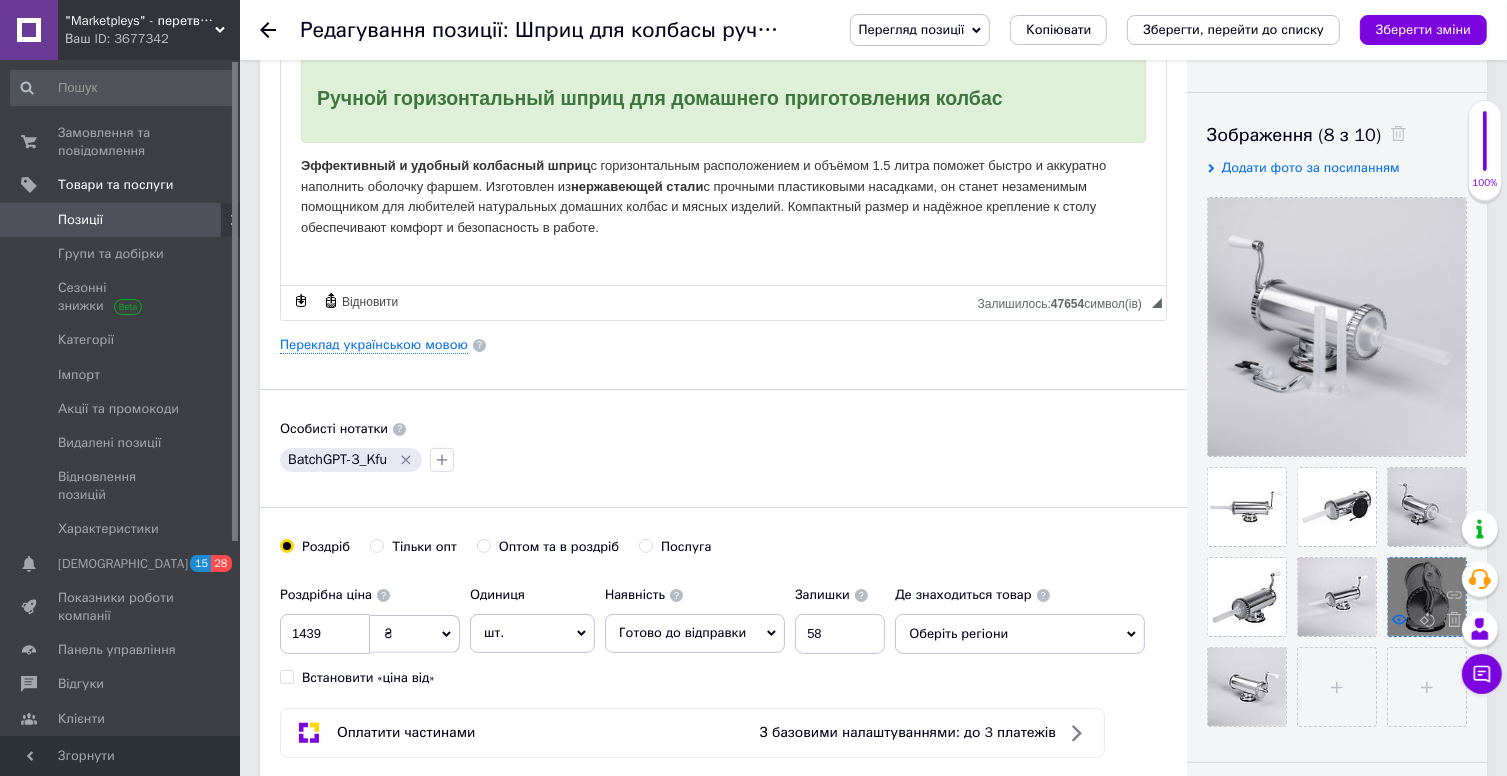 click 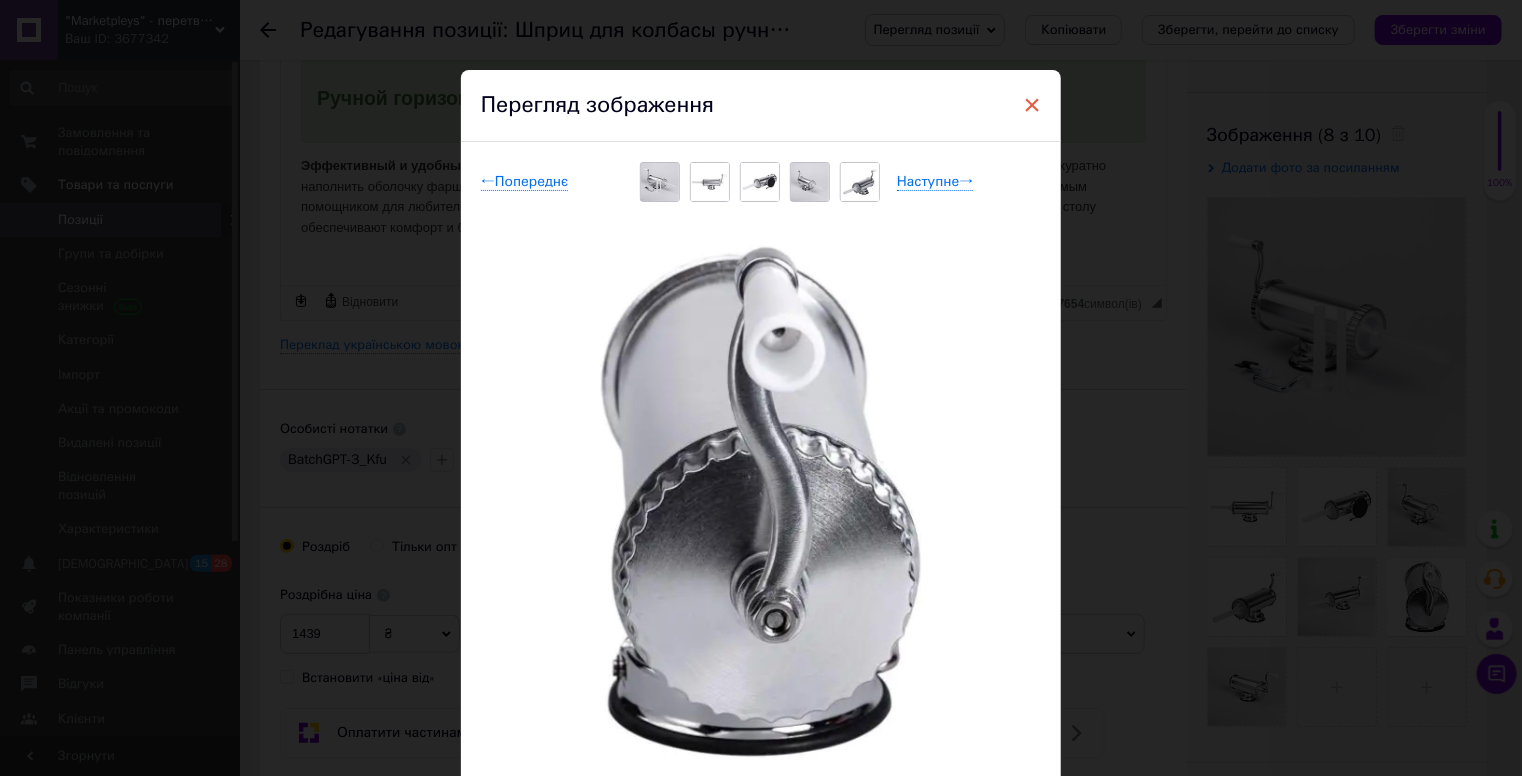 click on "×" at bounding box center (1032, 105) 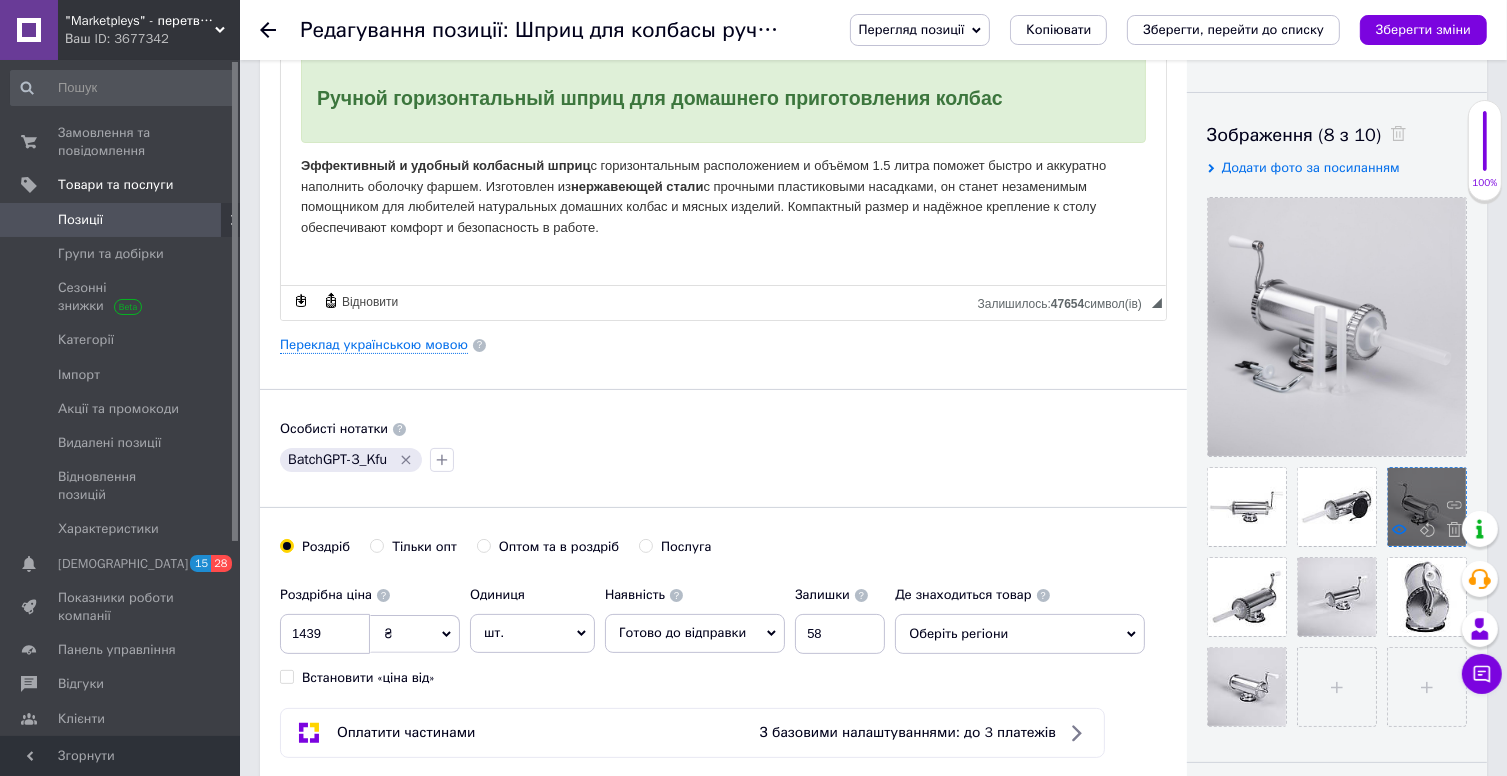 click 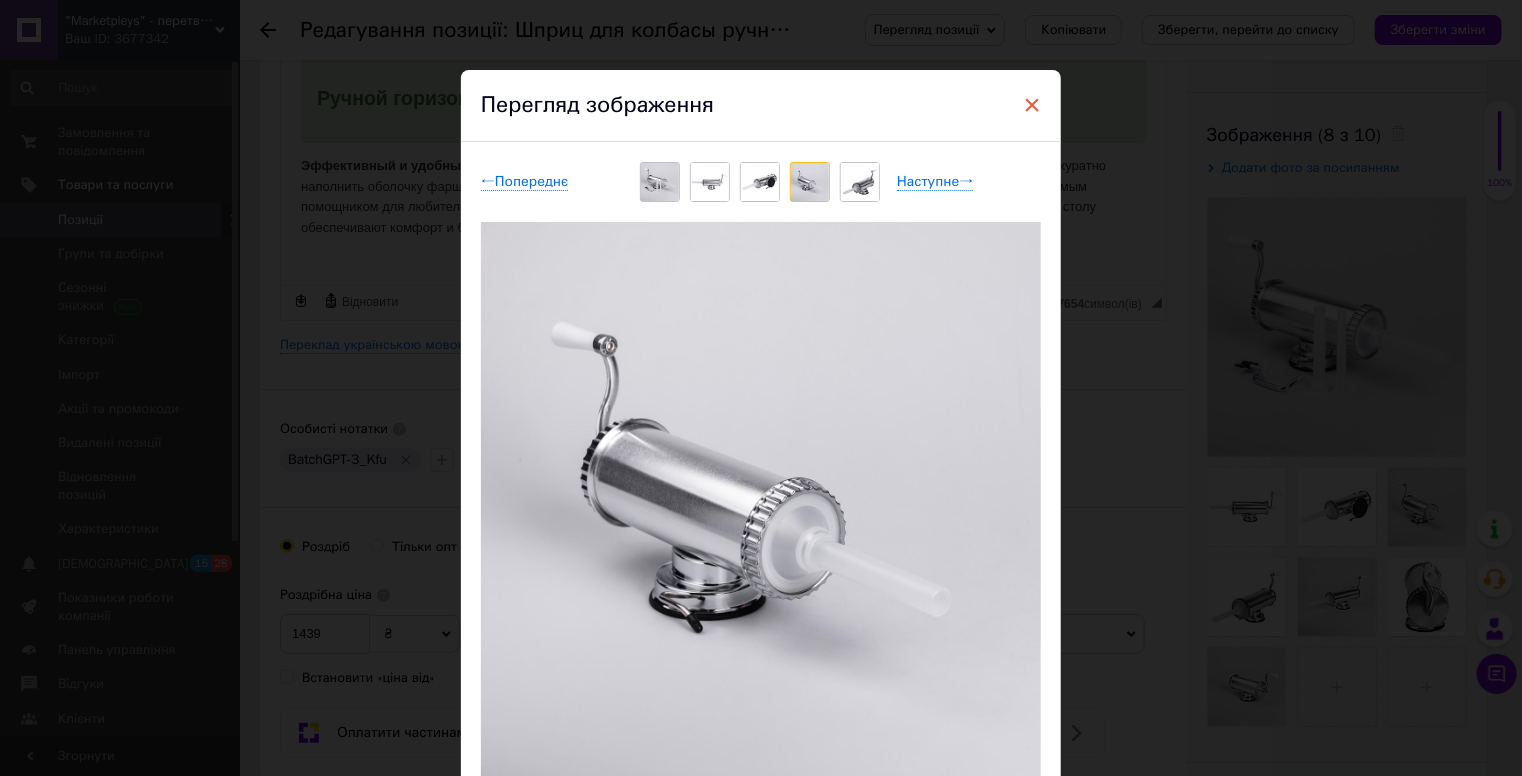 click on "×" at bounding box center (1032, 105) 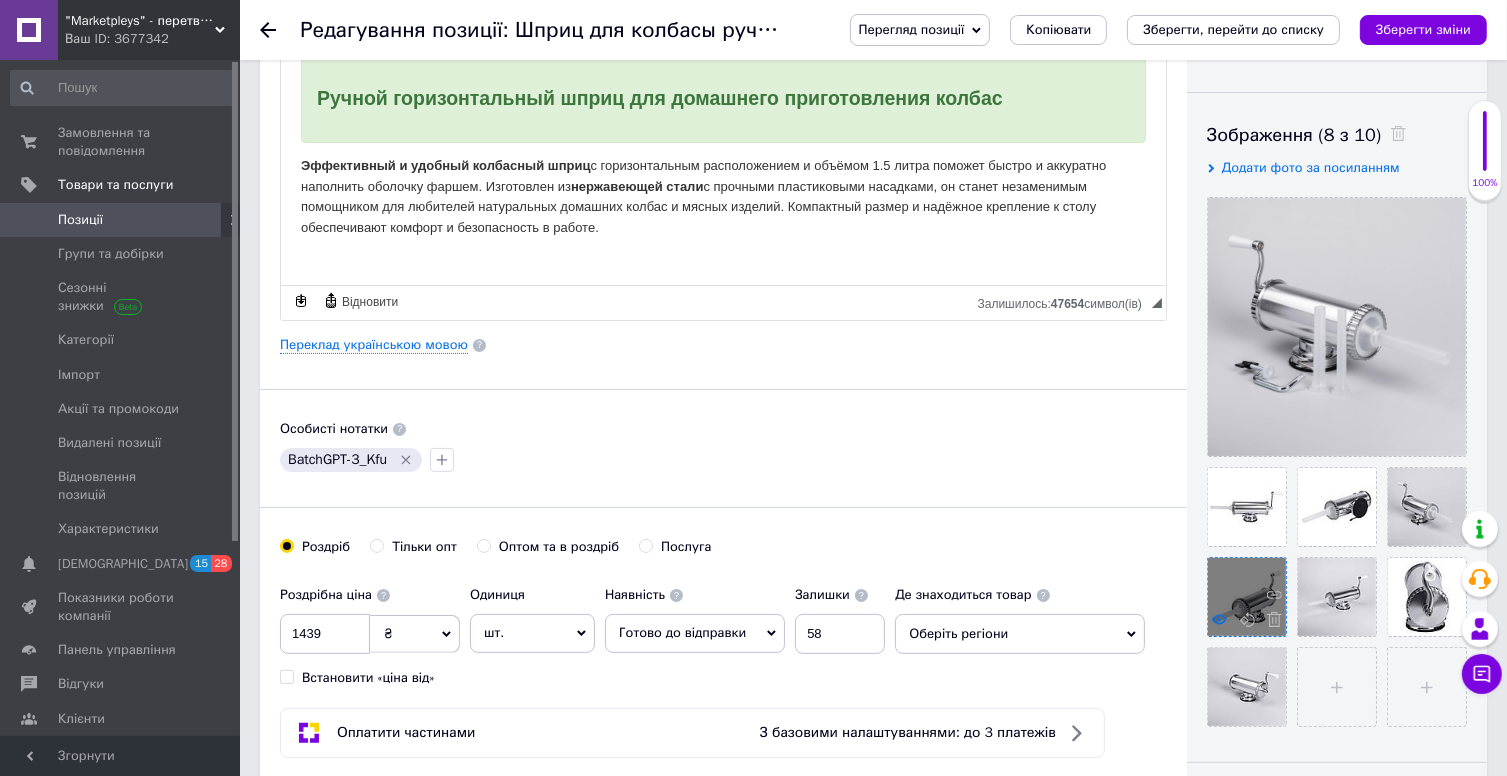 click 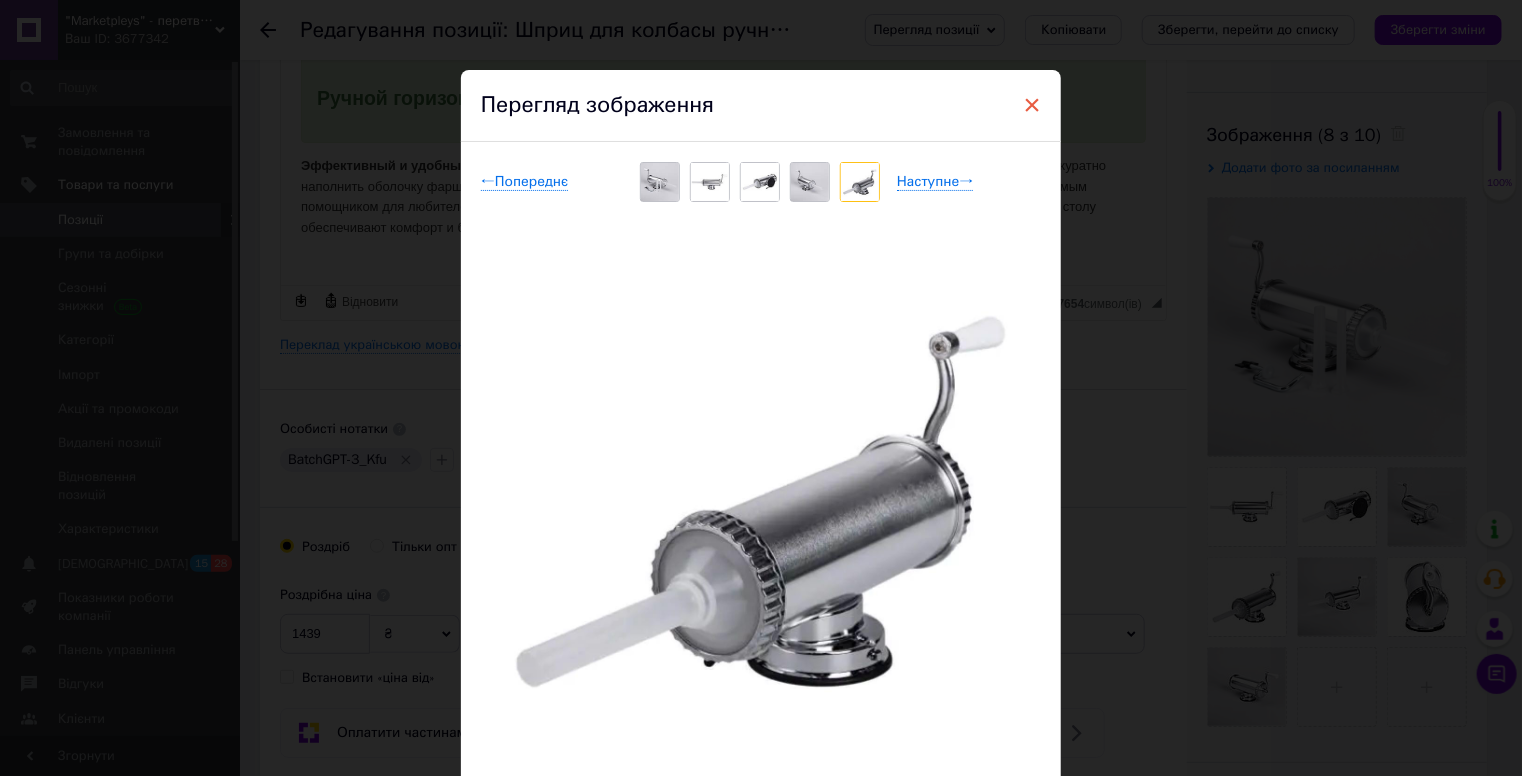 click on "×" at bounding box center [1032, 105] 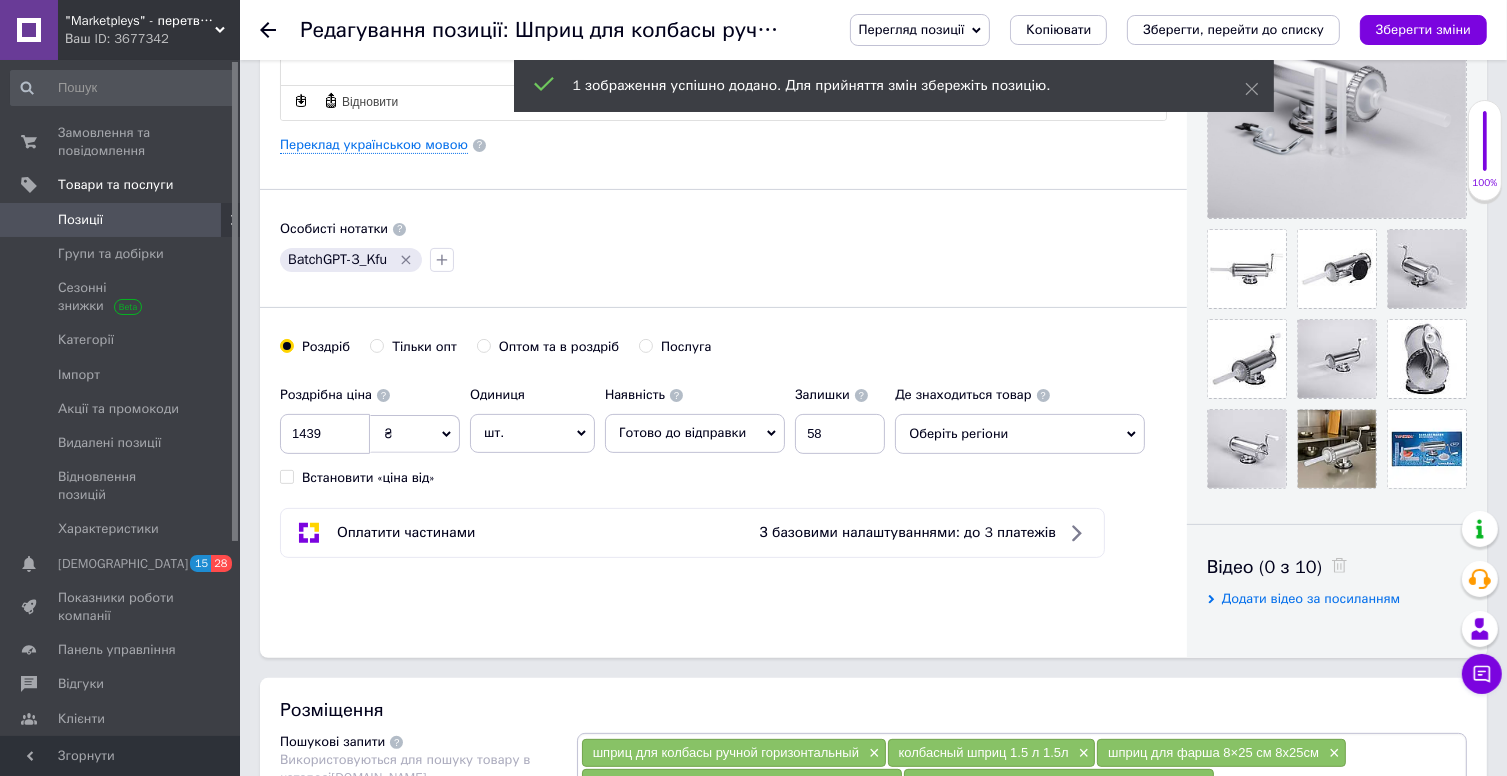 scroll, scrollTop: 400, scrollLeft: 0, axis: vertical 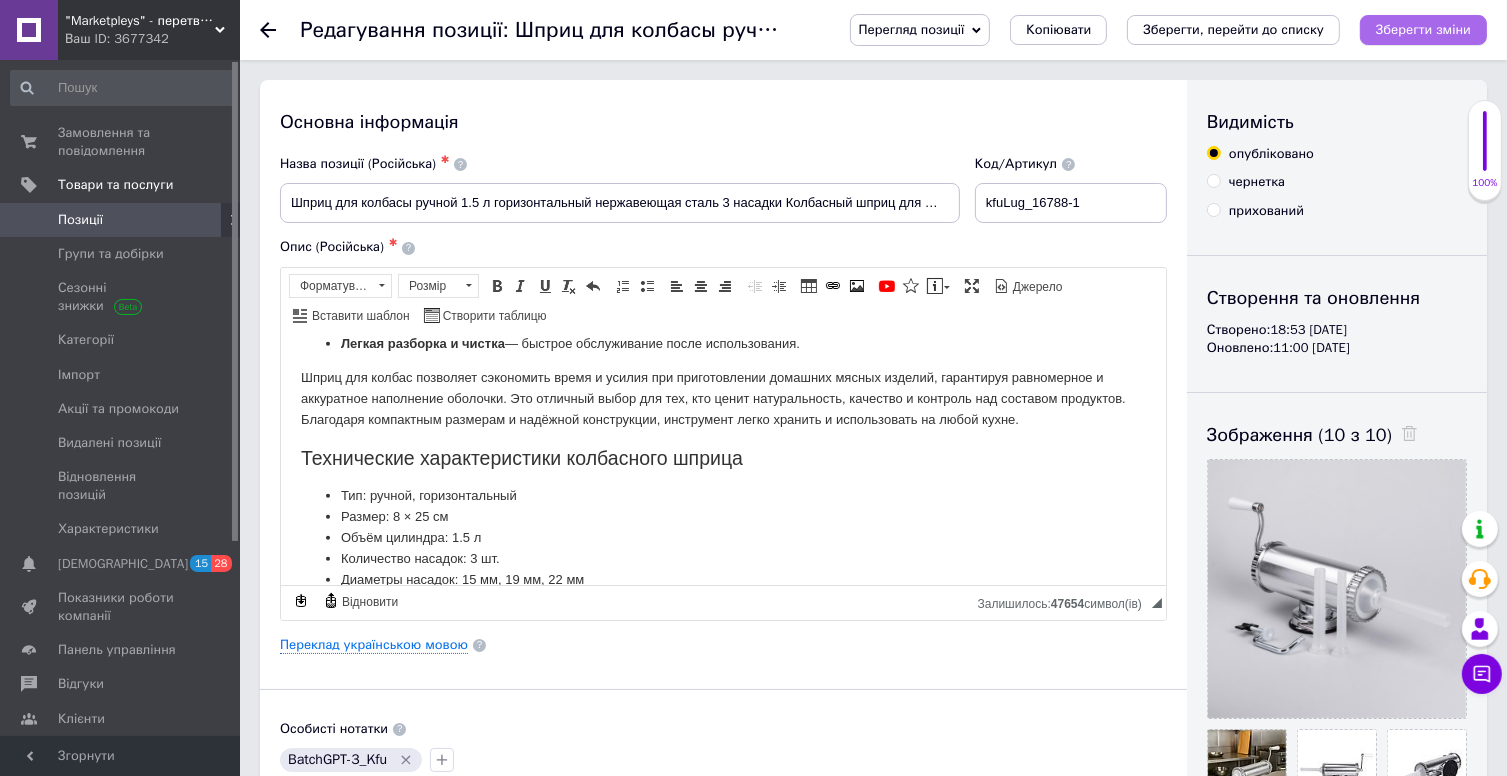 click on "Зберегти зміни" at bounding box center [1423, 29] 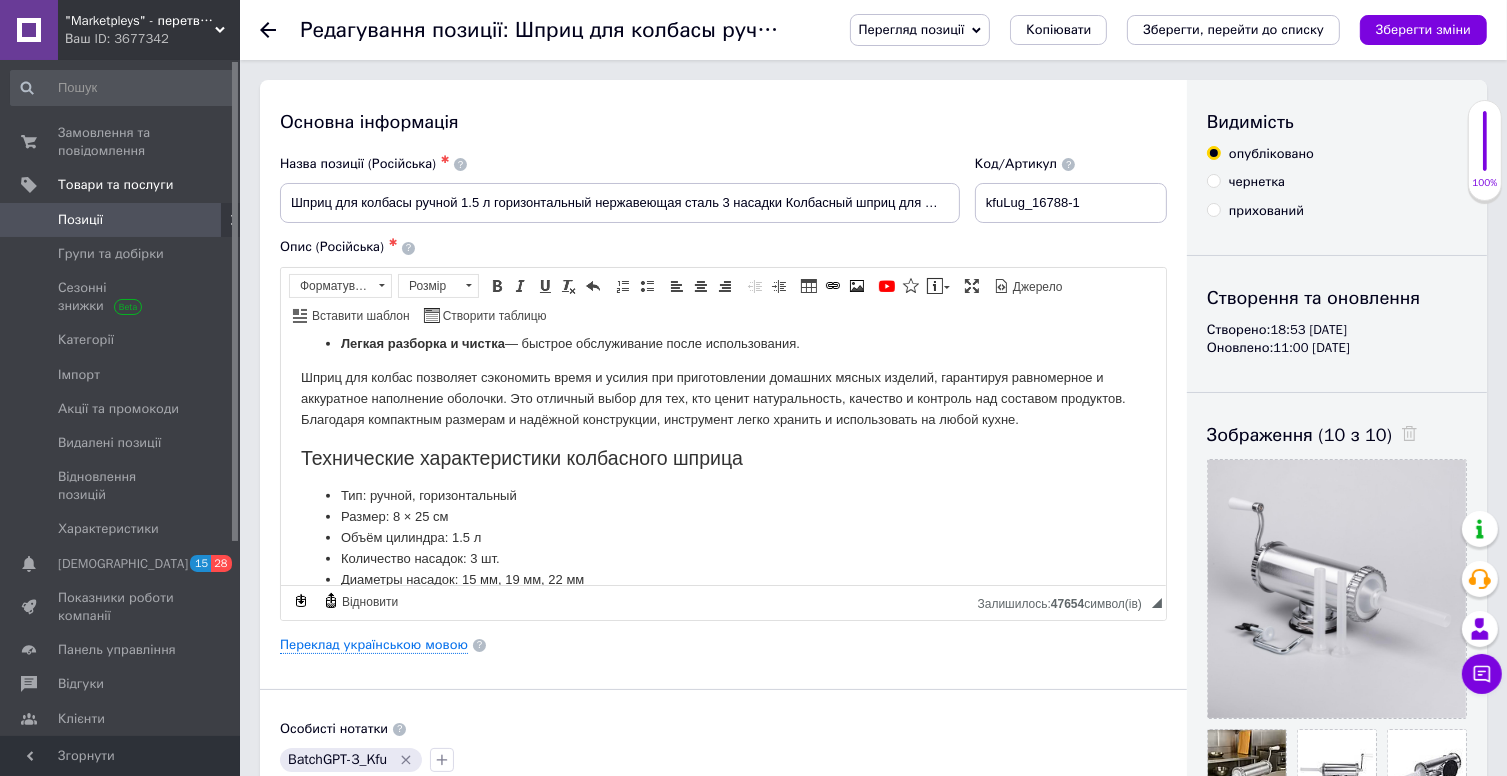 click on "Позиції" at bounding box center (80, 220) 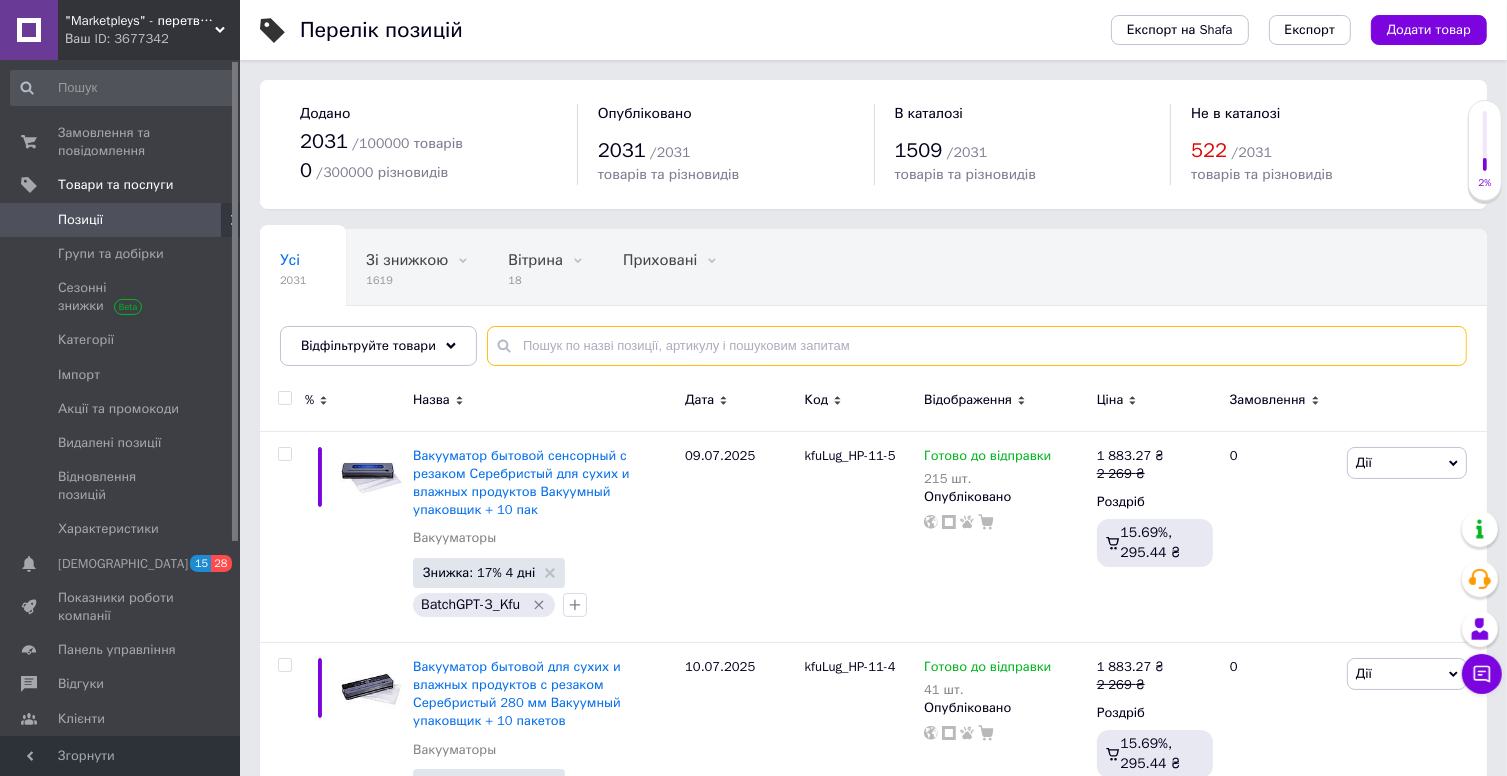 click at bounding box center [977, 346] 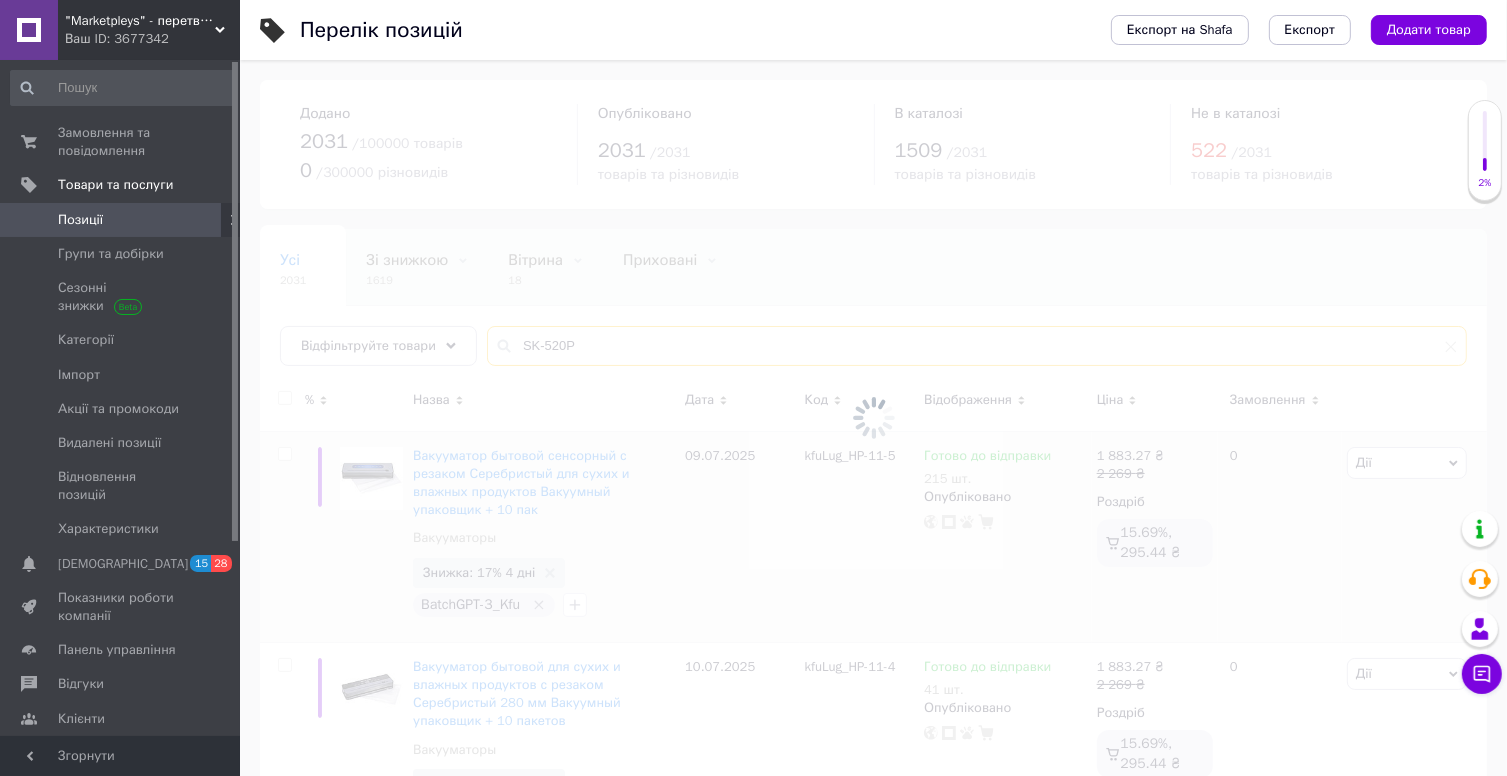 type on "SK-520P" 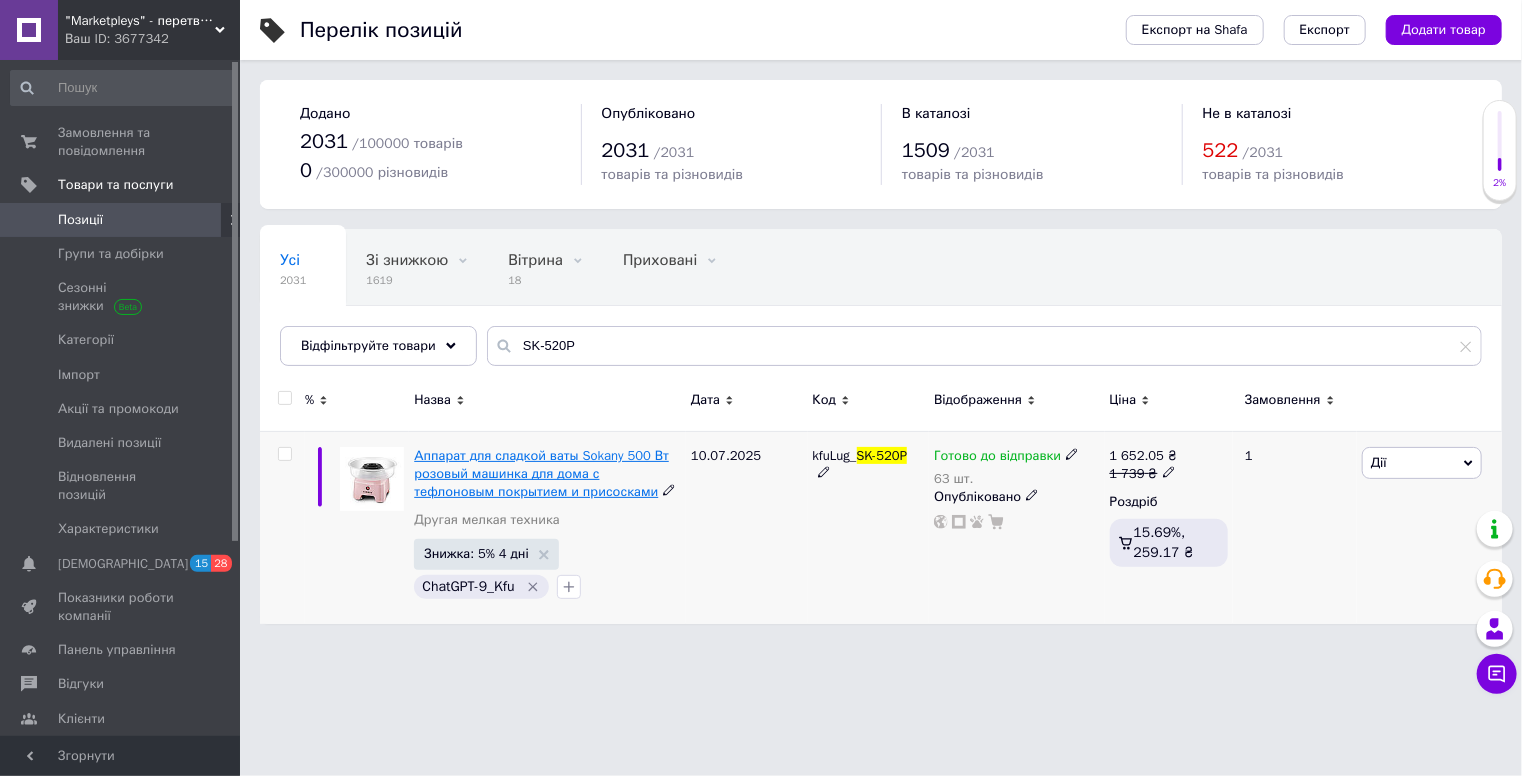 click on "Аппарат для сладкой ваты Sokany 500 Вт розовый машинка для дома с тефлоновым покрытием и присосками" at bounding box center [541, 473] 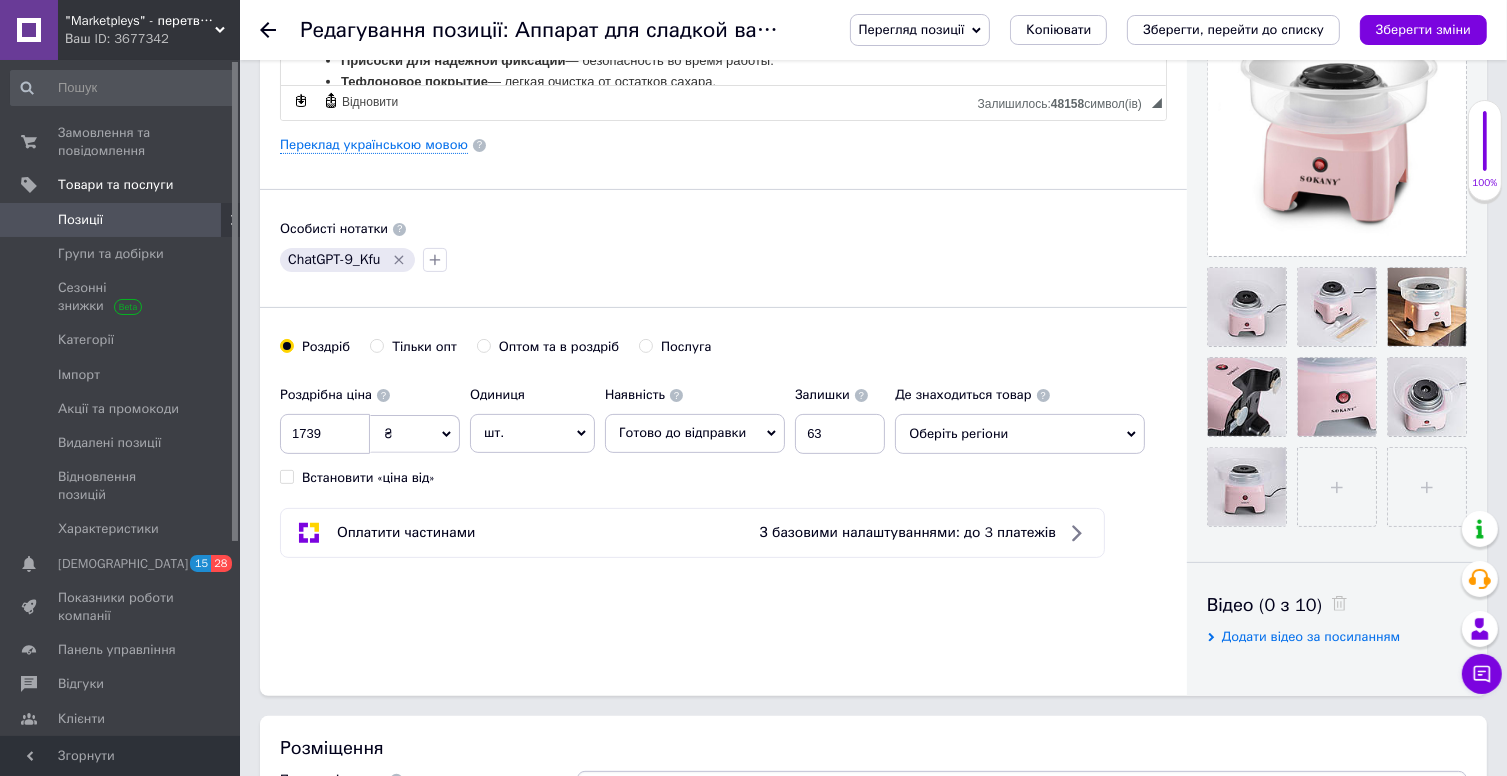 scroll, scrollTop: 0, scrollLeft: 0, axis: both 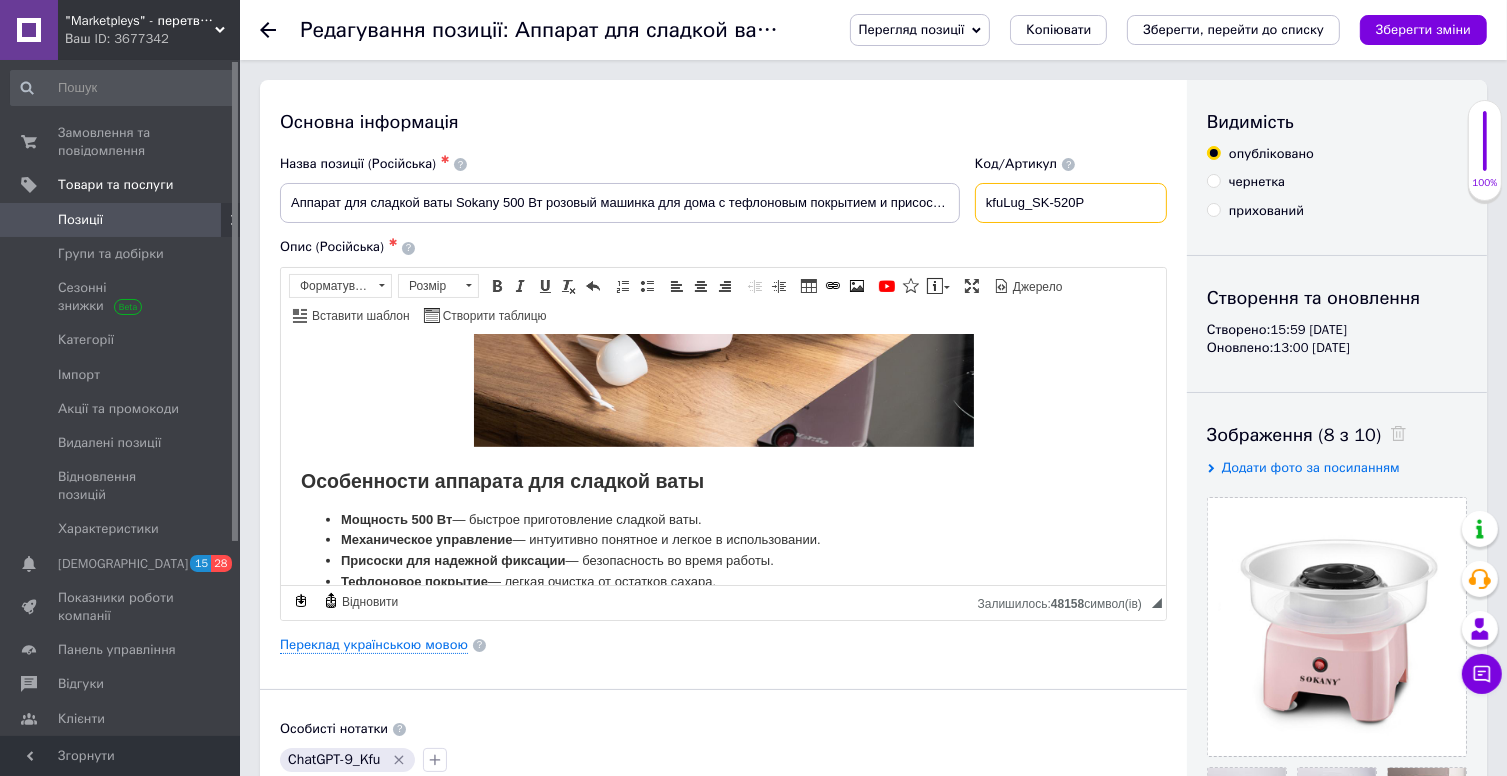 drag, startPoint x: 1093, startPoint y: 209, endPoint x: 1109, endPoint y: 209, distance: 16 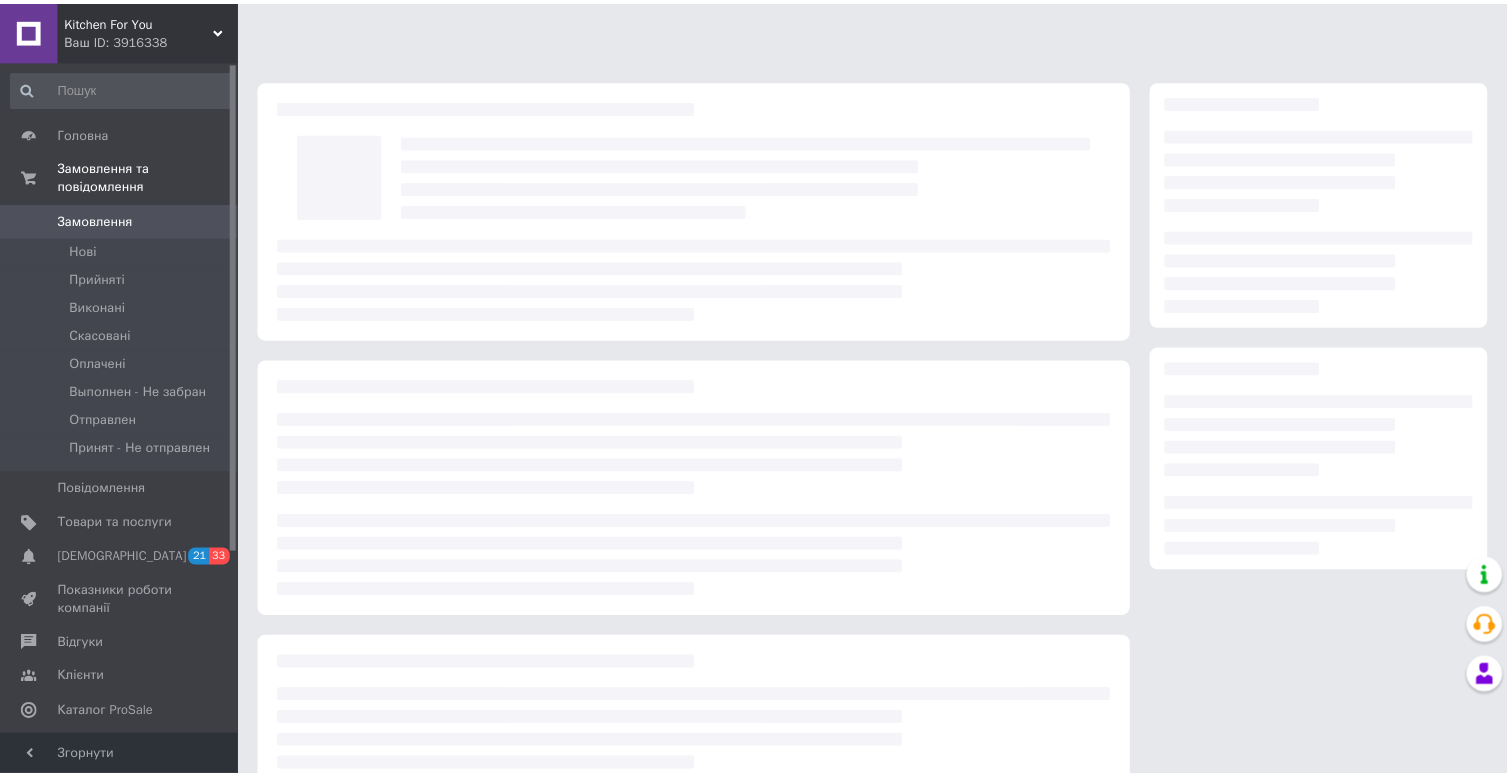 scroll, scrollTop: 0, scrollLeft: 0, axis: both 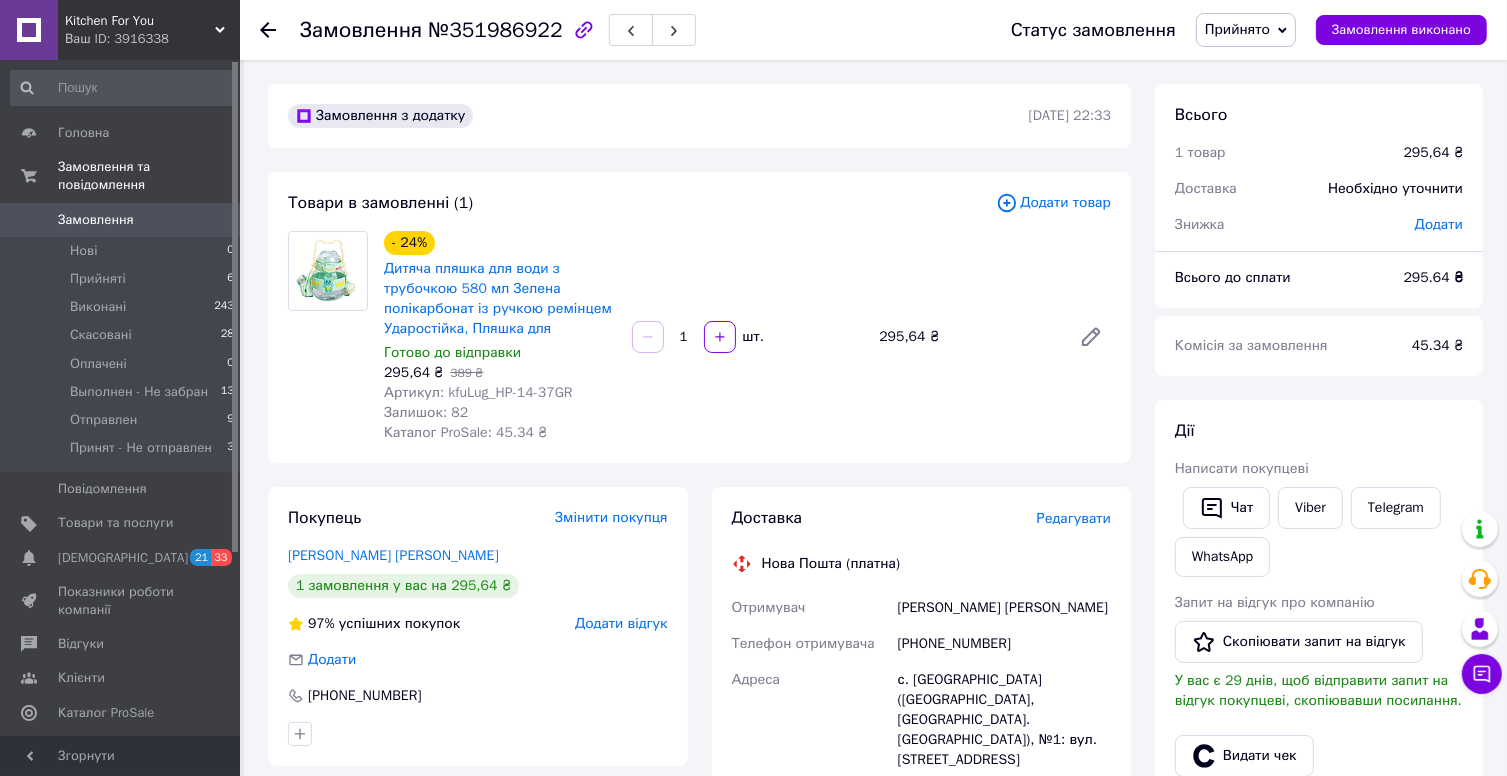 click on "Додати" at bounding box center [1439, 224] 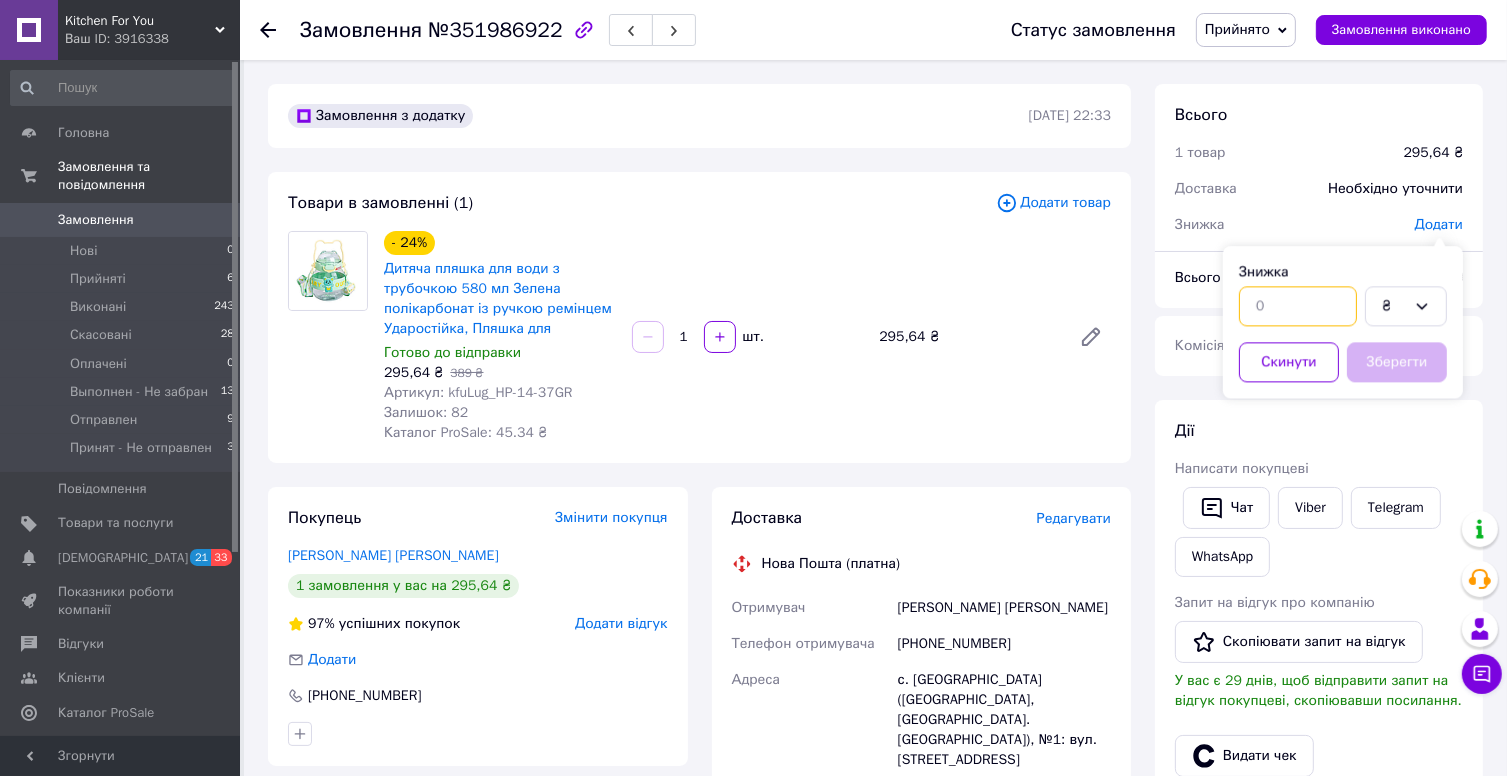 click at bounding box center [1298, 306] 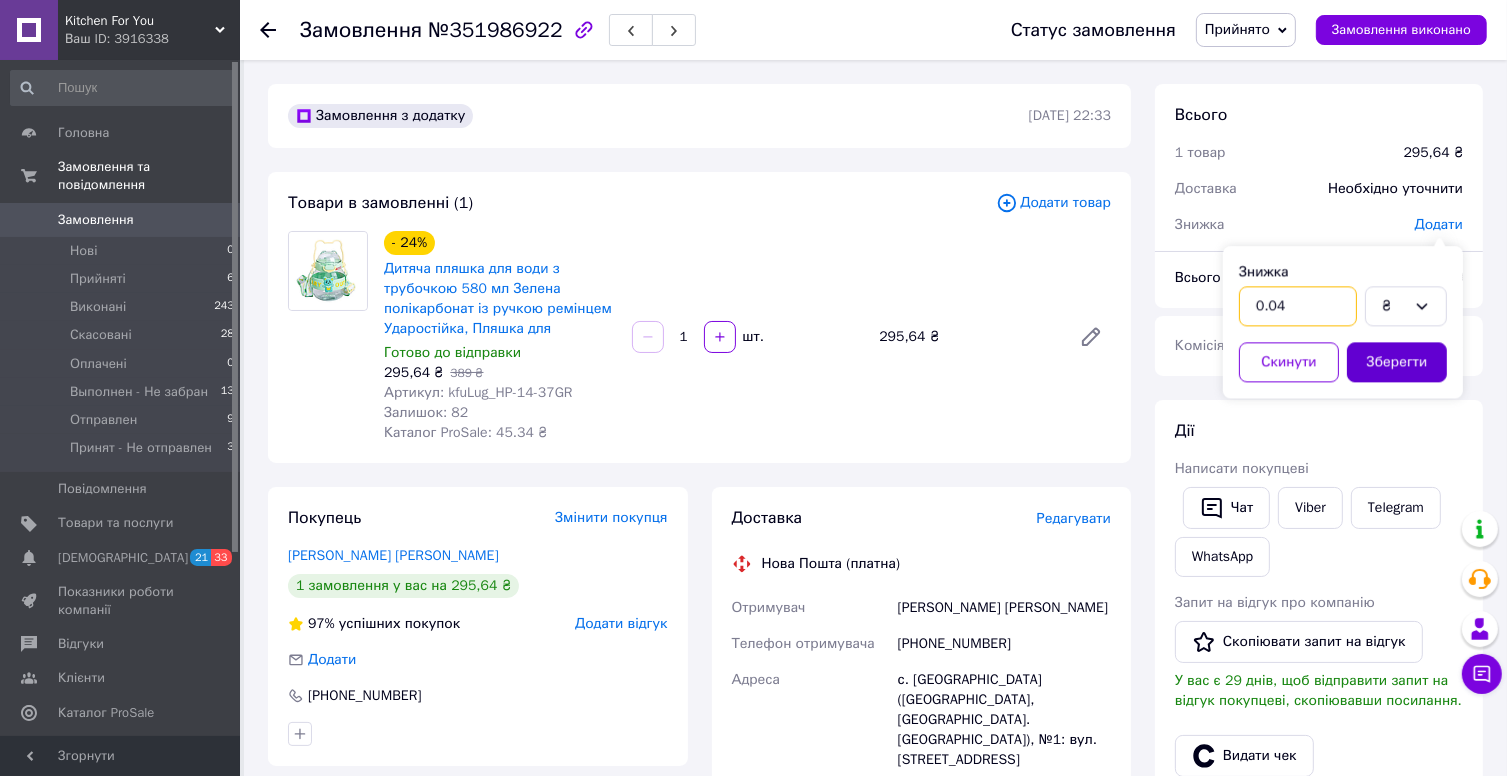 type on "0.04" 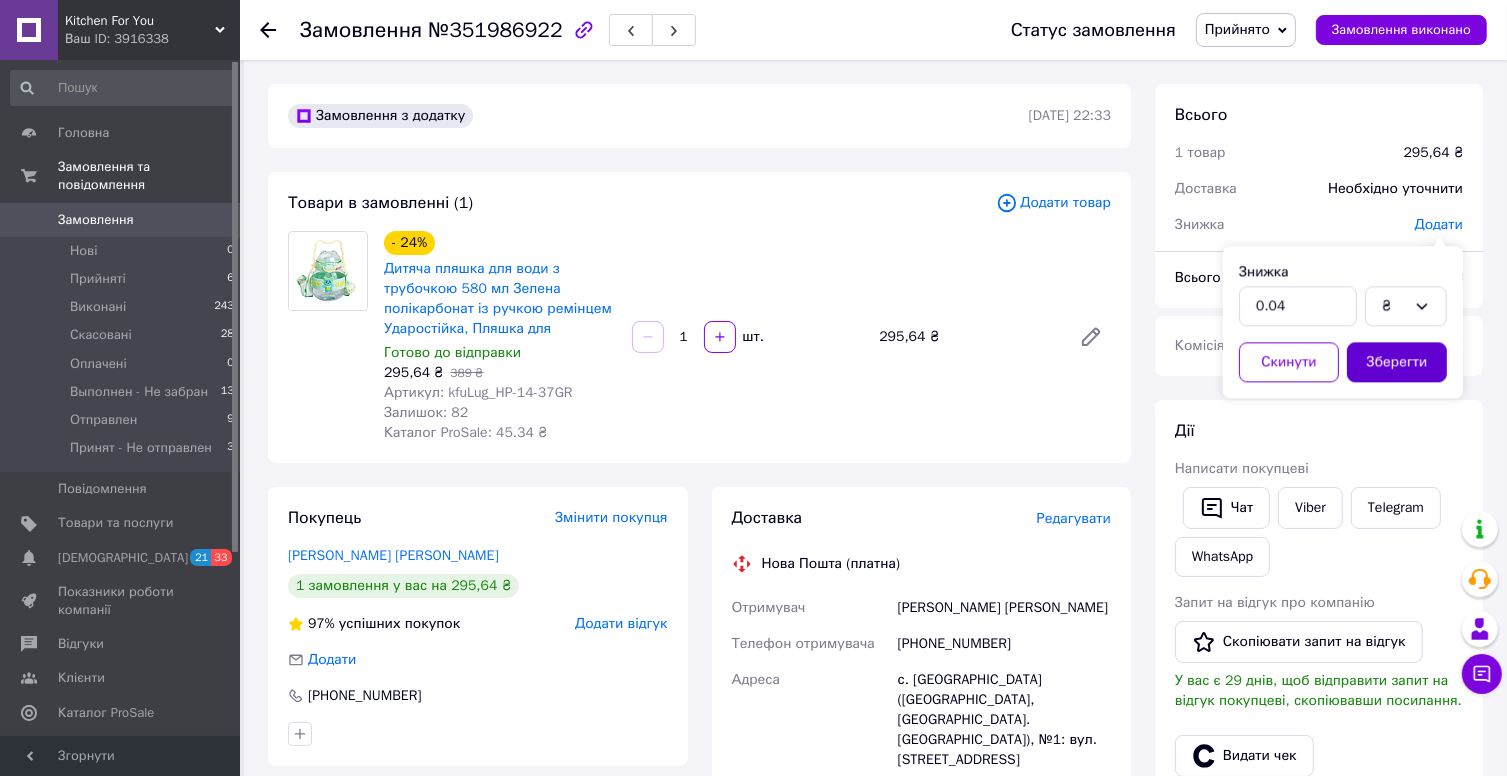 click on "Зберегти" at bounding box center (1397, 362) 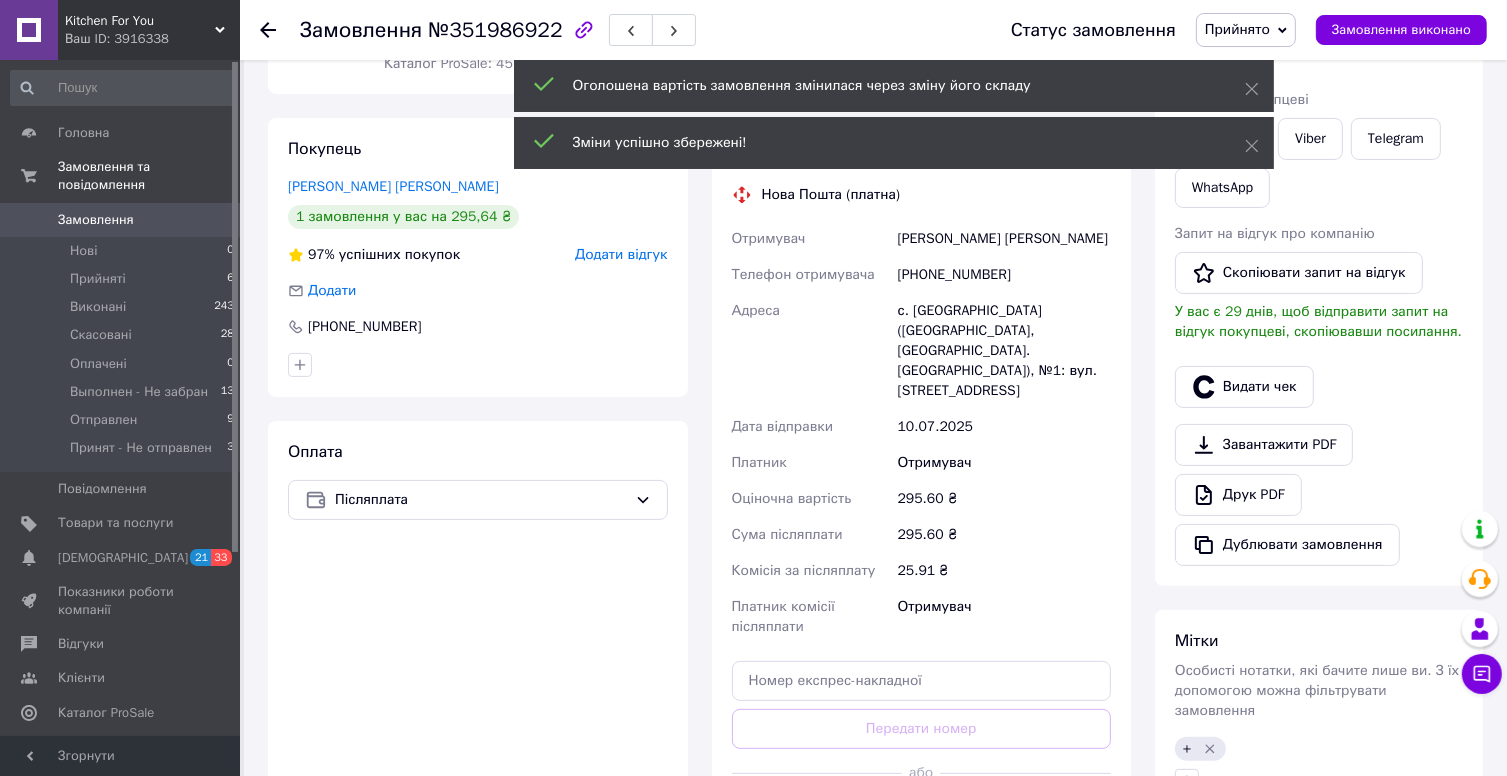 scroll, scrollTop: 0, scrollLeft: 0, axis: both 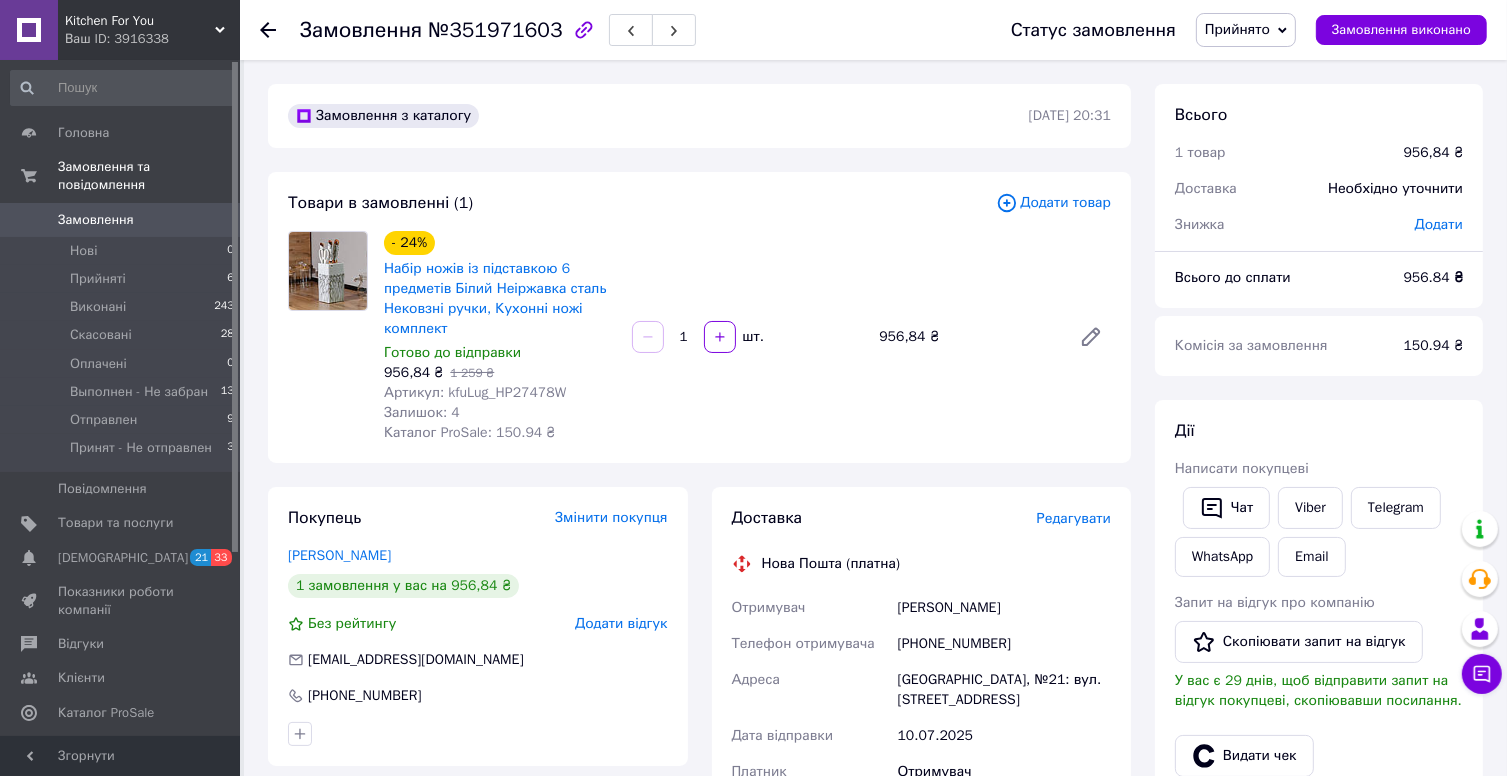 click on "Додати" at bounding box center [1439, 224] 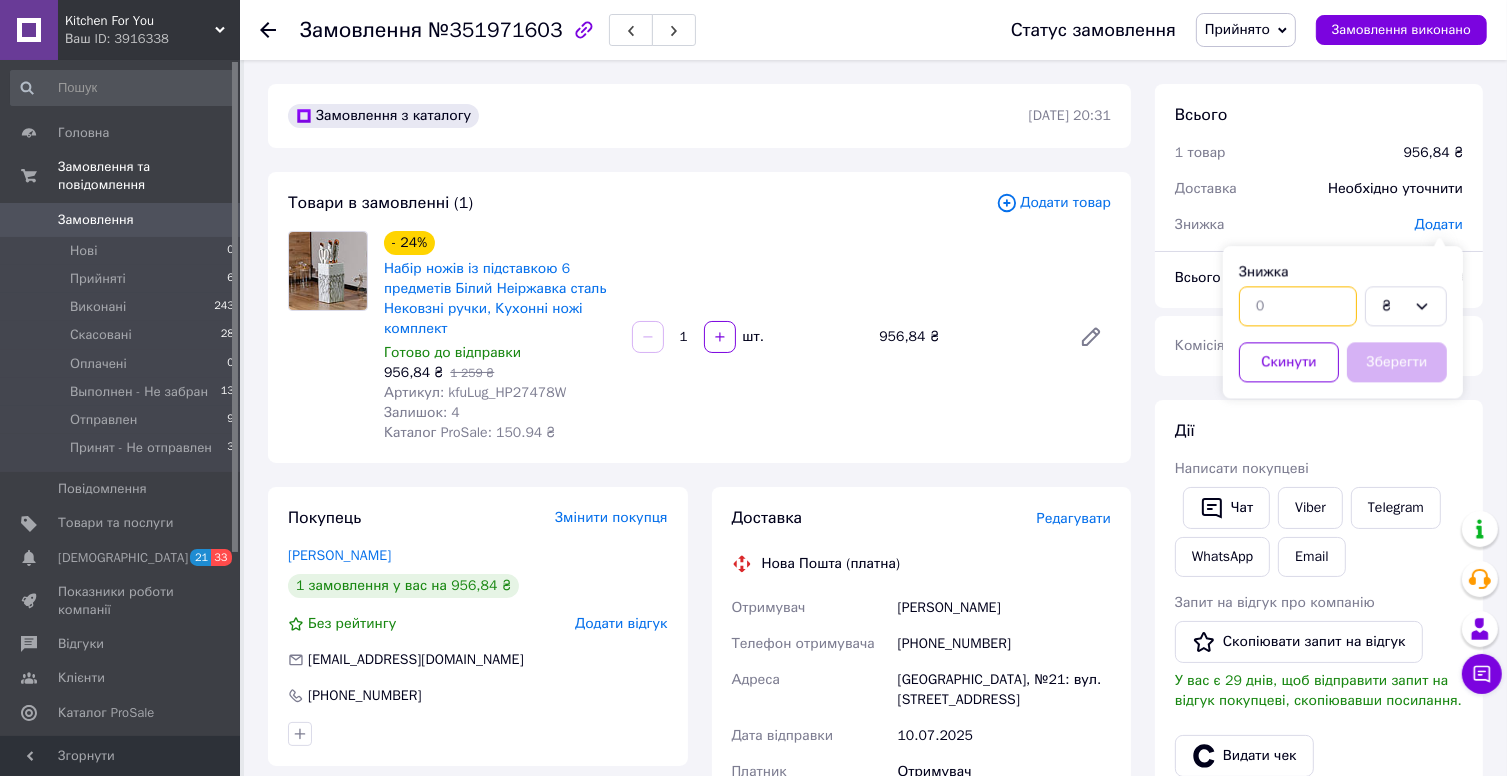 click at bounding box center [1298, 306] 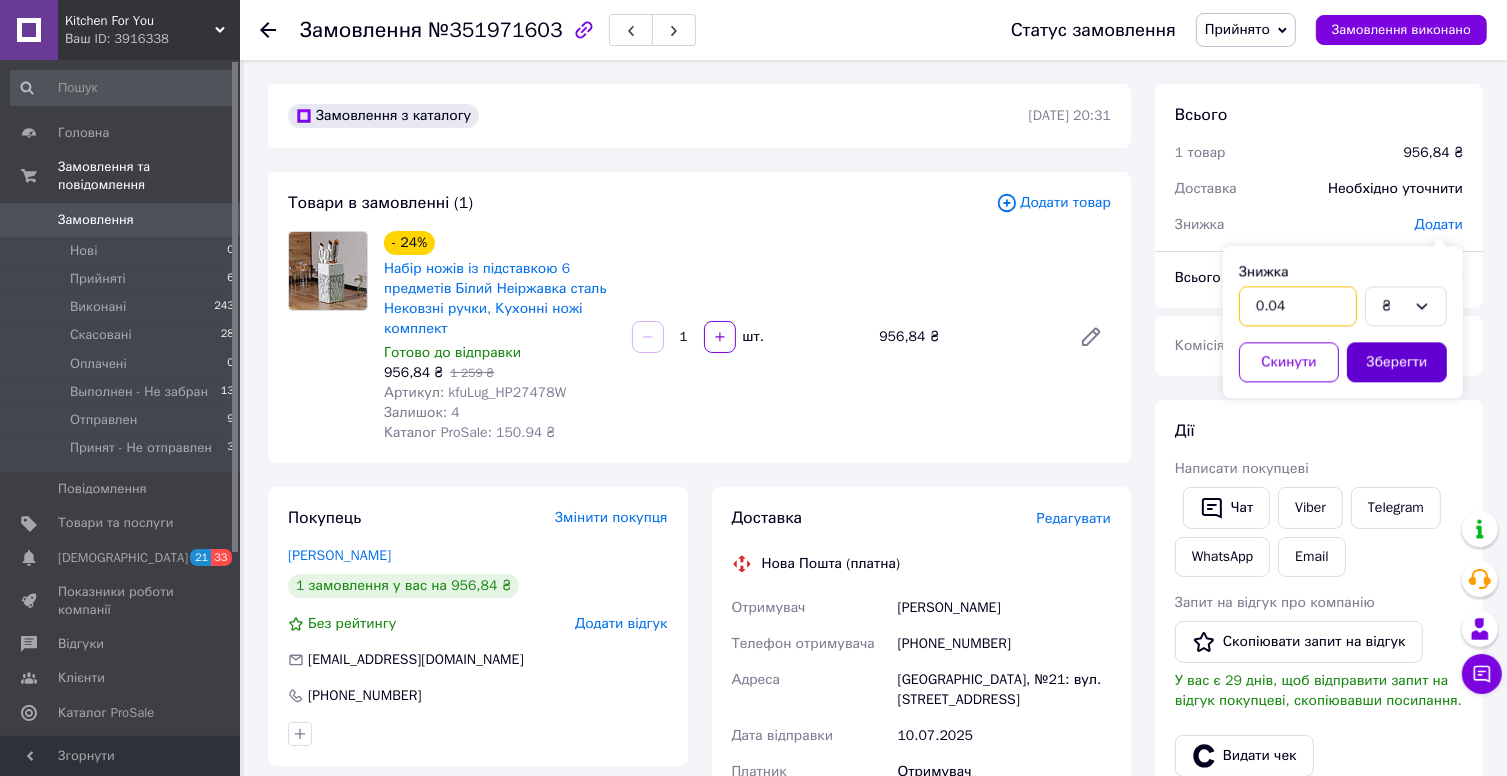 type on "0.04" 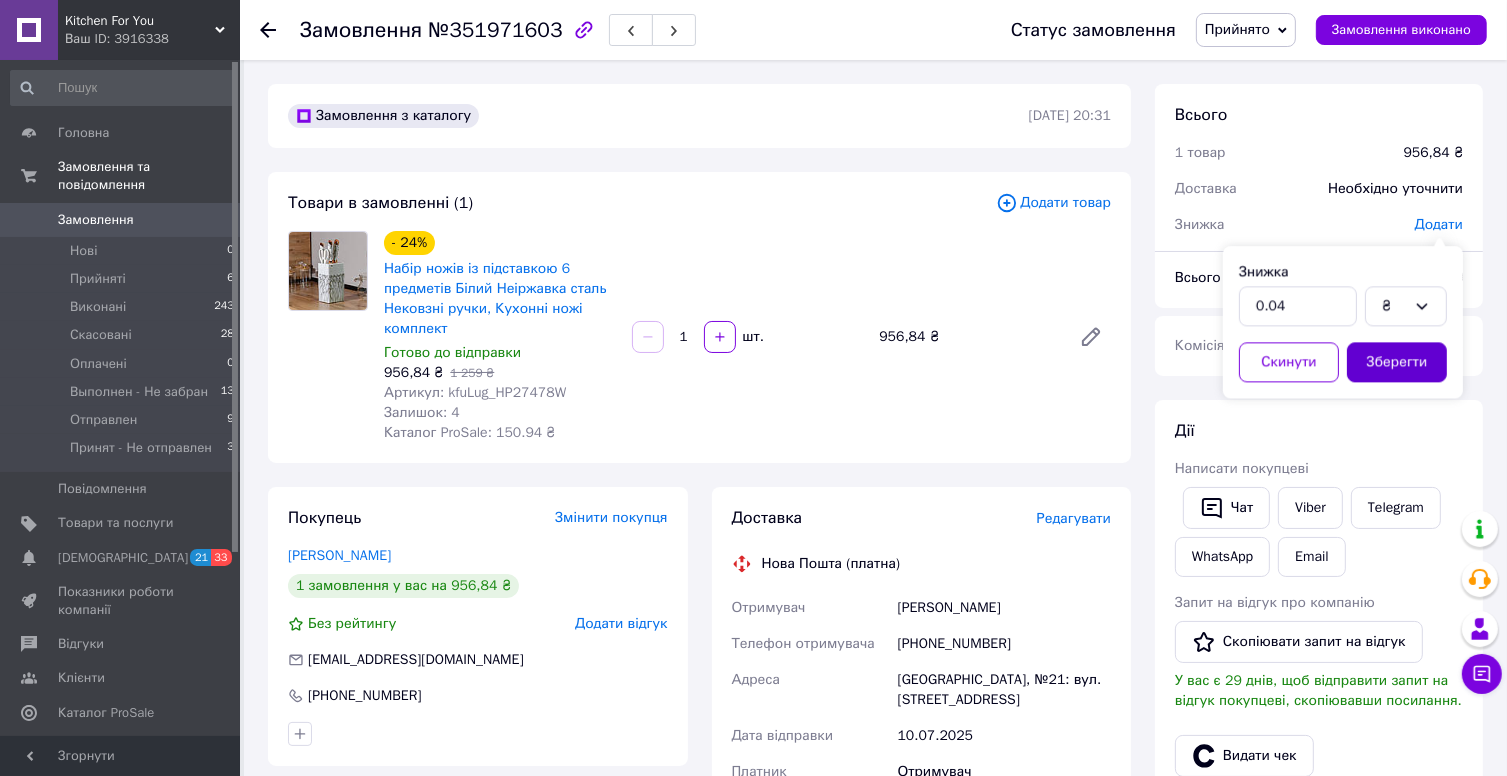 click on "Зберегти" at bounding box center [1397, 362] 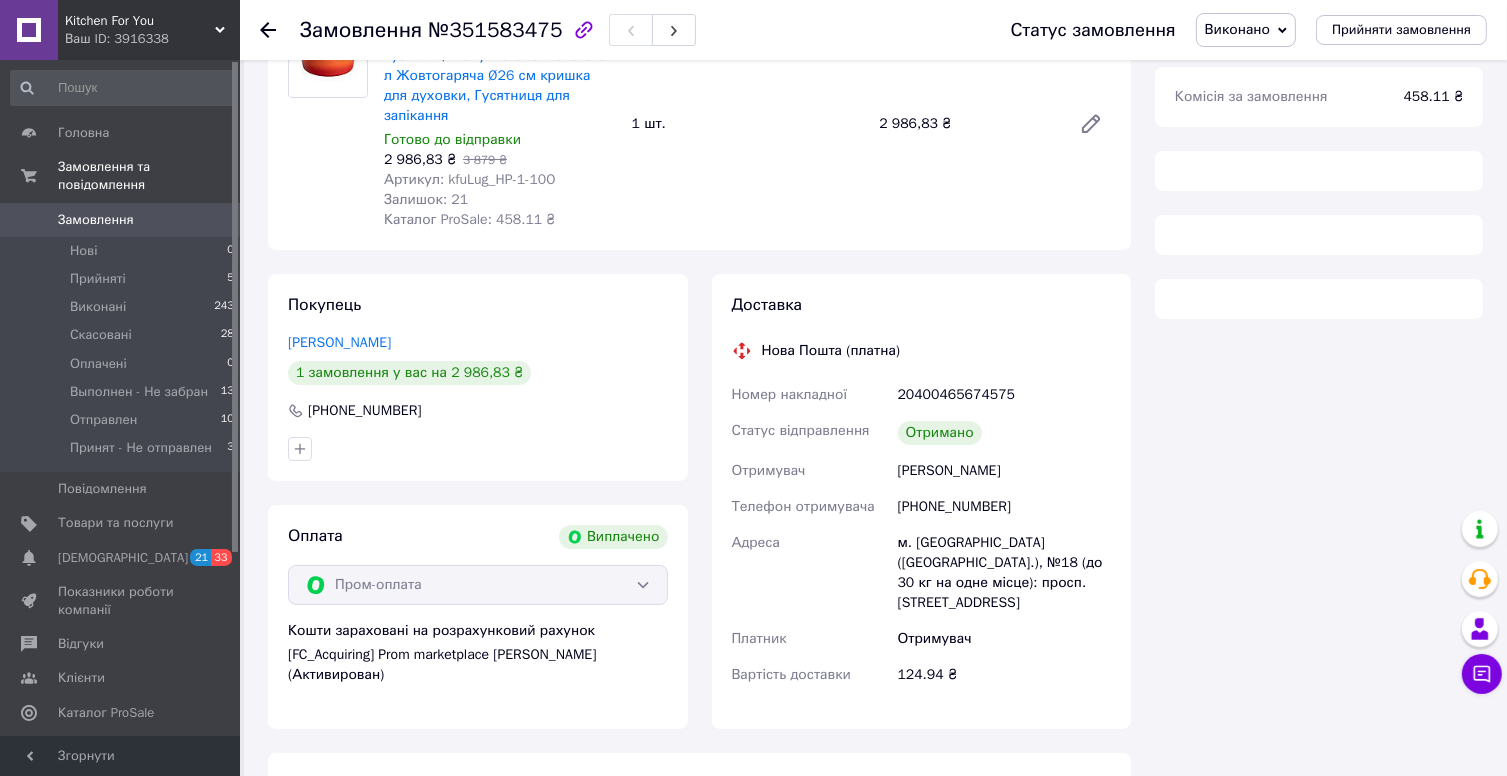 scroll, scrollTop: 215, scrollLeft: 0, axis: vertical 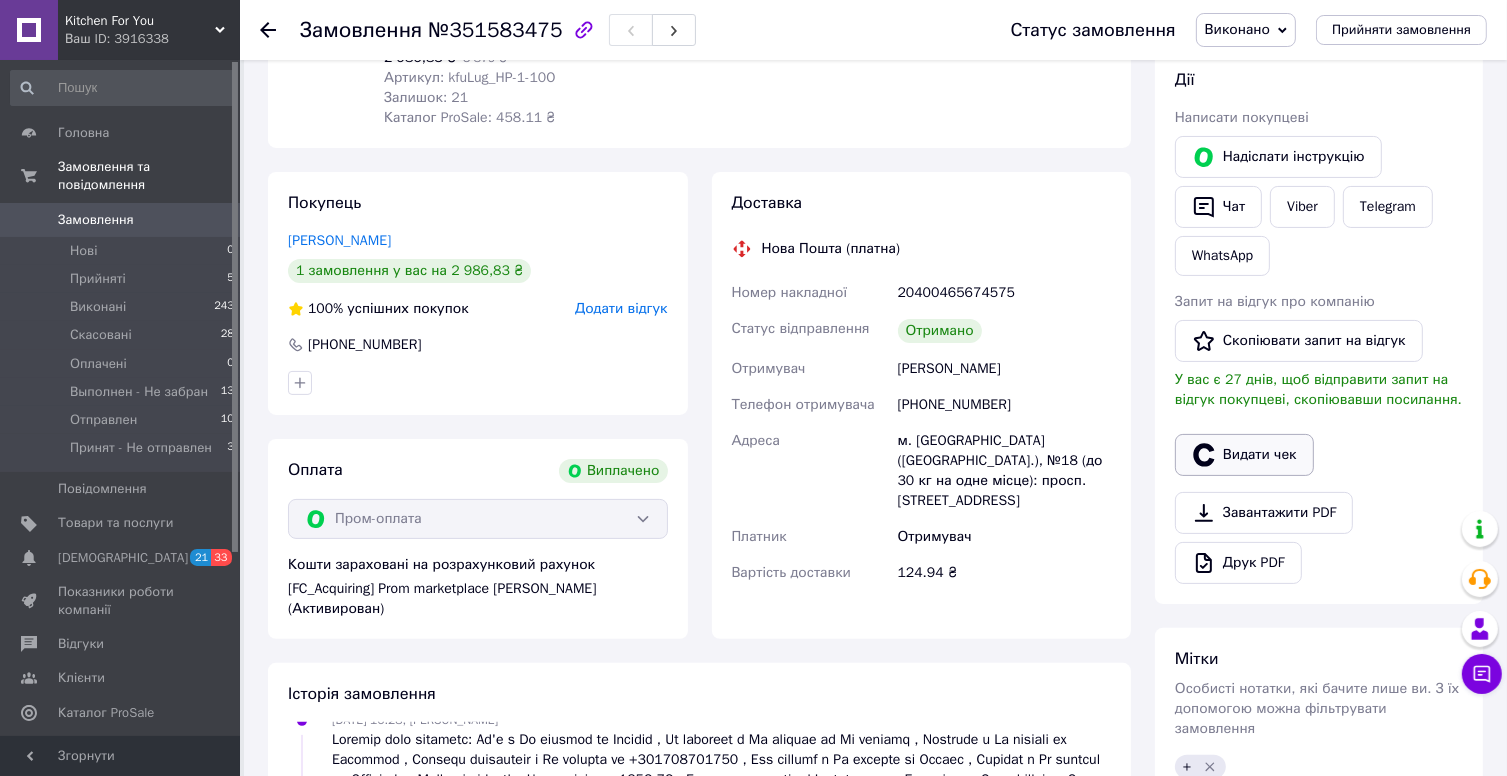 click on "Видати чек" at bounding box center [1244, 455] 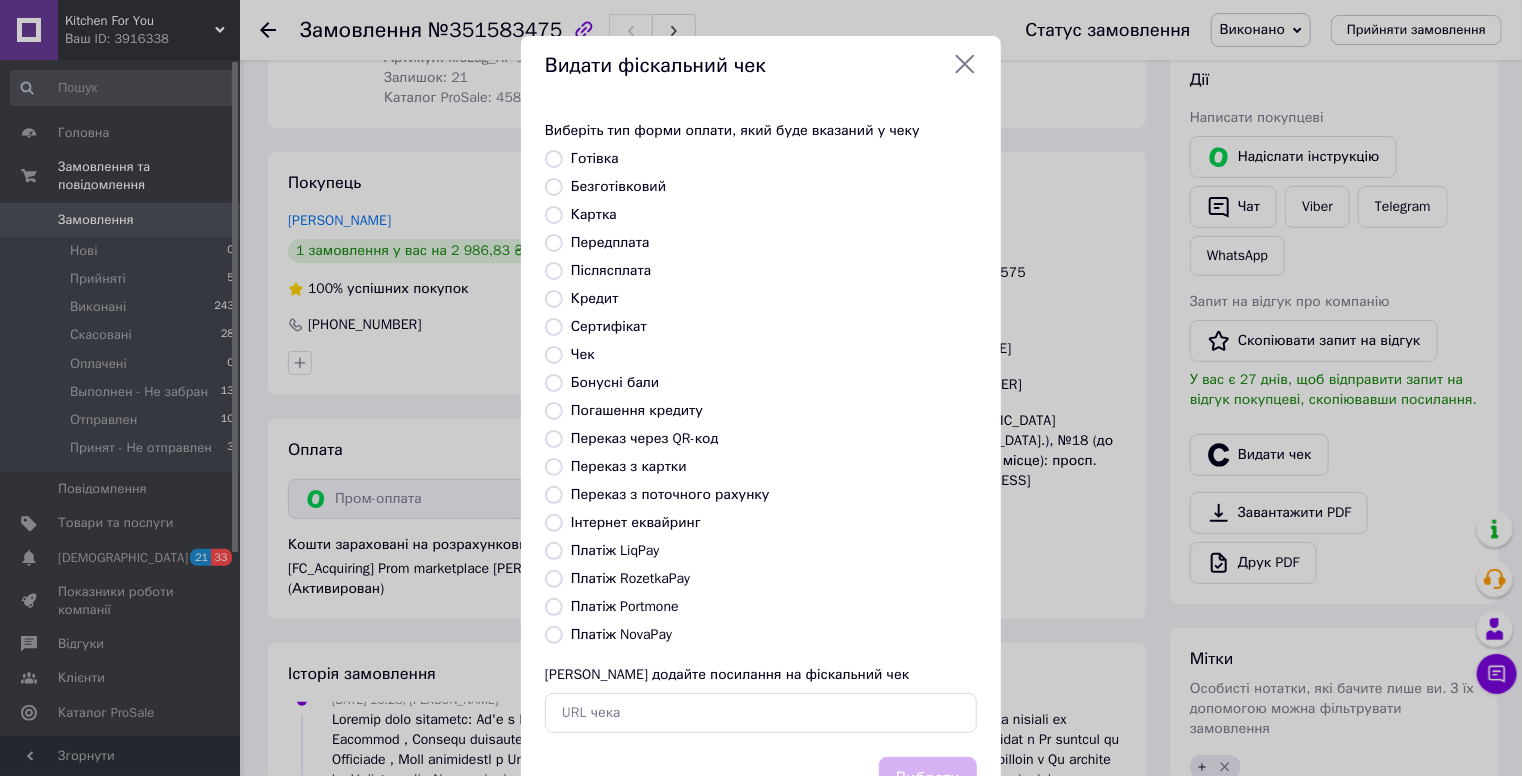 click on "Платіж RozetkaPay" at bounding box center [630, 578] 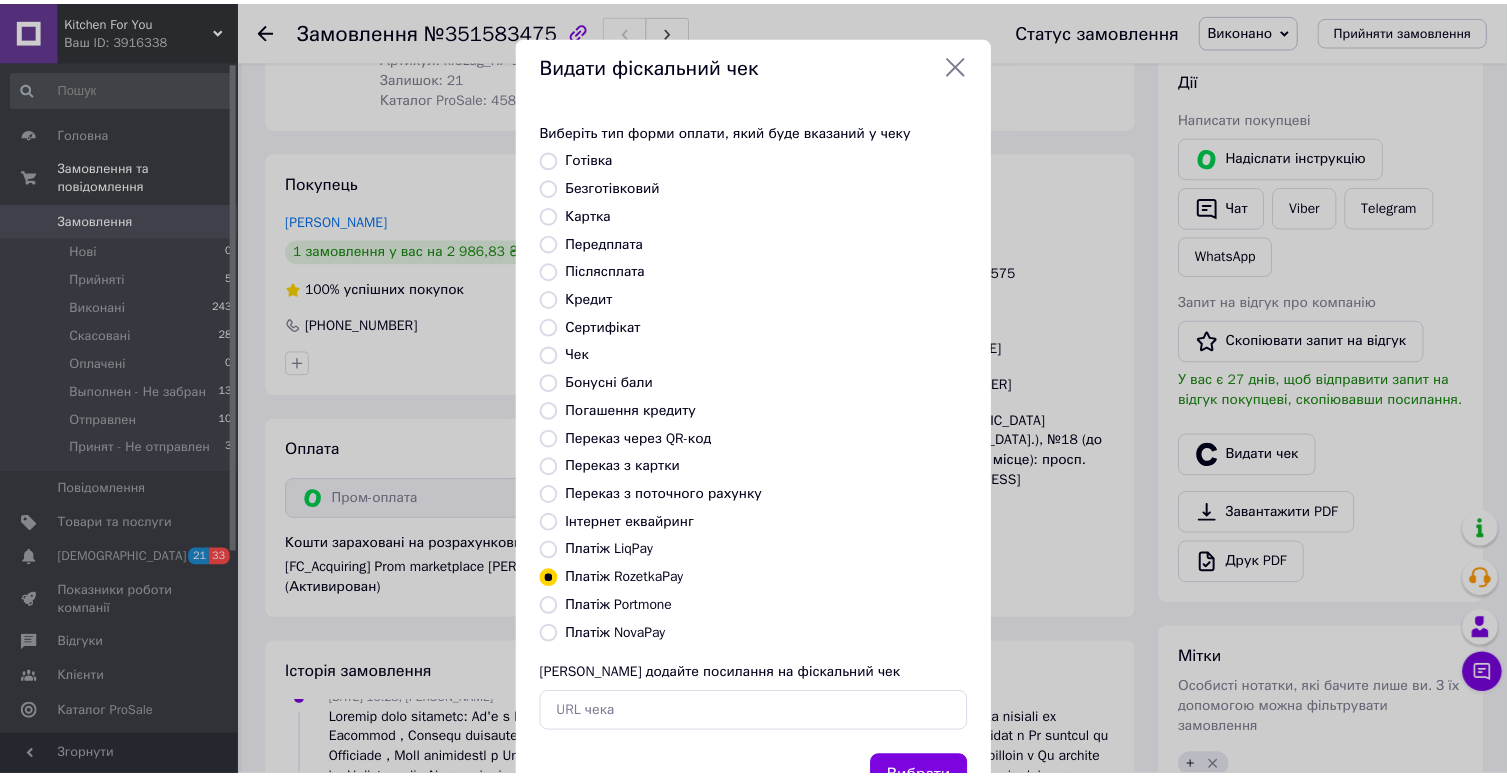 scroll, scrollTop: 82, scrollLeft: 0, axis: vertical 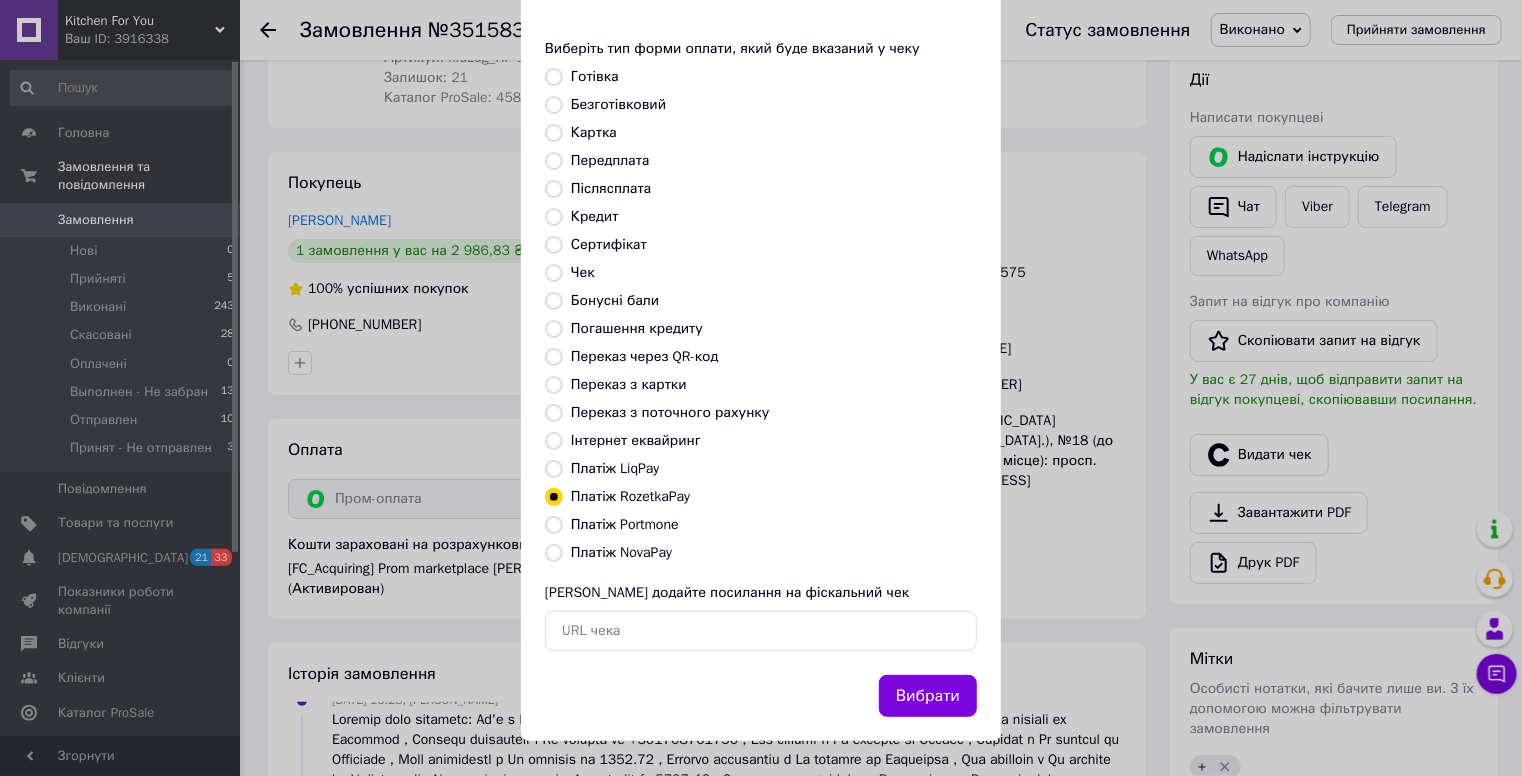 click on "Вибрати" at bounding box center [928, 696] 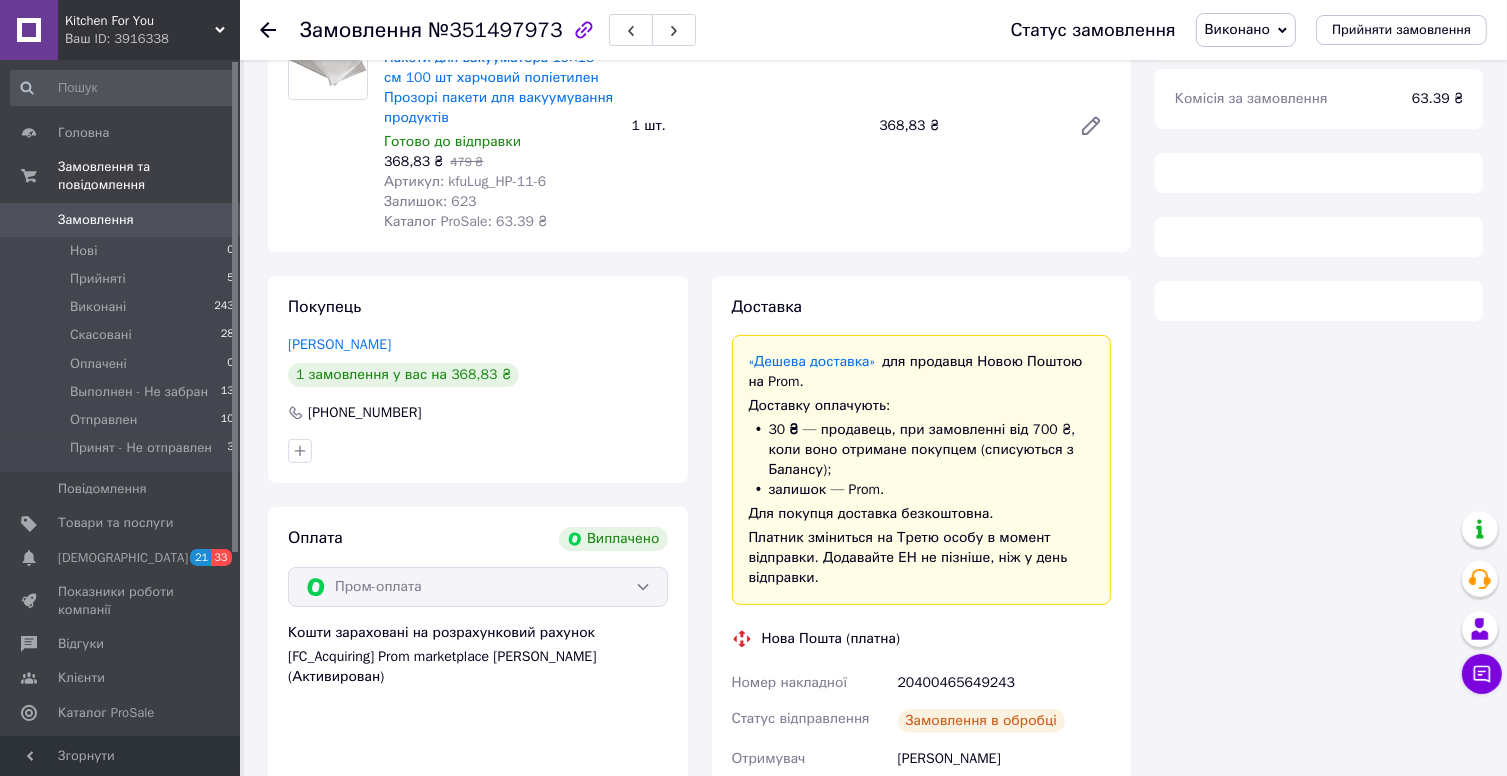 scroll, scrollTop: 232, scrollLeft: 0, axis: vertical 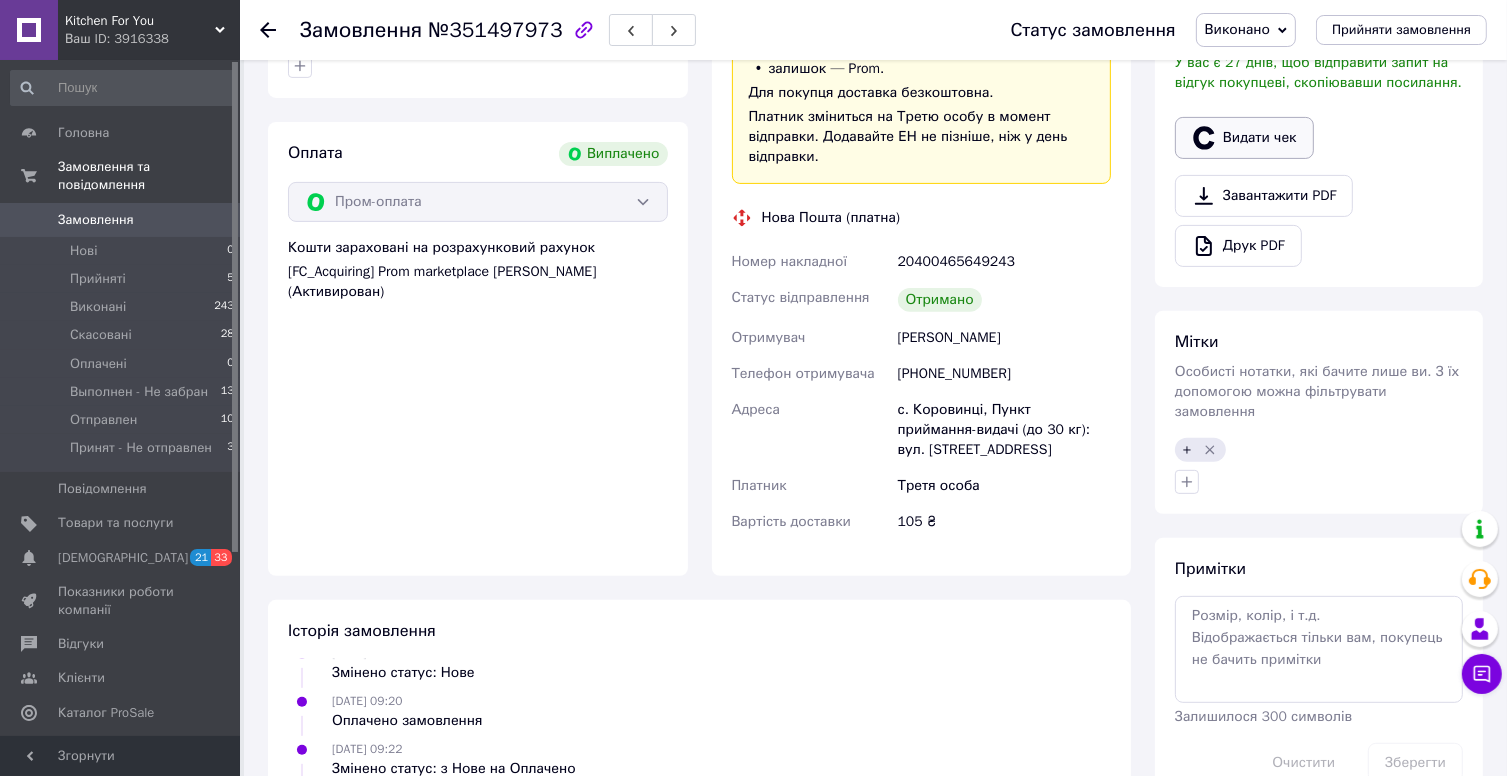 click on "Видати чек" at bounding box center (1244, 138) 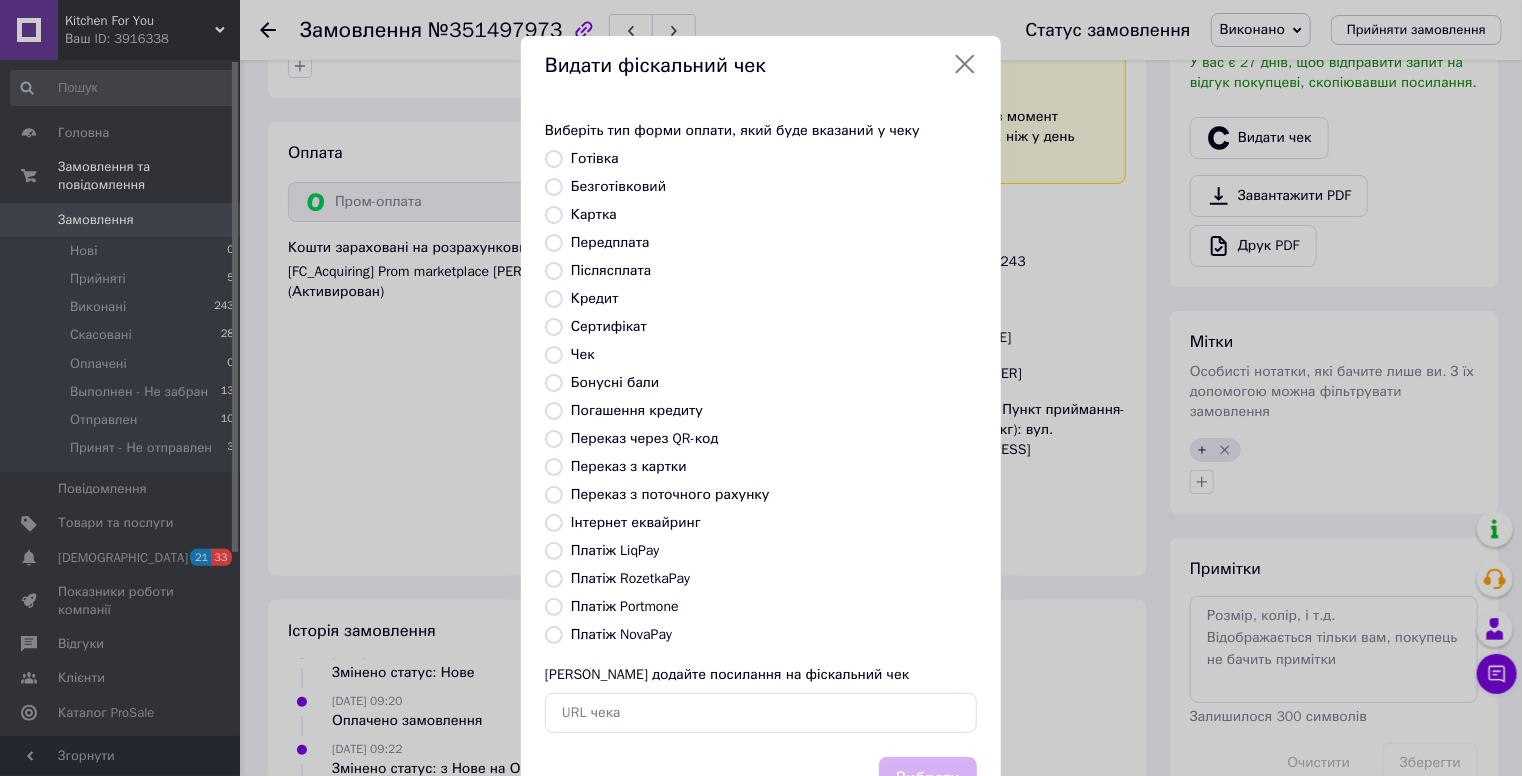 click on "Платіж RozetkaPay" at bounding box center (630, 578) 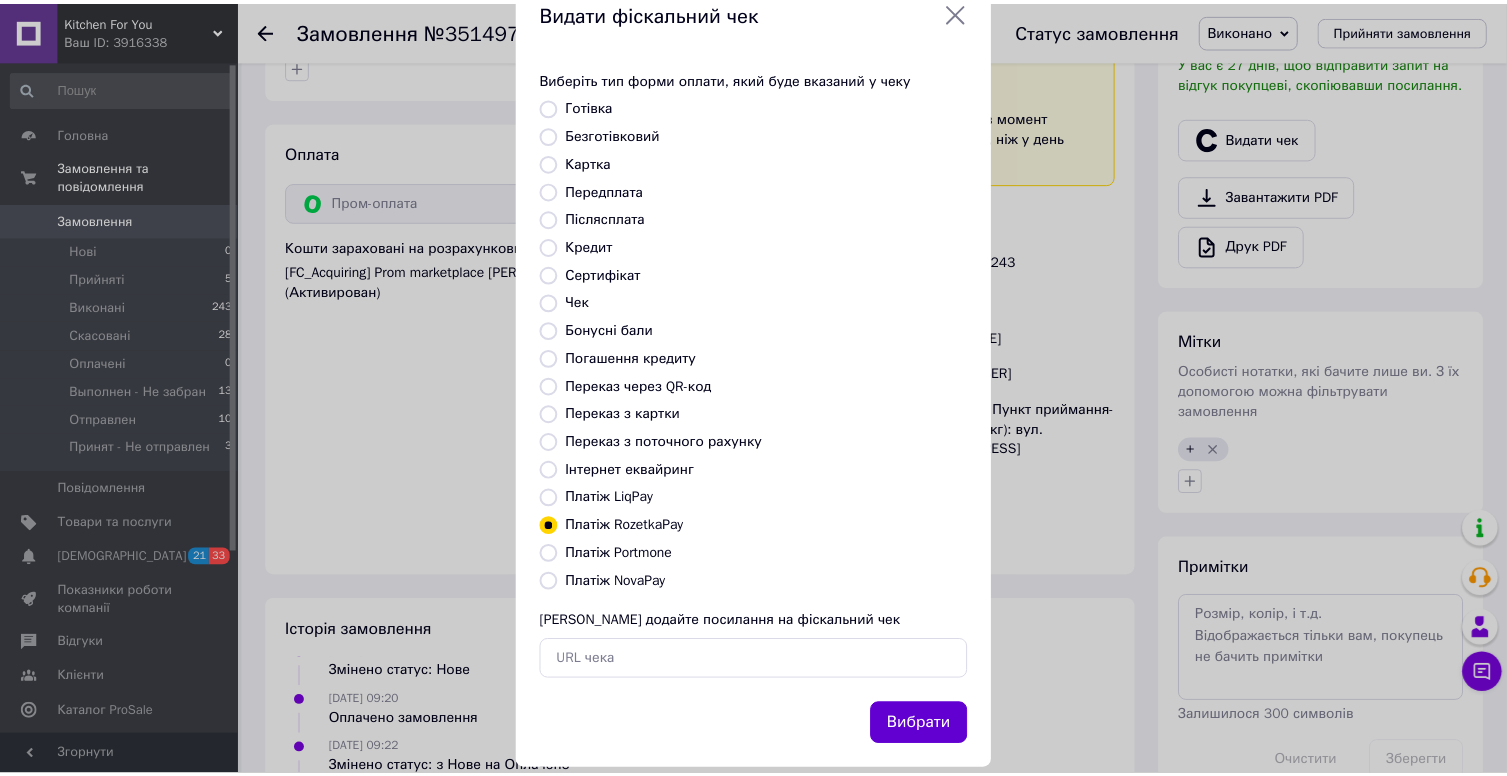 scroll, scrollTop: 82, scrollLeft: 0, axis: vertical 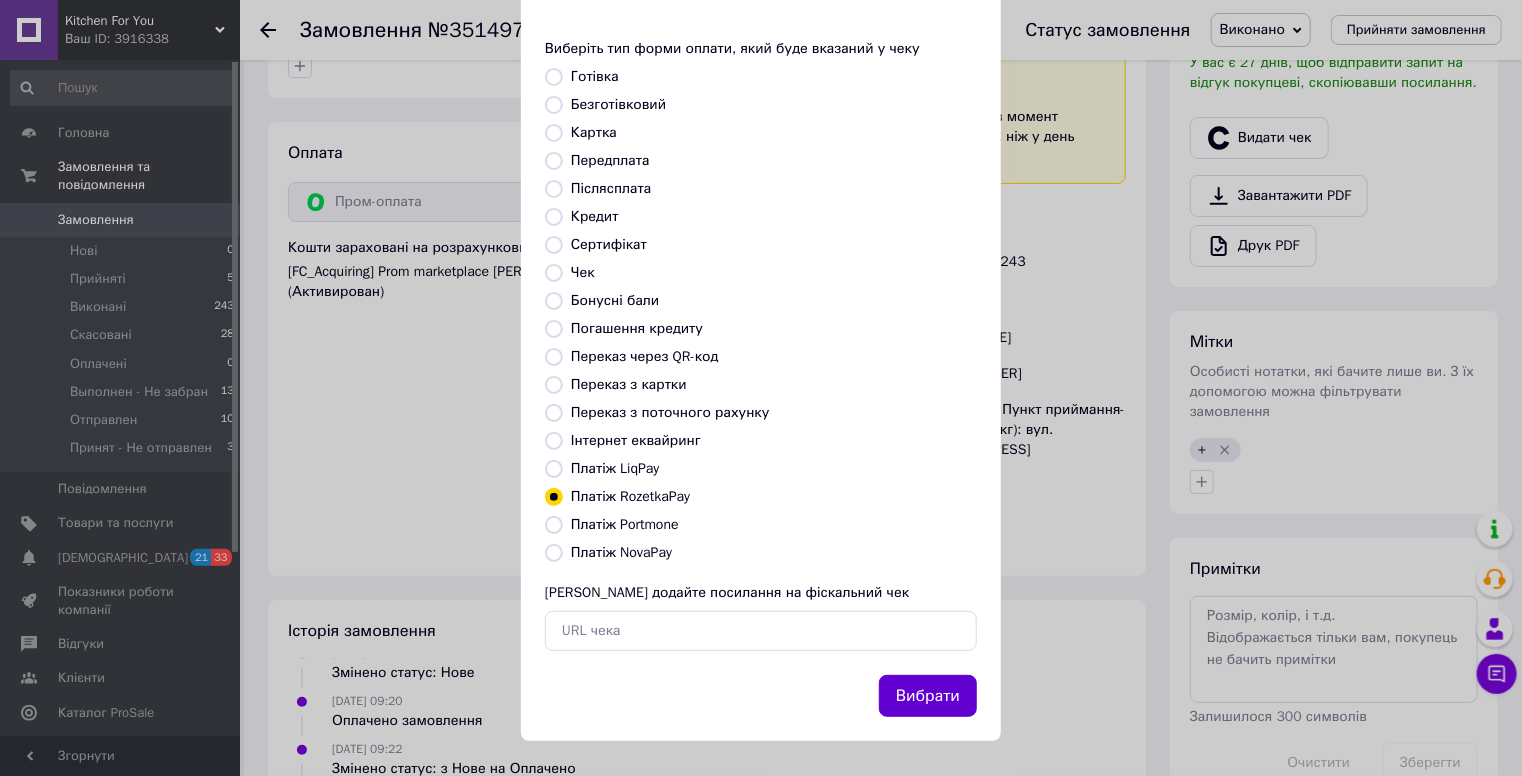 click on "Вибрати" at bounding box center (928, 696) 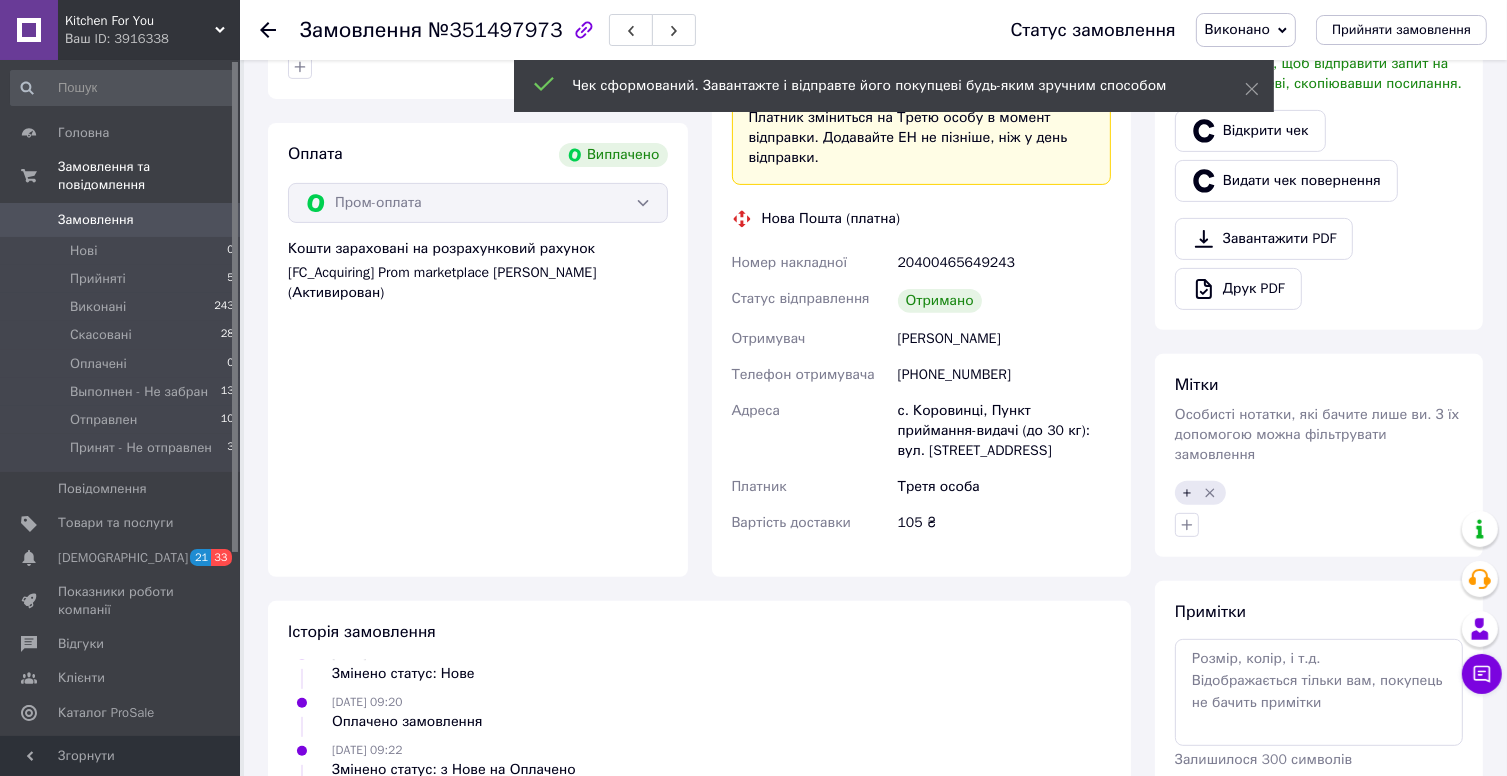 scroll, scrollTop: 0, scrollLeft: 0, axis: both 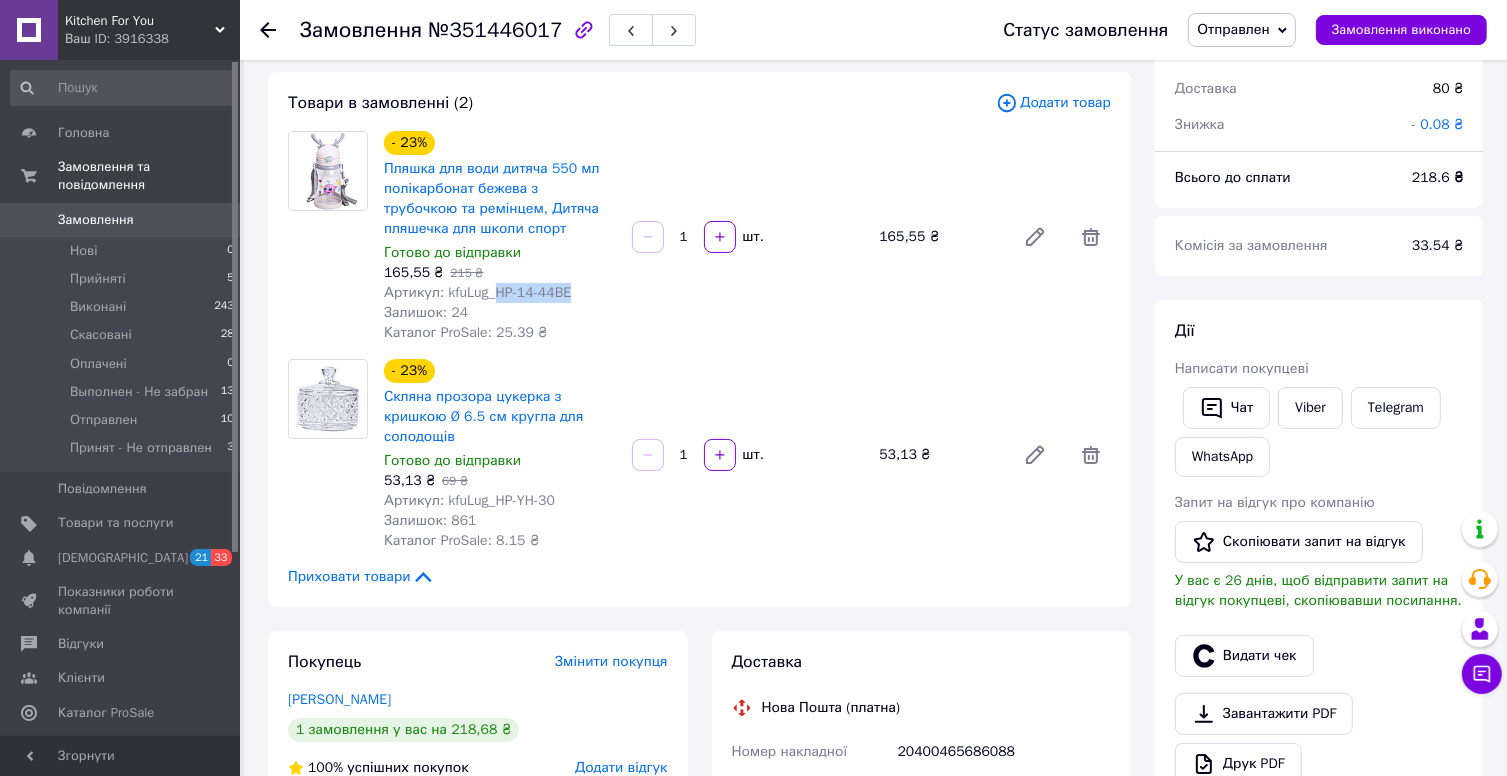 drag, startPoint x: 492, startPoint y: 297, endPoint x: 564, endPoint y: 293, distance: 72.11102 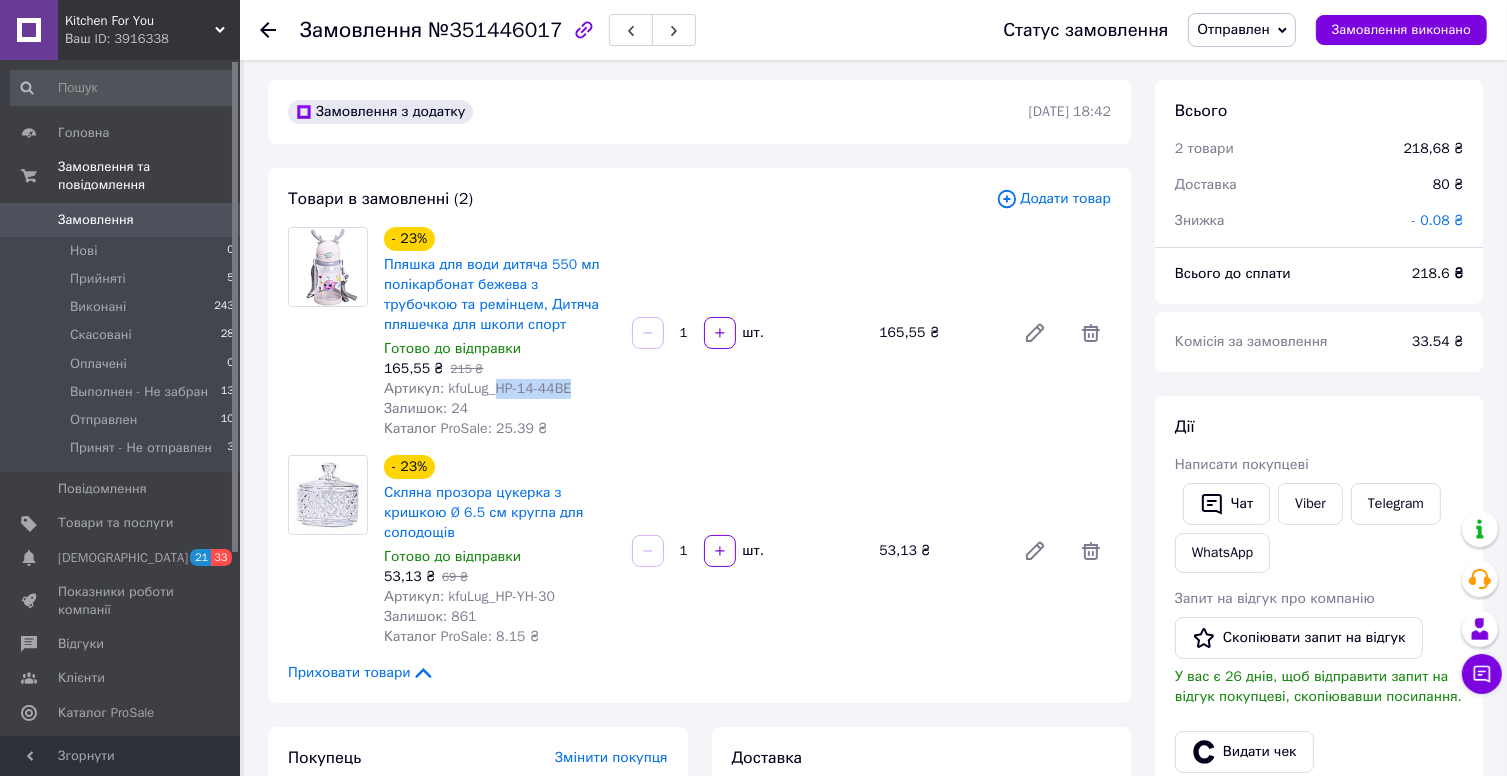 scroll, scrollTop: 0, scrollLeft: 0, axis: both 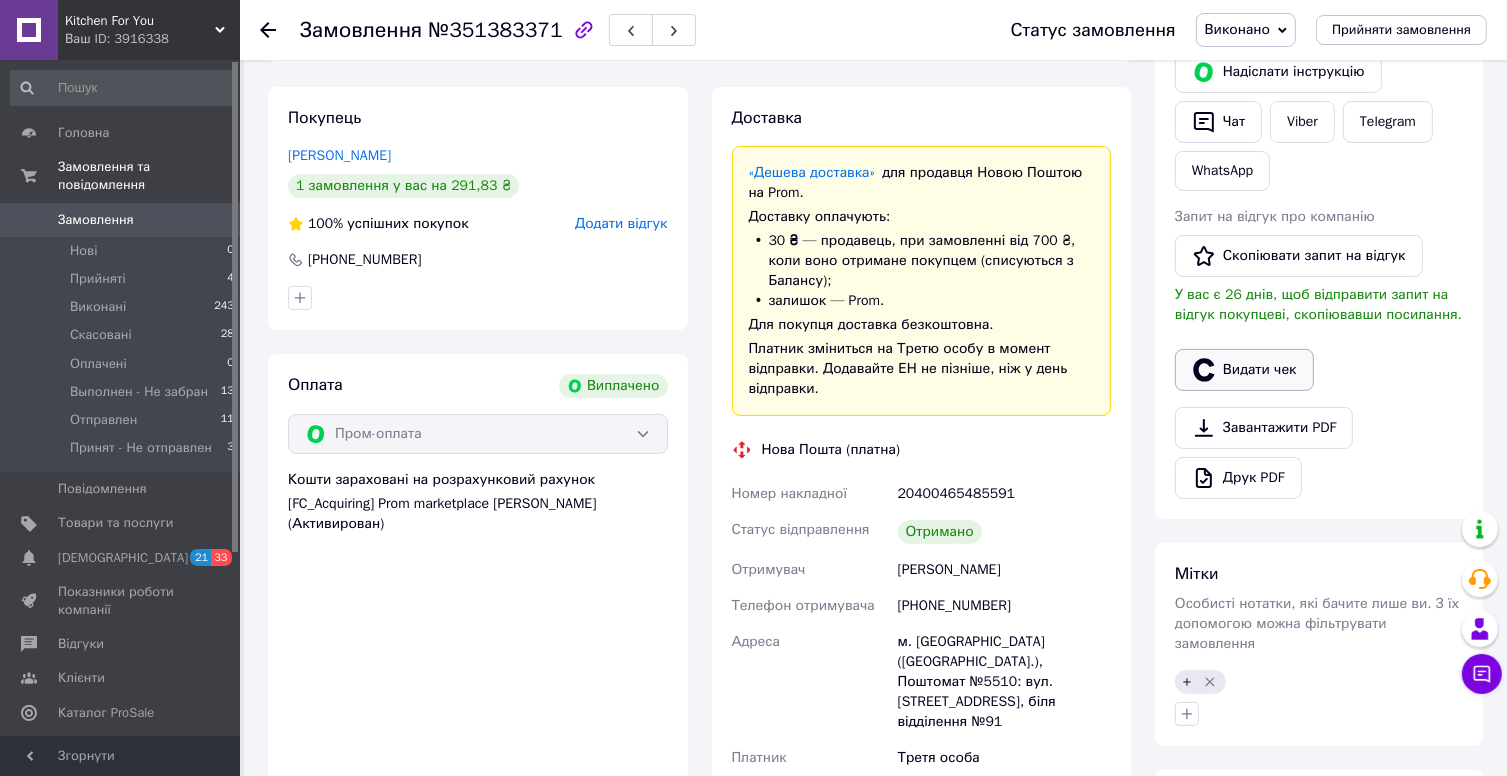 click on "Видати чек" at bounding box center [1244, 370] 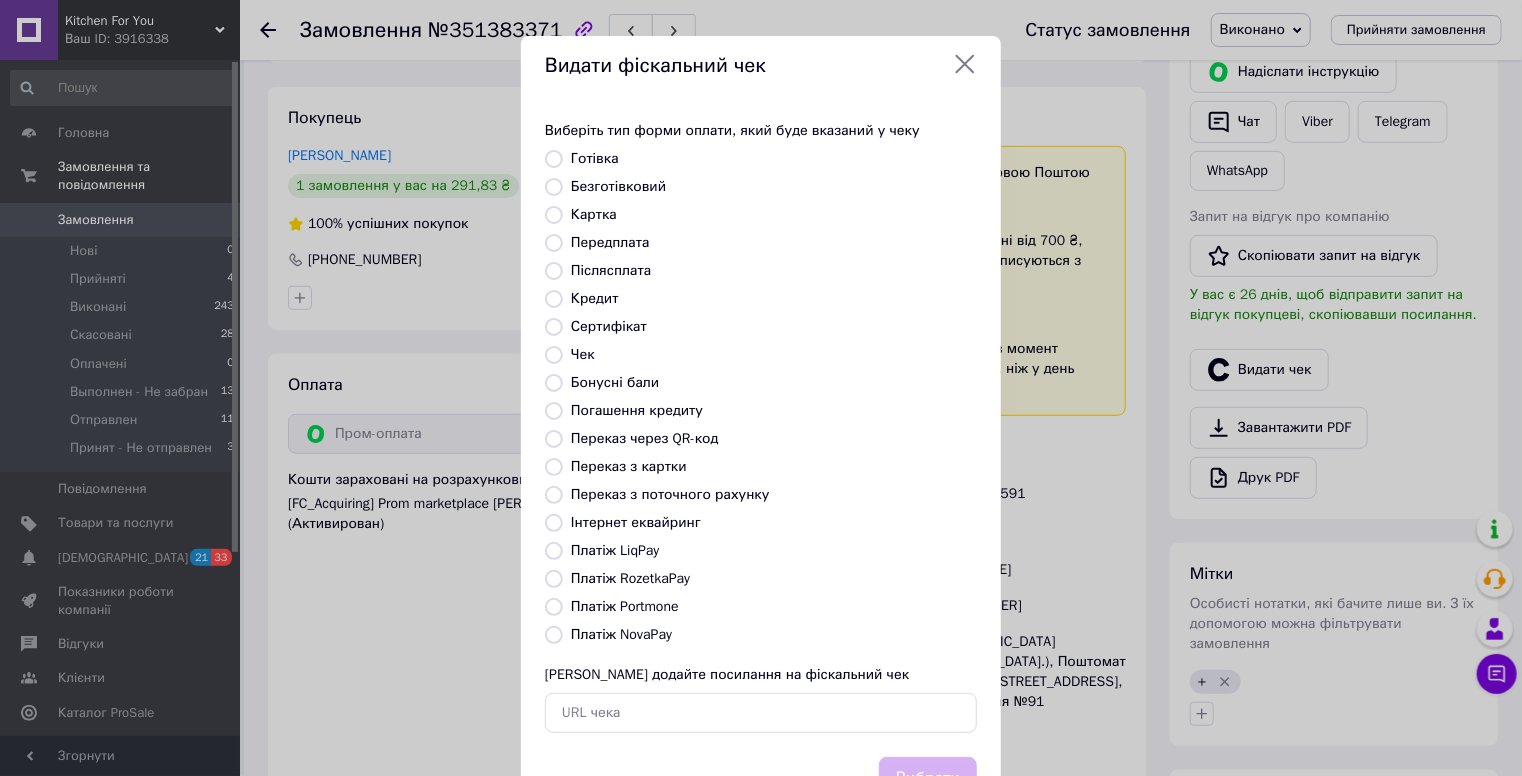 click on "Платіж RozetkaPay" at bounding box center [630, 578] 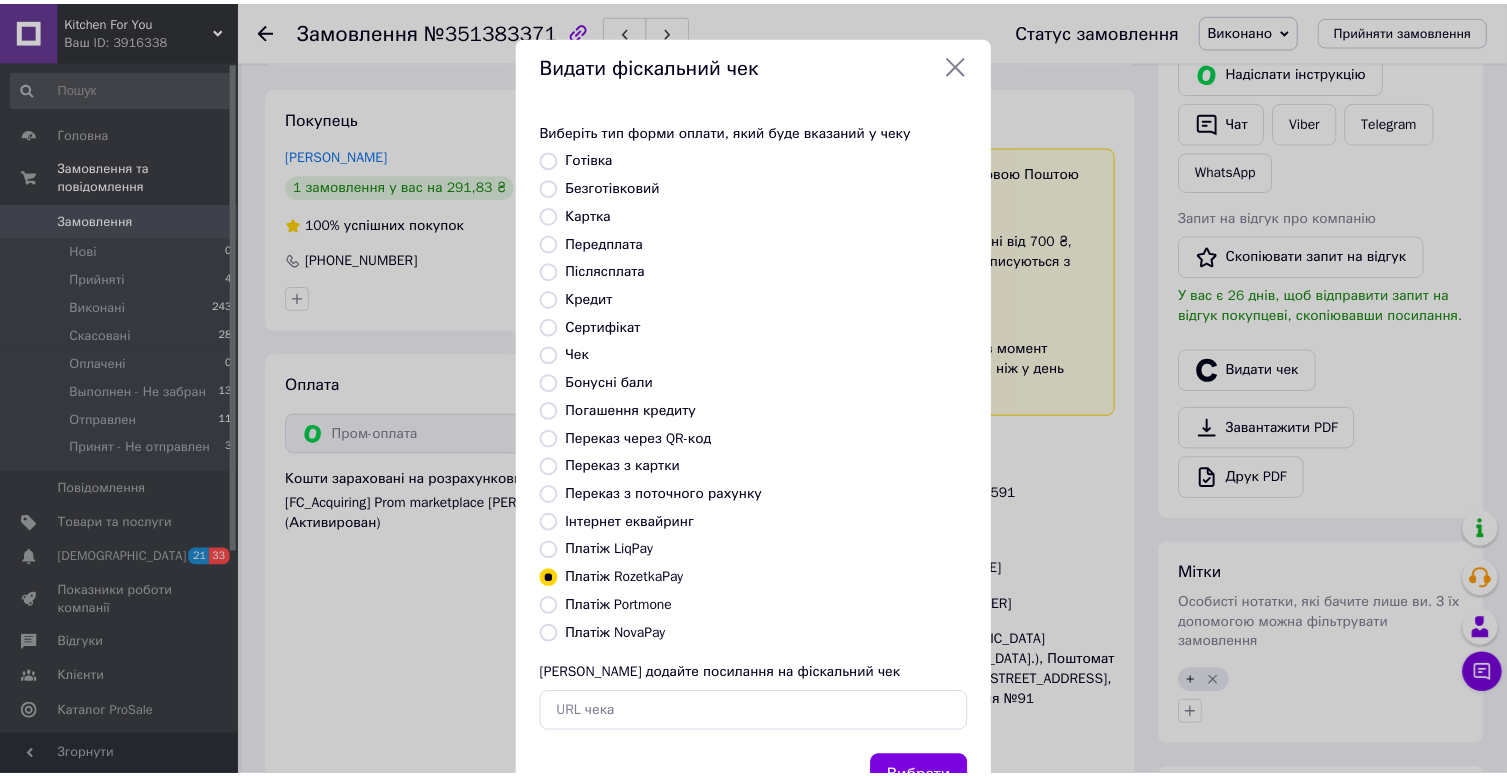 scroll, scrollTop: 82, scrollLeft: 0, axis: vertical 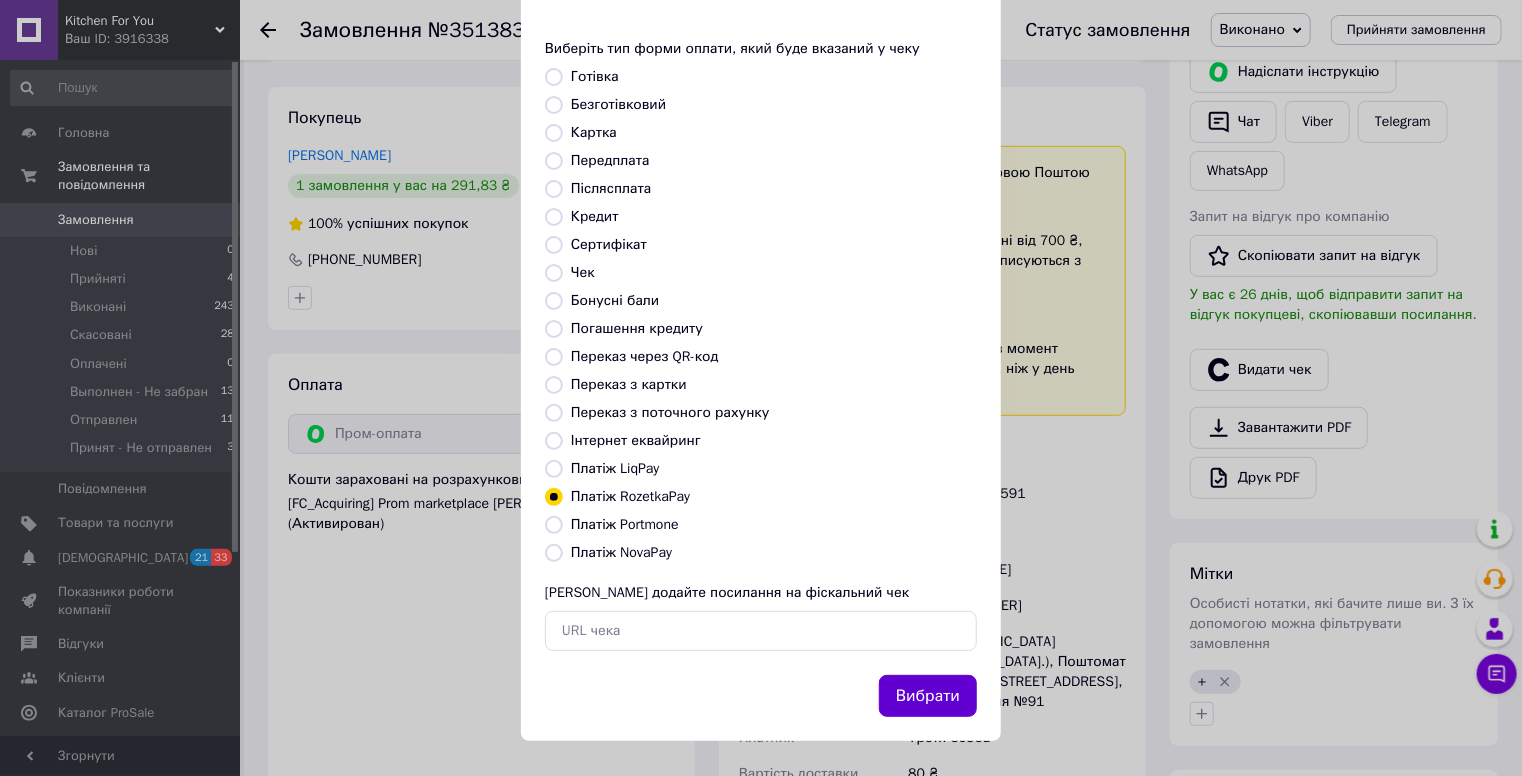 click on "Вибрати" at bounding box center (928, 696) 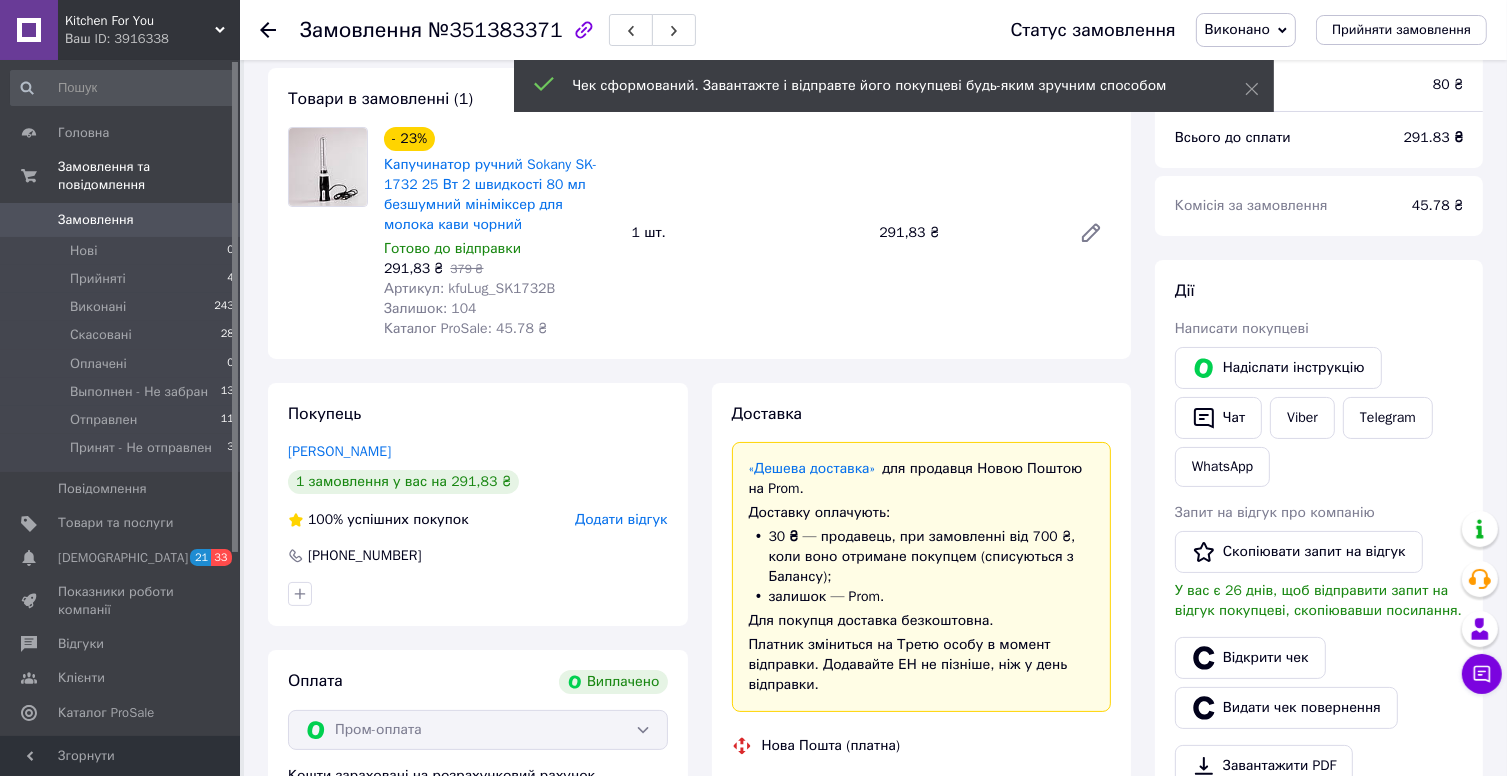 scroll, scrollTop: 0, scrollLeft: 0, axis: both 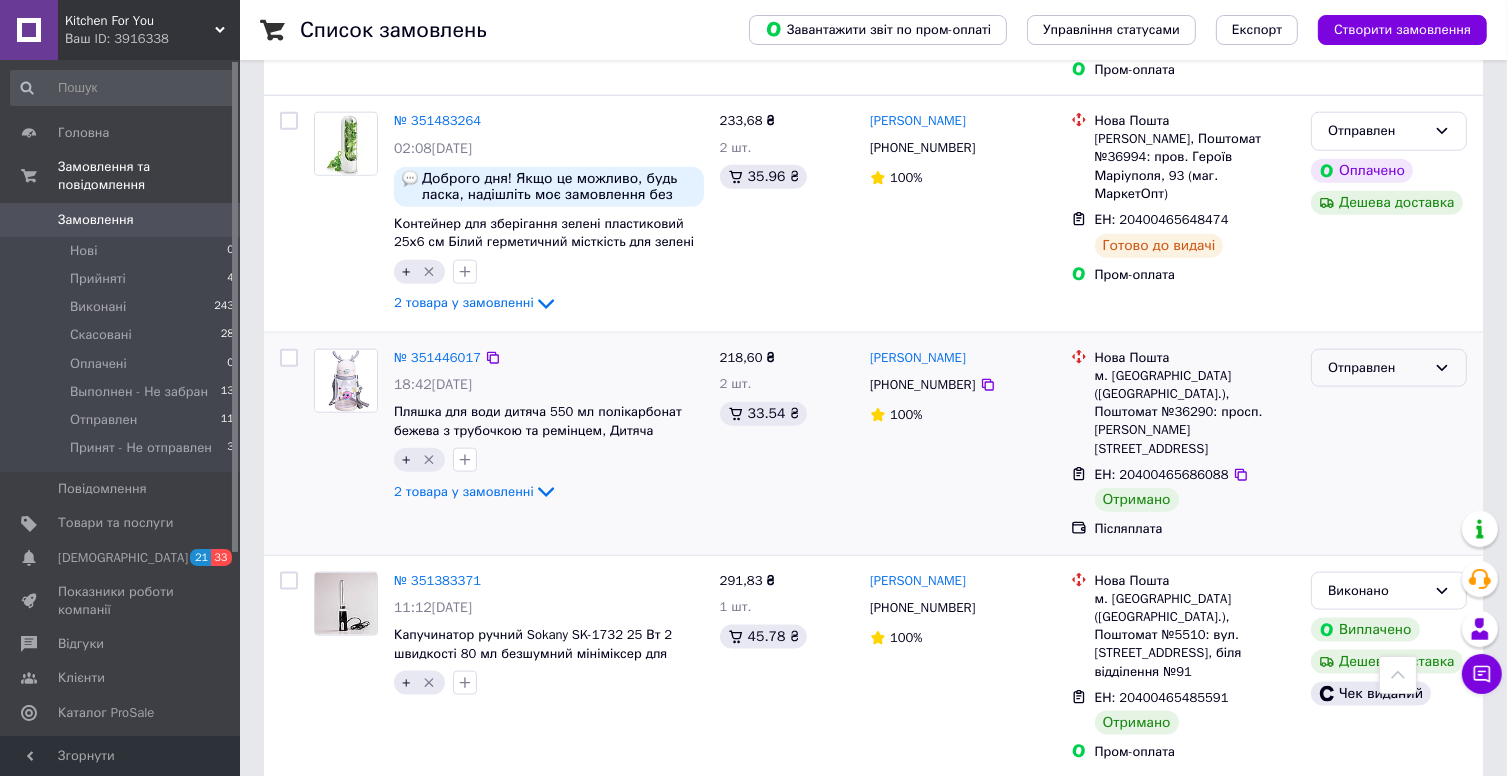 click on "Отправлен" at bounding box center [1377, 368] 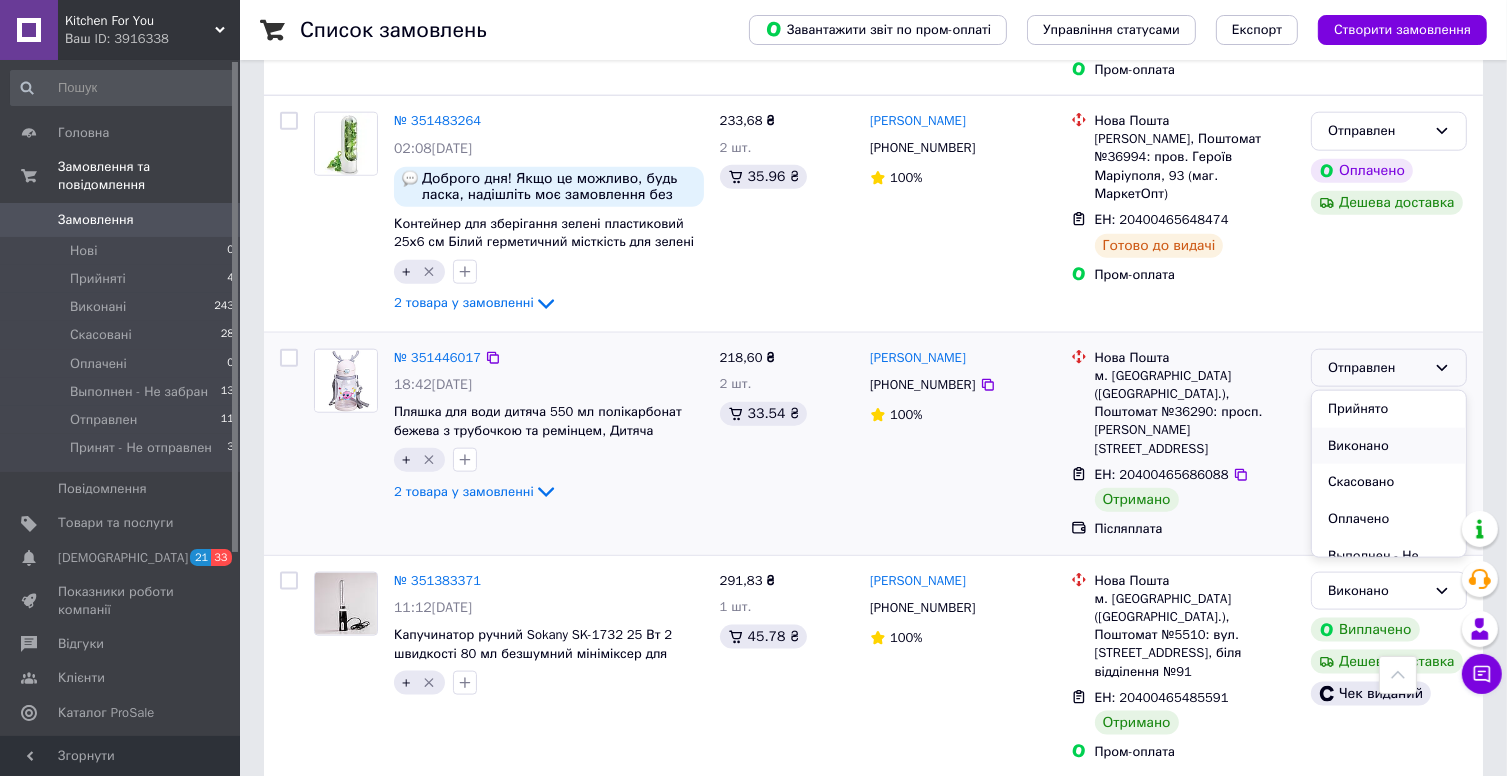 click on "Виконано" at bounding box center (1389, 446) 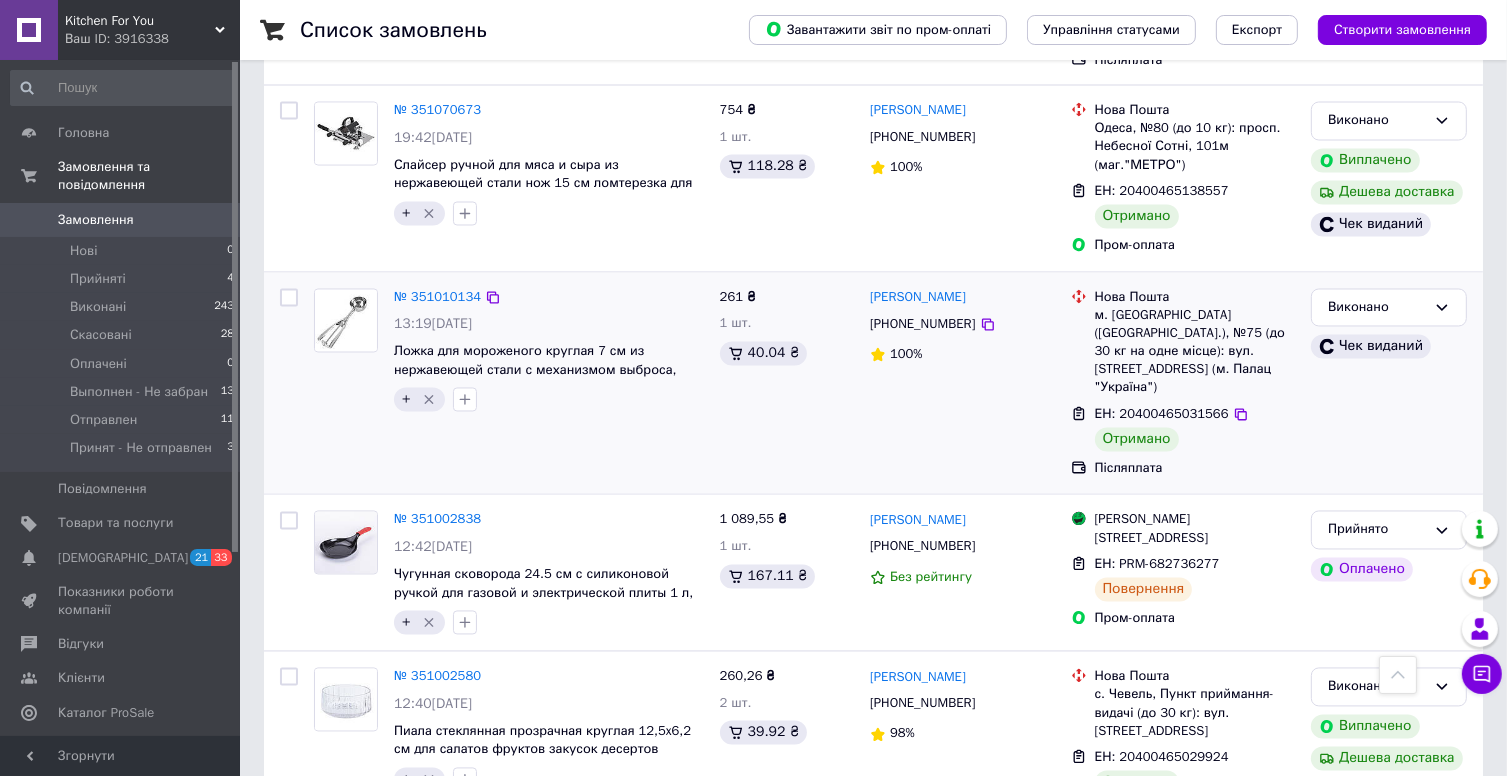 scroll, scrollTop: 3800, scrollLeft: 0, axis: vertical 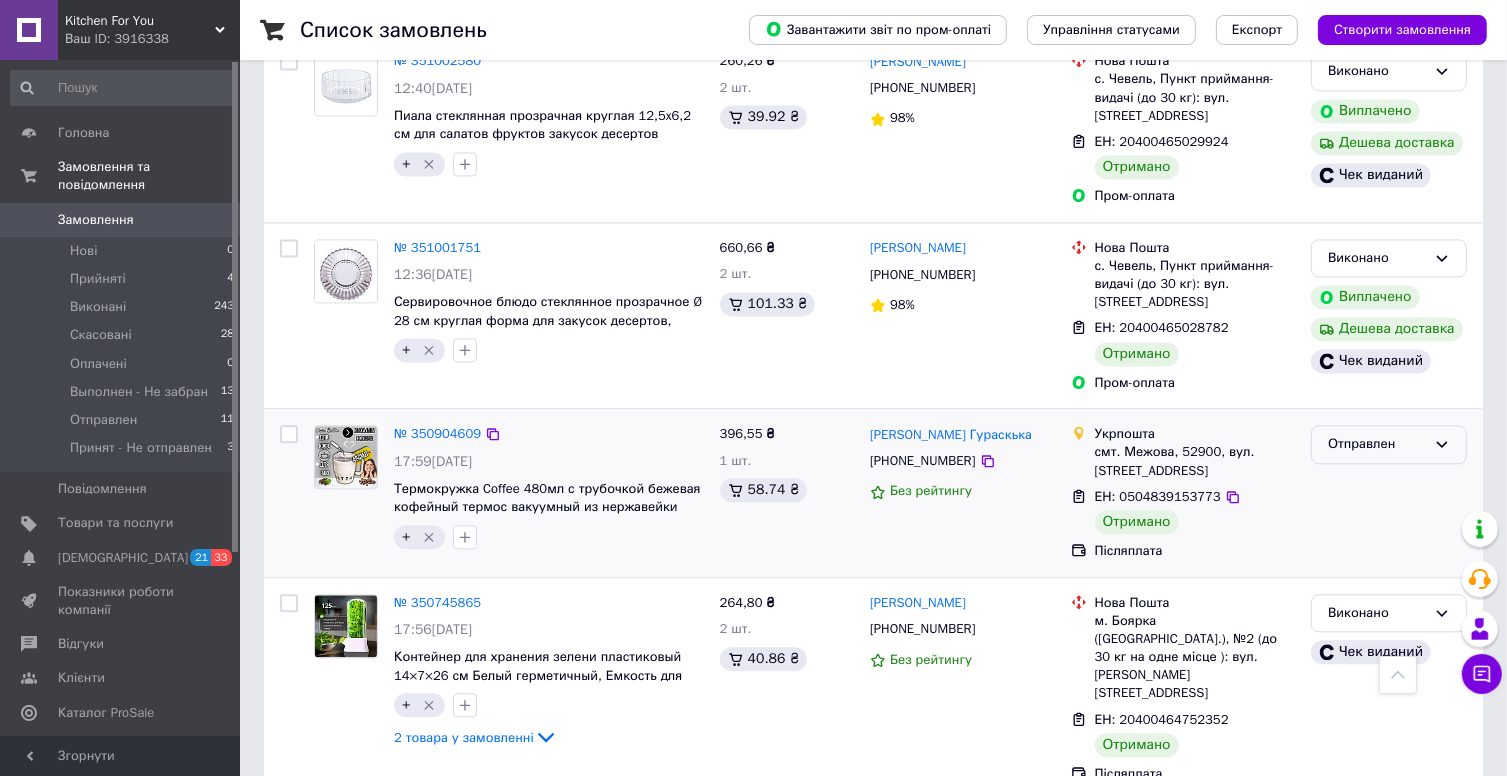 click on "Отправлен" at bounding box center [1377, 444] 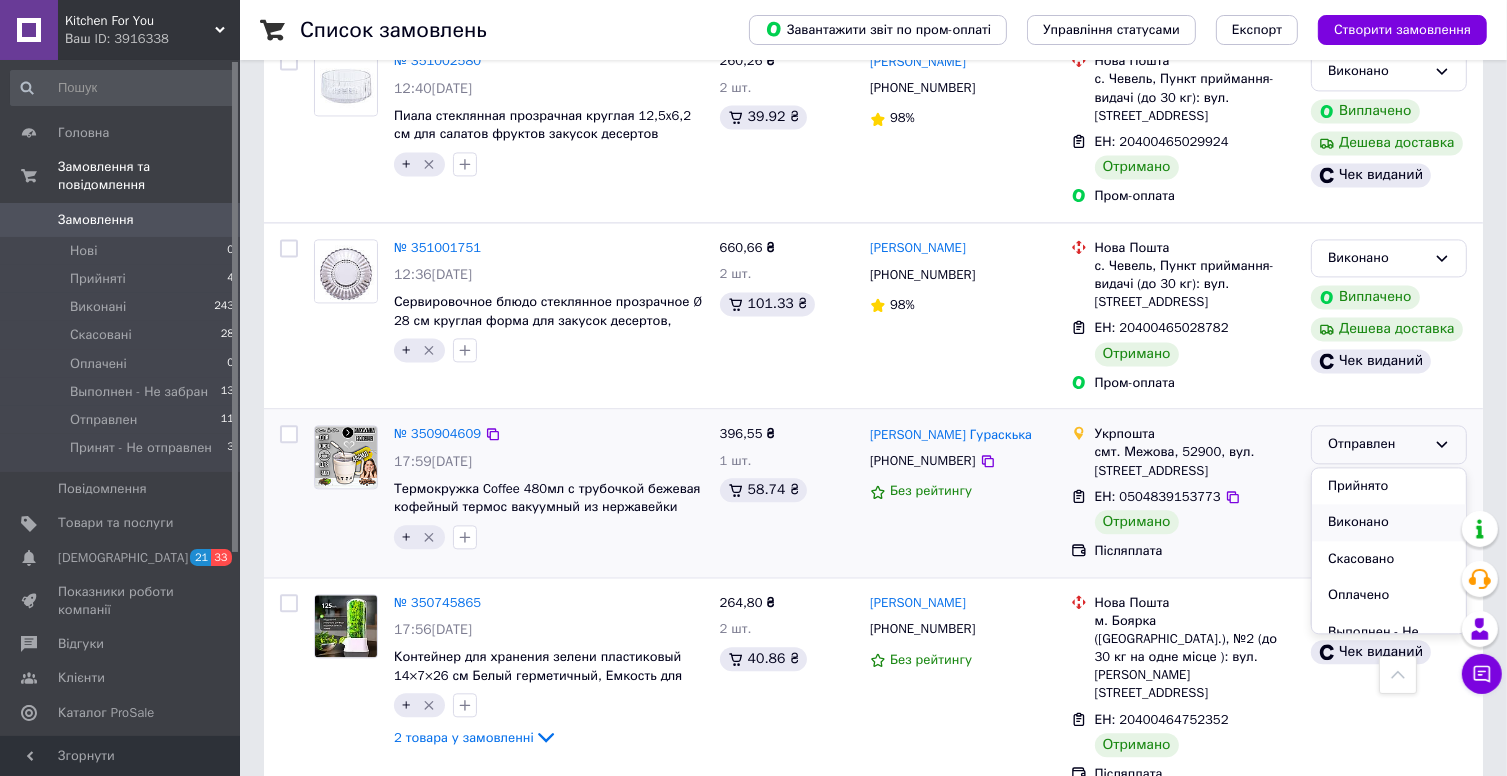 click on "Виконано" at bounding box center (1389, 522) 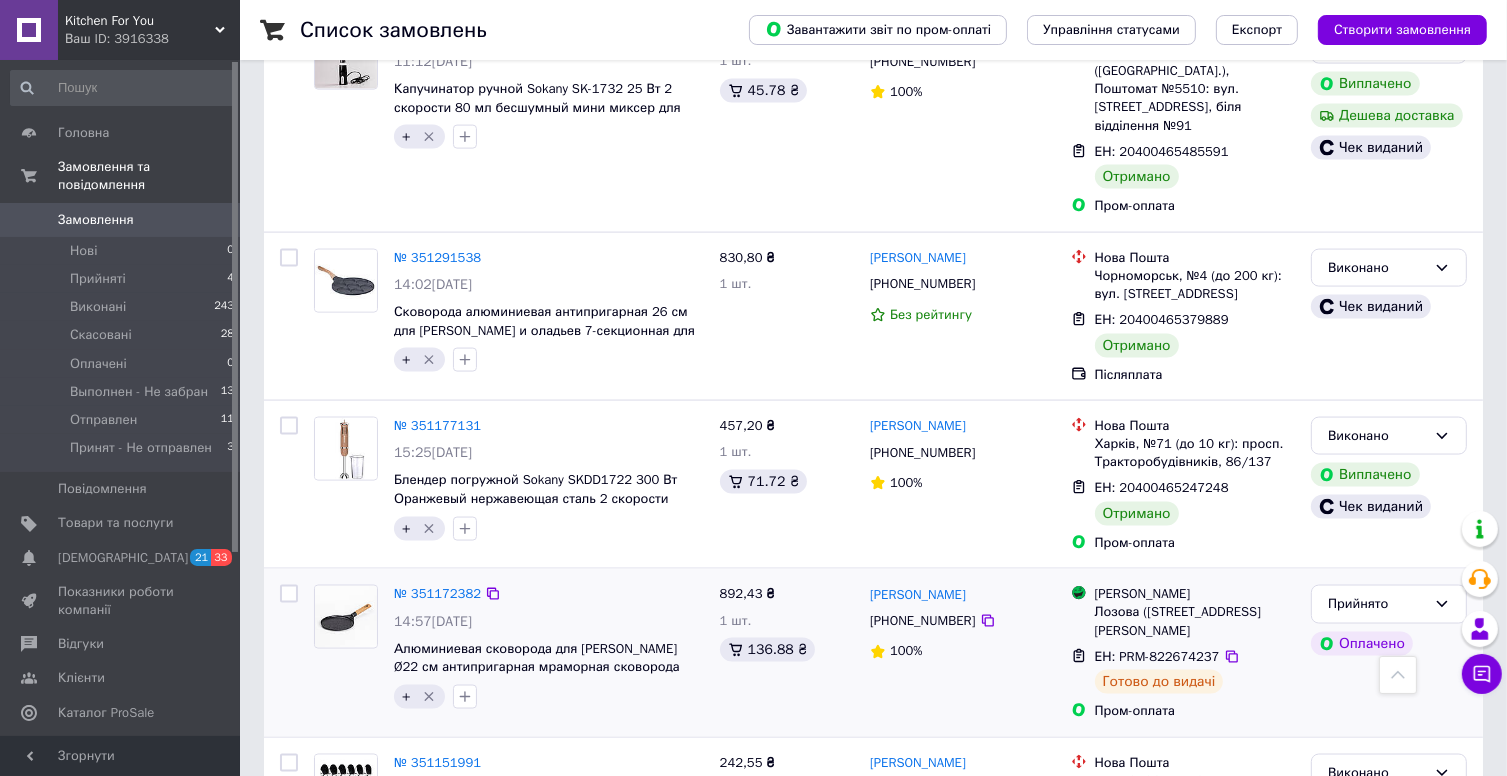 scroll, scrollTop: 2800, scrollLeft: 0, axis: vertical 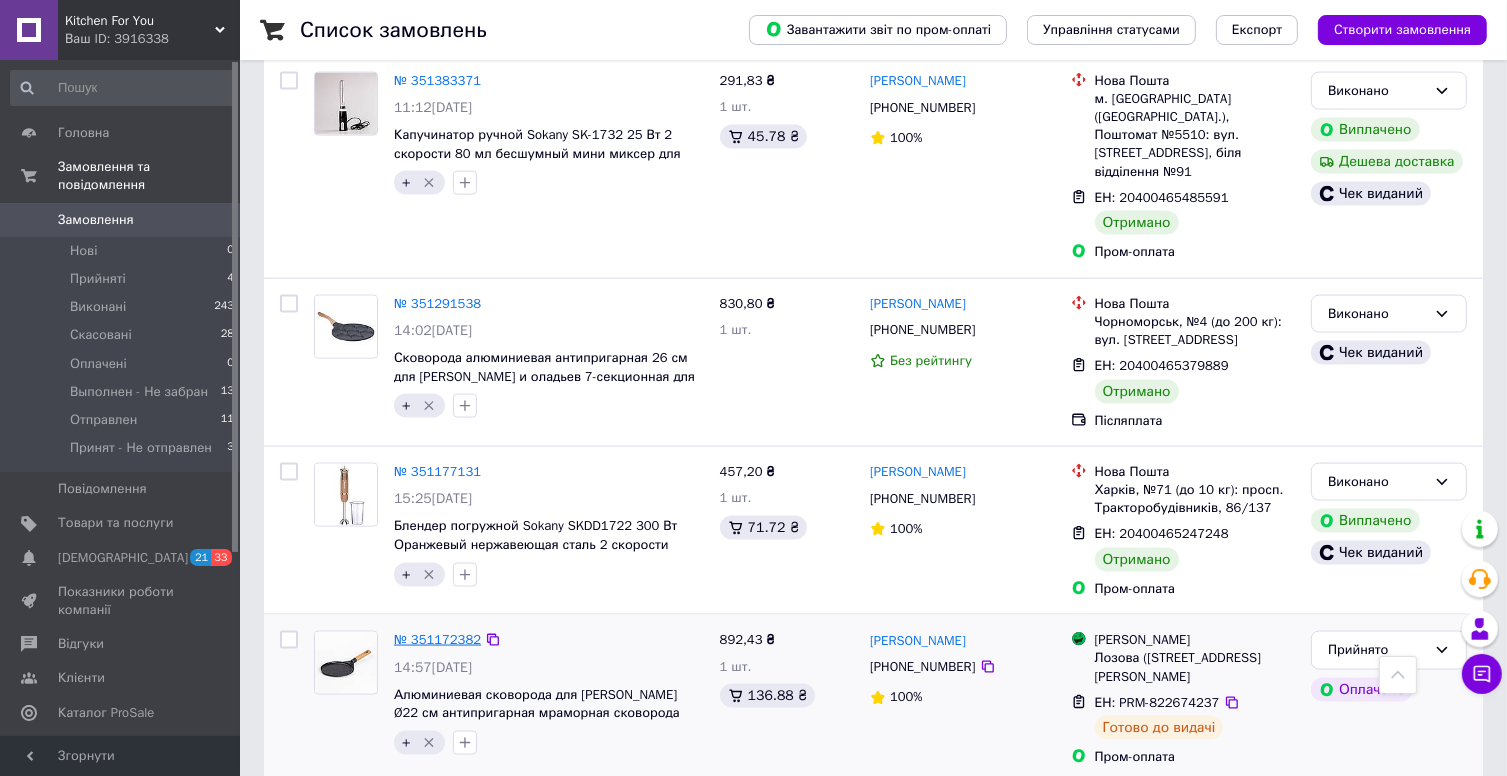 click on "№ 351172382" at bounding box center [437, 639] 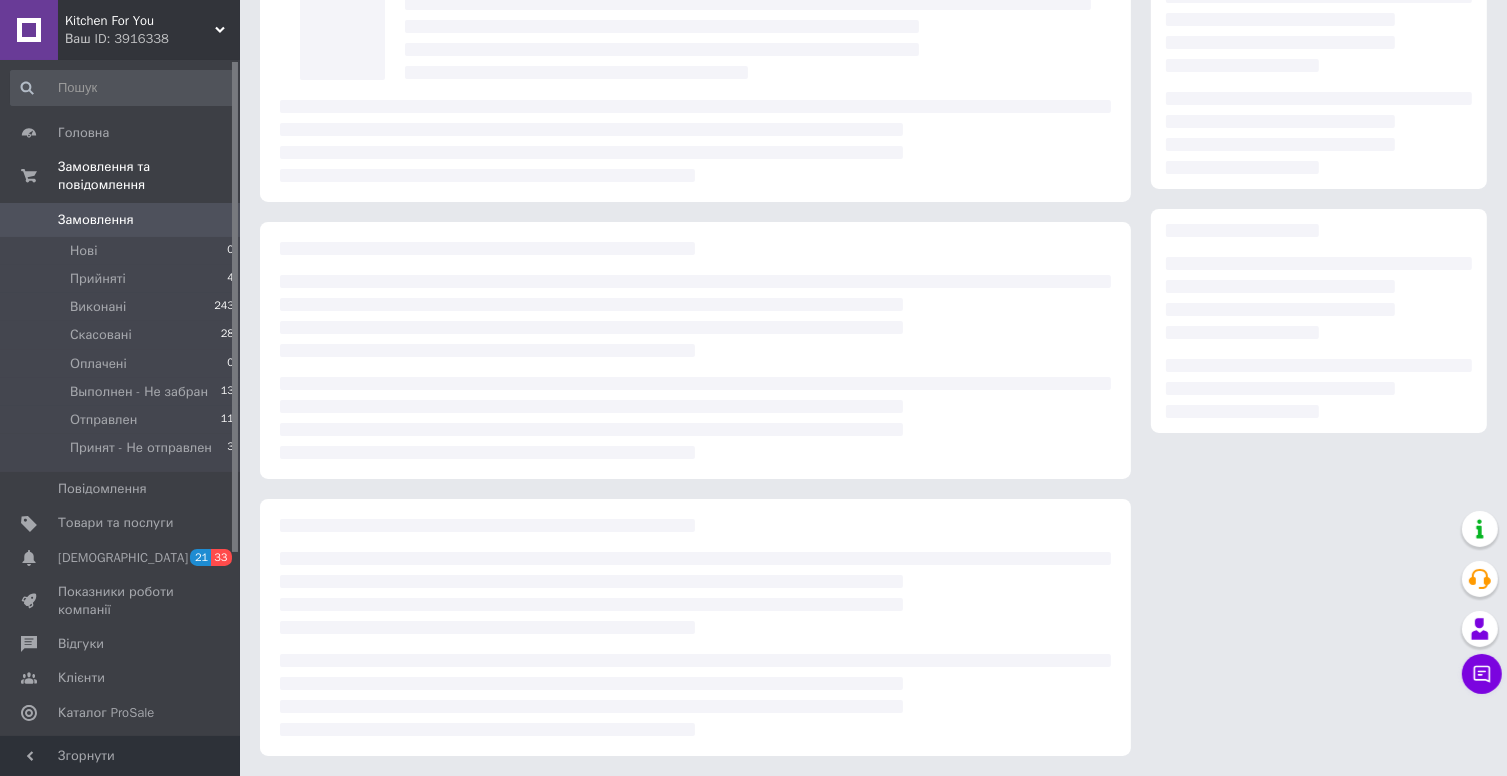 scroll, scrollTop: 0, scrollLeft: 0, axis: both 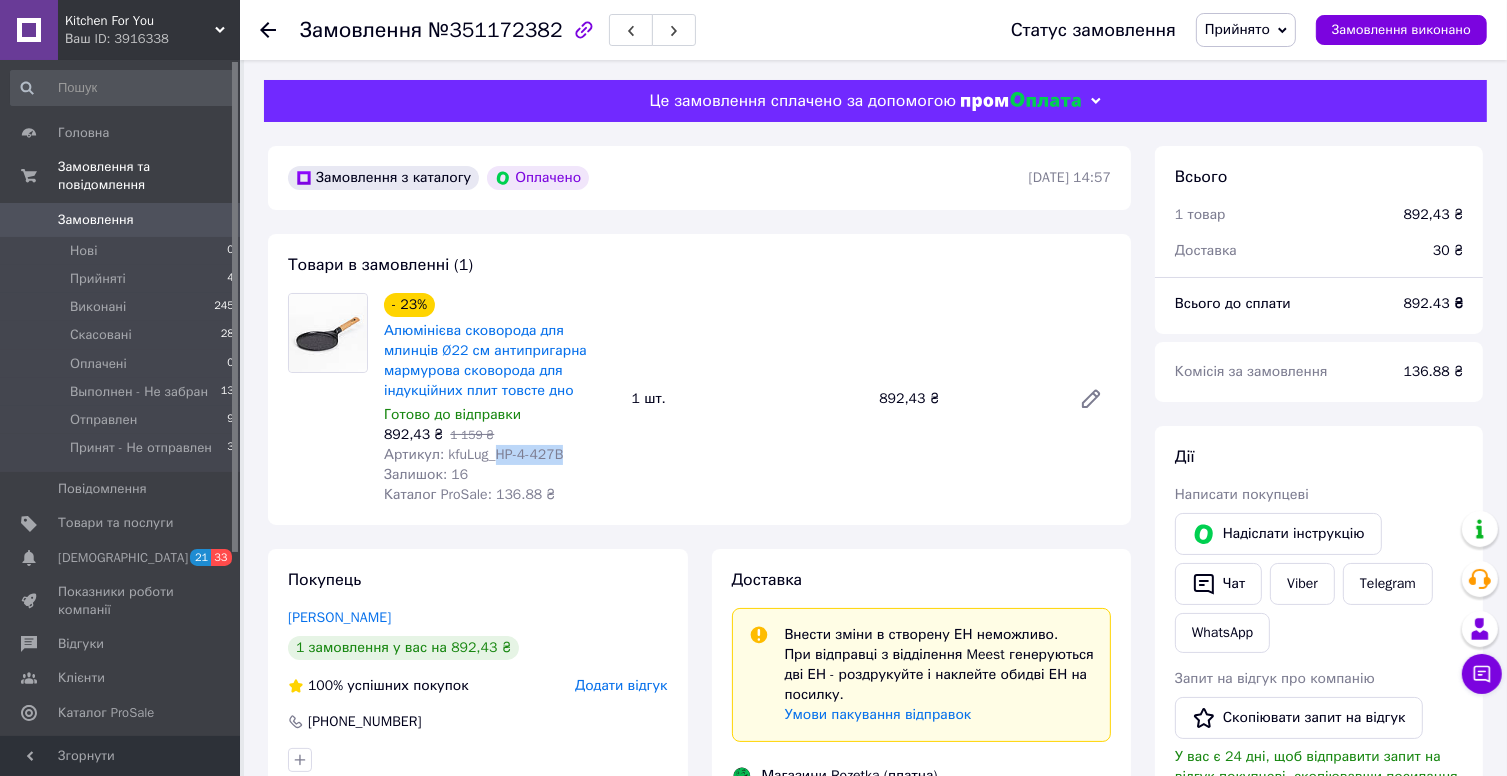drag, startPoint x: 492, startPoint y: 460, endPoint x: 555, endPoint y: 465, distance: 63.1981 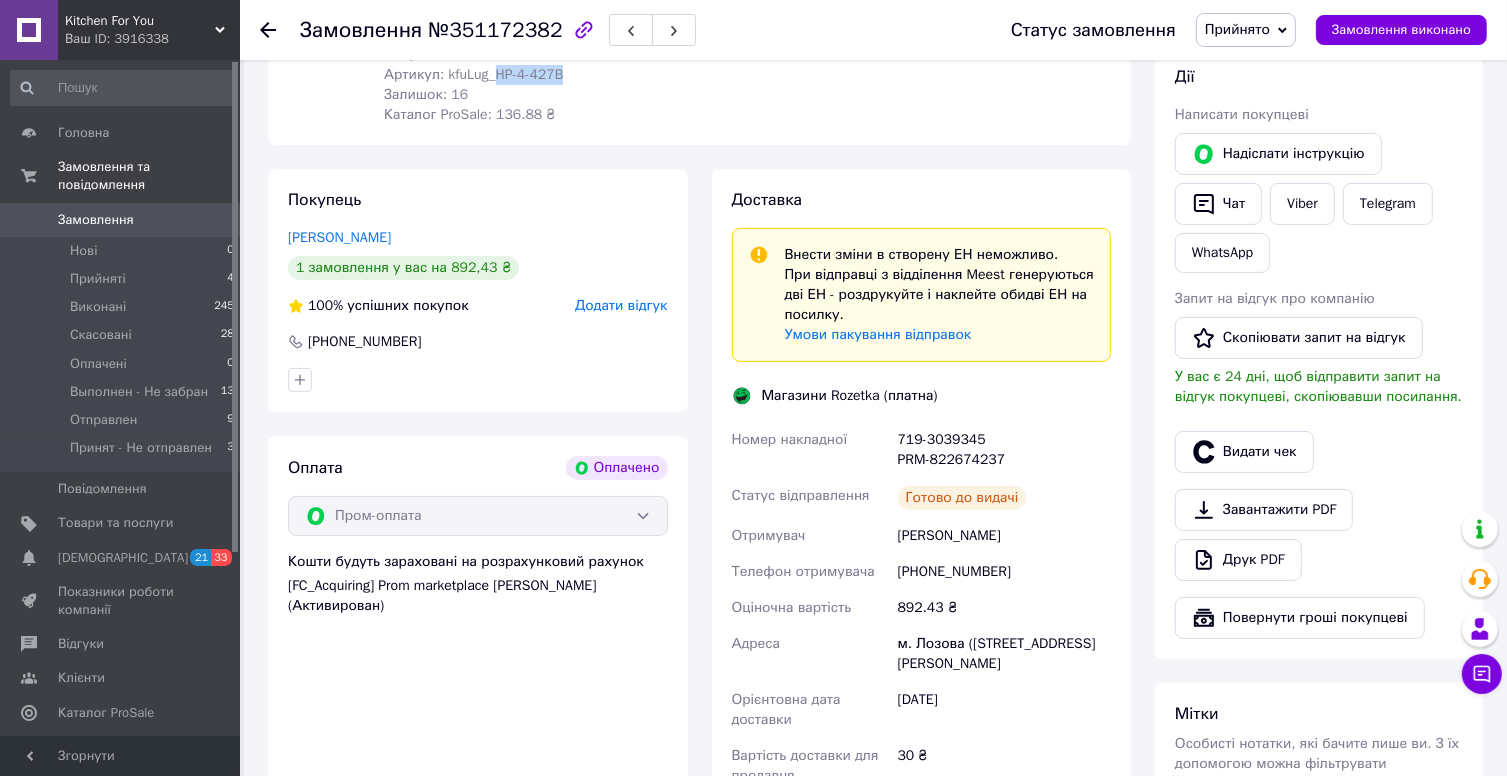 scroll, scrollTop: 0, scrollLeft: 0, axis: both 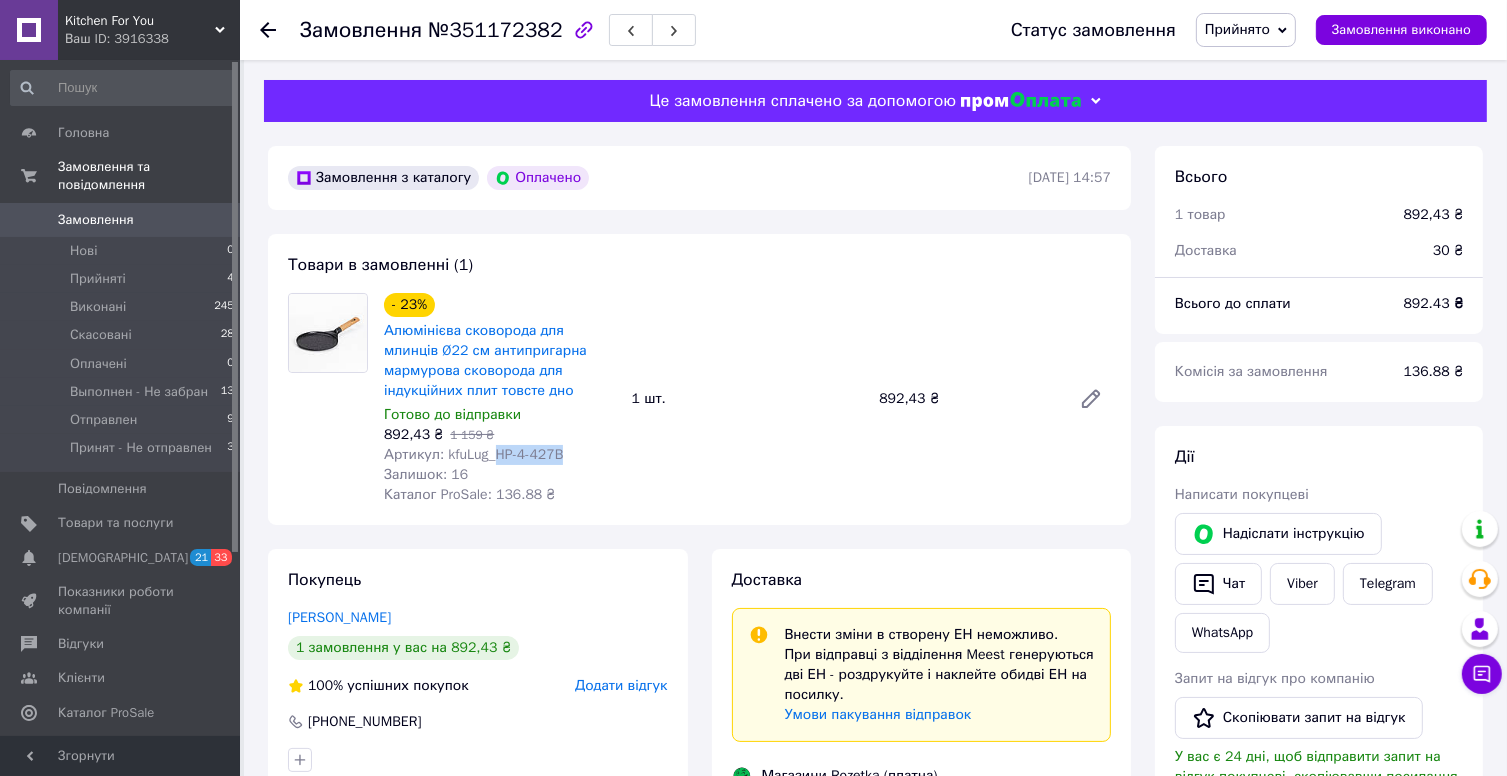 click on "Замовлення" at bounding box center (96, 220) 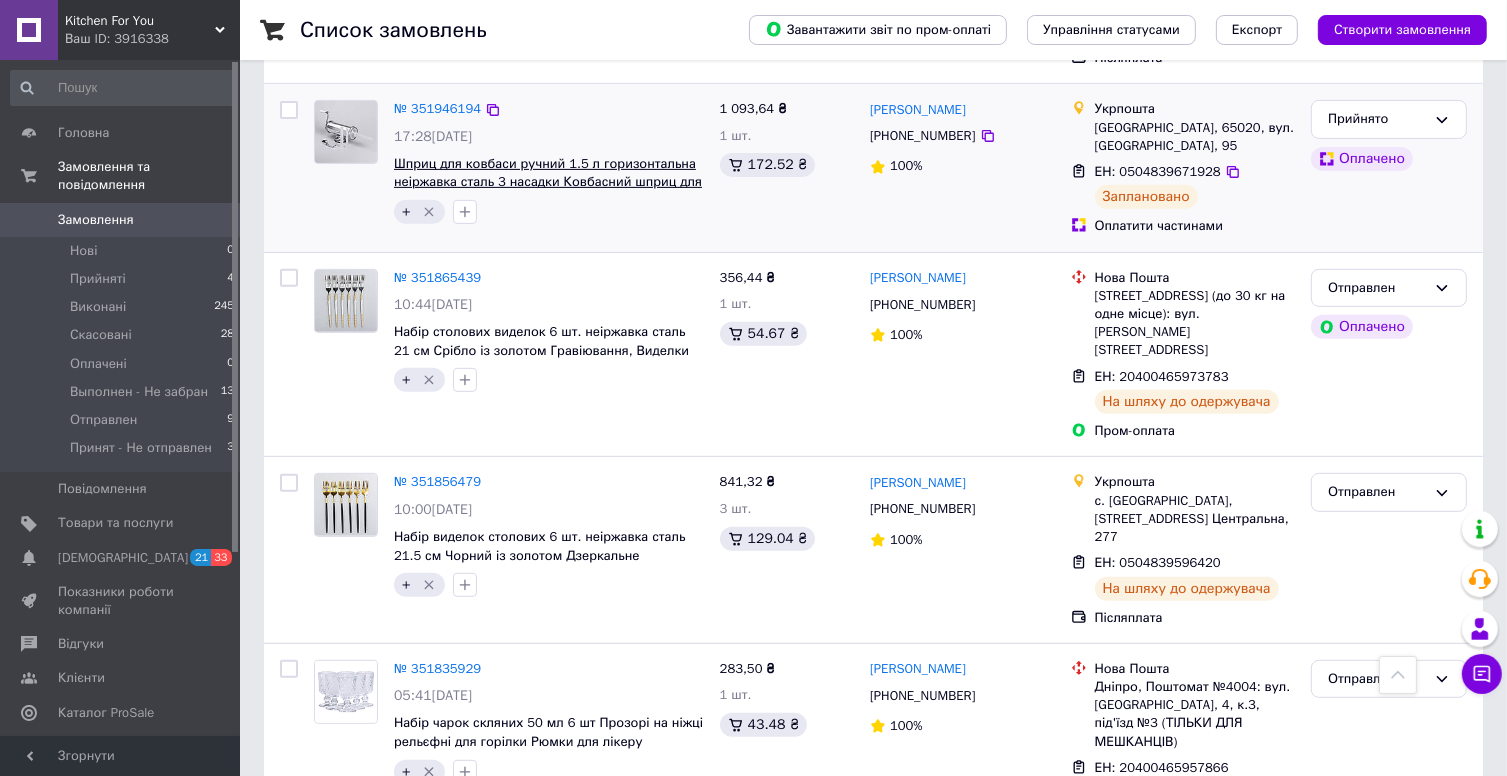 scroll, scrollTop: 0, scrollLeft: 0, axis: both 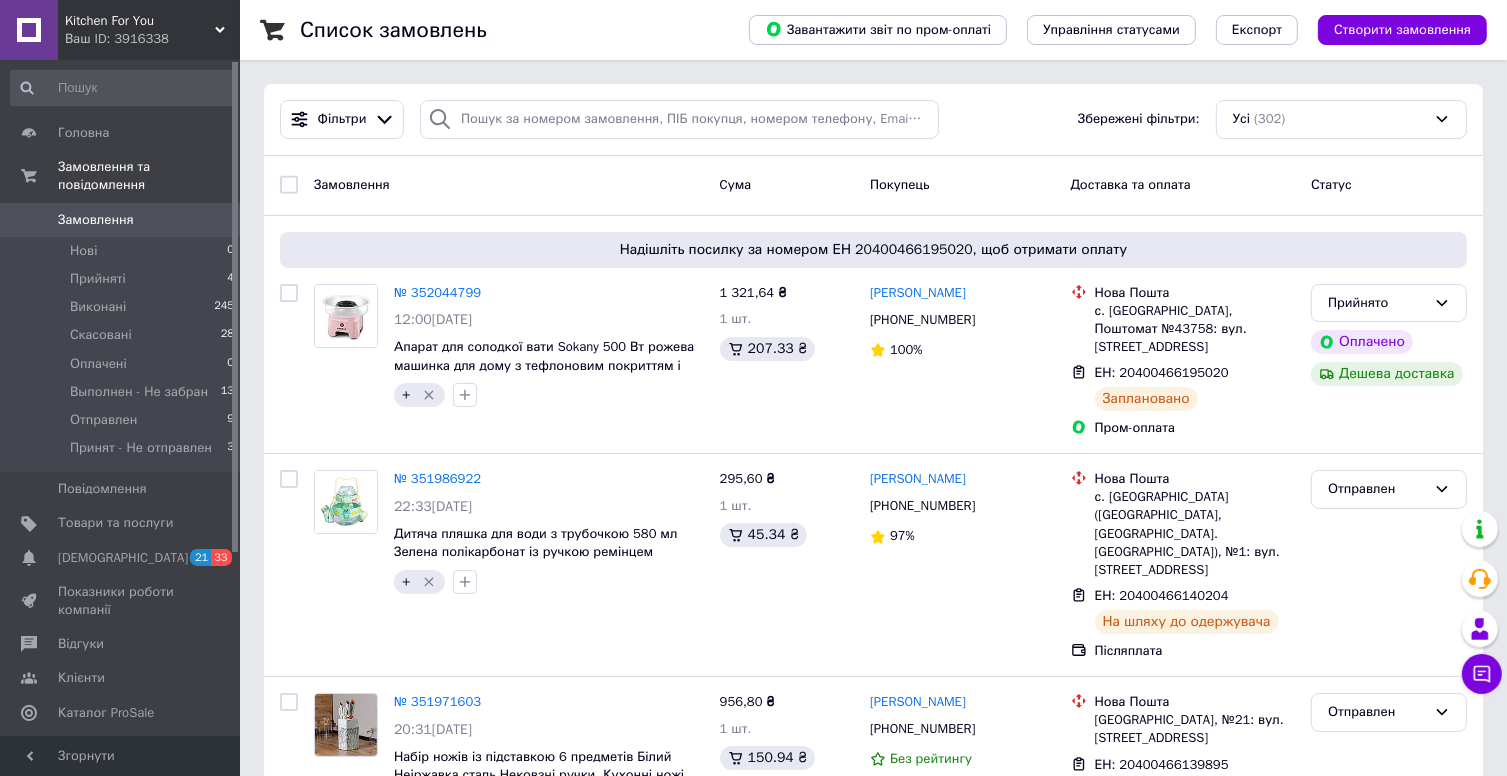 click on "Kitchen For You" at bounding box center [140, 21] 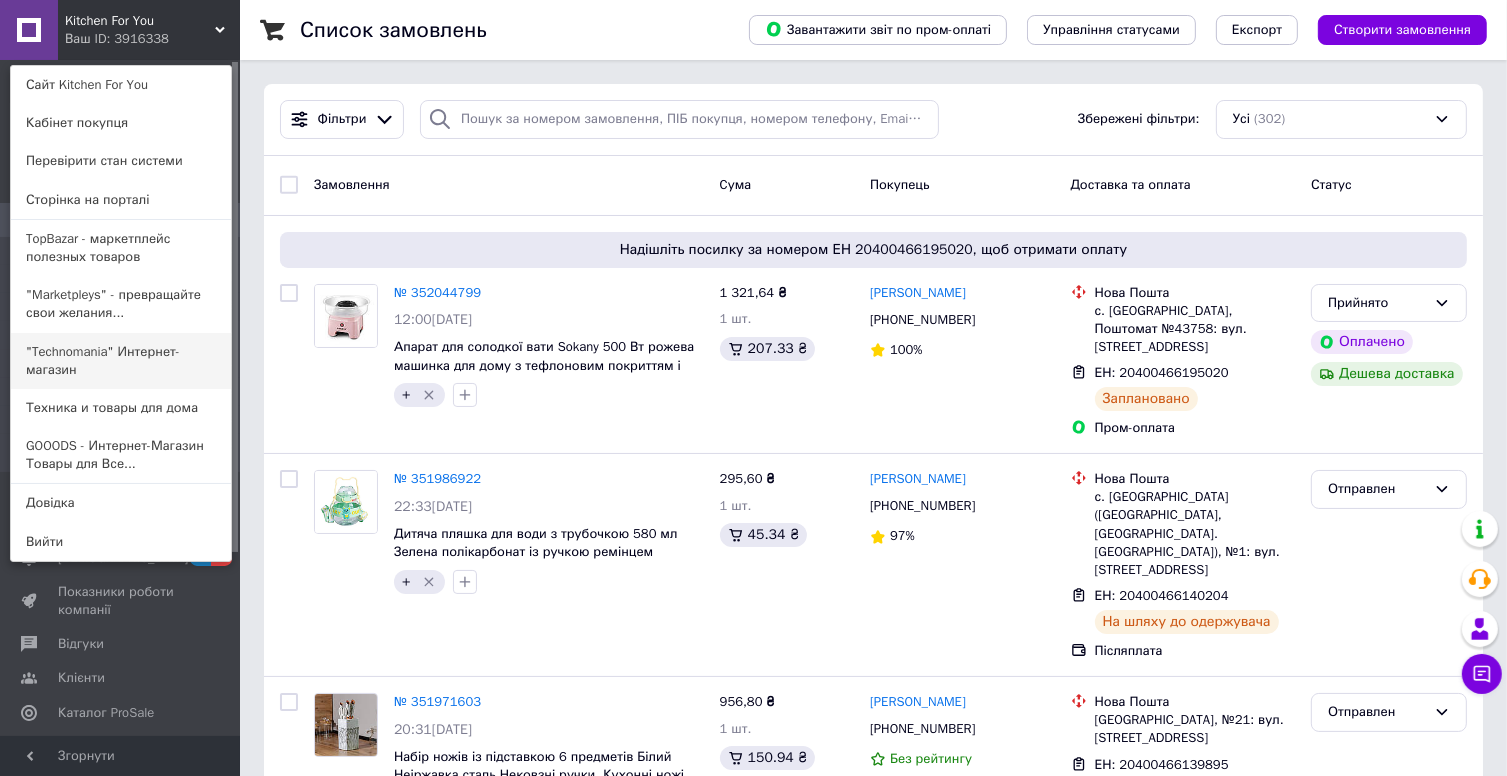 click on ""Technomania" Интернет-магазин" at bounding box center (121, 361) 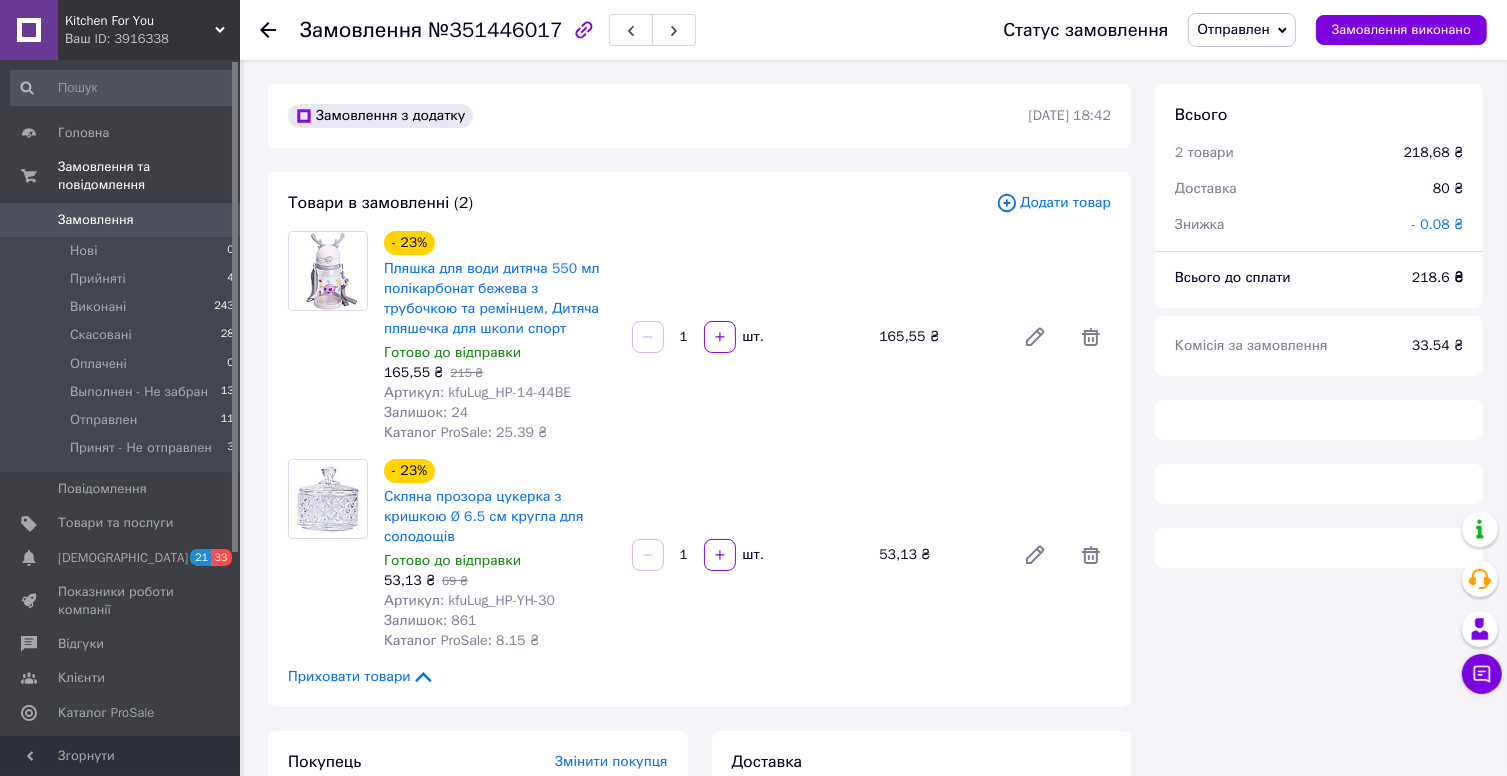 scroll, scrollTop: 300, scrollLeft: 0, axis: vertical 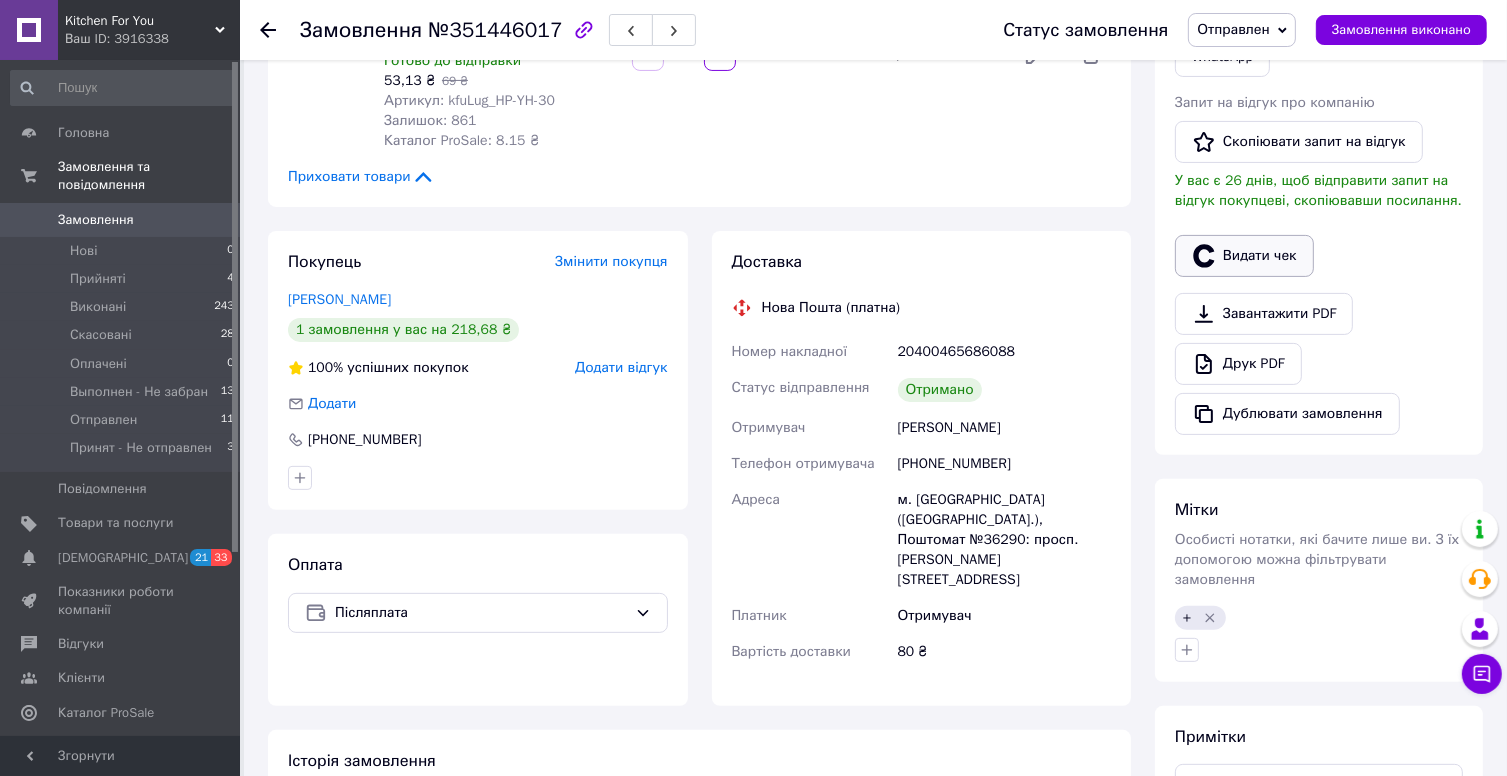click on "Видати чек" at bounding box center (1244, 256) 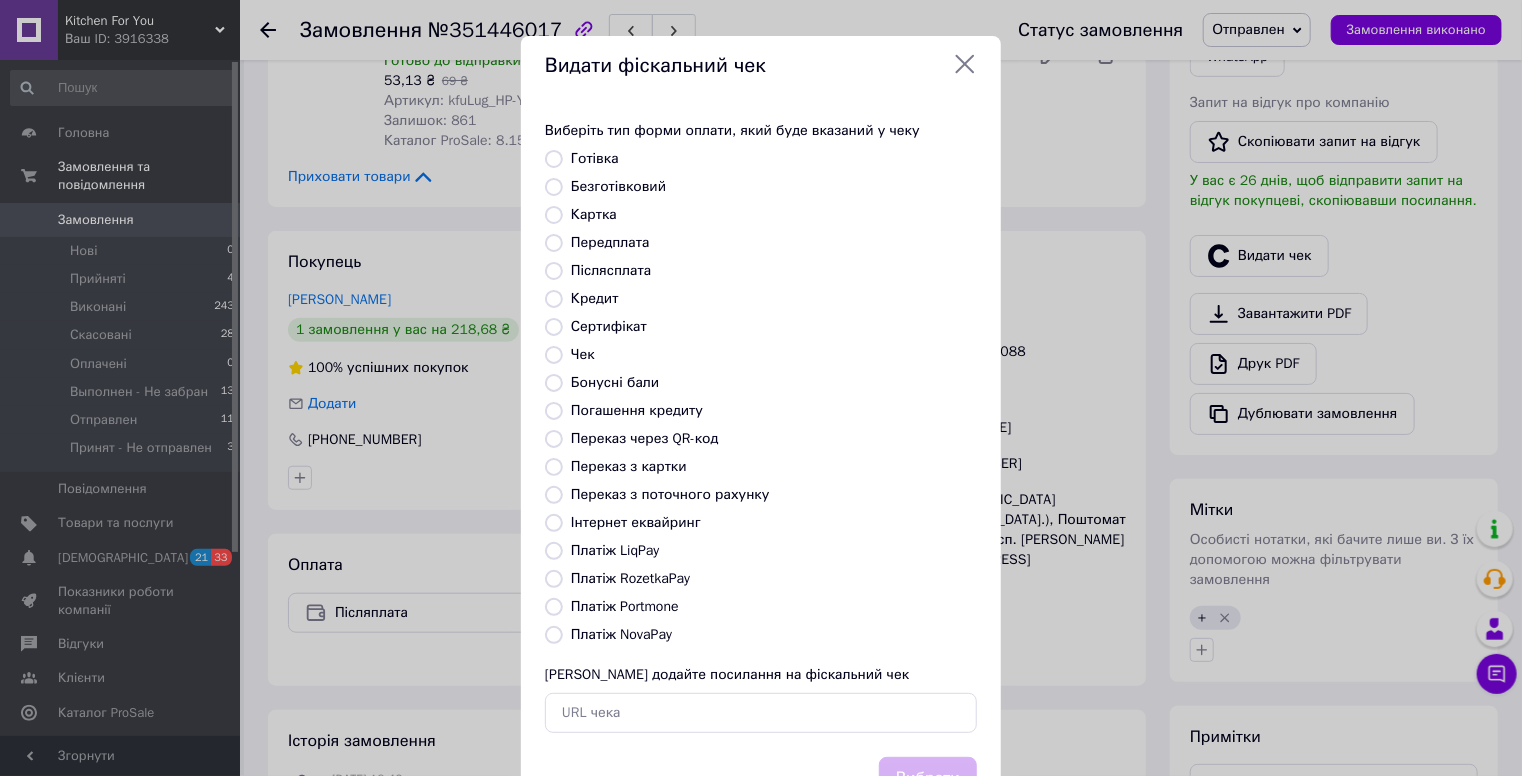 click on "Платіж NovaPay" at bounding box center (621, 634) 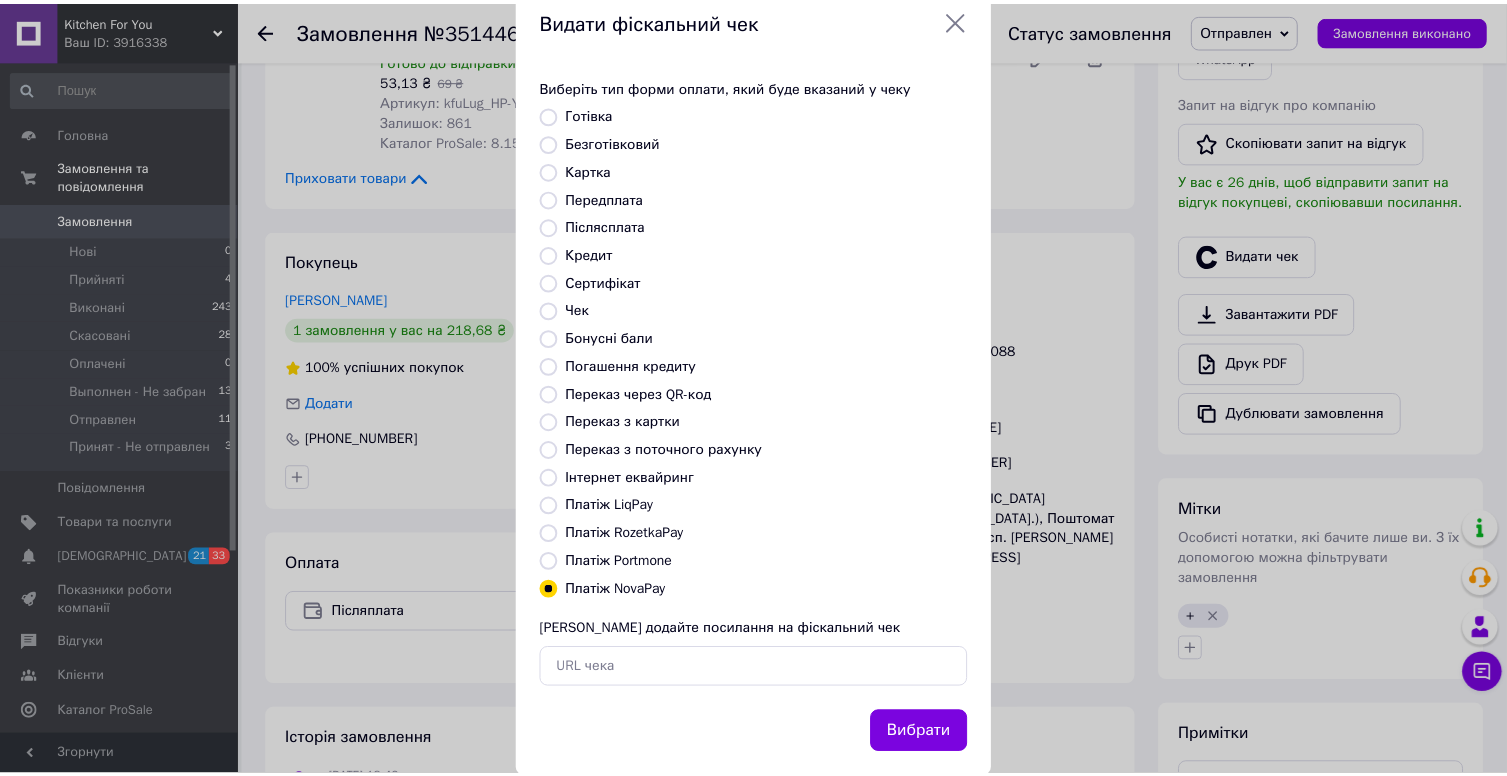 scroll, scrollTop: 82, scrollLeft: 0, axis: vertical 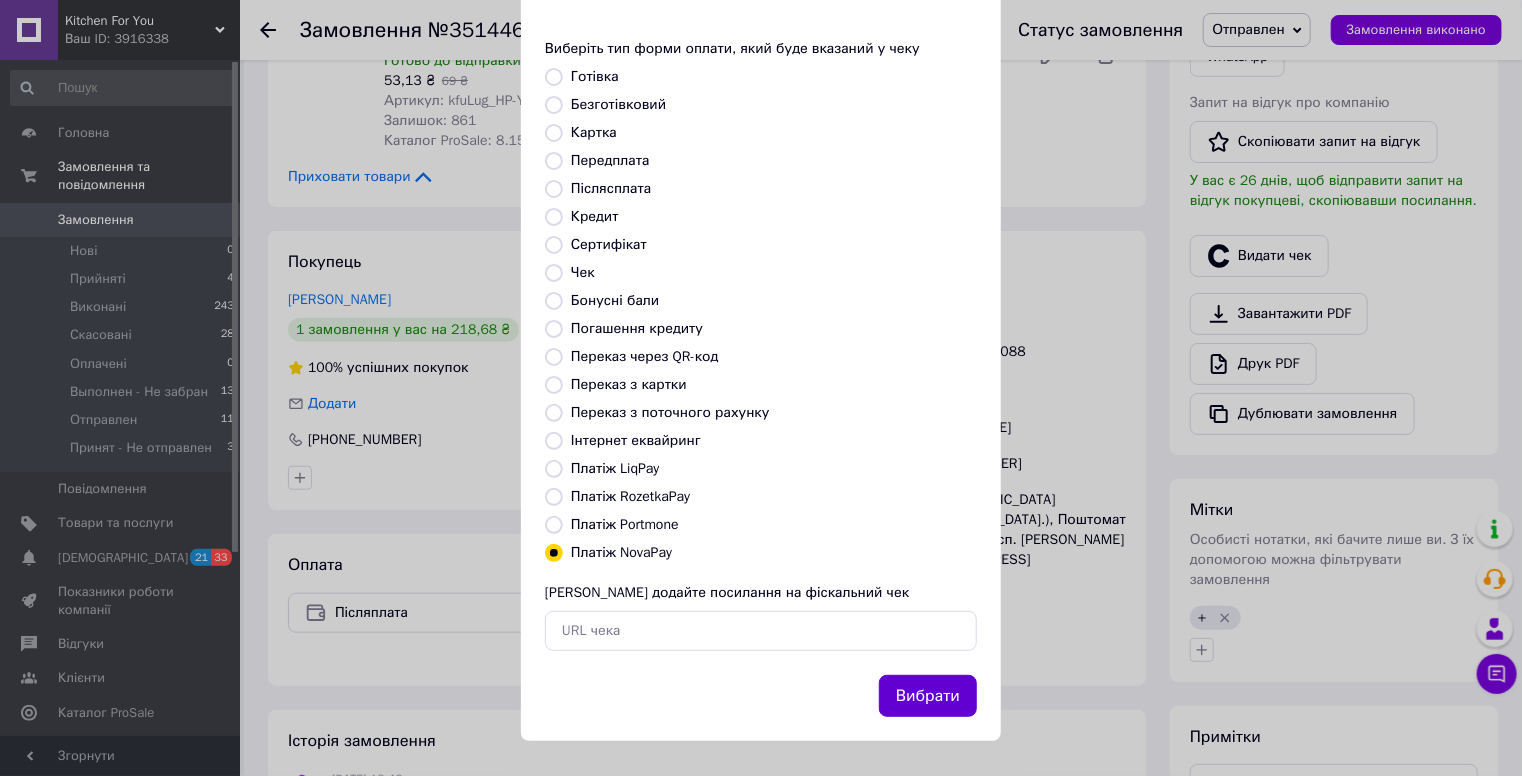 click on "Вибрати" at bounding box center [928, 696] 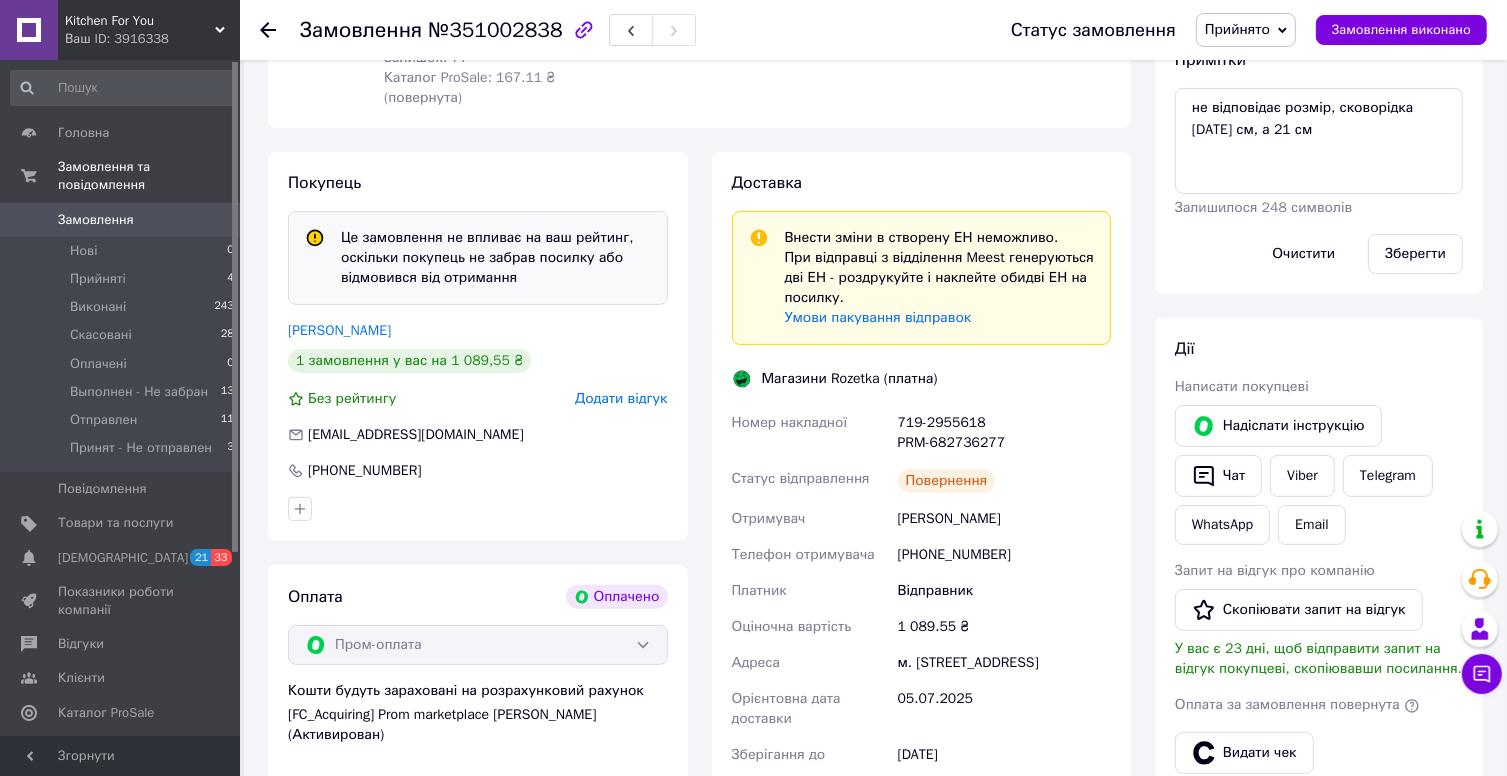 scroll, scrollTop: 500, scrollLeft: 0, axis: vertical 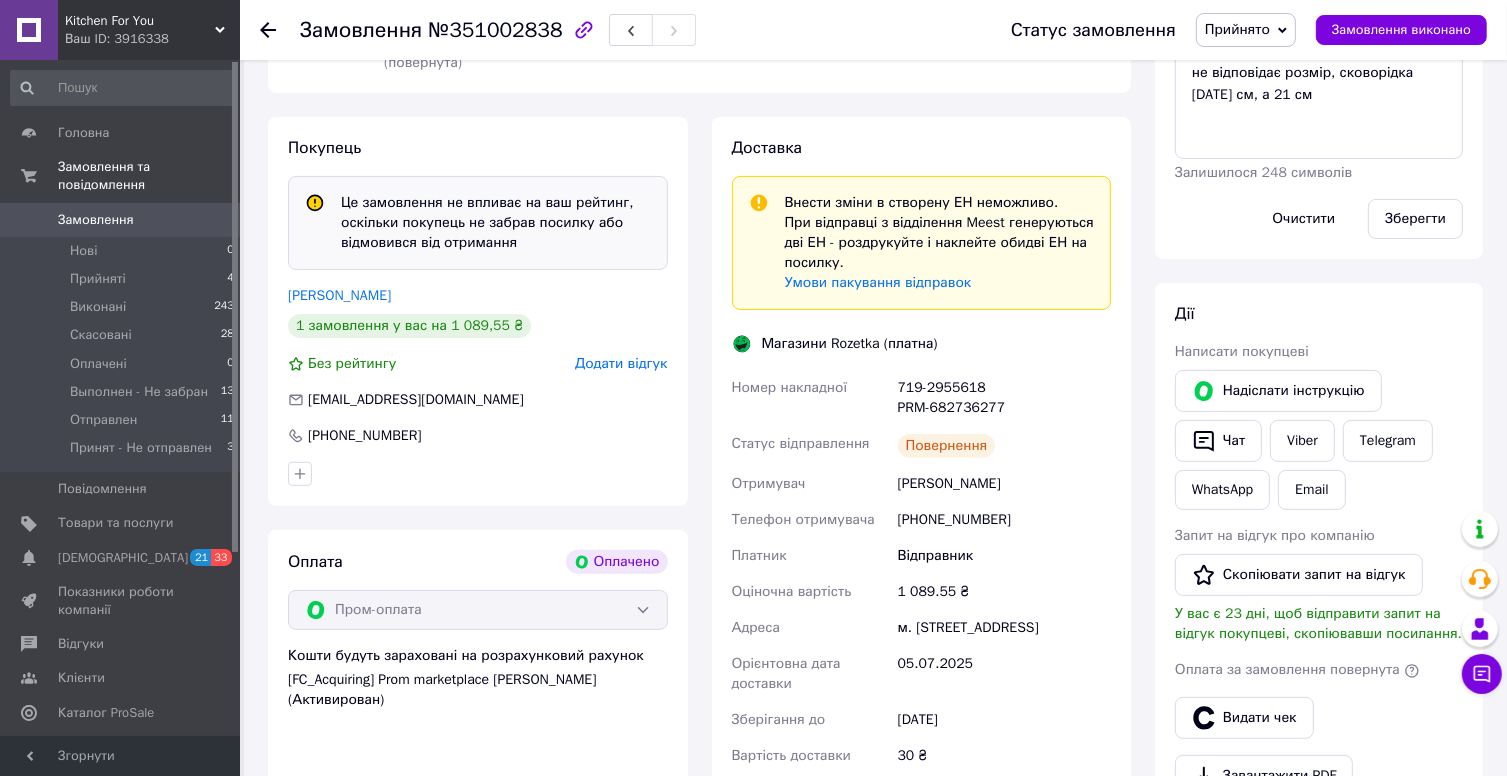 click on "719-2955618 PRM-682736277" at bounding box center [1004, 398] 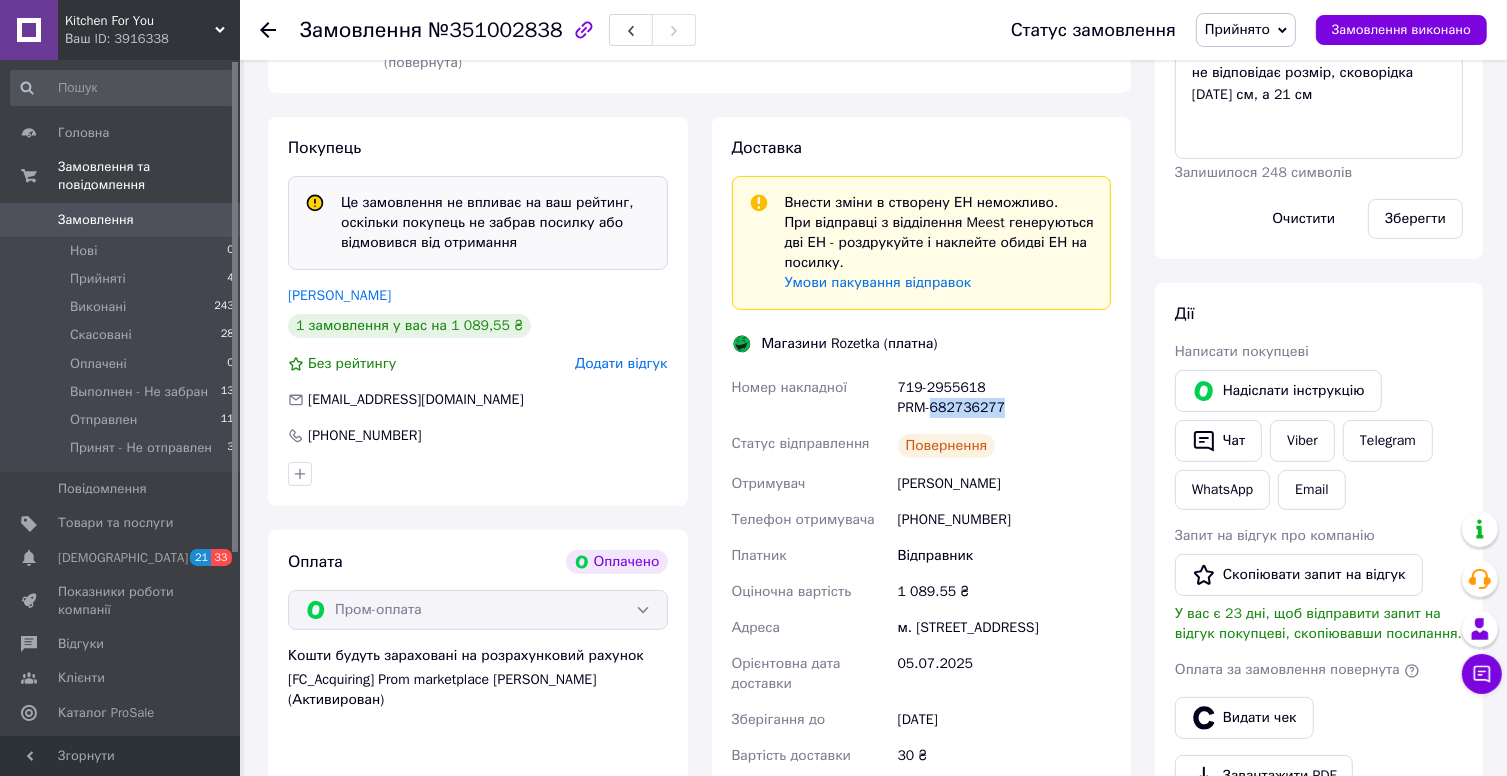 click on "719-2955618 PRM-682736277" at bounding box center [1004, 398] 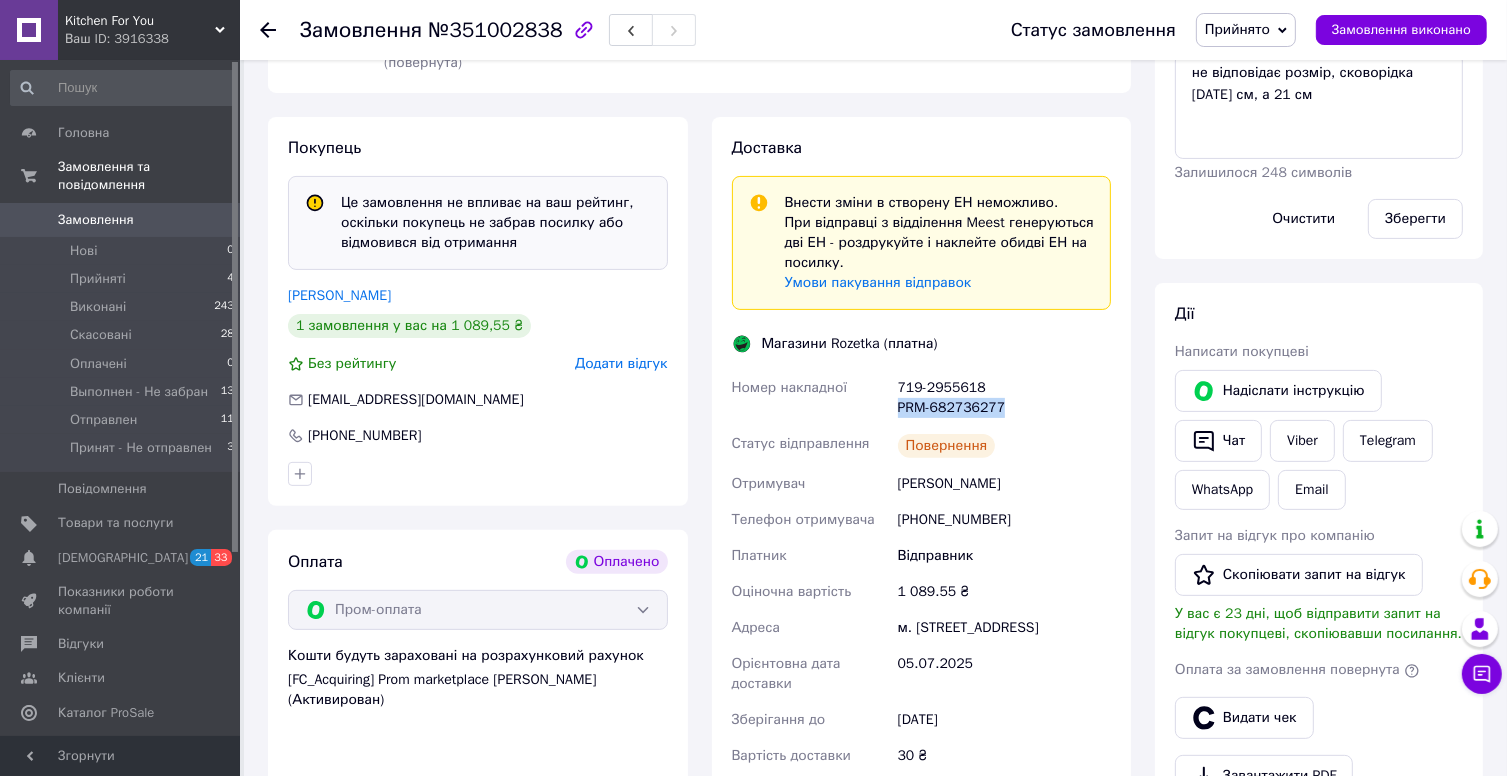 click on "719-2955618 PRM-682736277" at bounding box center (1004, 398) 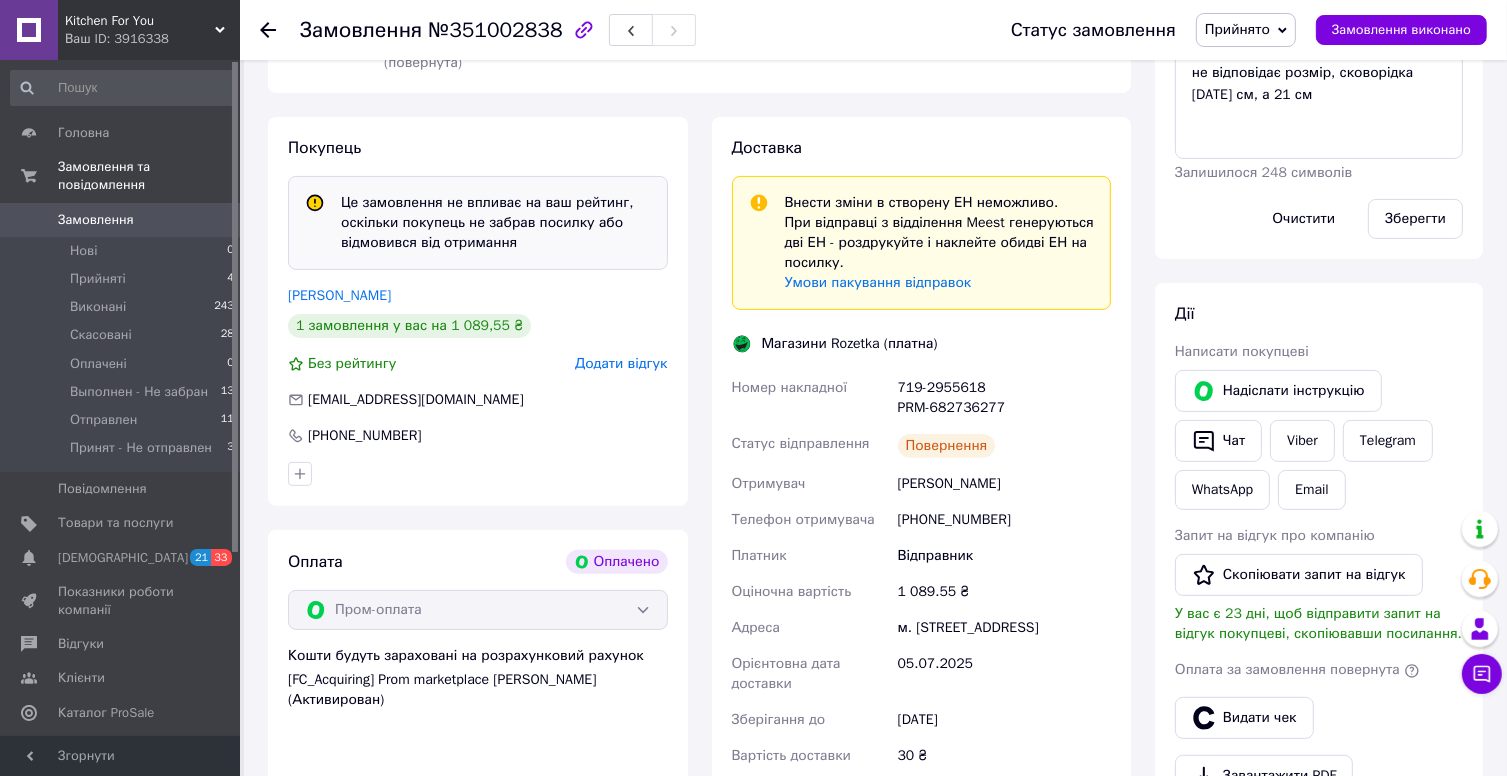 click on "719-2955618 PRM-682736277" at bounding box center (1004, 398) 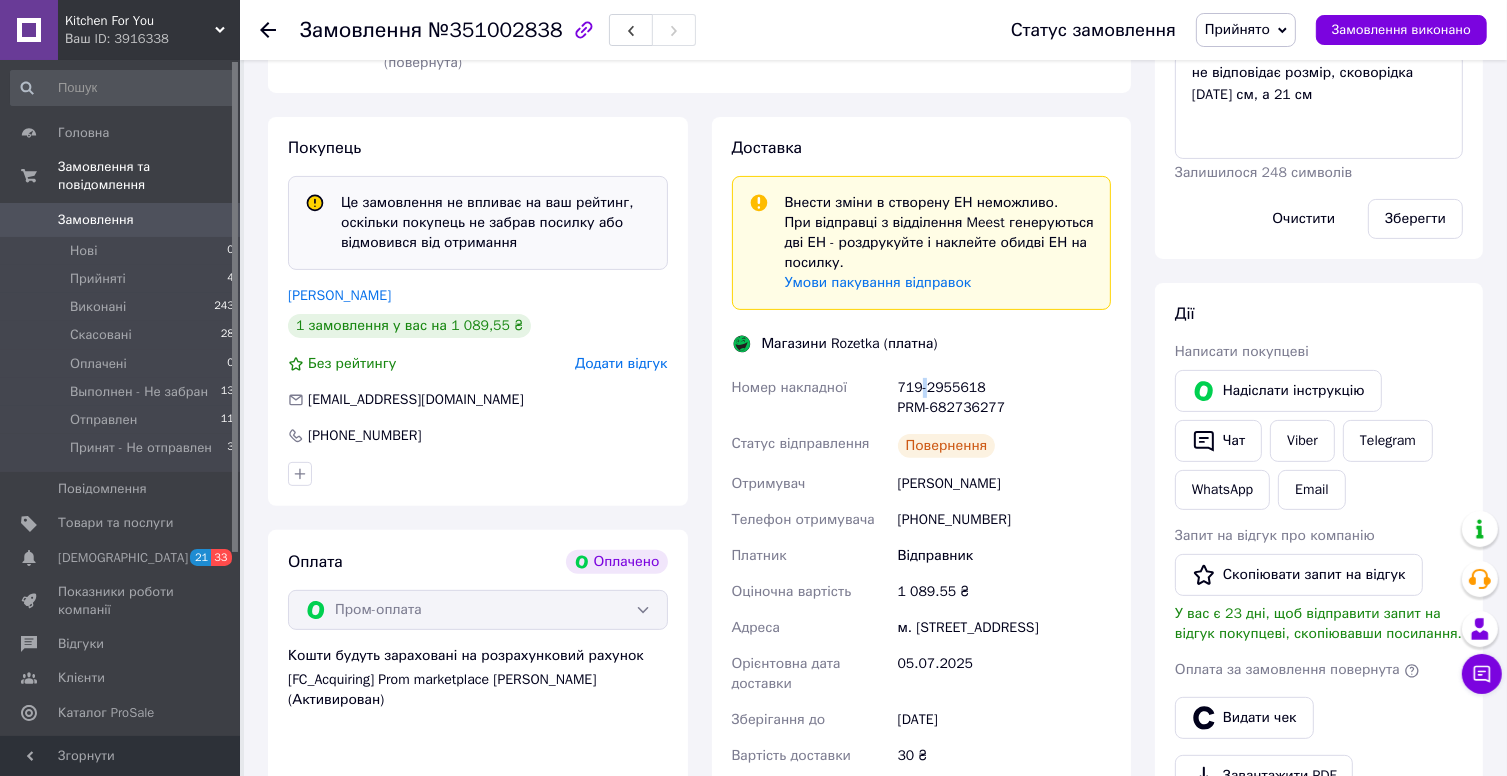 click on "719-2955618 PRM-682736277" at bounding box center (1004, 398) 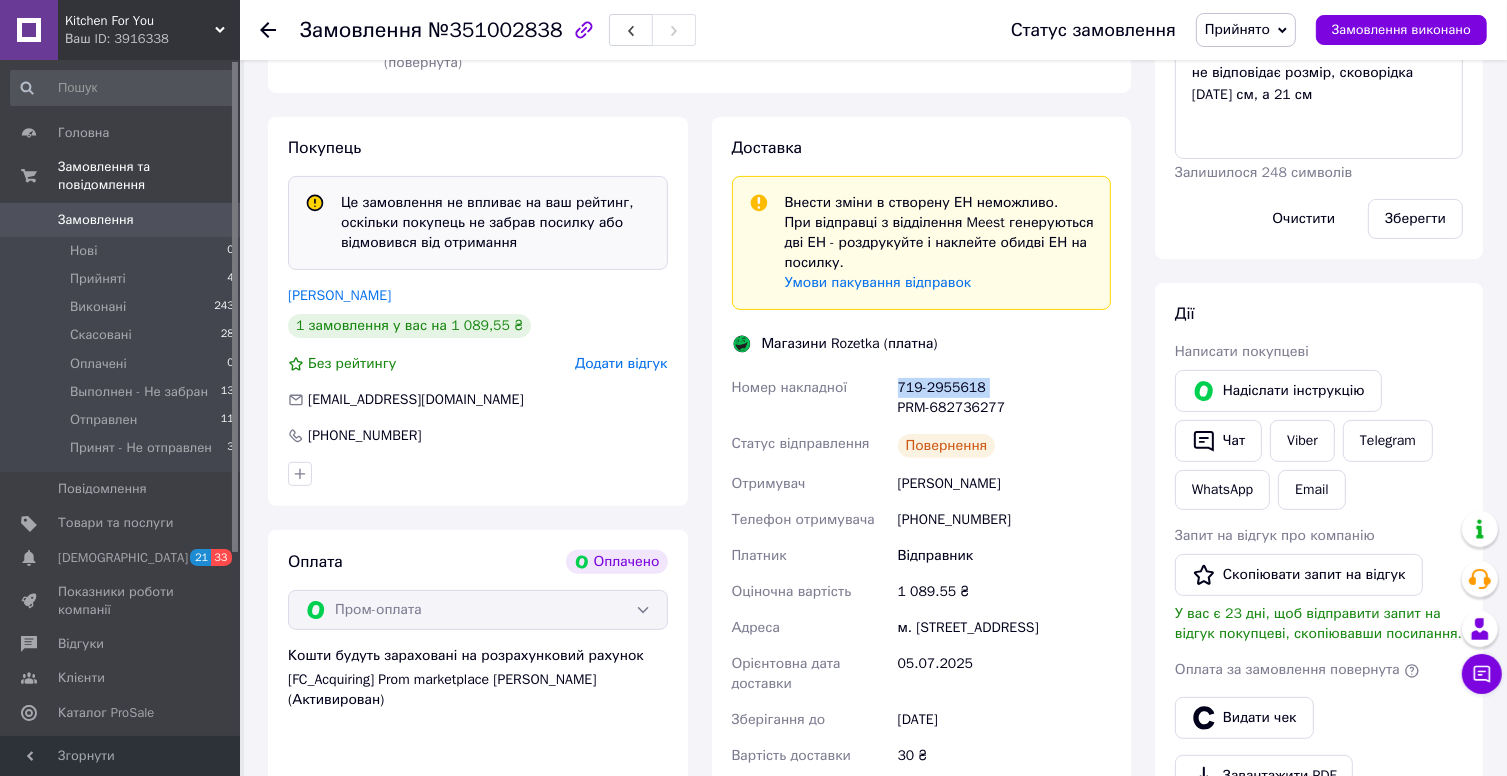 click on "719-2955618 PRM-682736277" at bounding box center [1004, 398] 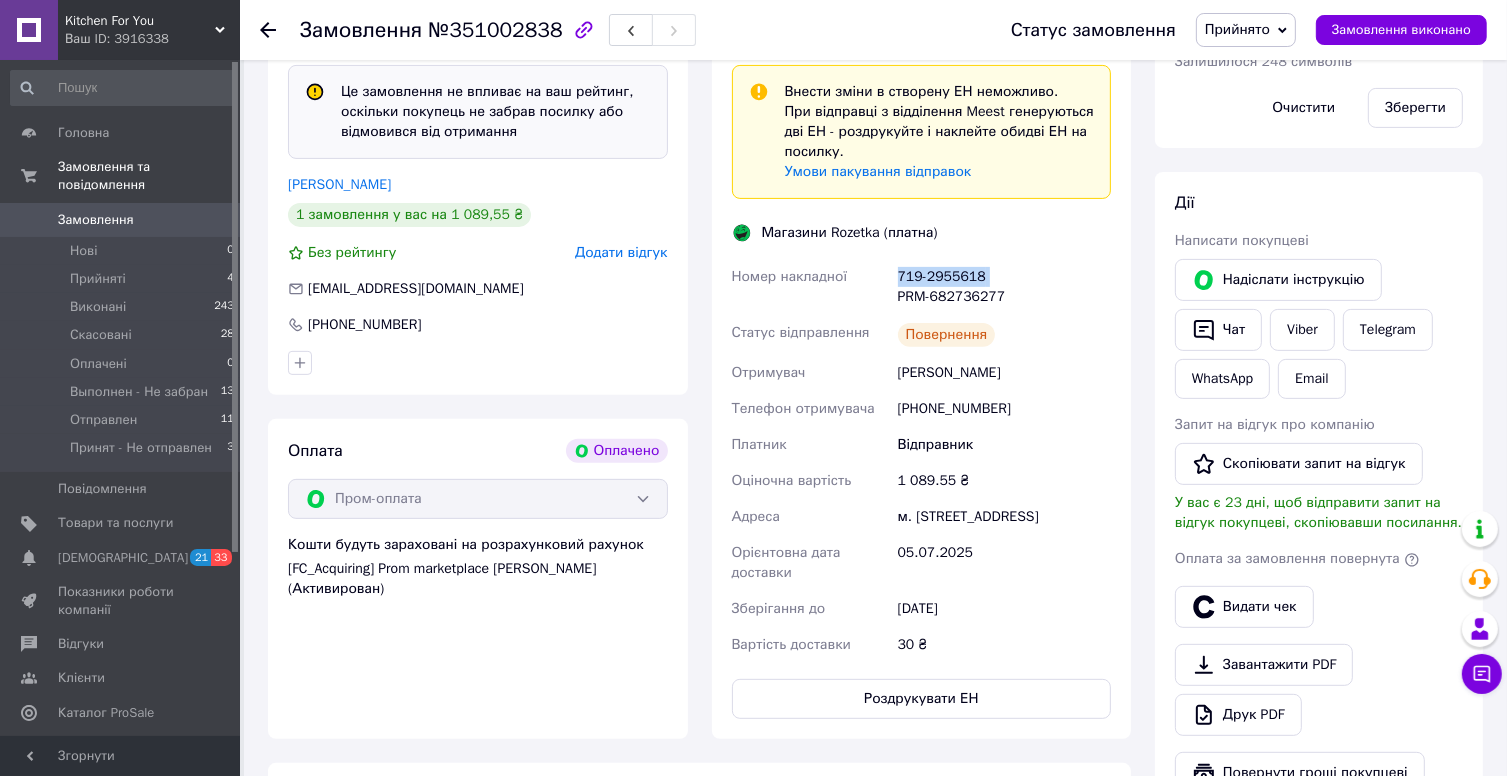scroll, scrollTop: 0, scrollLeft: 0, axis: both 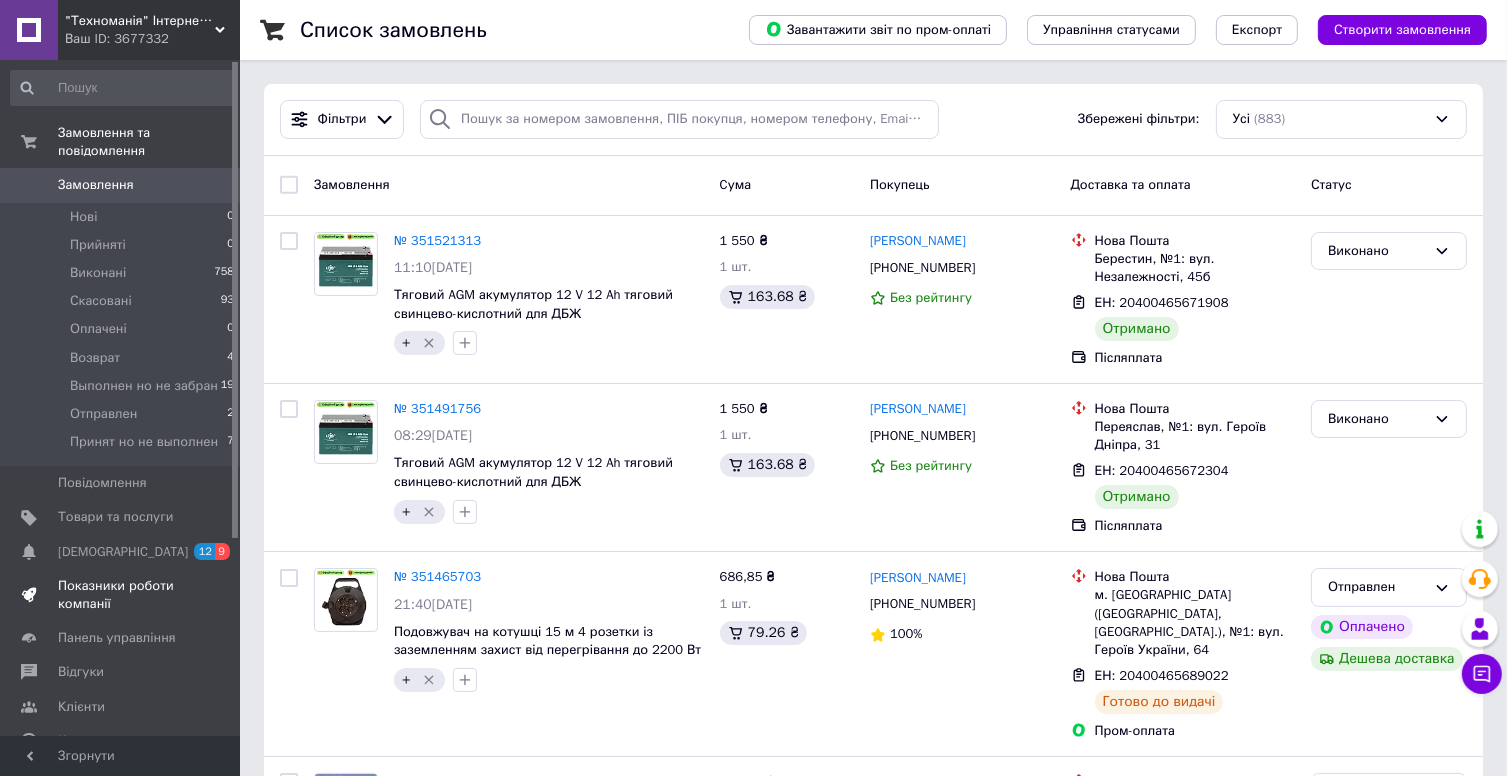 click on "Показники роботи компанії" at bounding box center (121, 595) 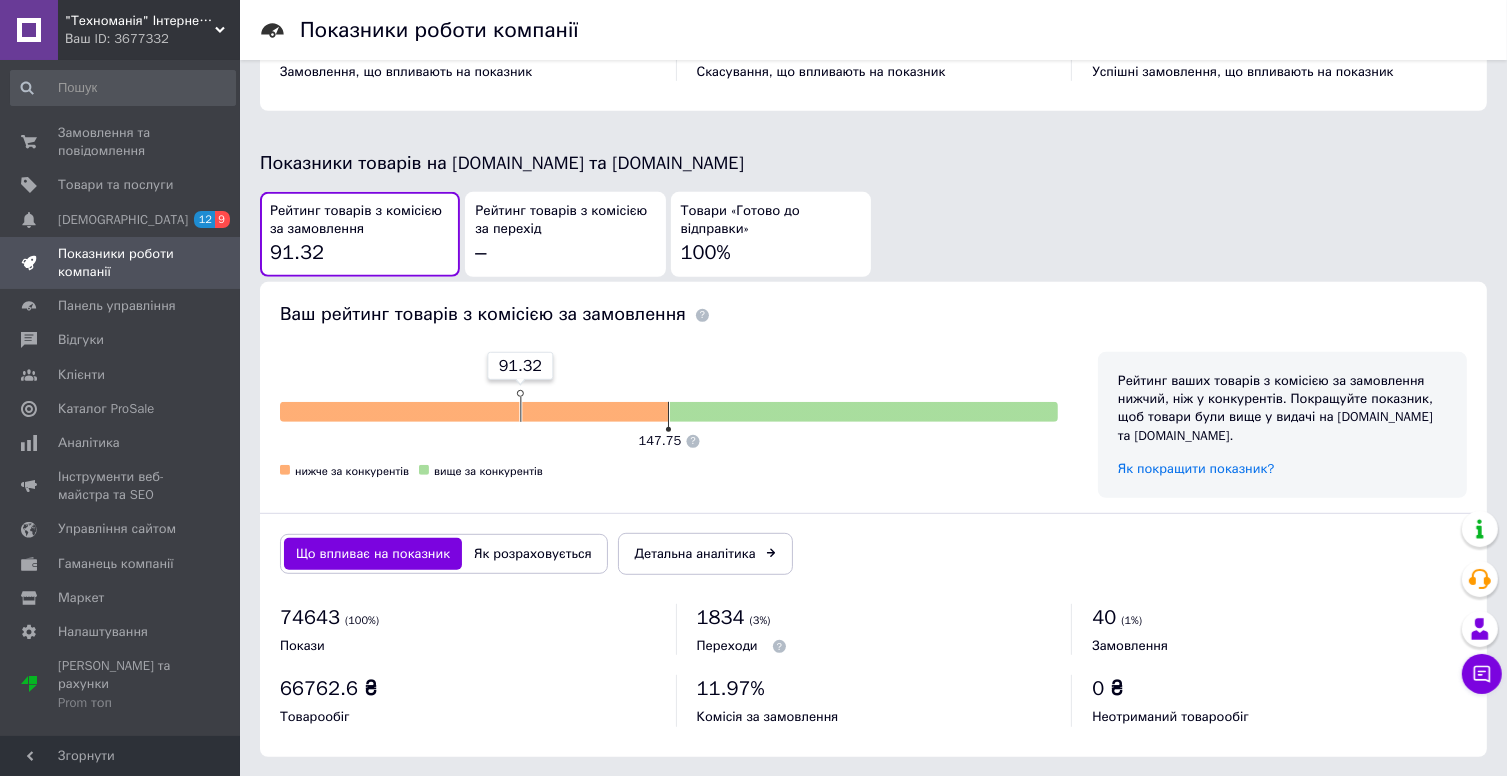 scroll, scrollTop: 0, scrollLeft: 0, axis: both 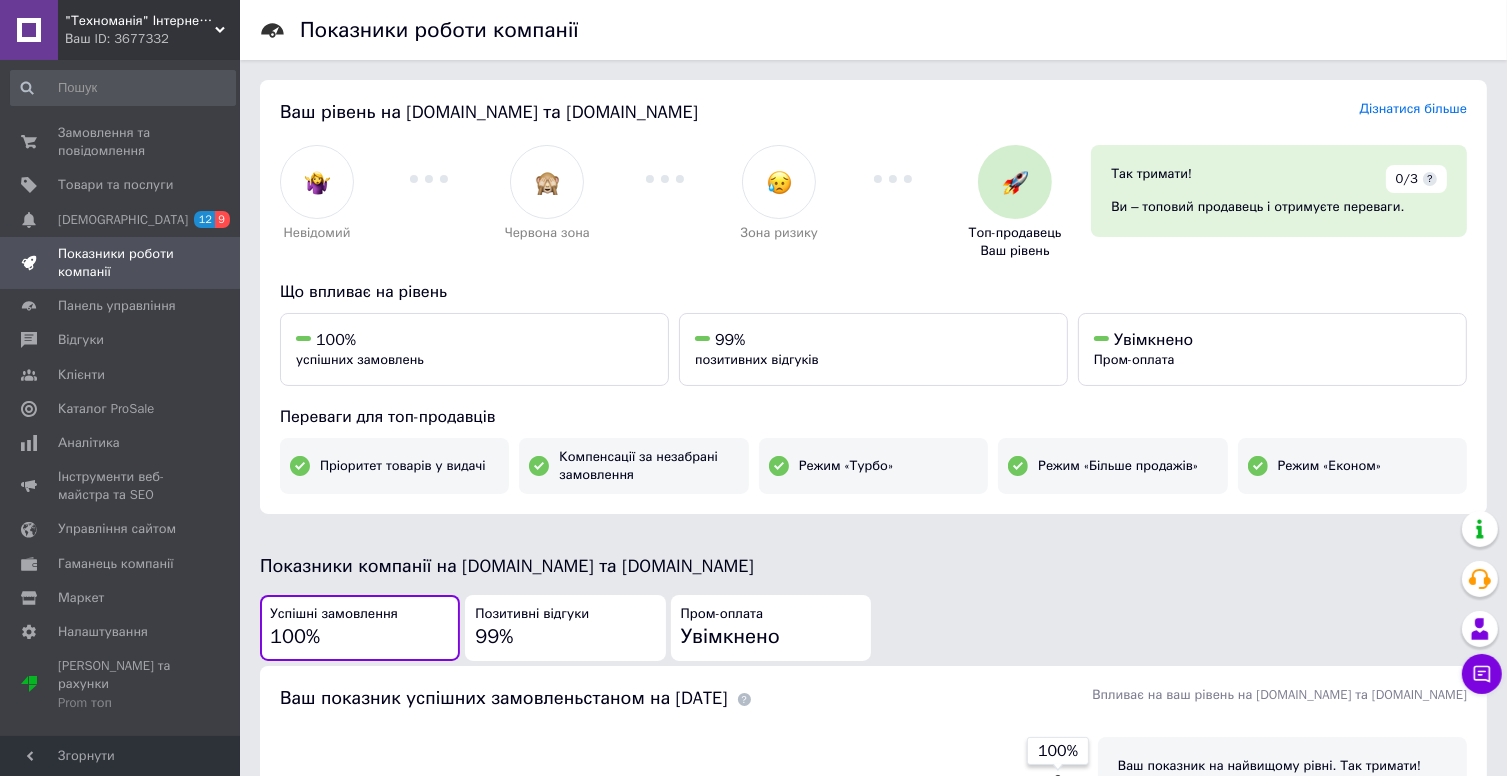 click on ""Техноманія" Інтернет-магазин" at bounding box center (140, 21) 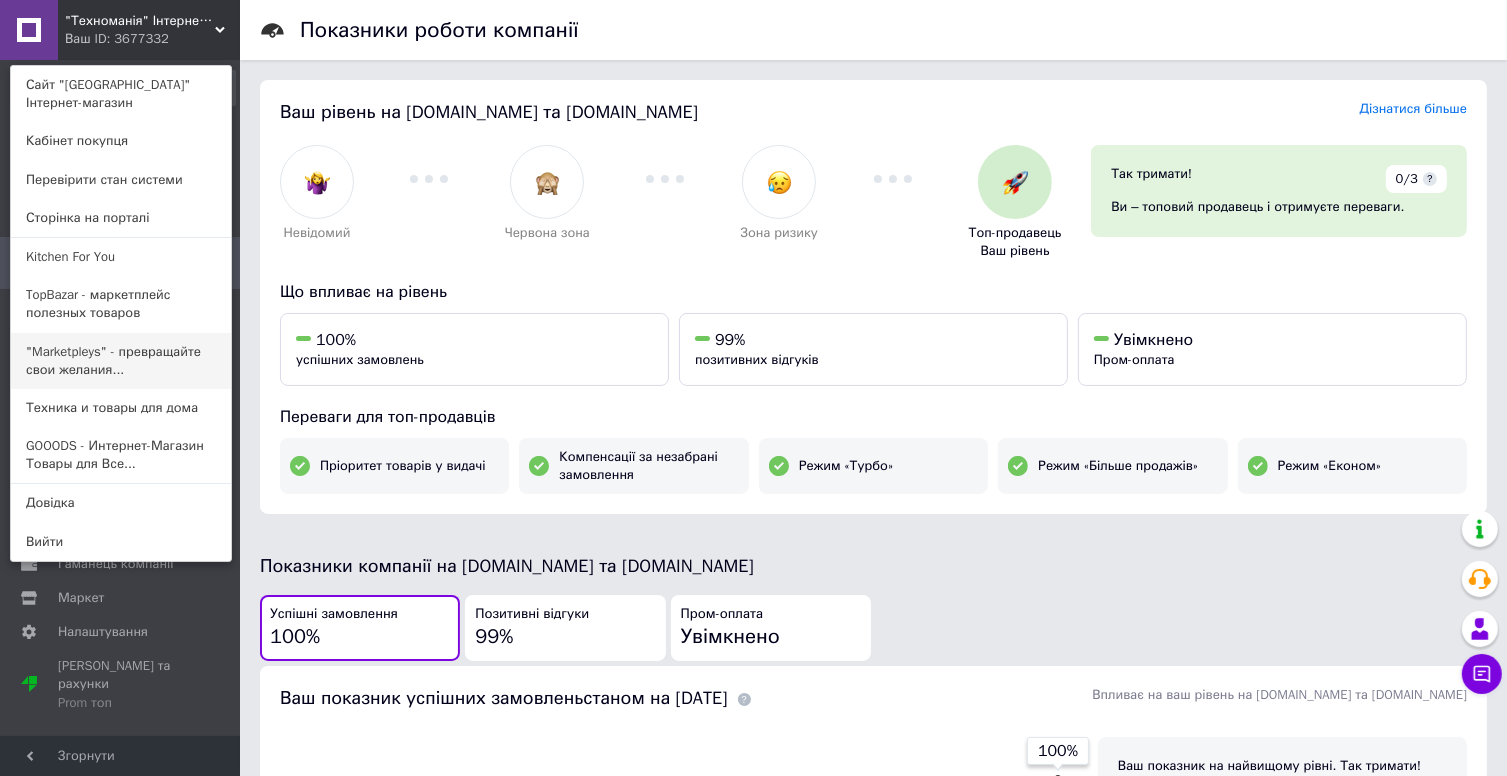click on ""Marketpleys" - превращайте свои желания..." at bounding box center (121, 361) 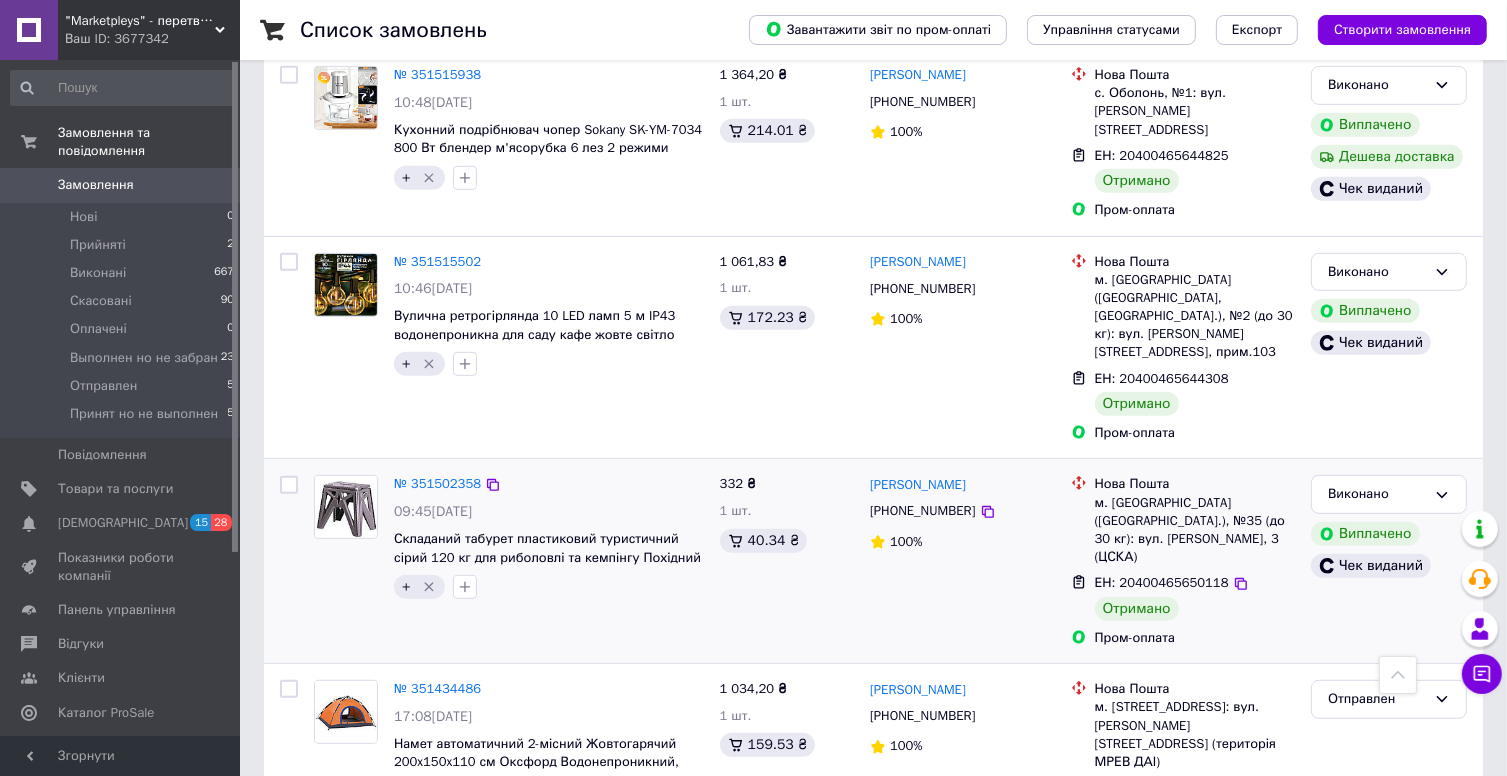 scroll, scrollTop: 1100, scrollLeft: 0, axis: vertical 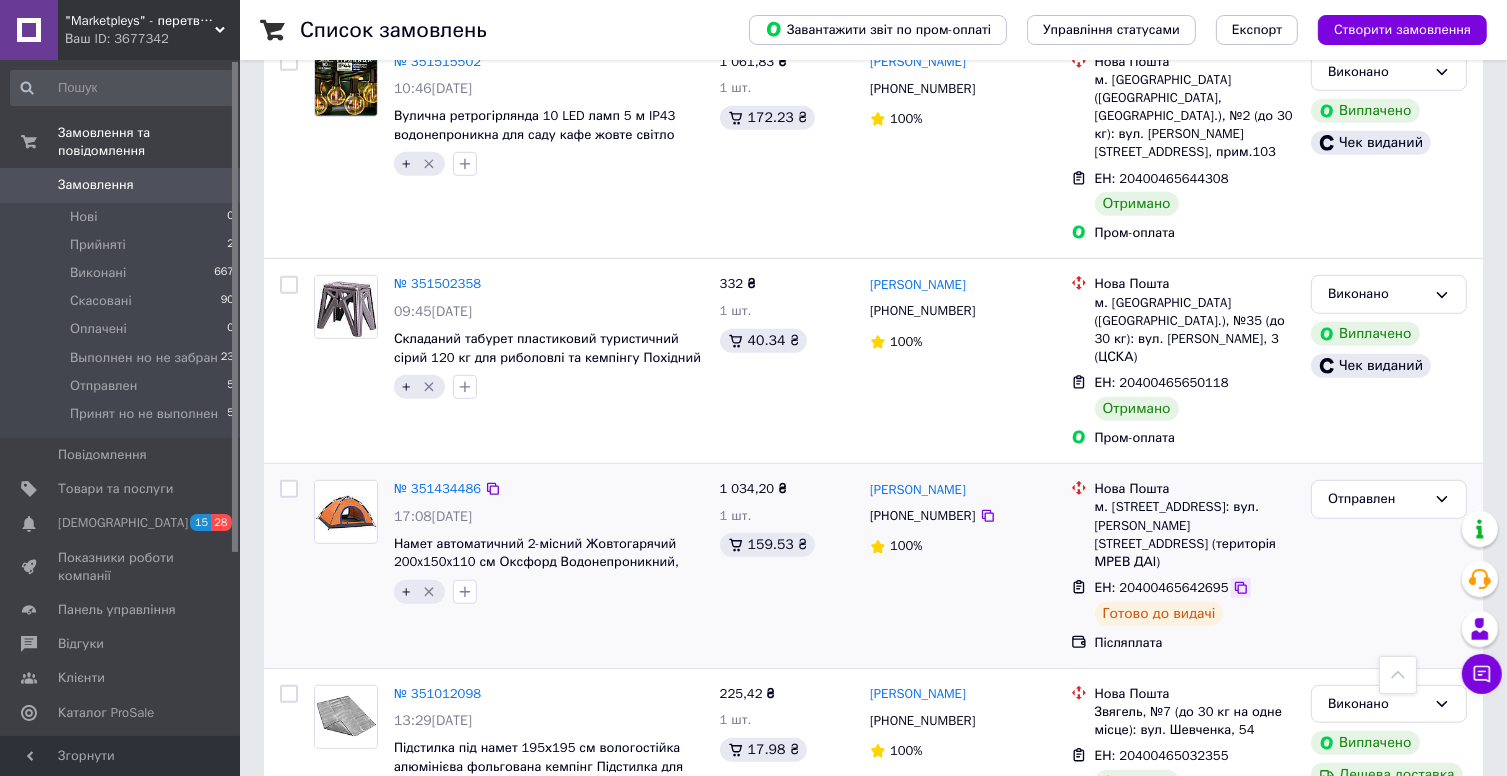 click 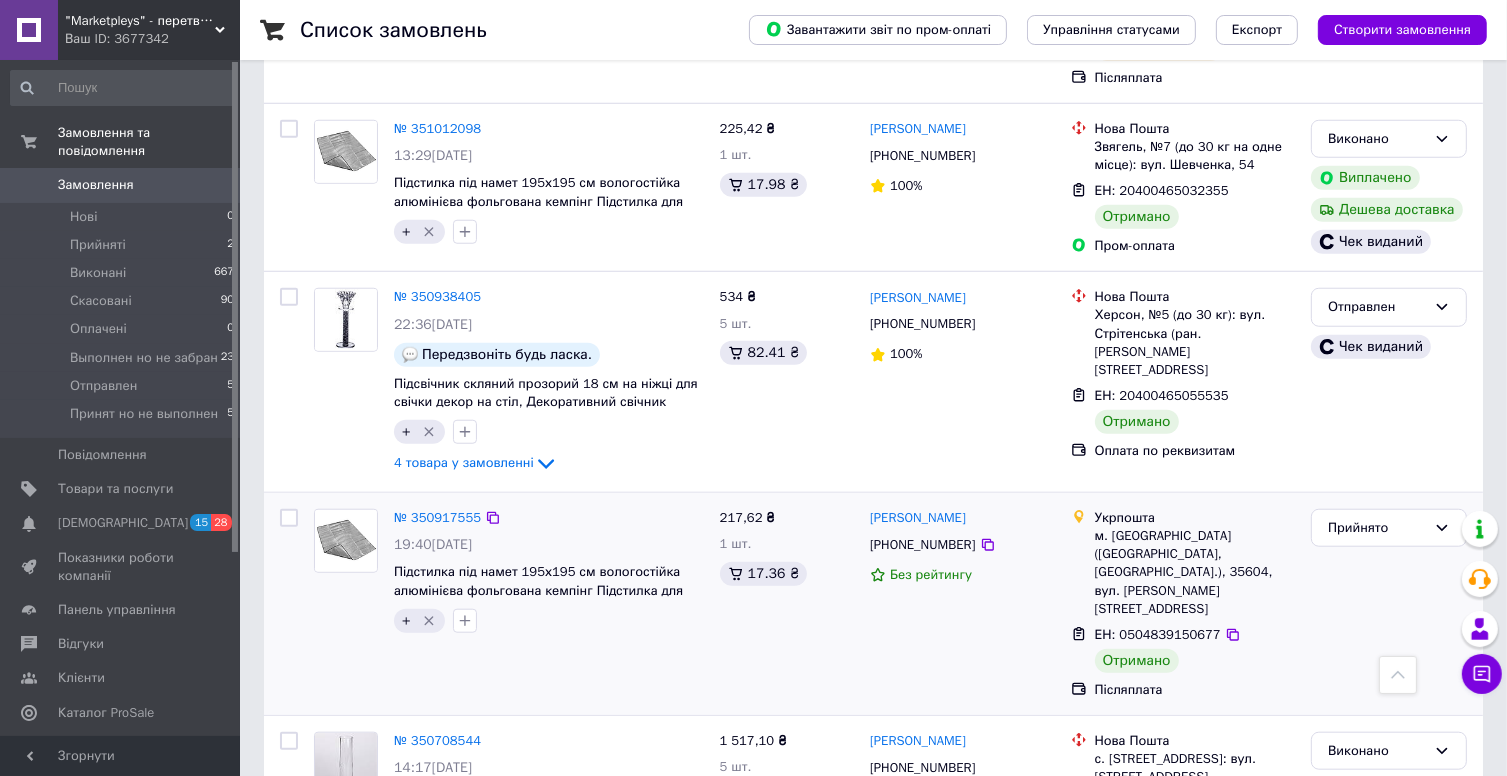 scroll, scrollTop: 1700, scrollLeft: 0, axis: vertical 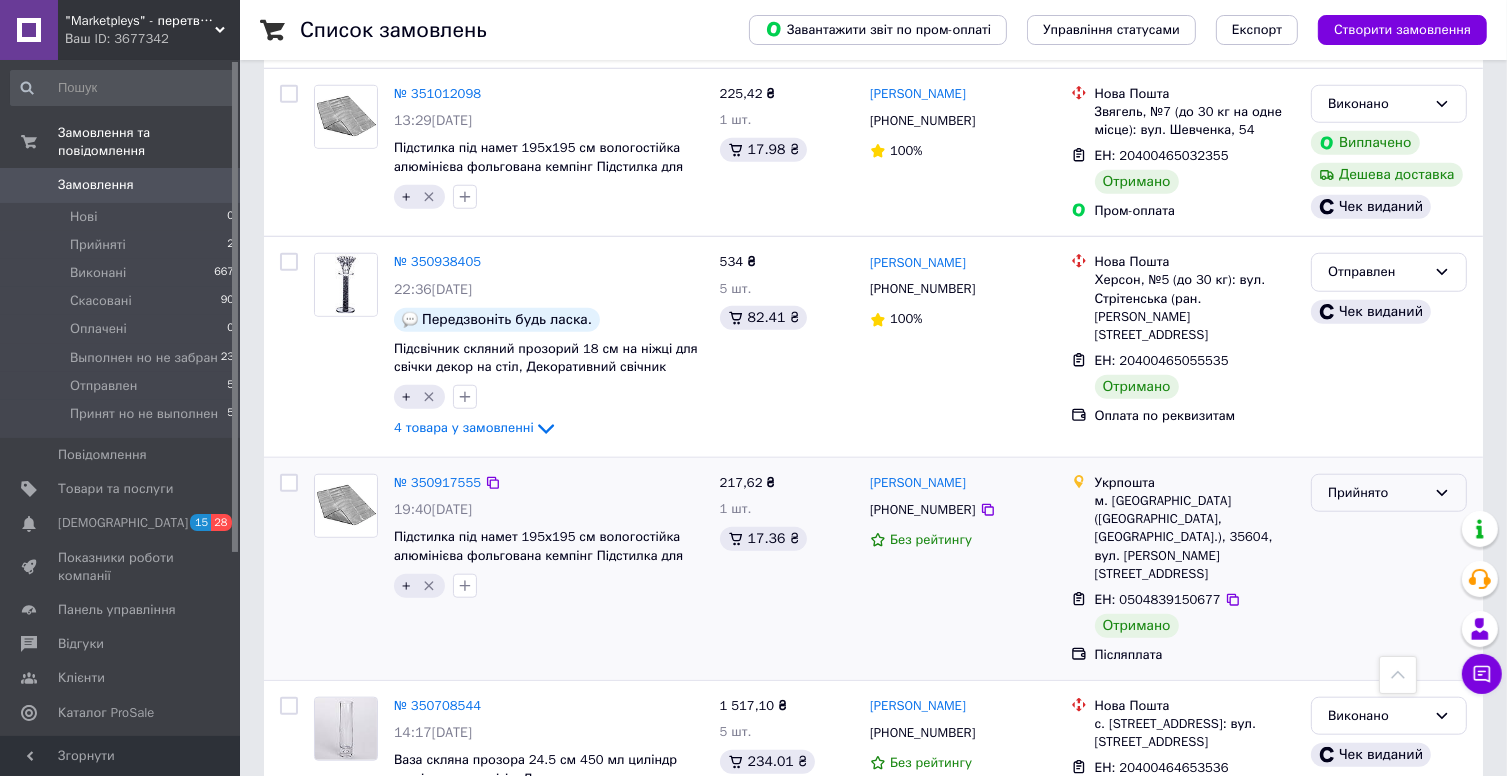 click on "Прийнято" at bounding box center [1377, 493] 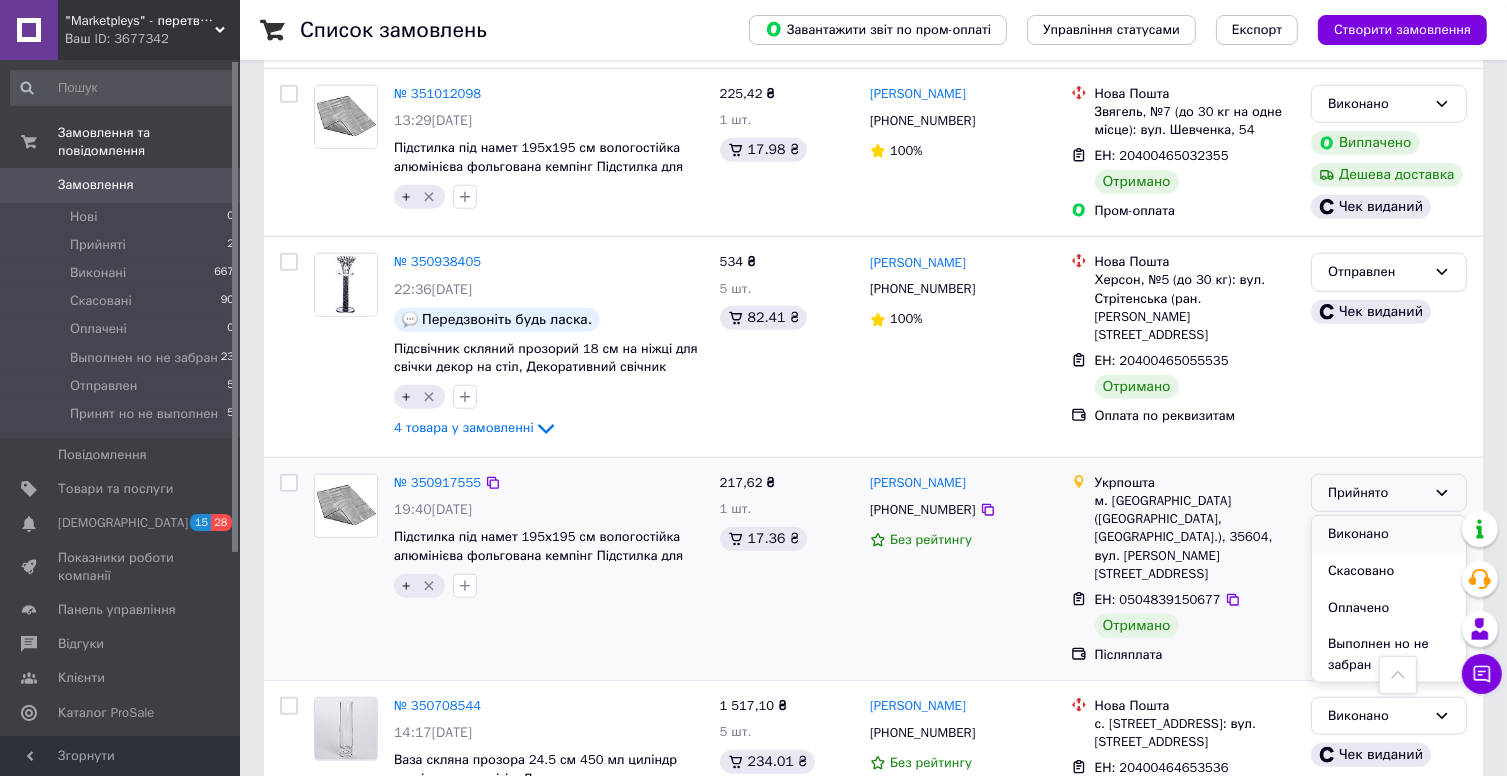 click on "Виконано" at bounding box center [1389, 534] 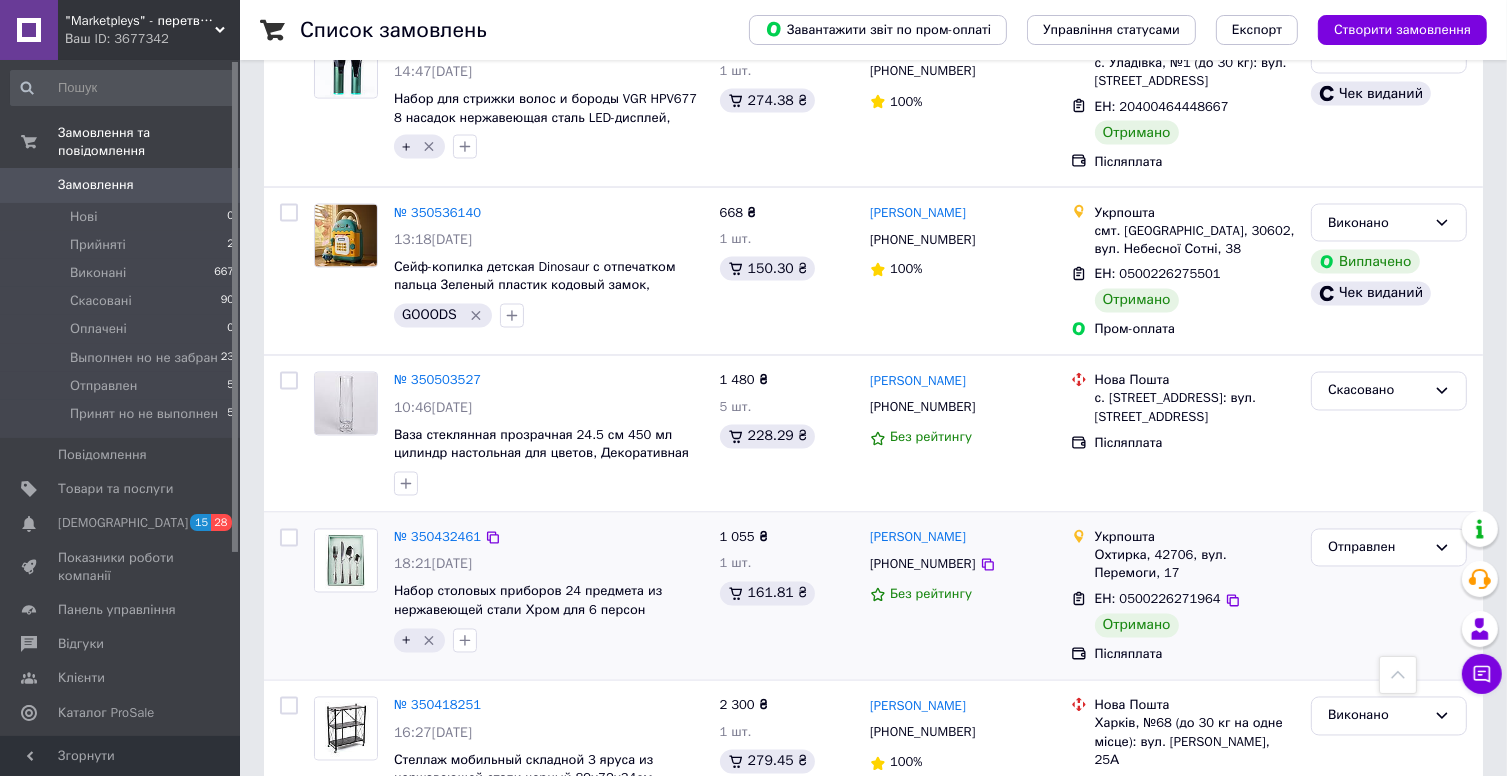 scroll, scrollTop: 3500, scrollLeft: 0, axis: vertical 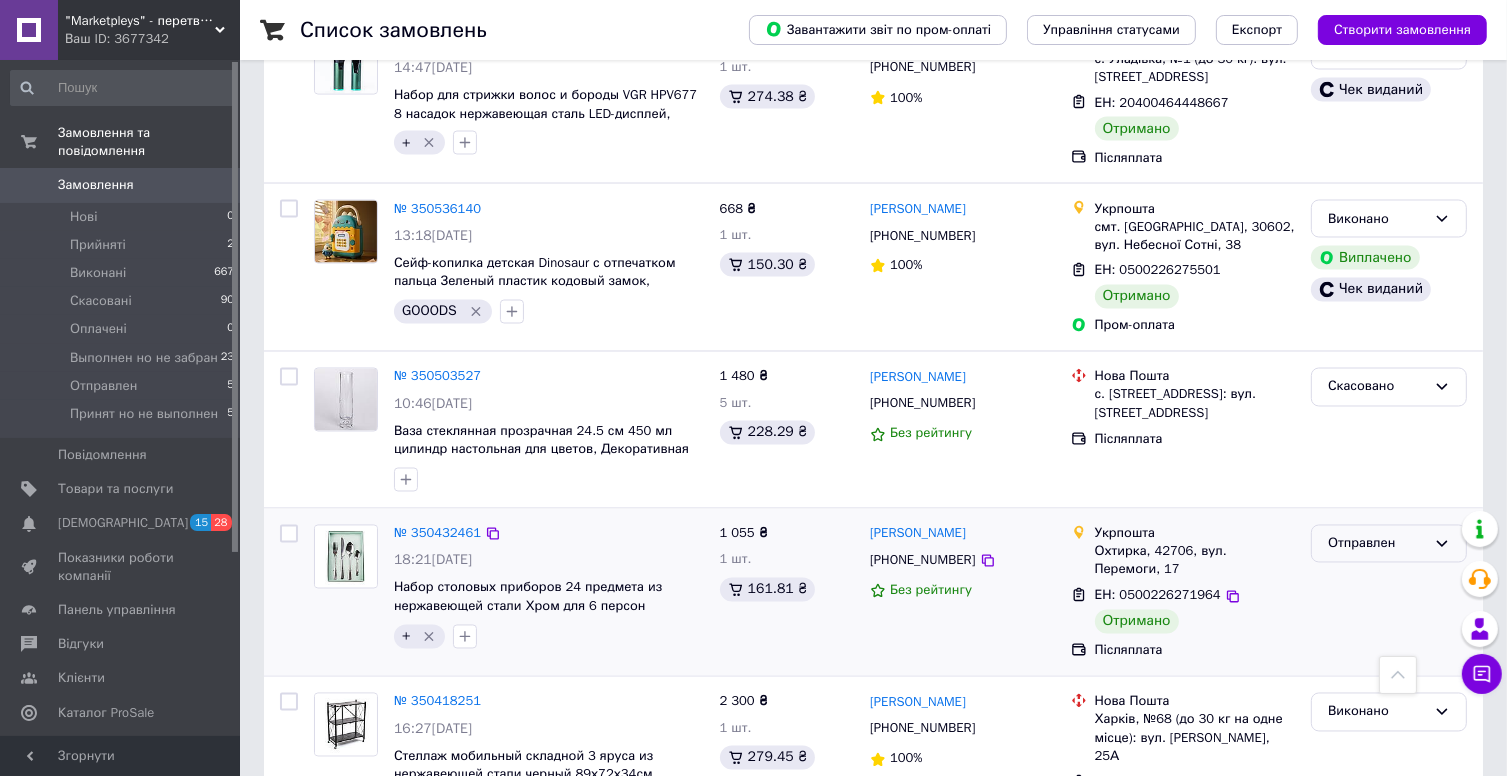 click on "Отправлен" at bounding box center (1377, 544) 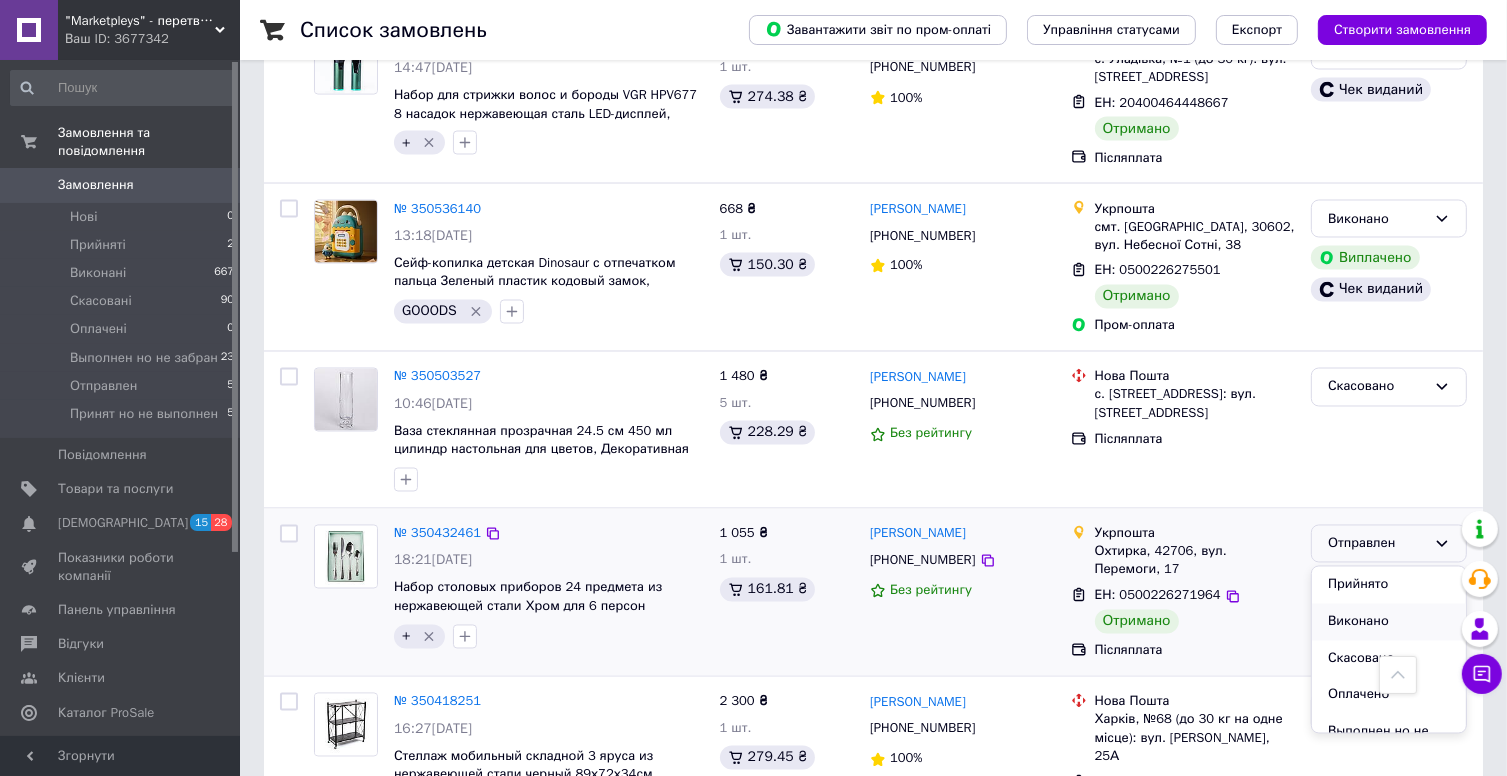 click on "Виконано" at bounding box center (1389, 622) 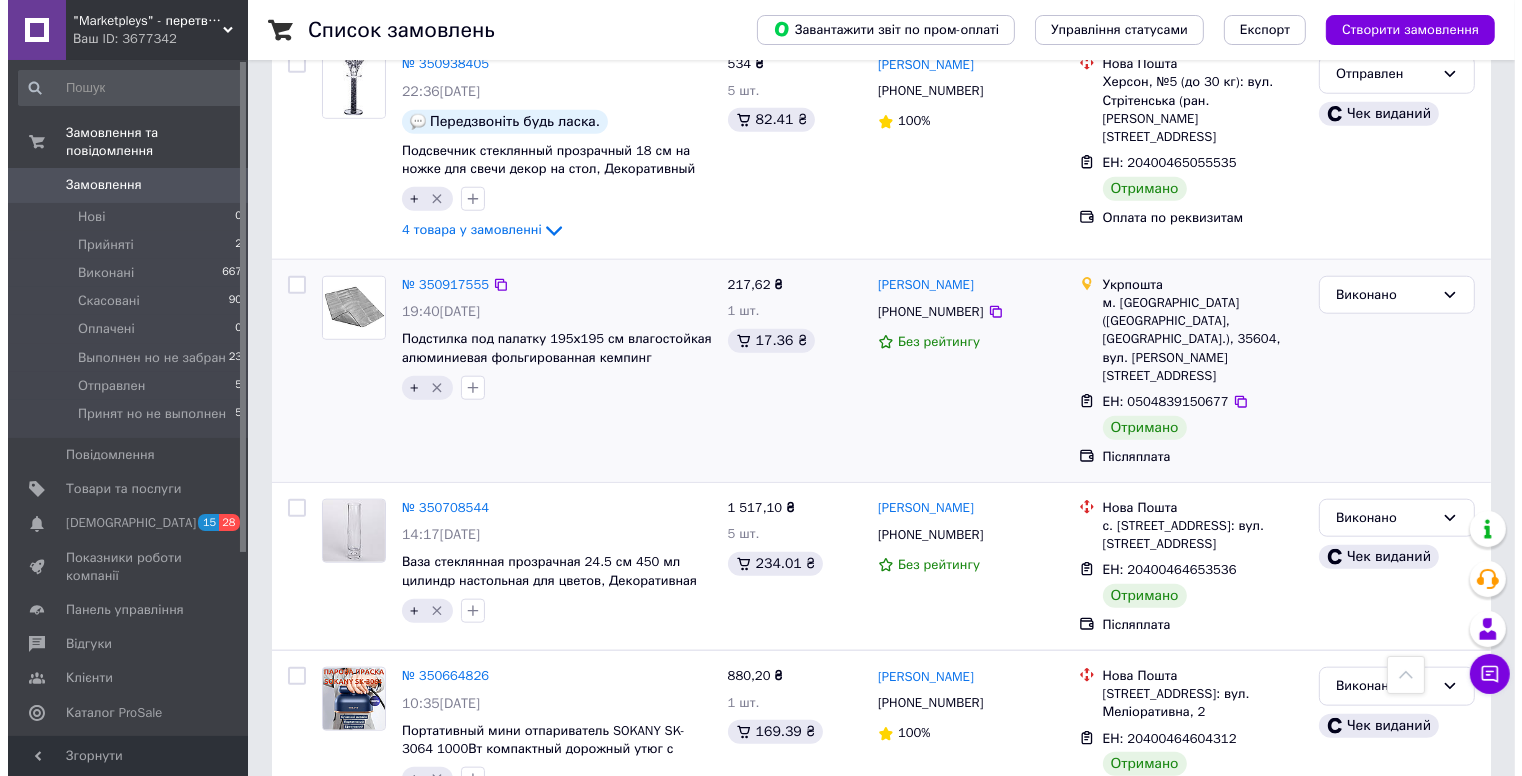 scroll, scrollTop: 0, scrollLeft: 0, axis: both 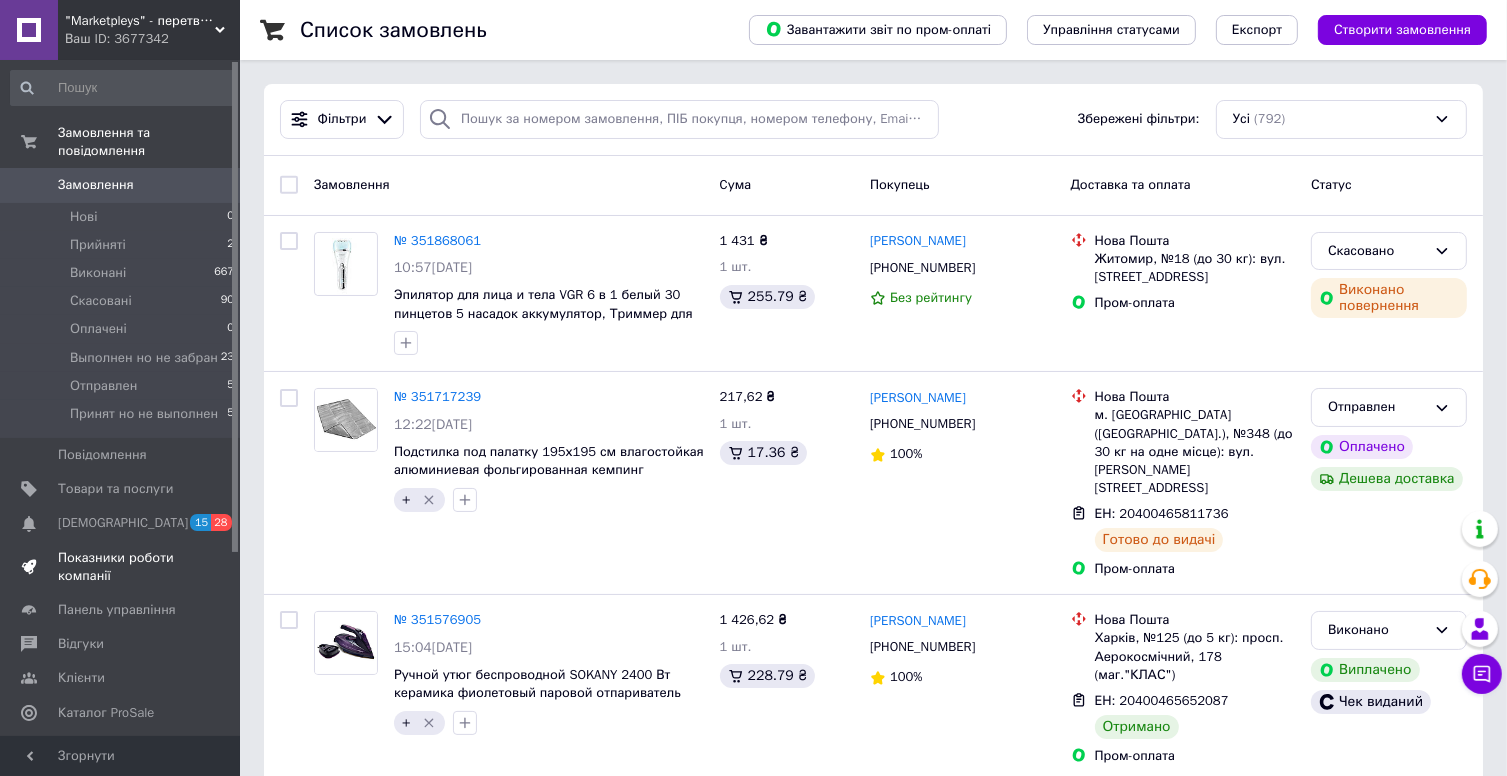click on "Показники роботи компанії" at bounding box center [121, 567] 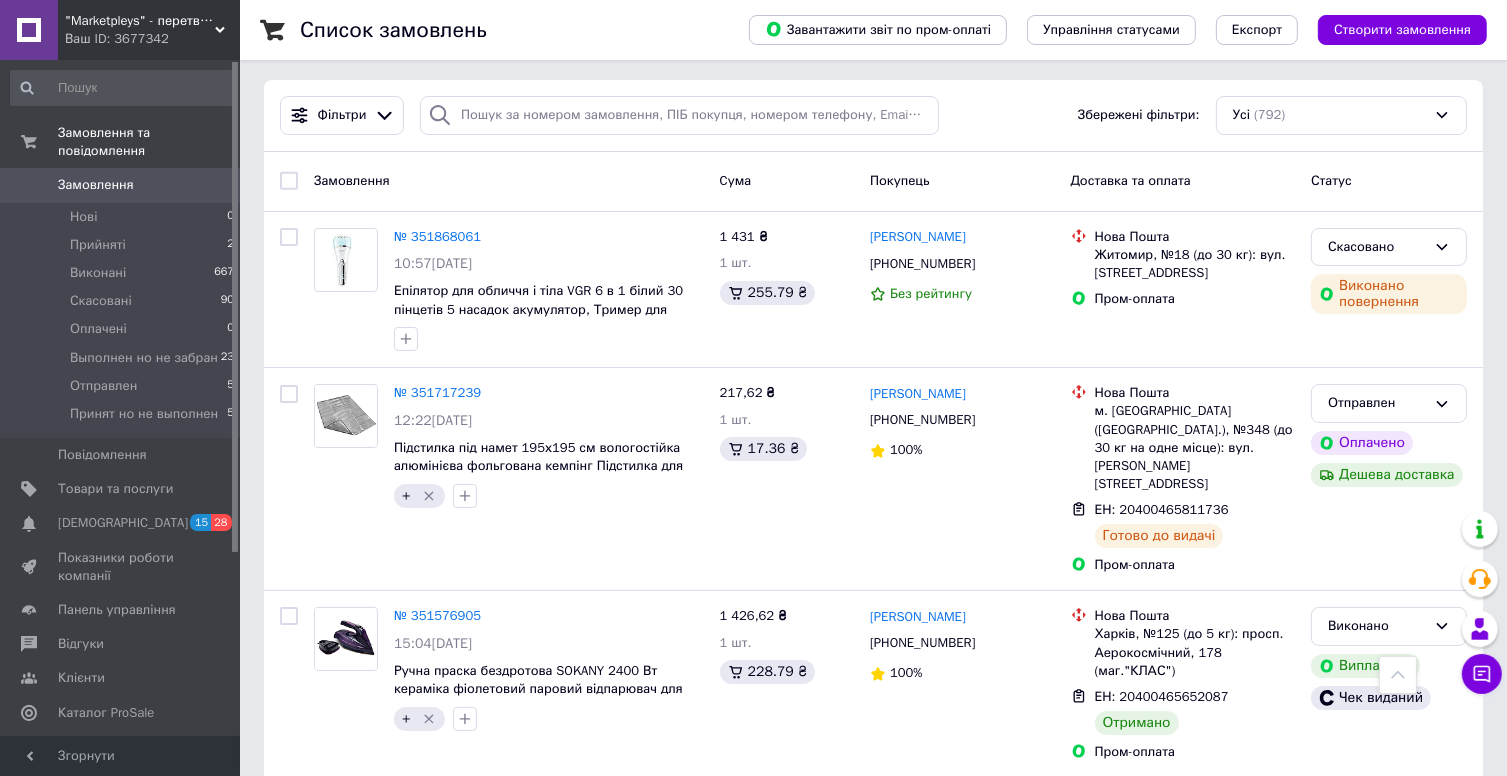 scroll, scrollTop: 0, scrollLeft: 0, axis: both 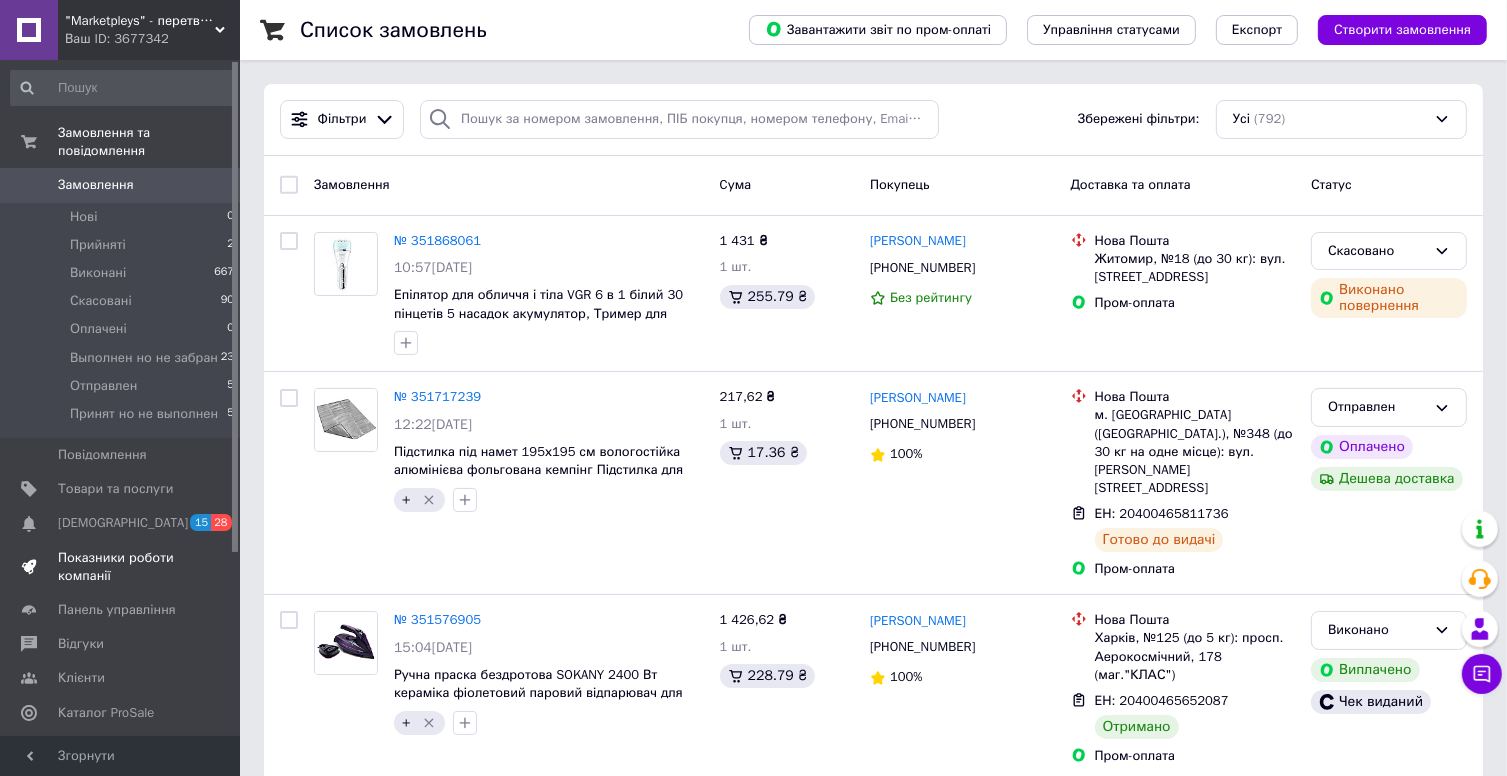click on "Показники роботи компанії" at bounding box center [121, 567] 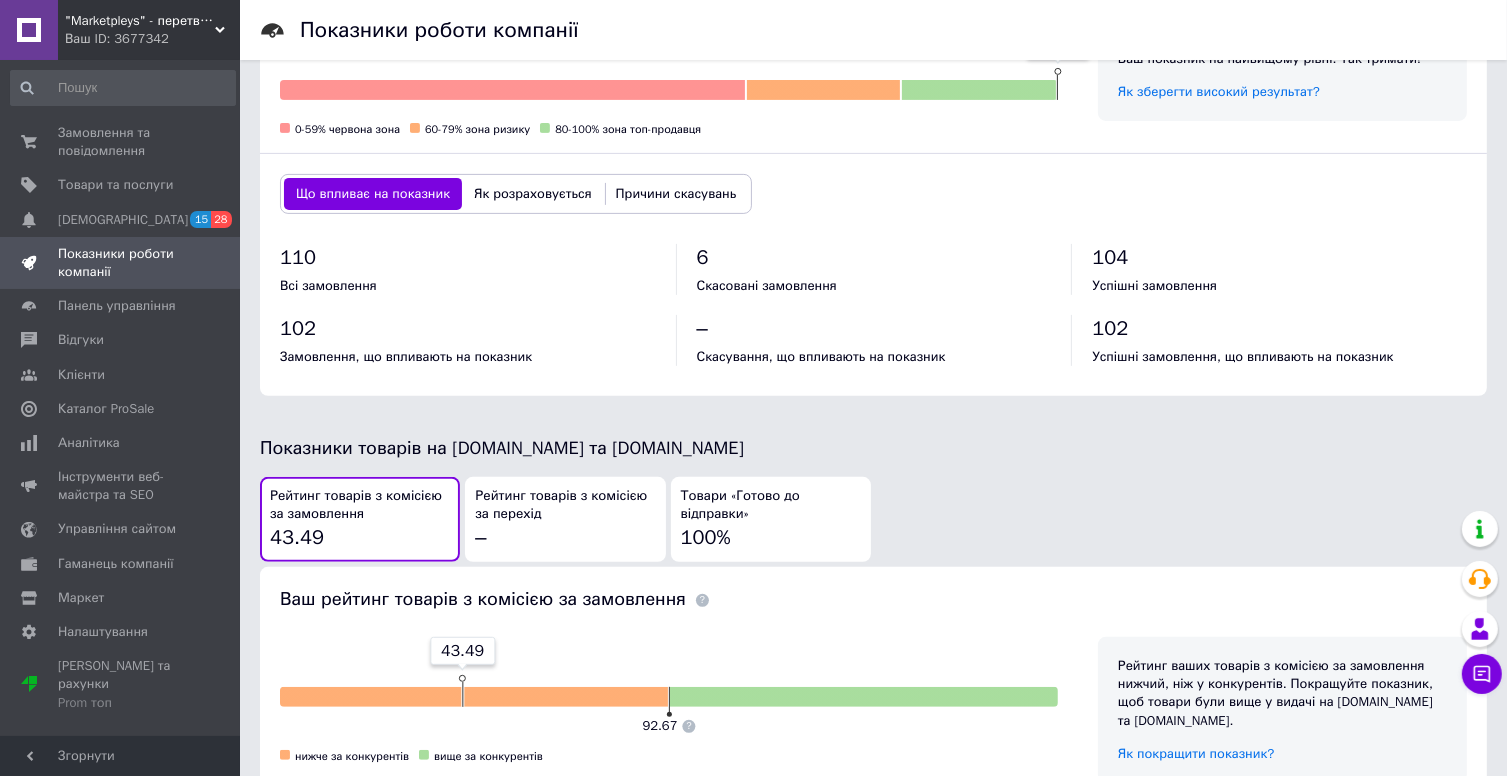 scroll, scrollTop: 0, scrollLeft: 0, axis: both 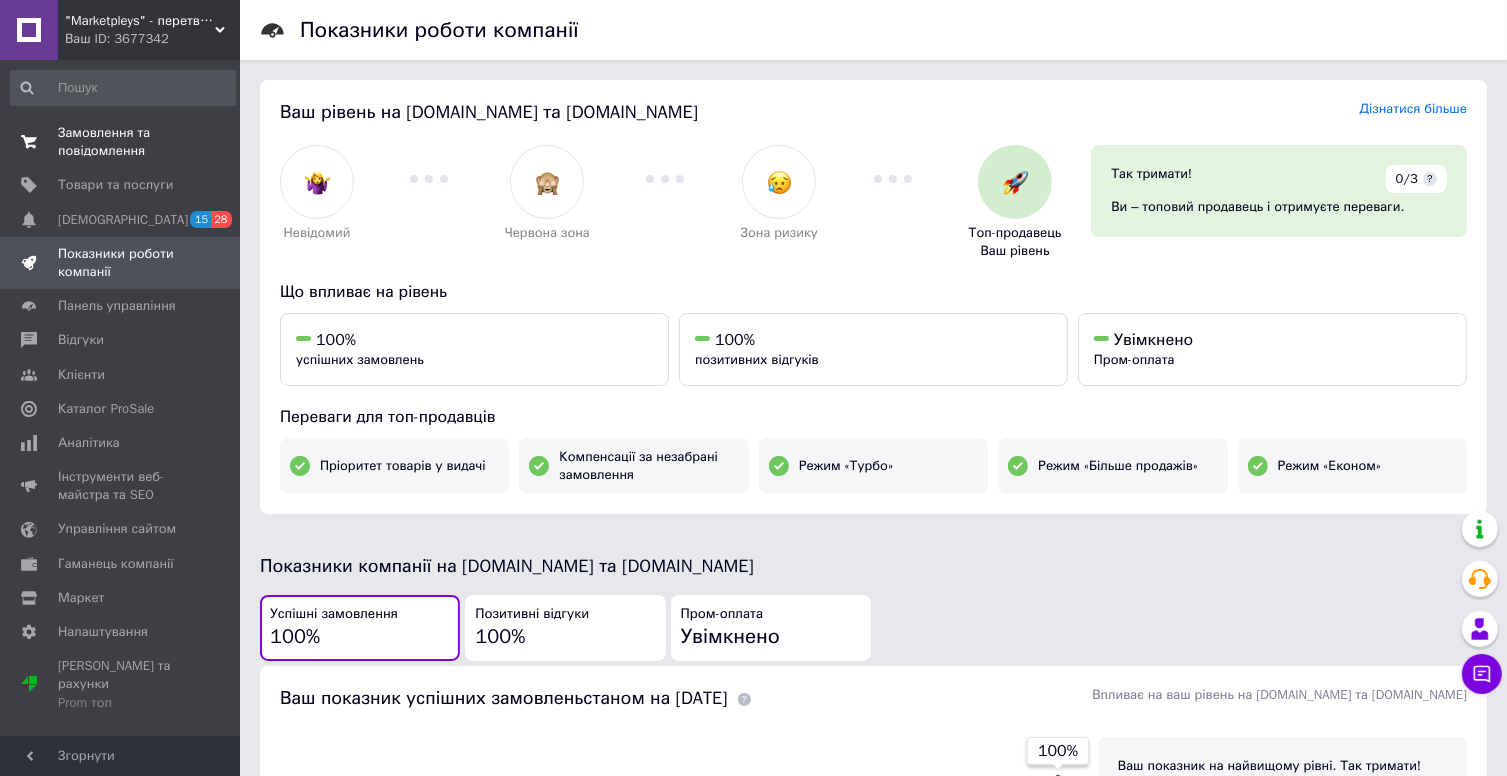 click on "Замовлення та повідомлення" at bounding box center (121, 142) 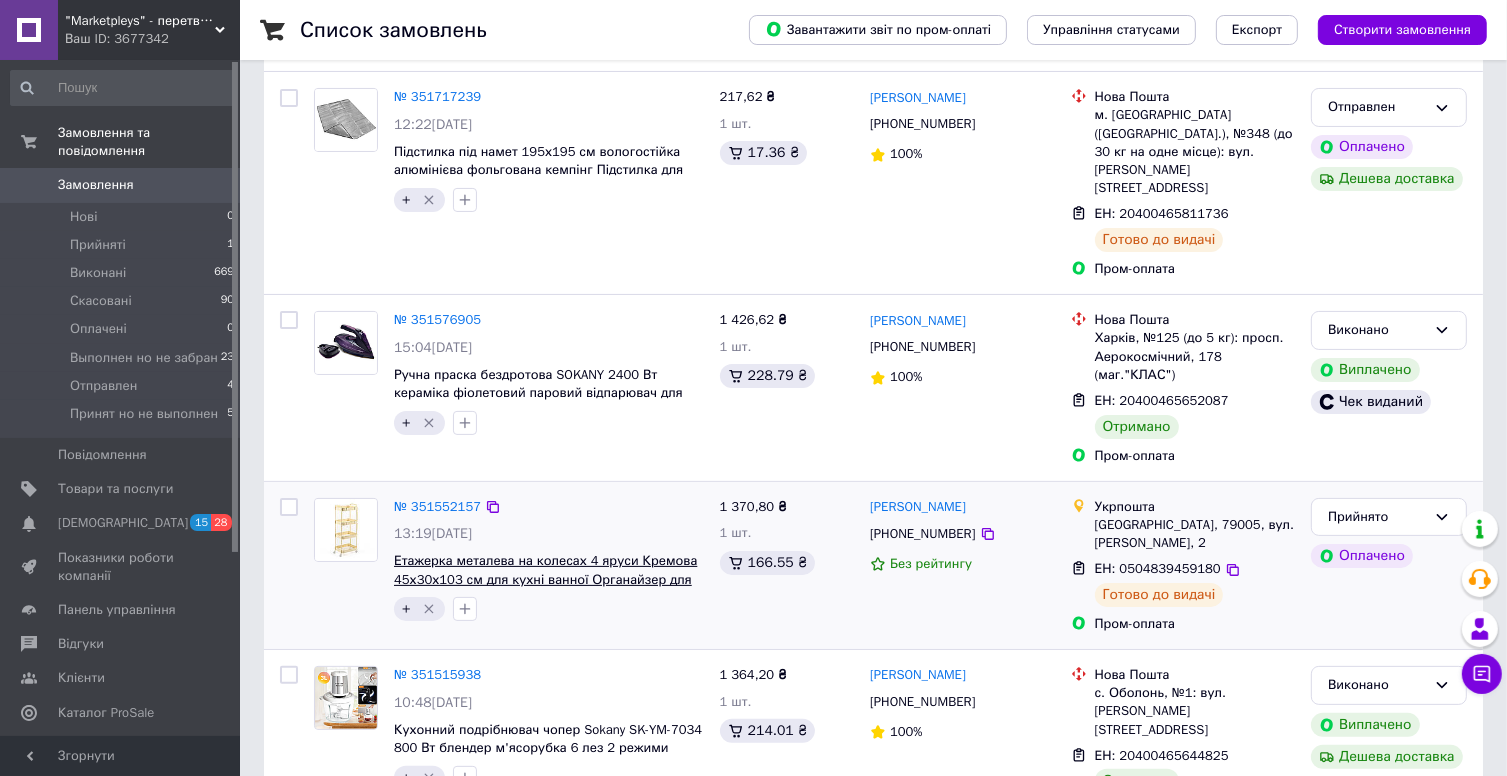 scroll, scrollTop: 0, scrollLeft: 0, axis: both 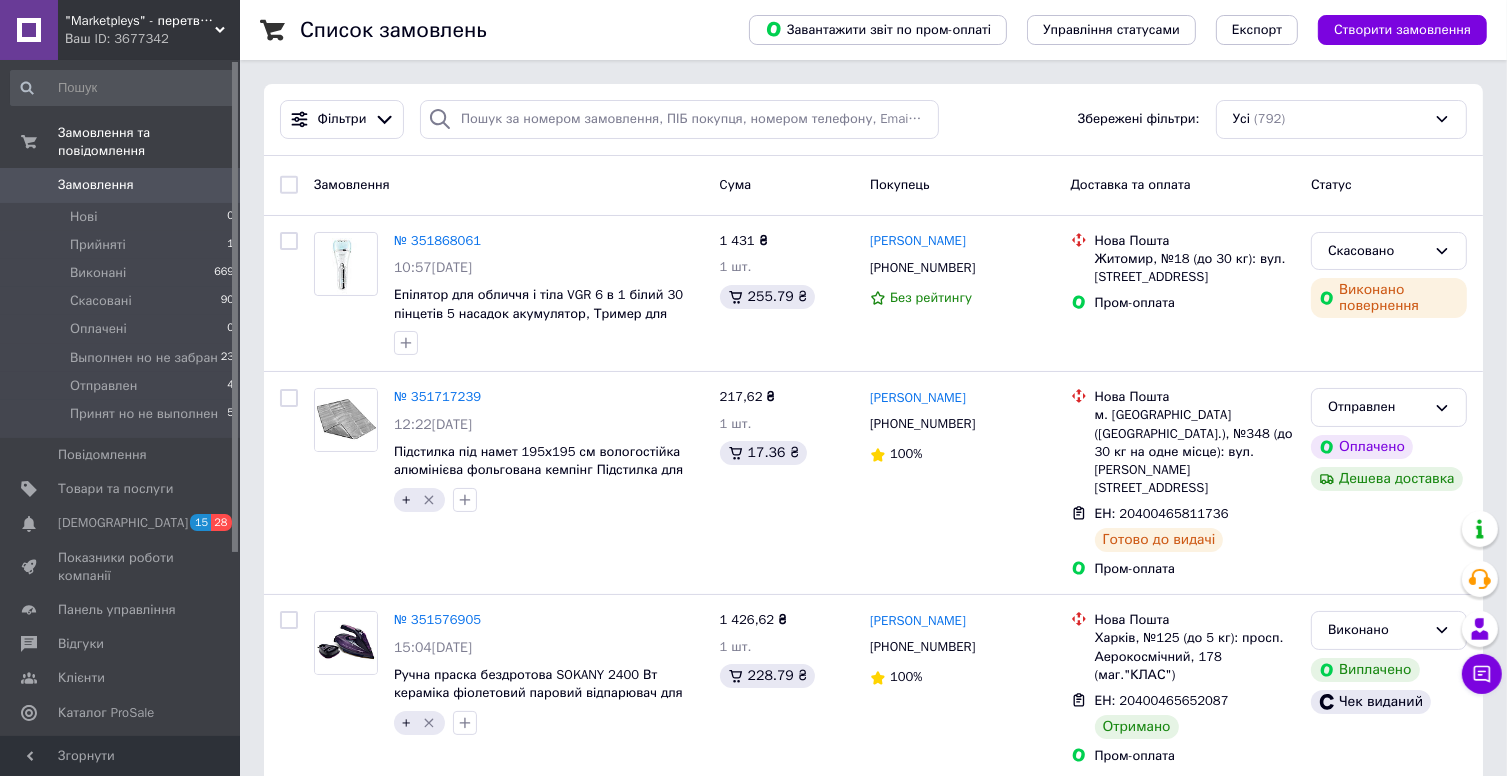 click on ""Marketpleys" - перетворюйте свої бажання на реальність на нашому маркетплейсі! Ваш ID: 3677342" at bounding box center [149, 30] 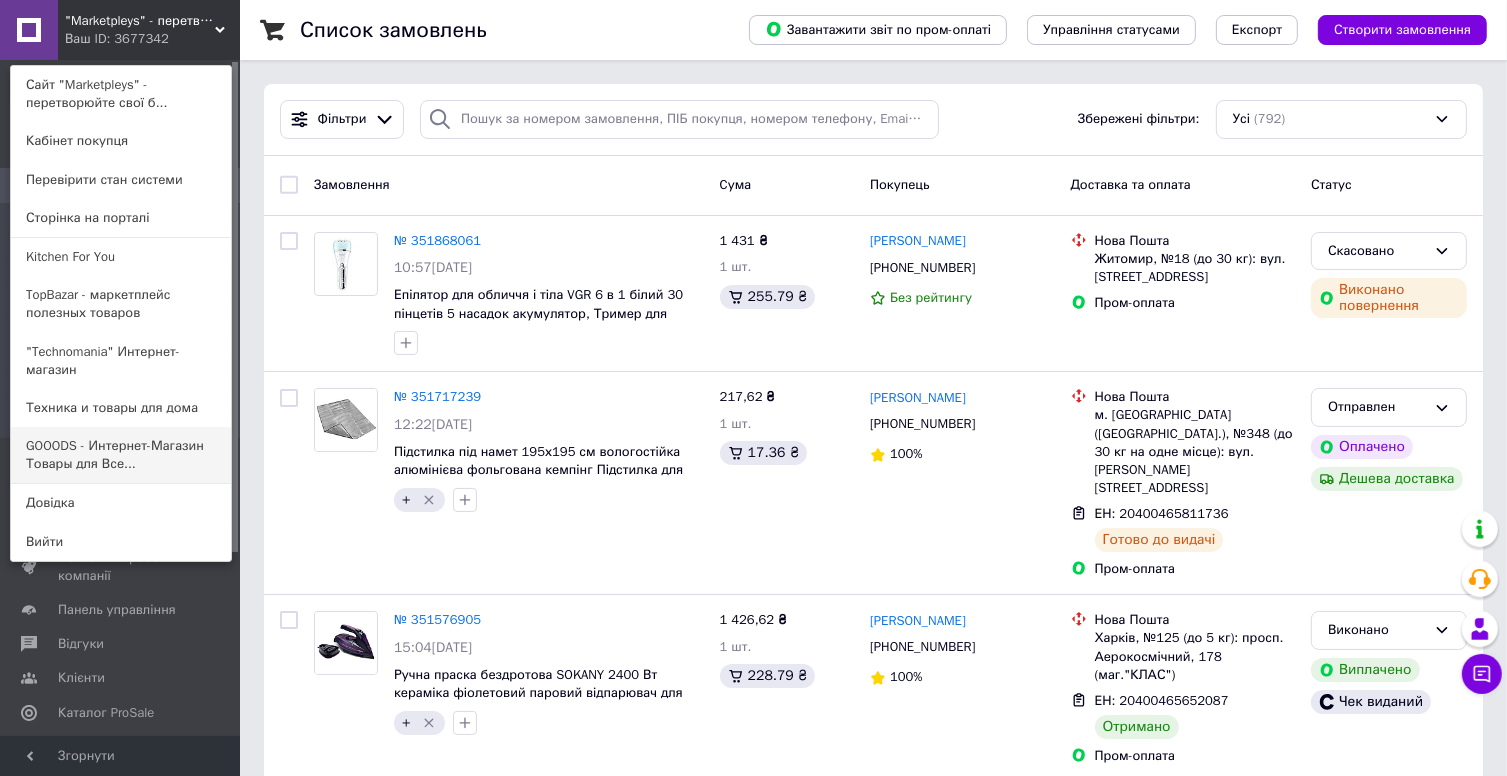 click on "GOOODS - Интернет-Магазин Товары для Все..." at bounding box center [121, 455] 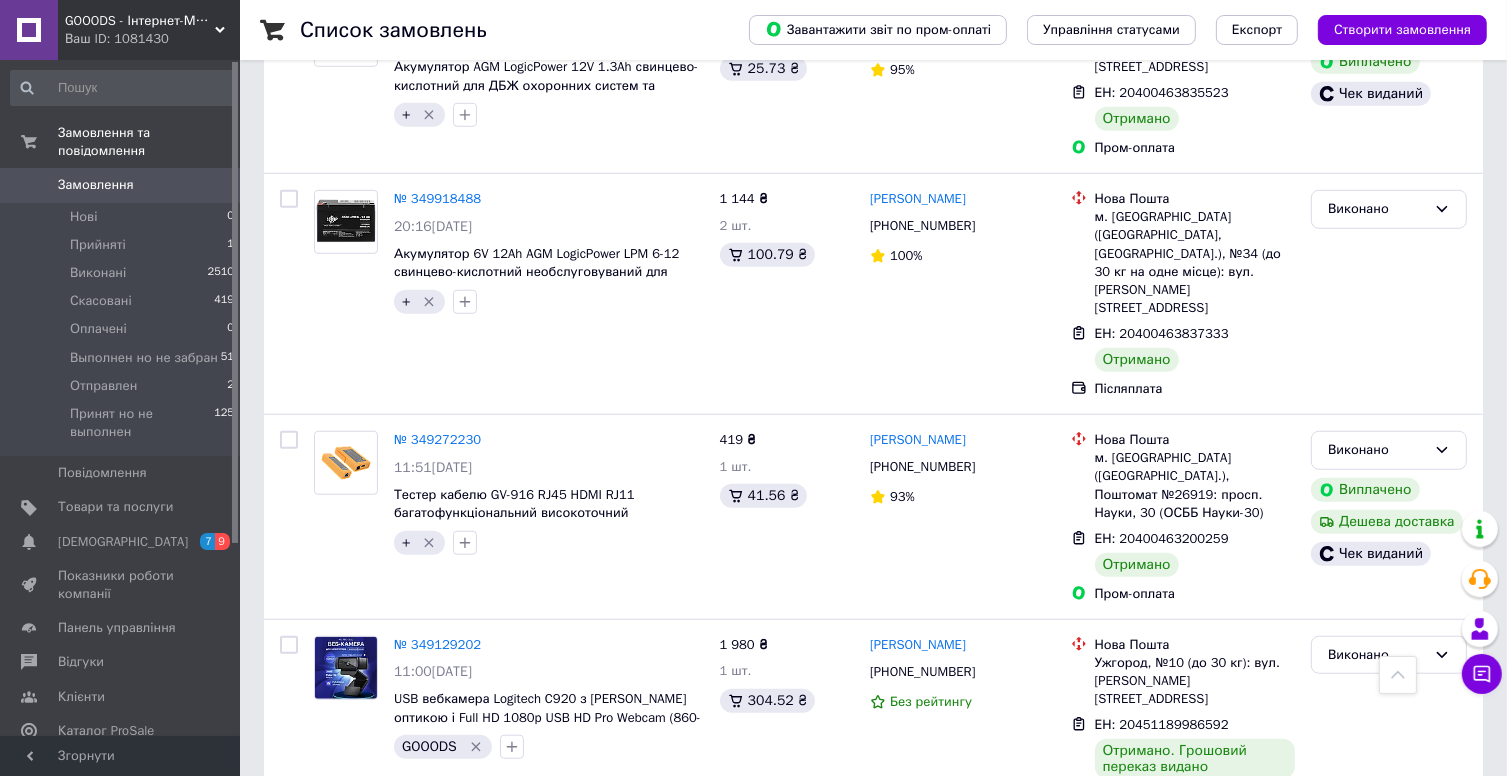 scroll, scrollTop: 0, scrollLeft: 0, axis: both 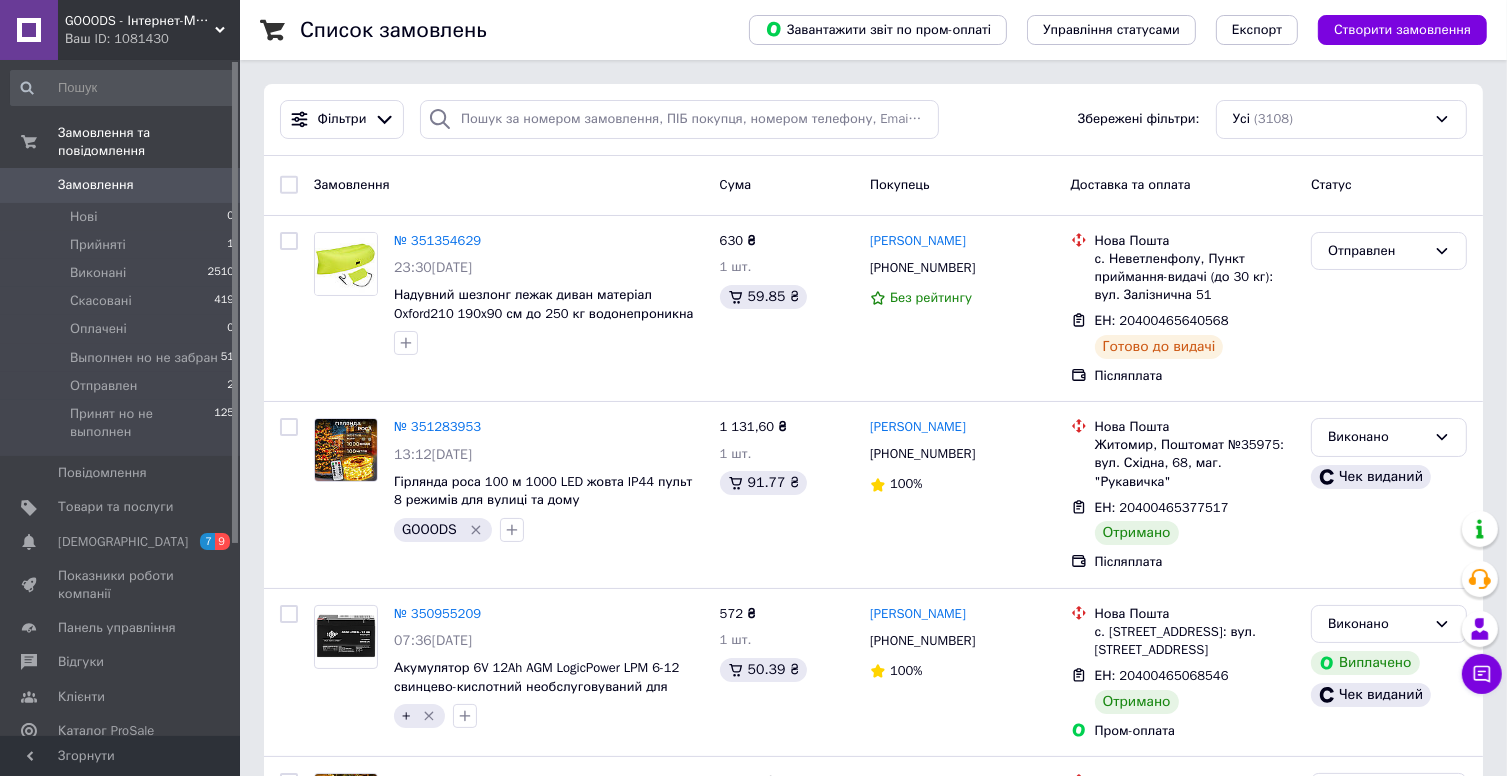 click on "Ваш ID: 1081430" at bounding box center (152, 39) 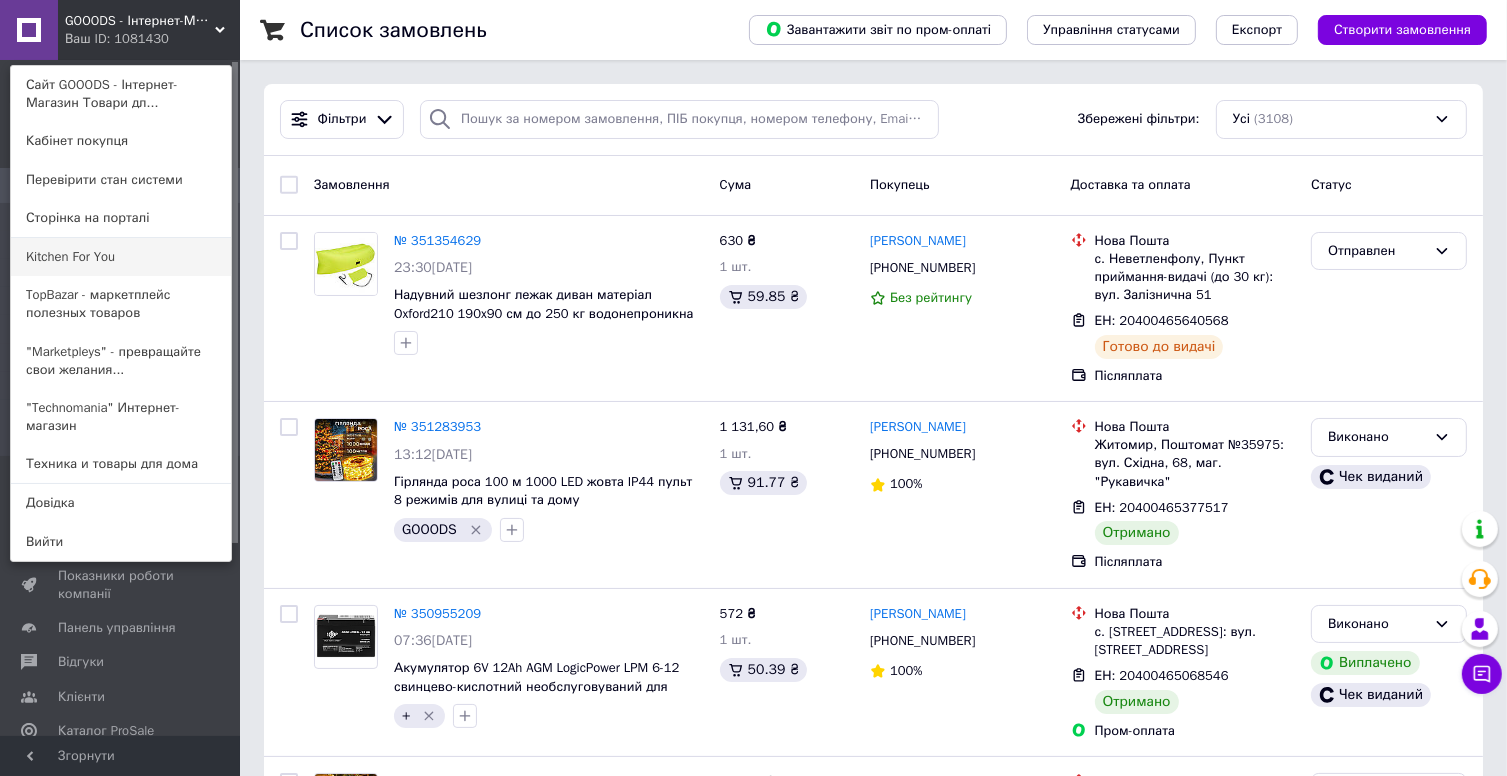 click on "Kitchen For You" at bounding box center (121, 257) 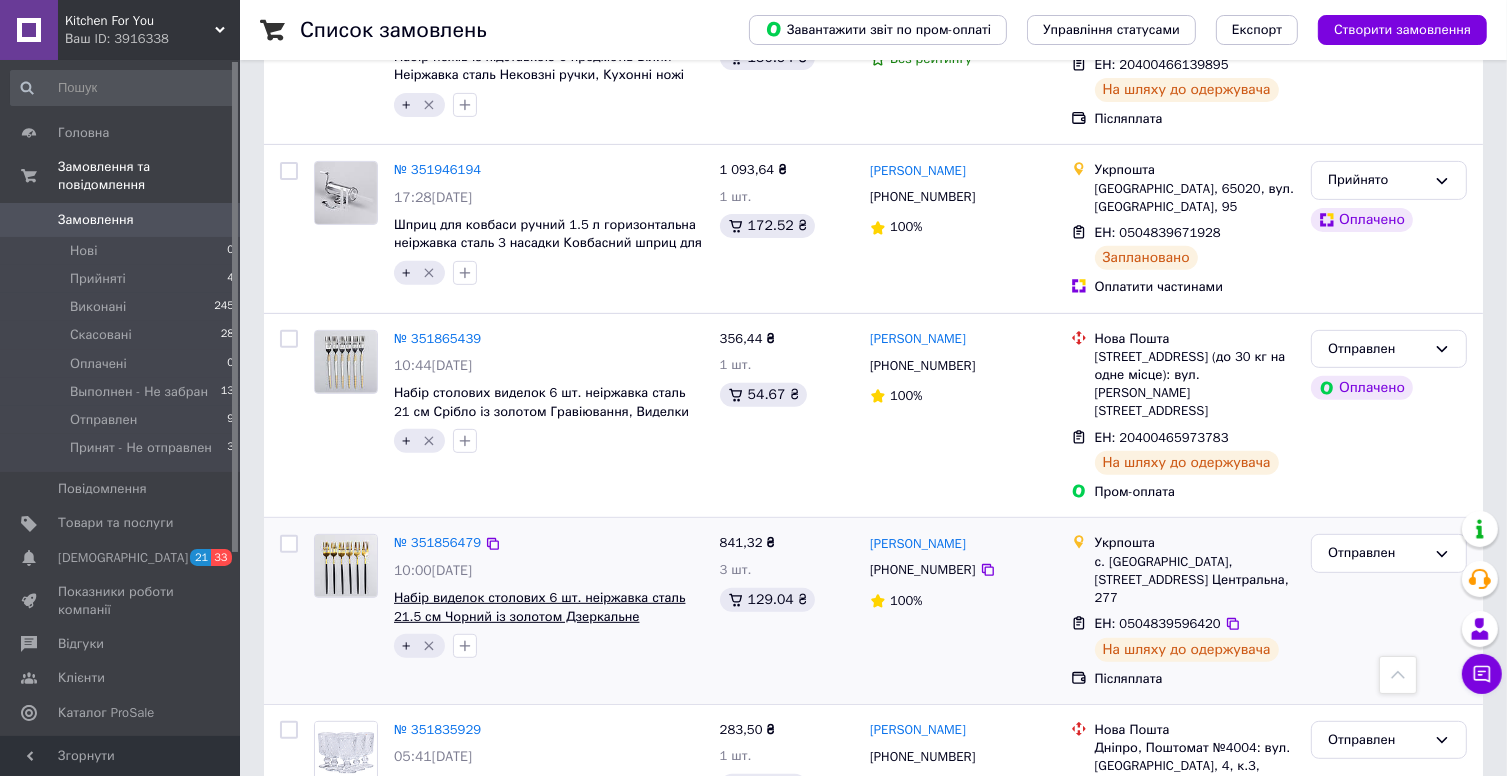 scroll, scrollTop: 0, scrollLeft: 0, axis: both 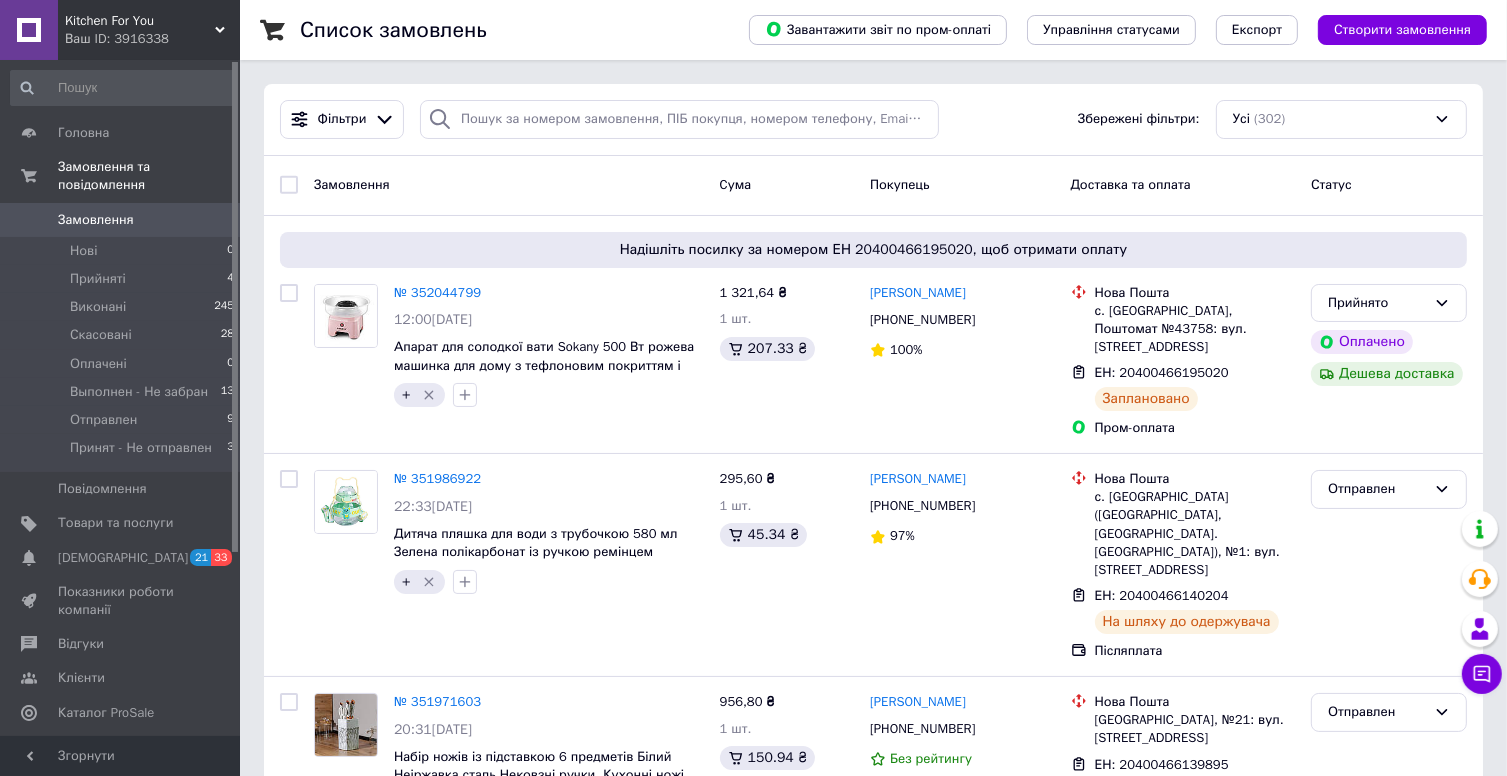 click on "Ваш ID: 3916338" at bounding box center [152, 39] 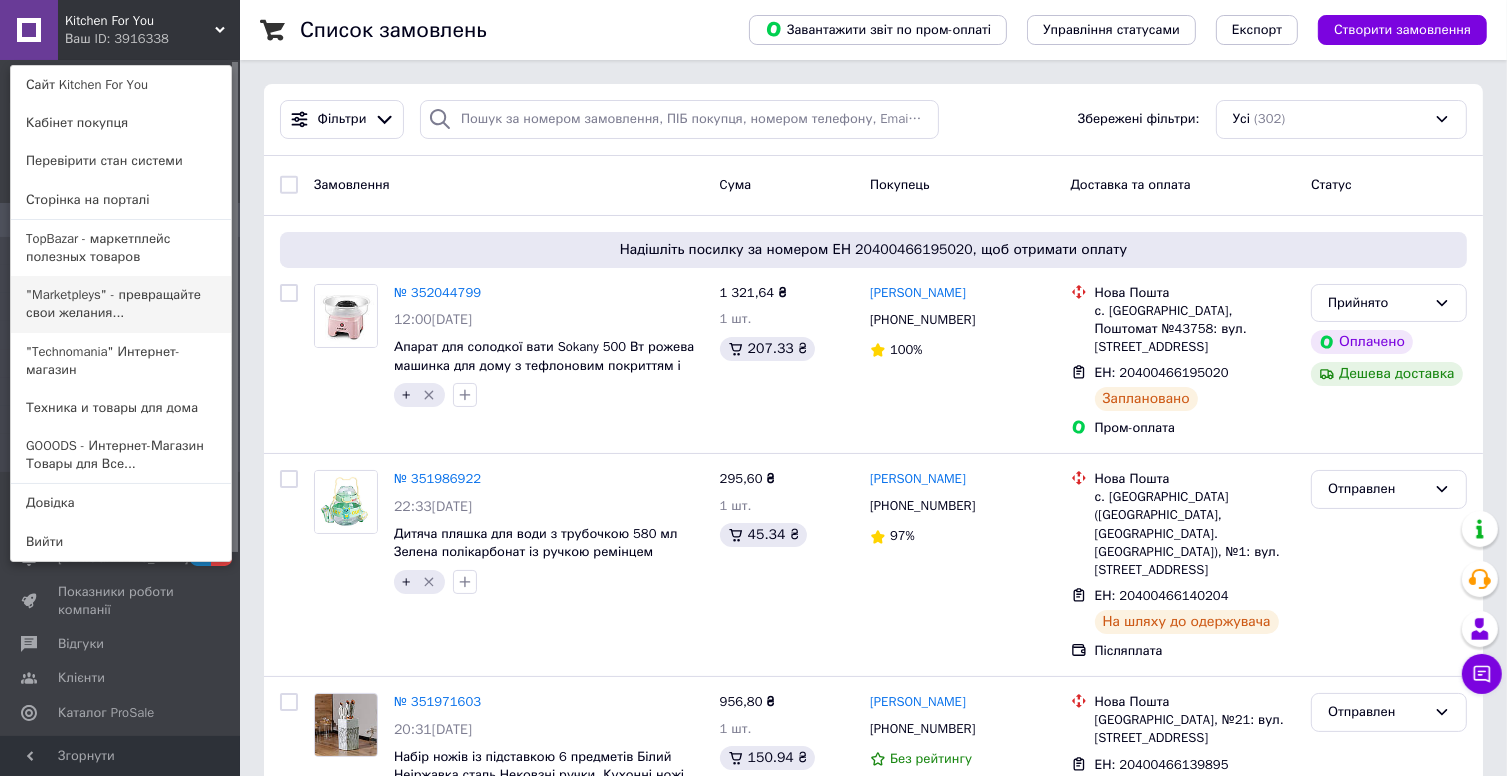 click on ""Marketpleys" - превращайте свои желания..." at bounding box center (121, 304) 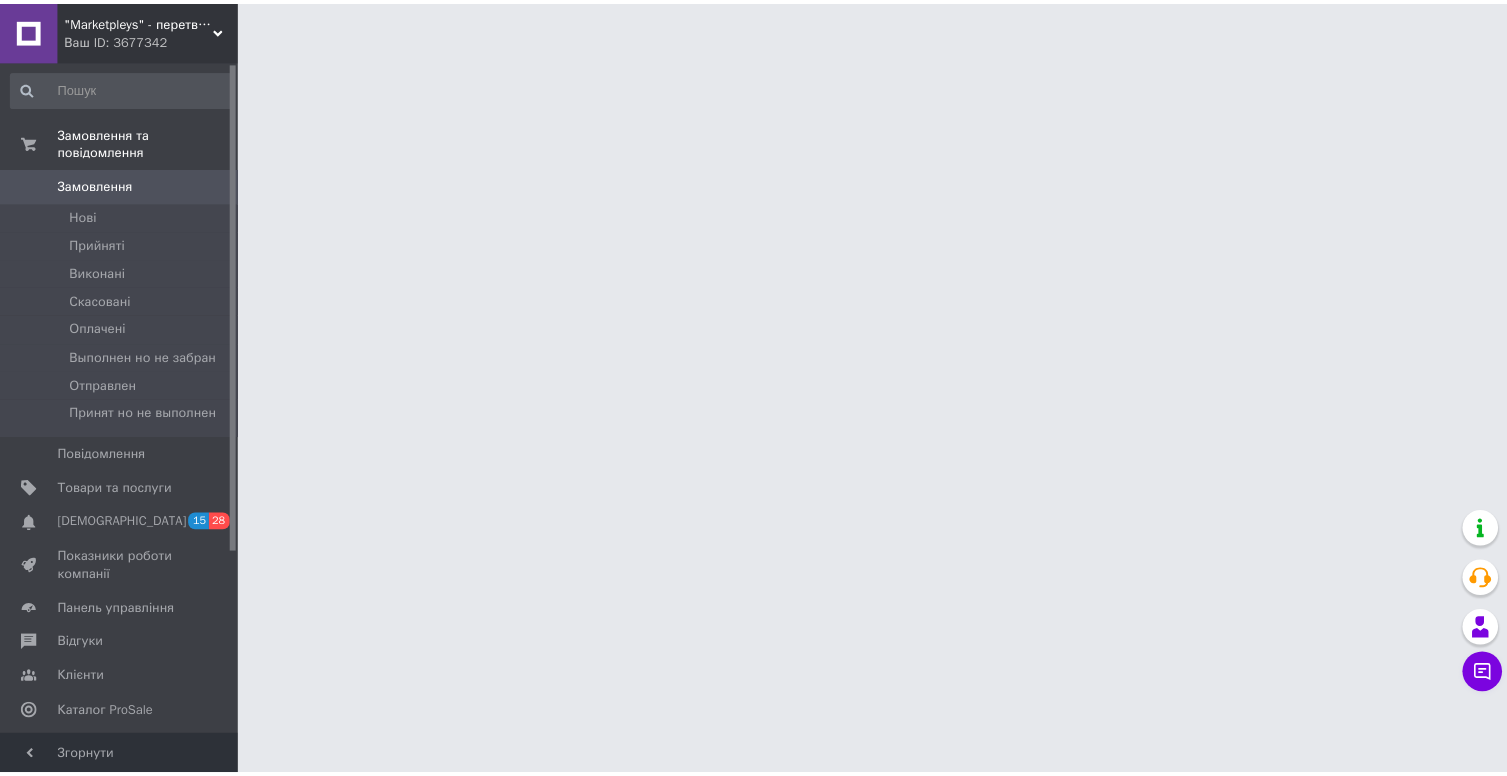 scroll, scrollTop: 0, scrollLeft: 0, axis: both 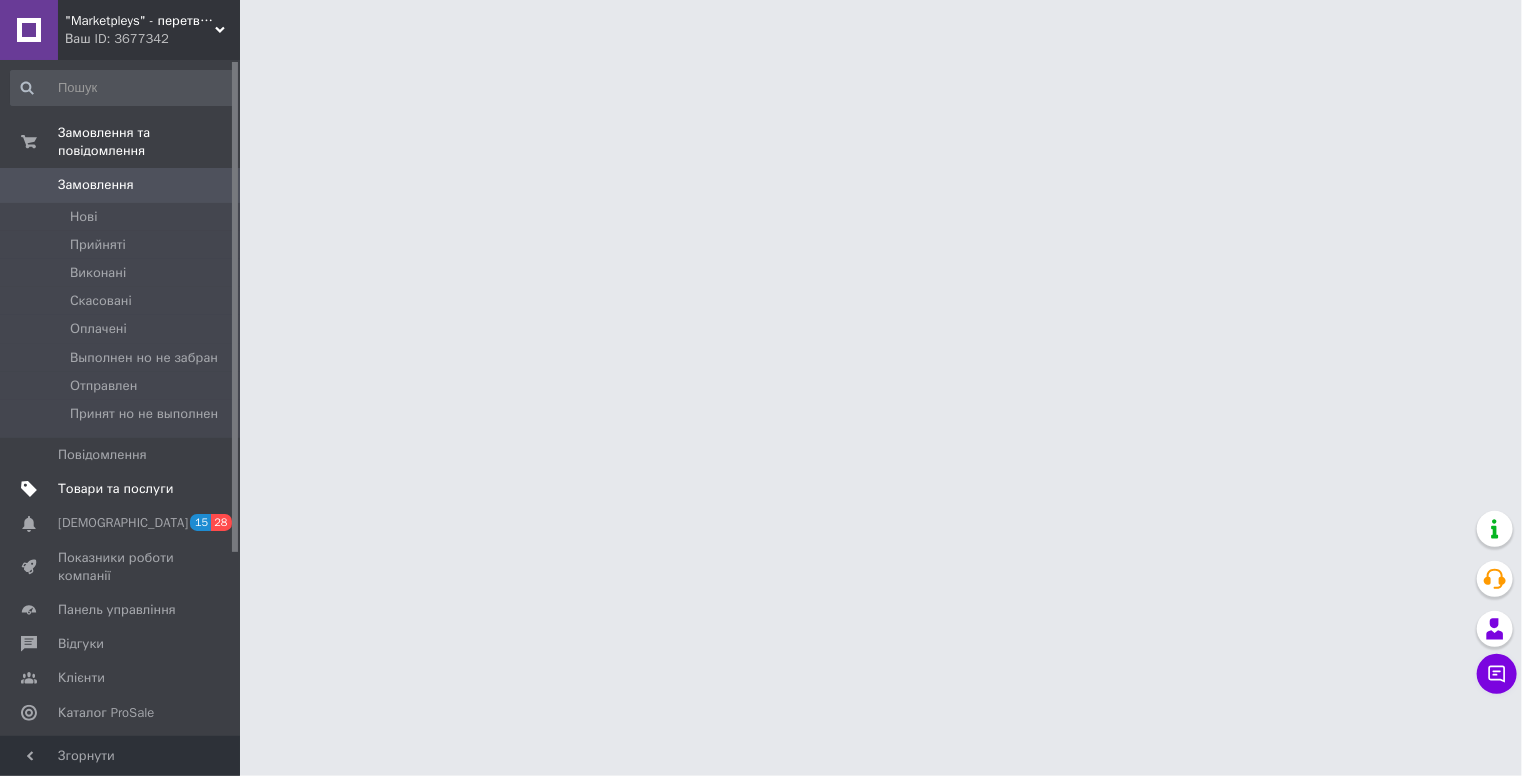 click on "Товари та послуги" at bounding box center (115, 489) 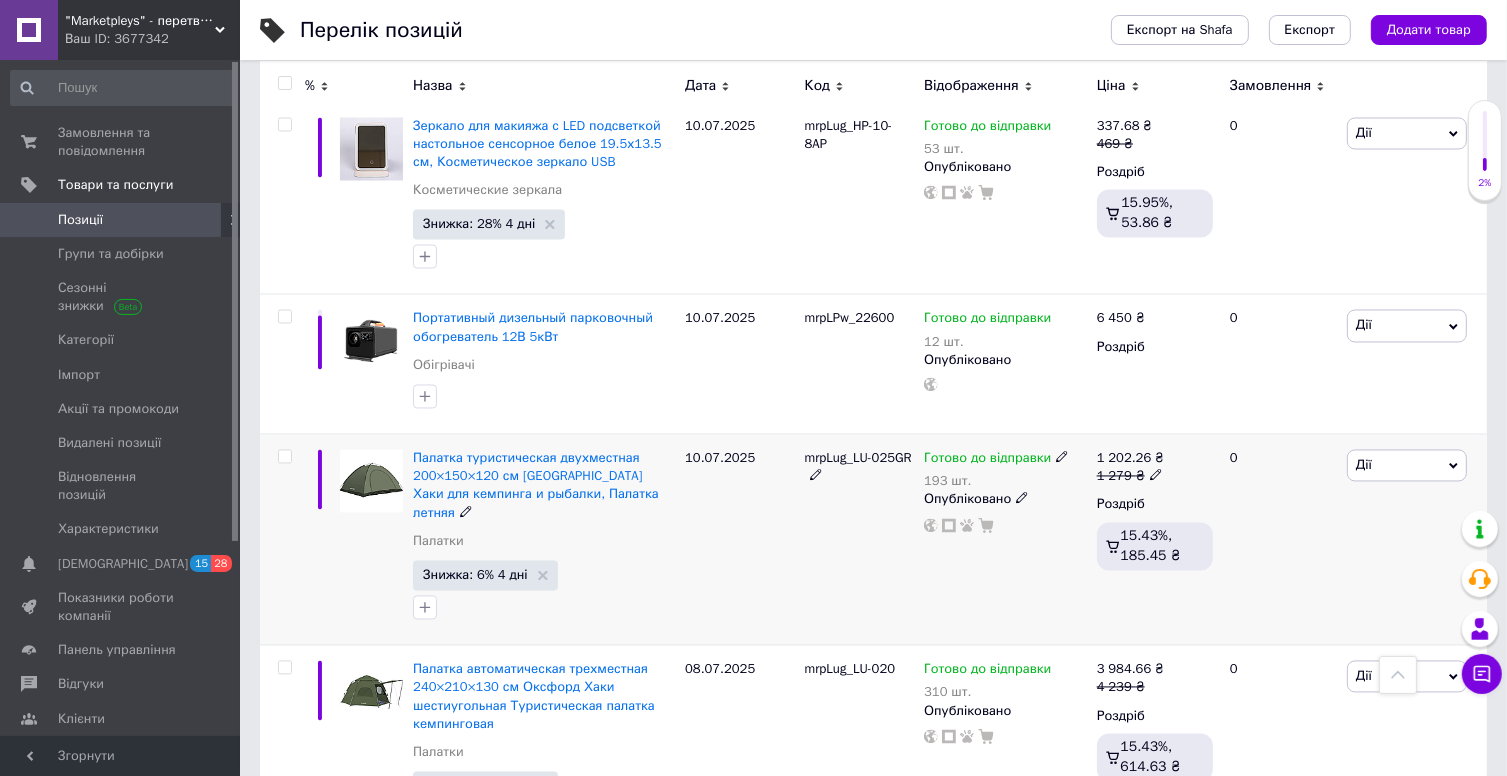 scroll, scrollTop: 3900, scrollLeft: 0, axis: vertical 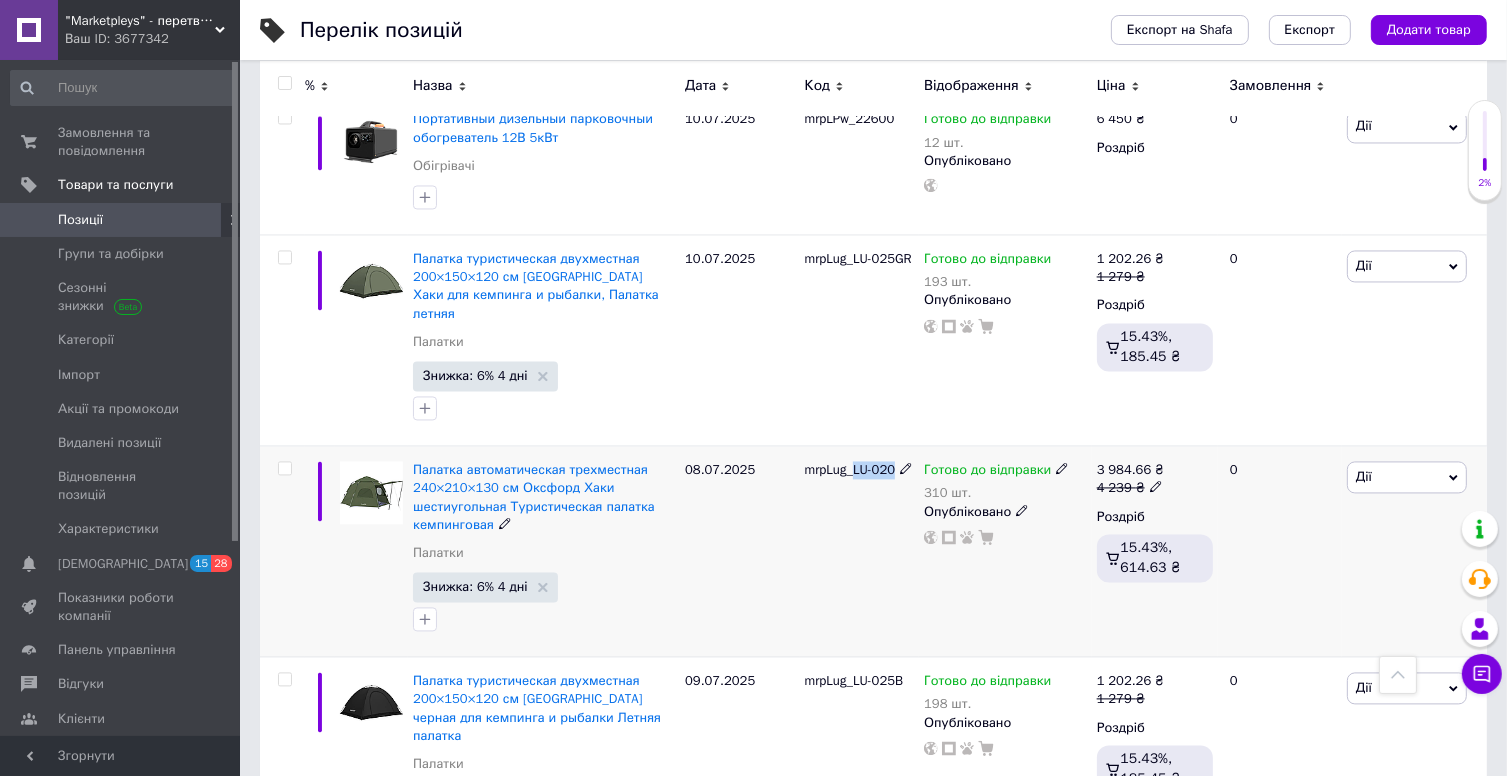 drag, startPoint x: 855, startPoint y: 362, endPoint x: 896, endPoint y: 363, distance: 41.01219 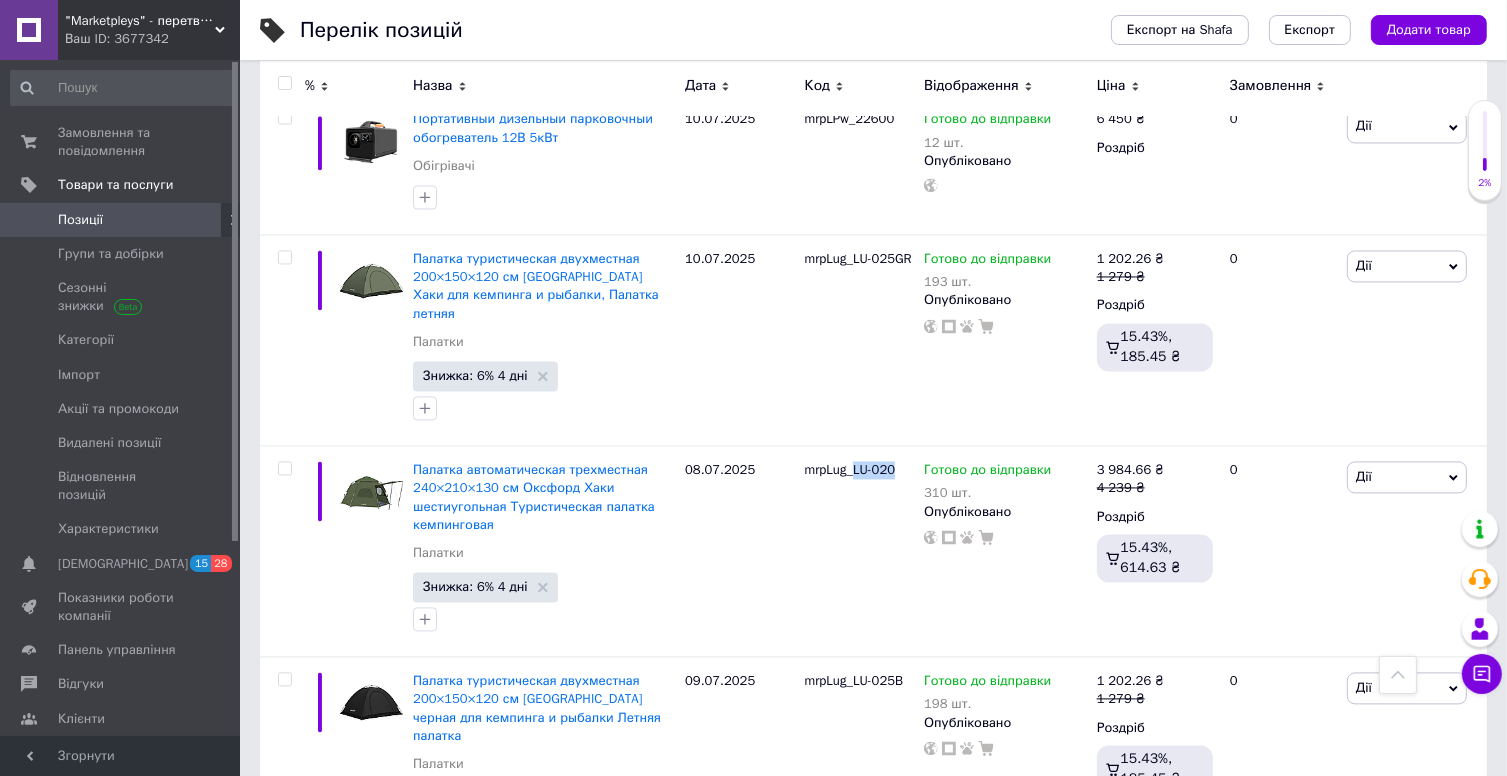 copy on "LU-020" 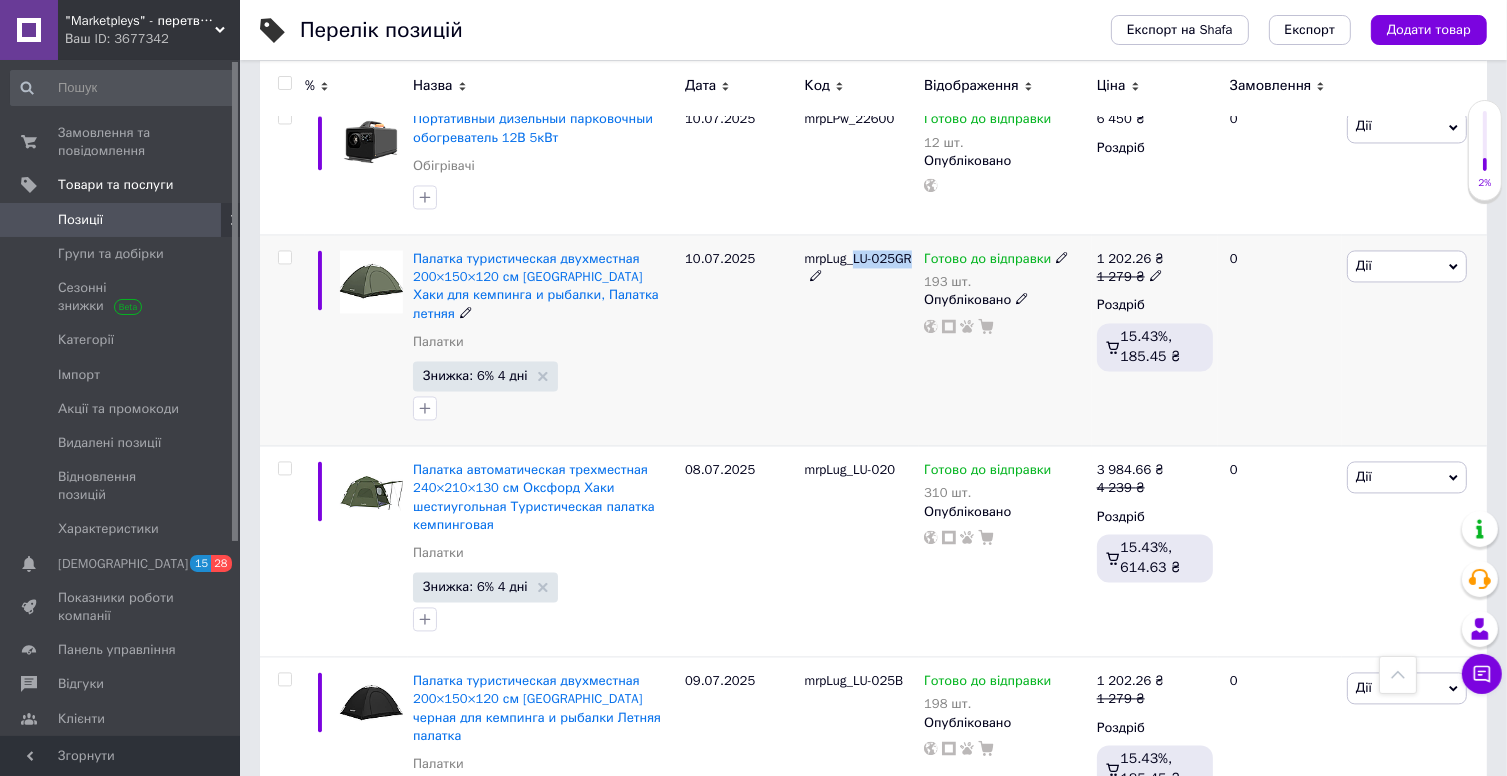 drag, startPoint x: 852, startPoint y: 167, endPoint x: 910, endPoint y: 170, distance: 58.077534 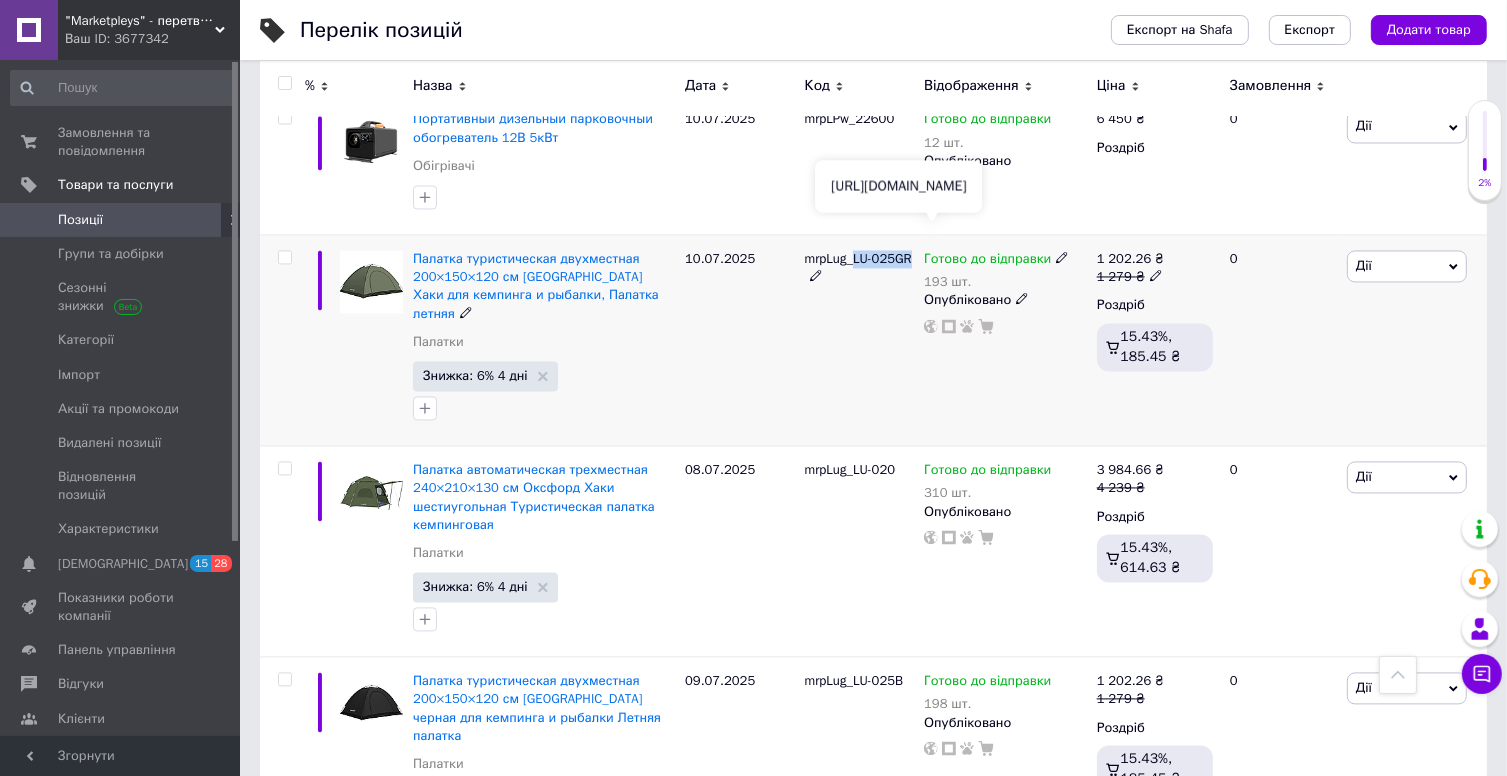 copy on "LU-025GR" 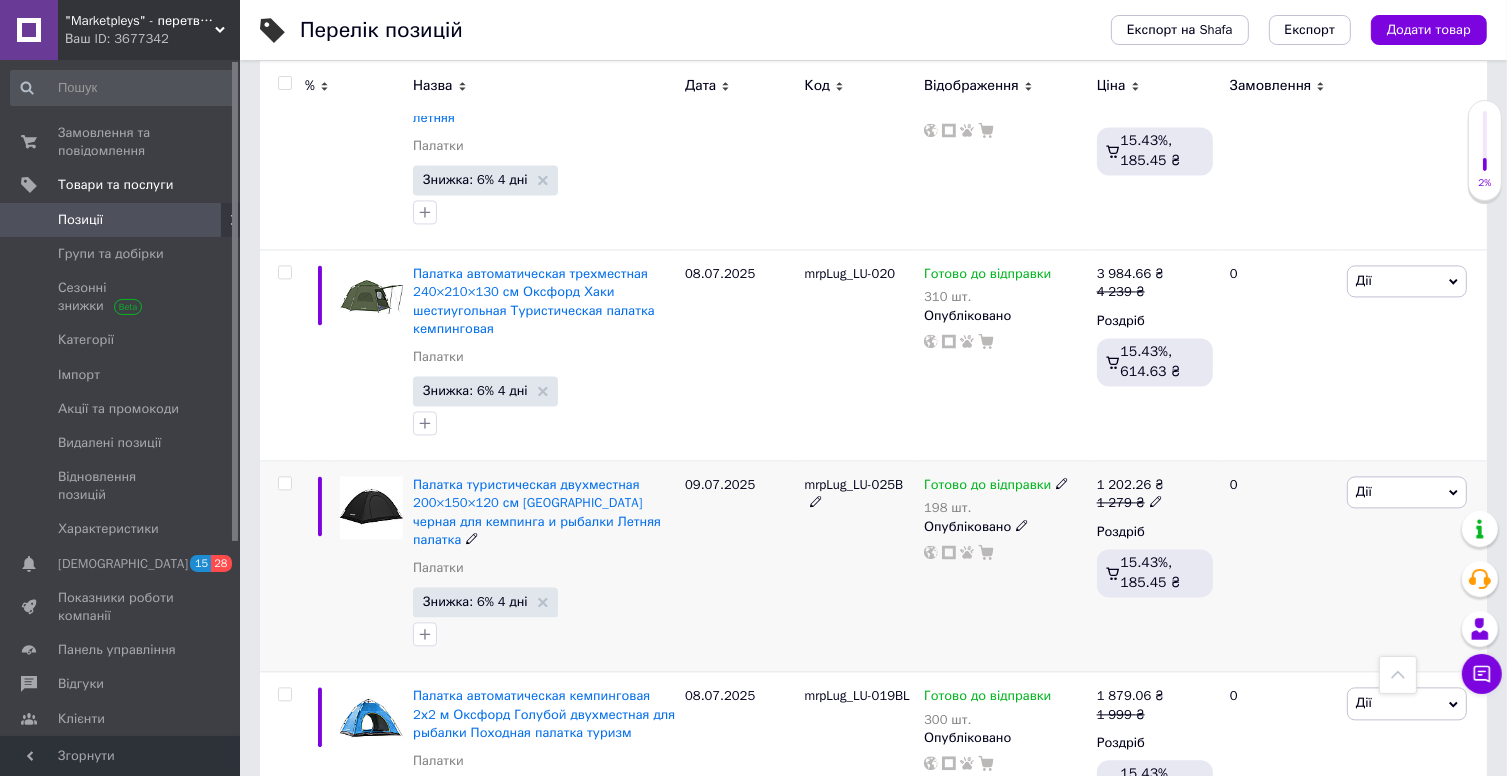 scroll, scrollTop: 4100, scrollLeft: 0, axis: vertical 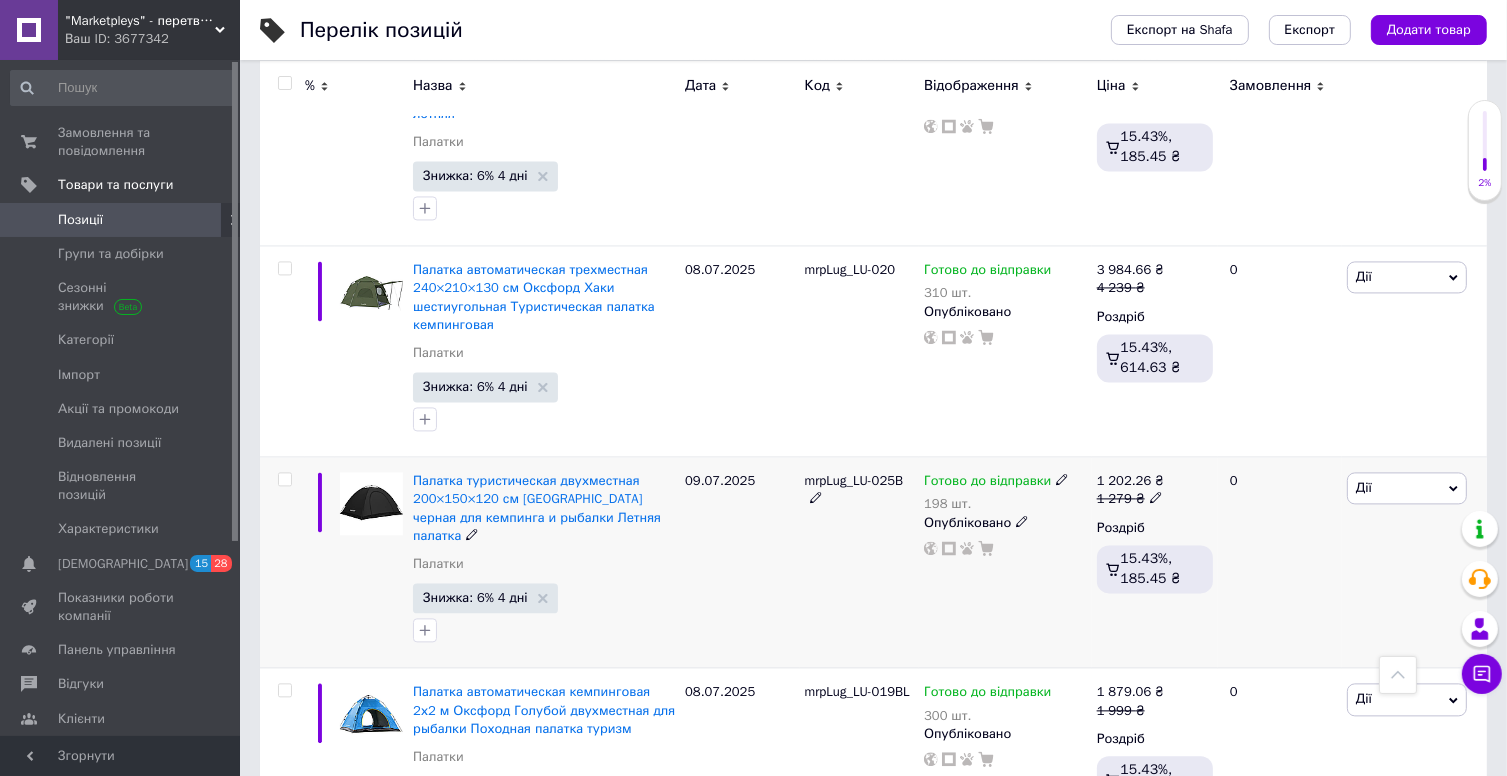 click on "mrpLug_LU-025B" at bounding box center (854, 480) 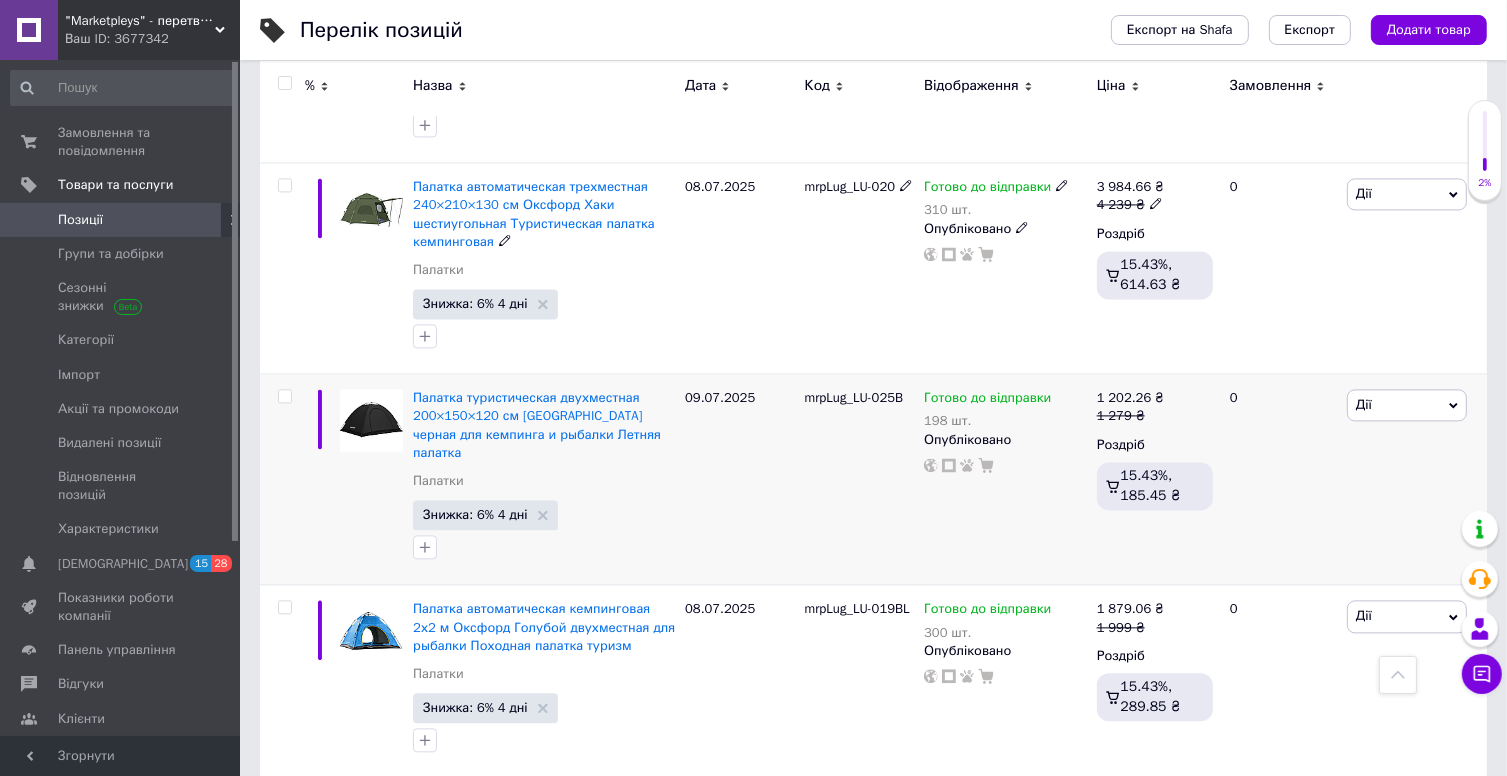 scroll, scrollTop: 4200, scrollLeft: 0, axis: vertical 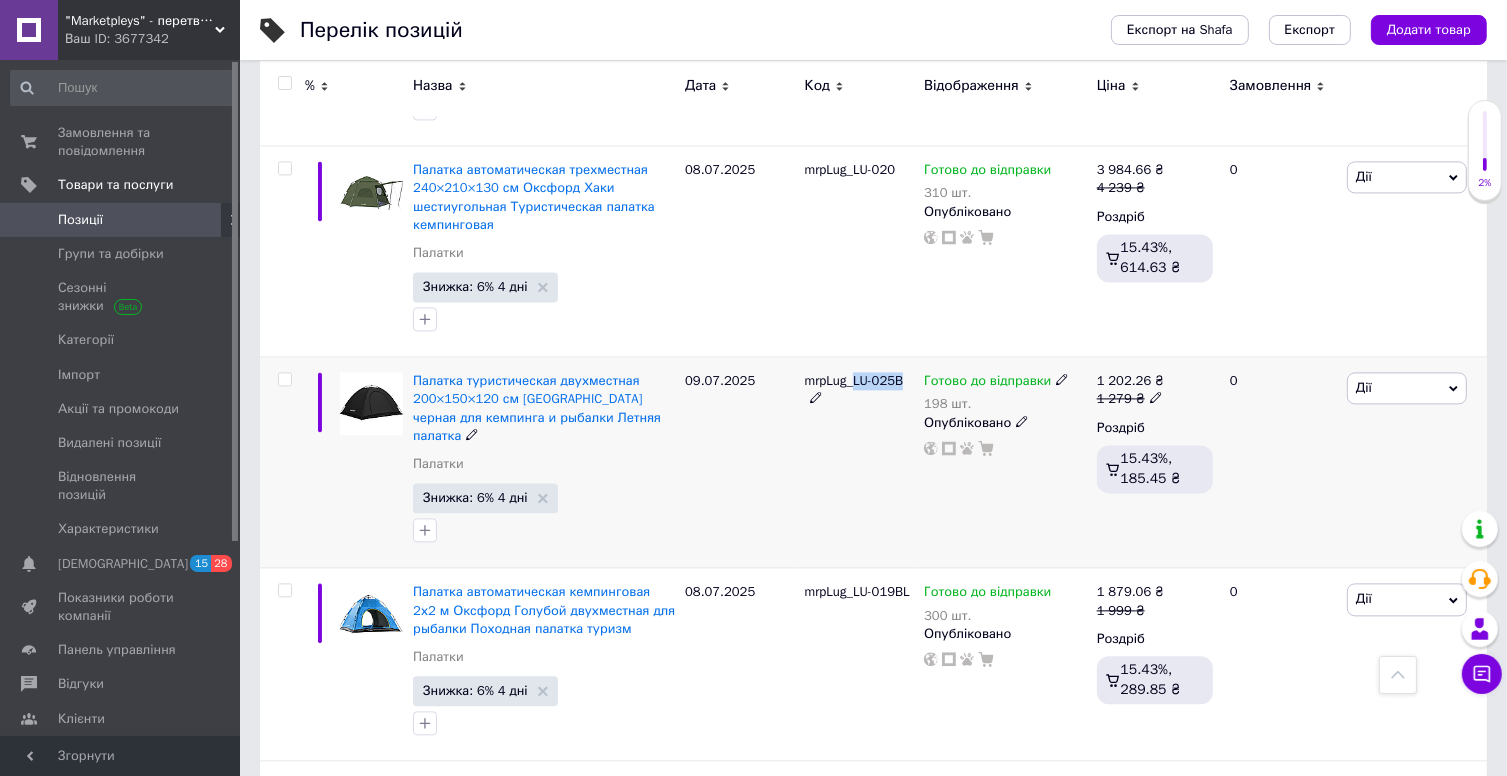 drag, startPoint x: 854, startPoint y: 267, endPoint x: 900, endPoint y: 271, distance: 46.173584 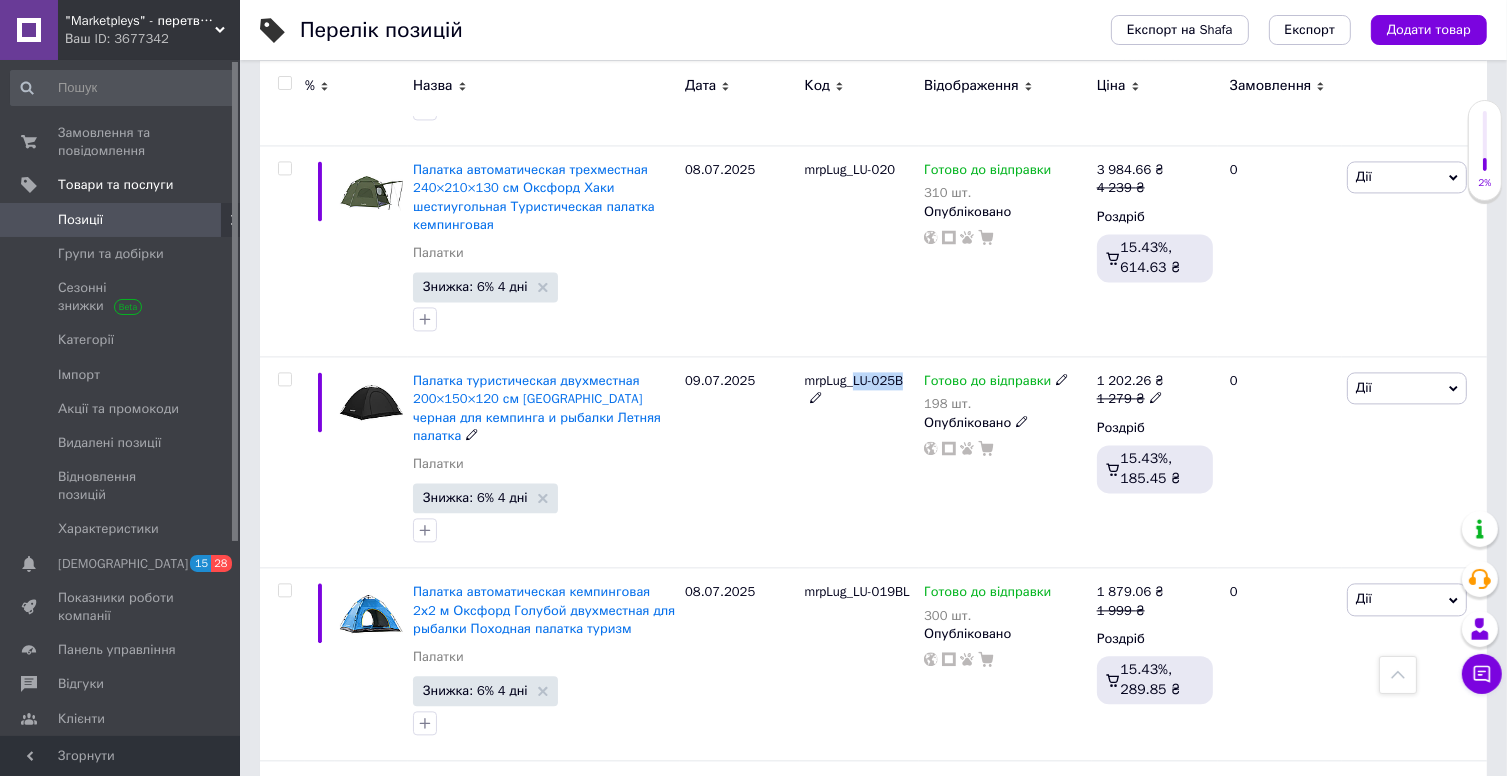 copy on "LU-025B" 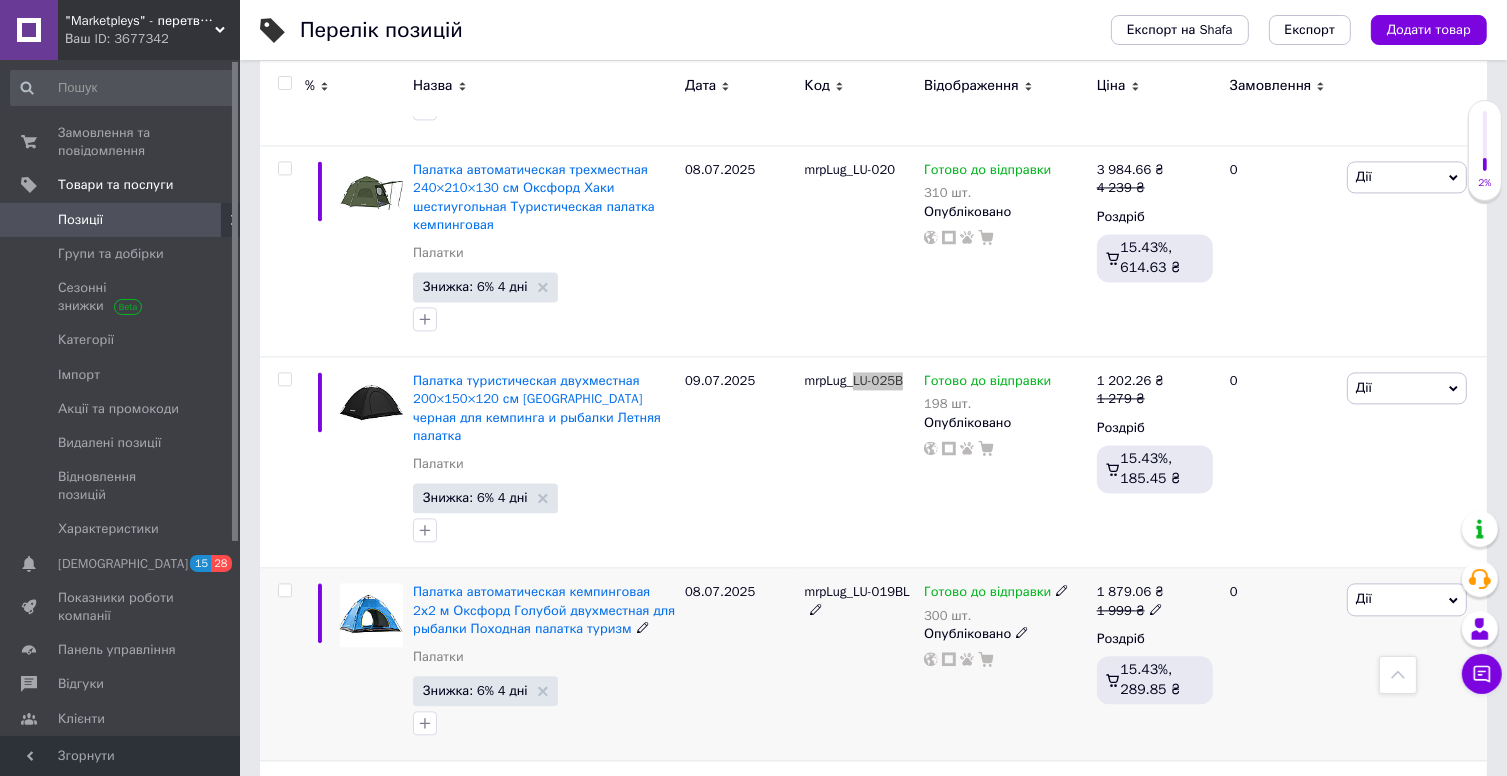 scroll, scrollTop: 4500, scrollLeft: 0, axis: vertical 